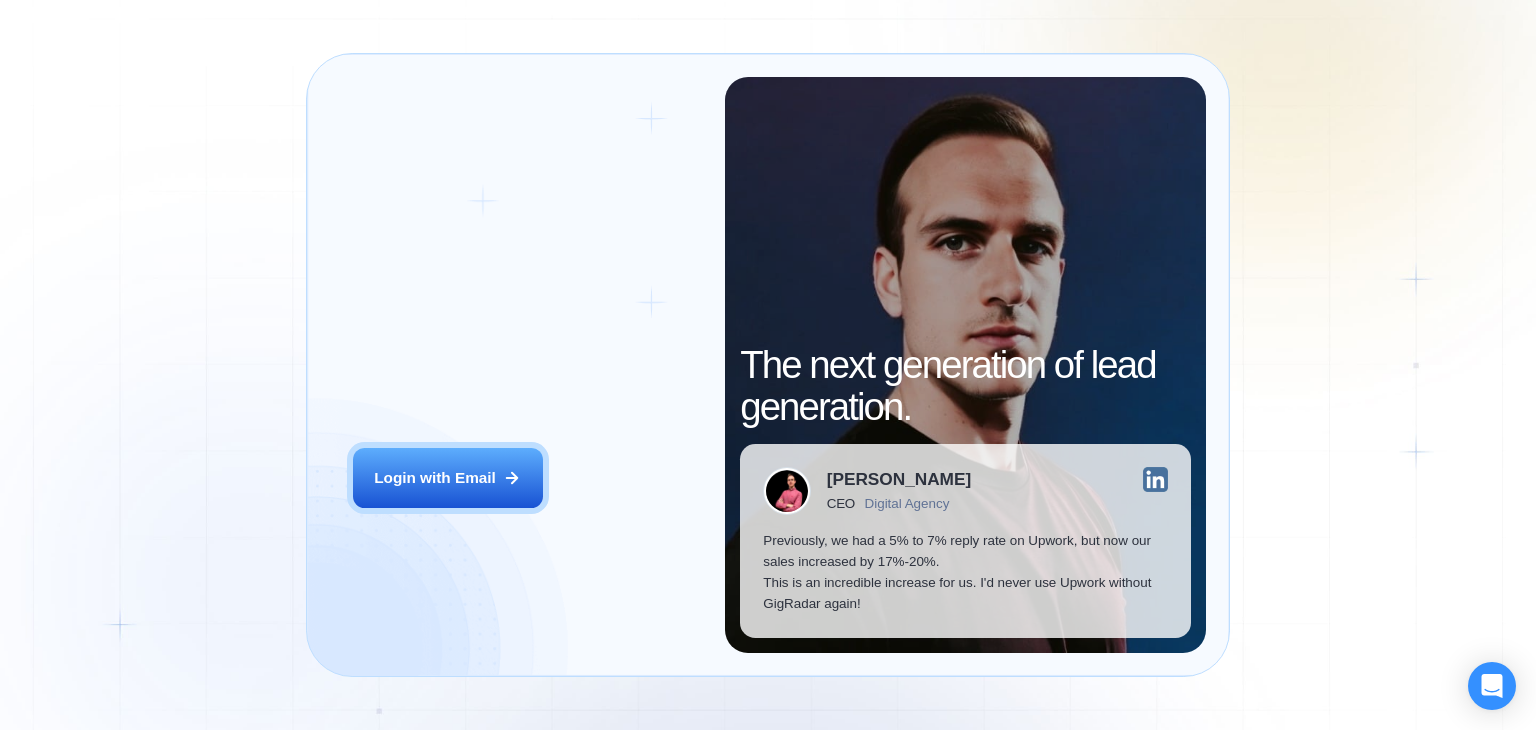 scroll, scrollTop: 0, scrollLeft: 0, axis: both 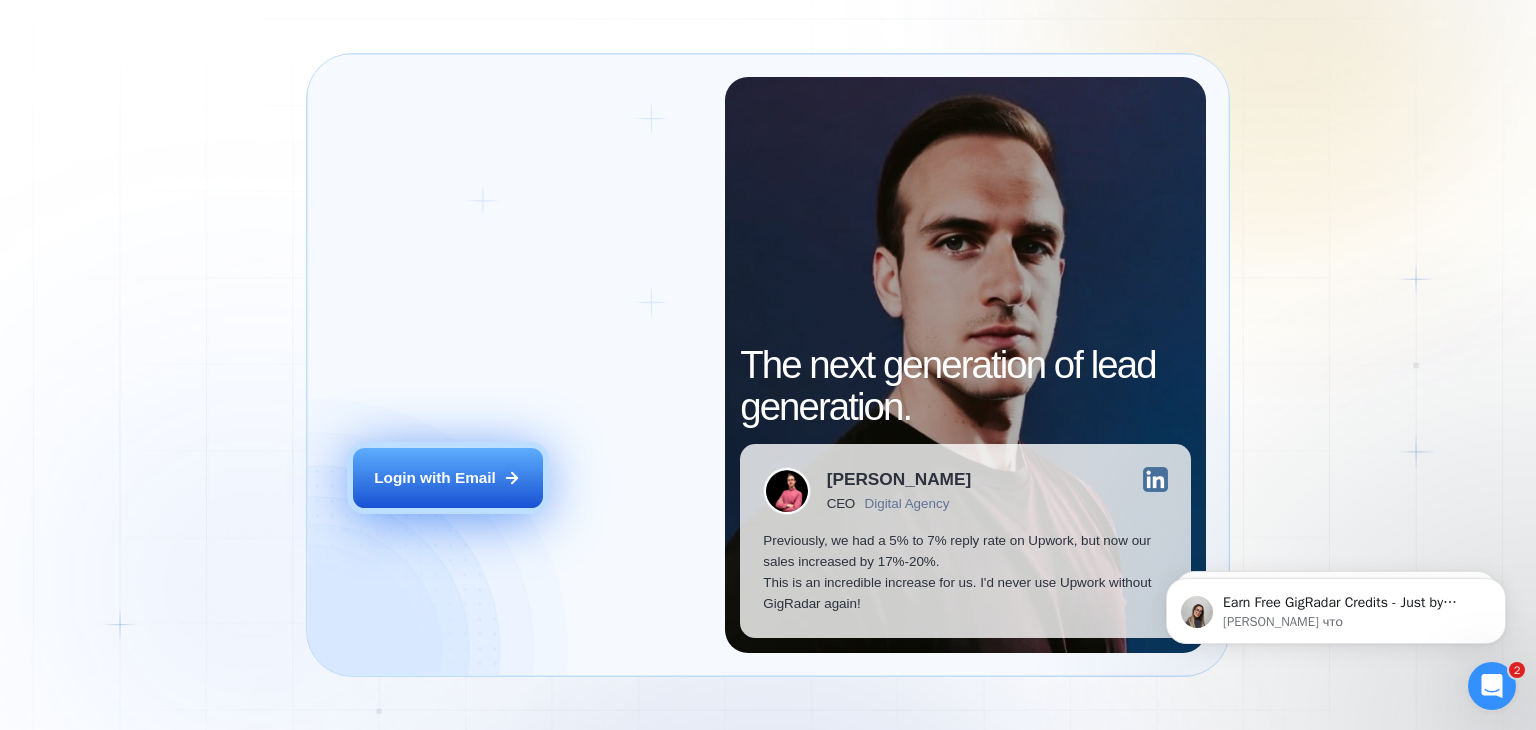 click on "Login with Email" at bounding box center [435, 477] 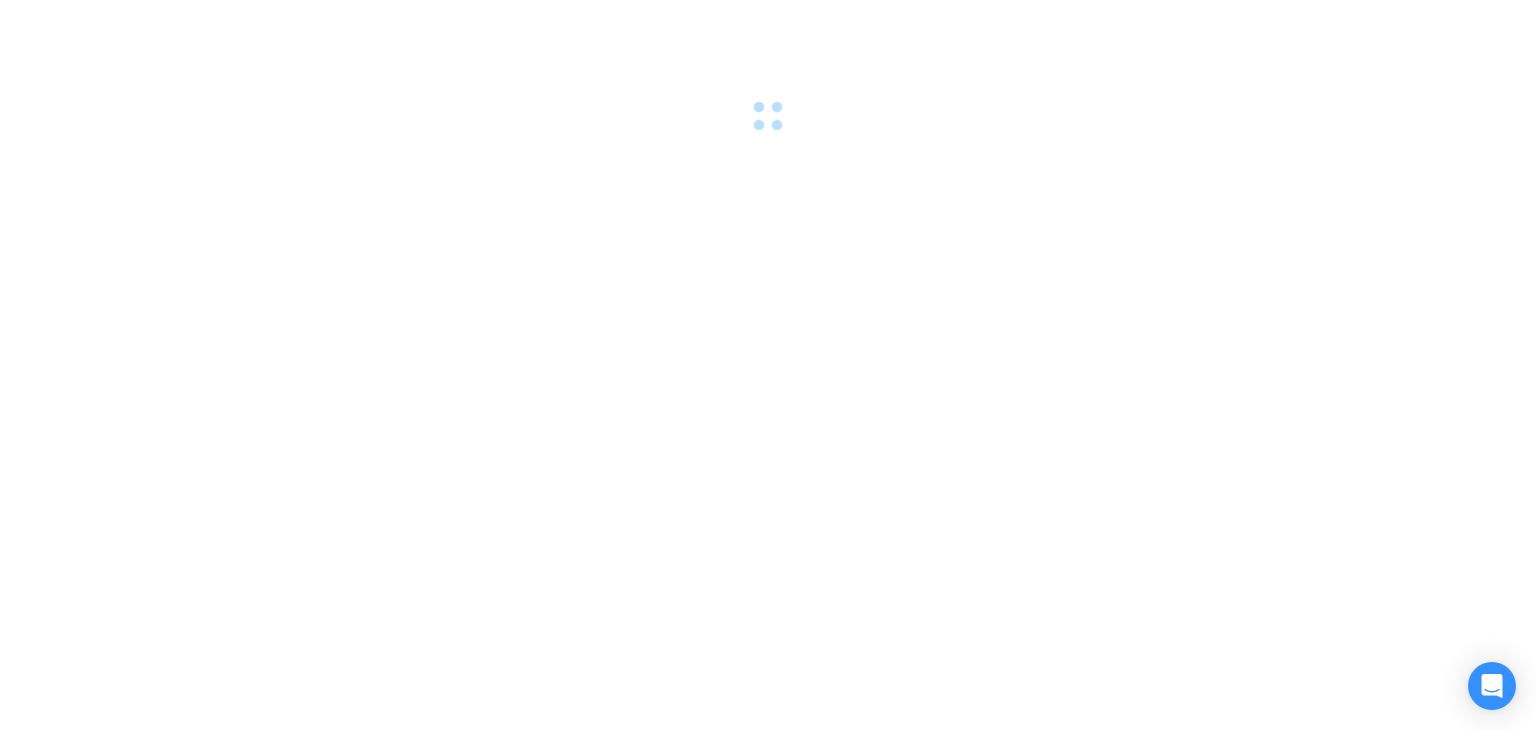scroll, scrollTop: 0, scrollLeft: 0, axis: both 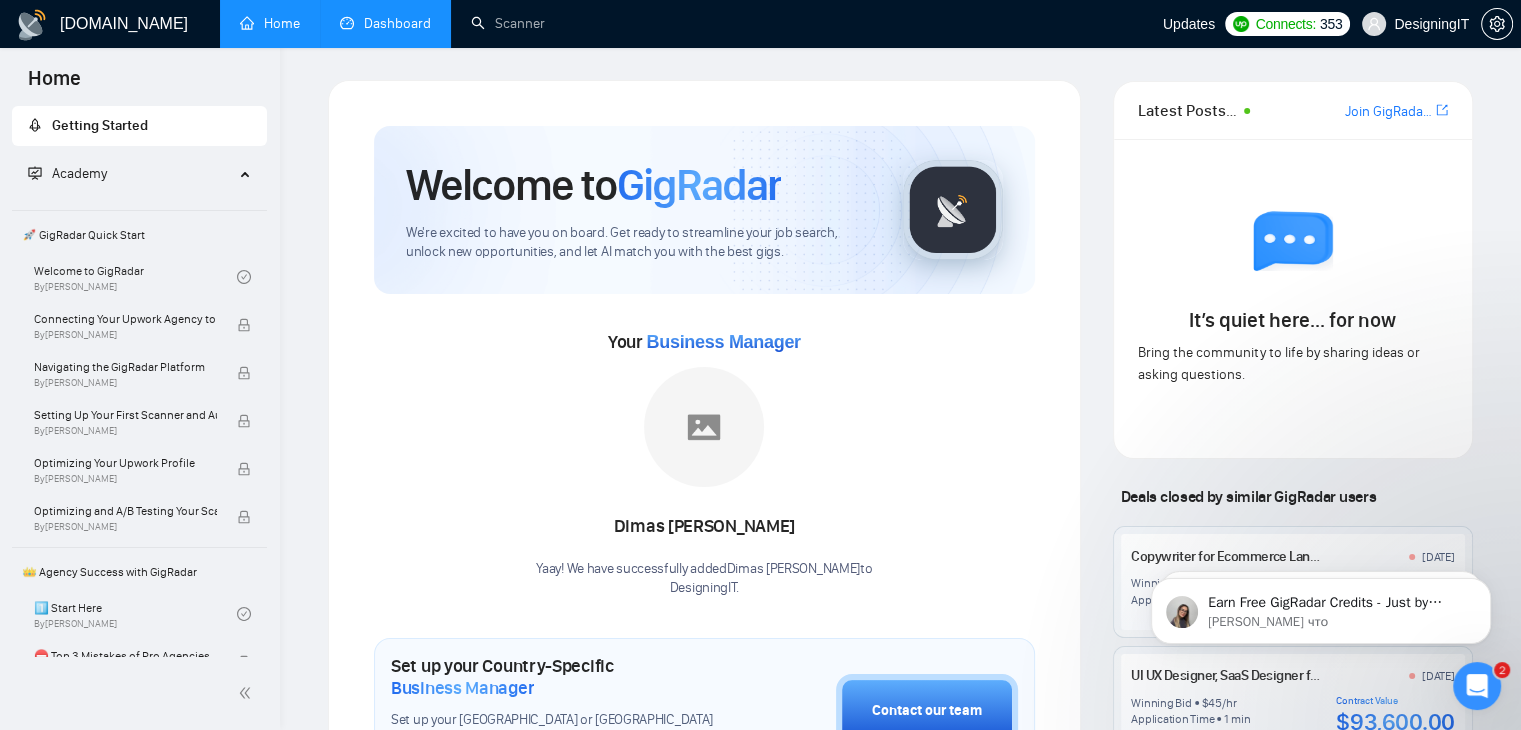 click on "Dashboard" at bounding box center [385, 23] 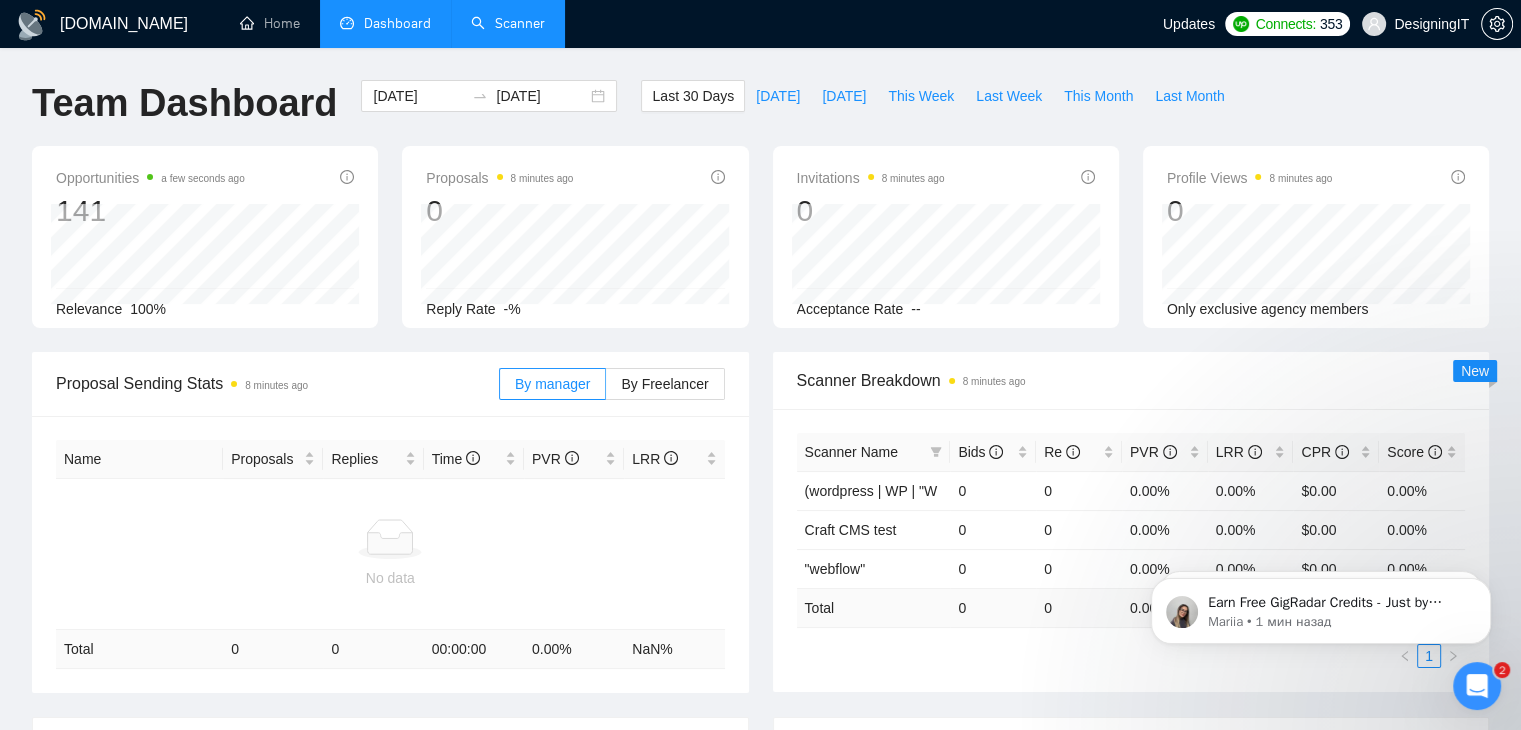 click on "Scanner" at bounding box center (508, 23) 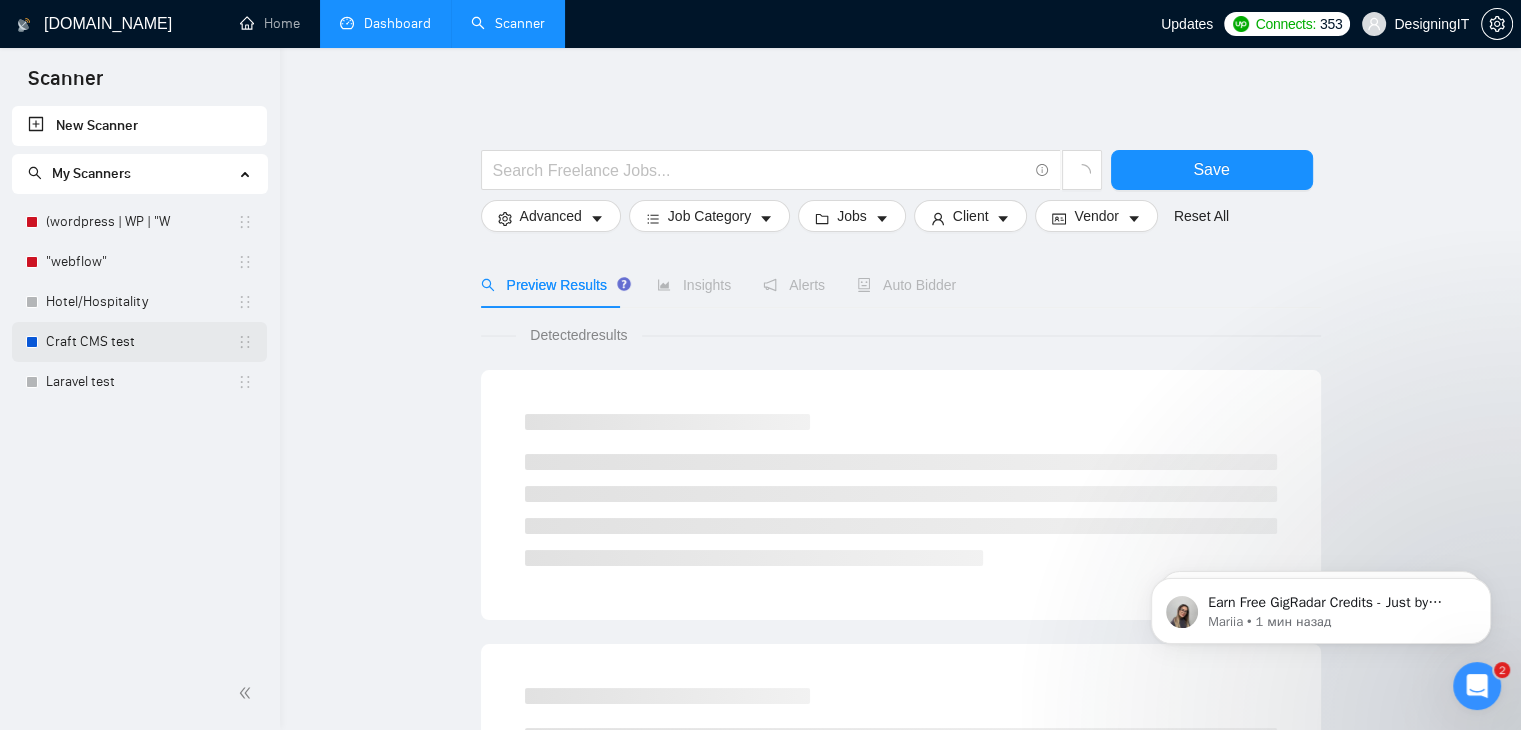 click on "Craft CMS test" at bounding box center [141, 342] 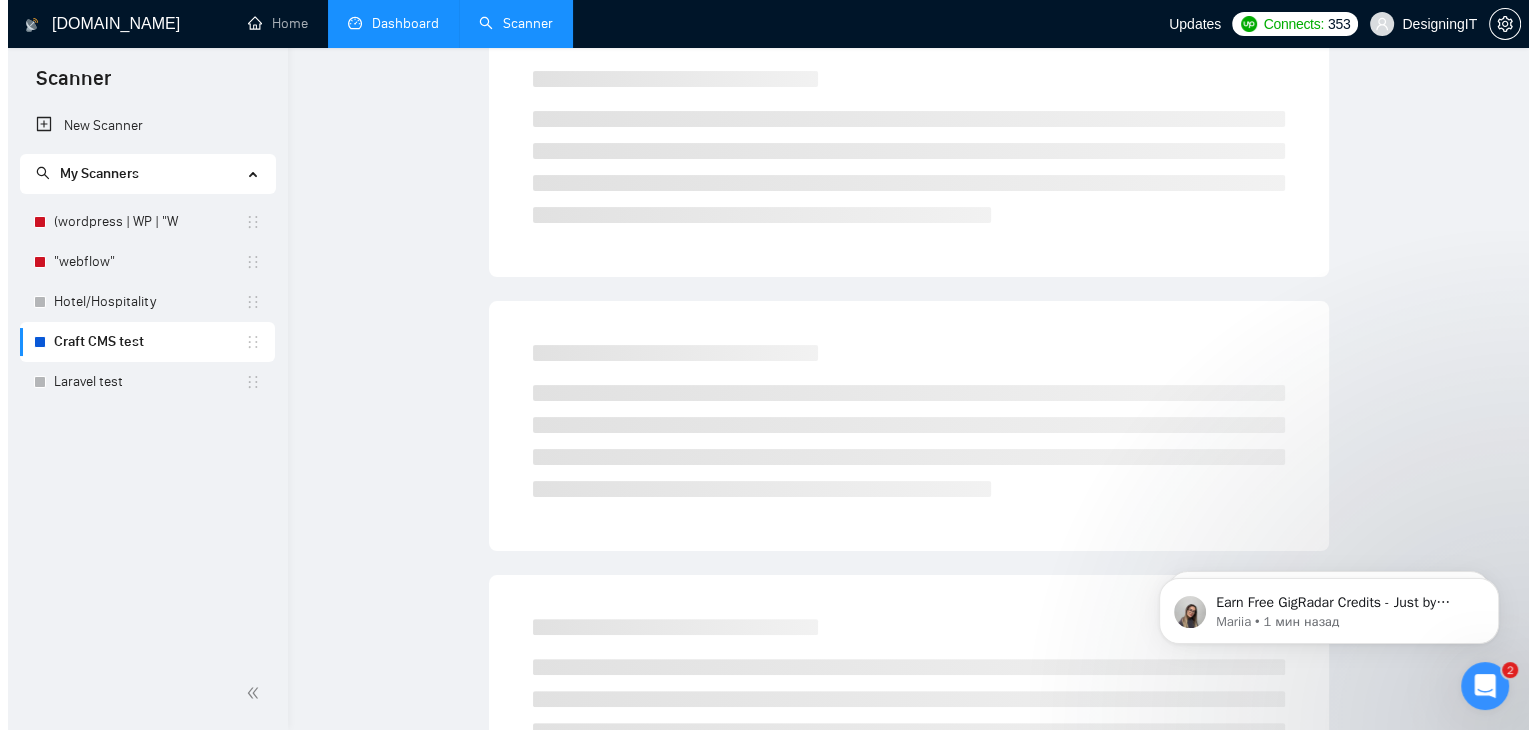 scroll, scrollTop: 0, scrollLeft: 0, axis: both 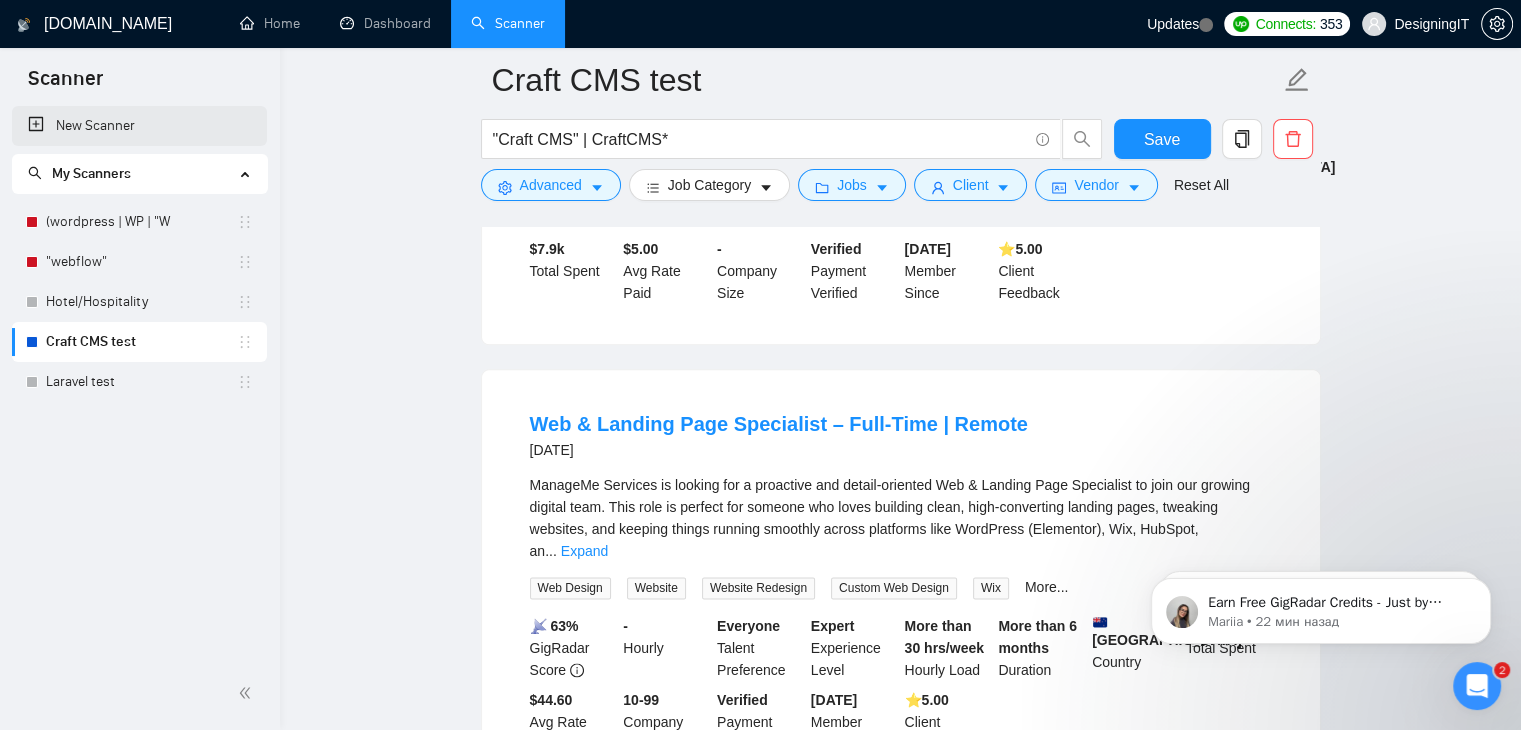 click on "New Scanner" at bounding box center [139, 126] 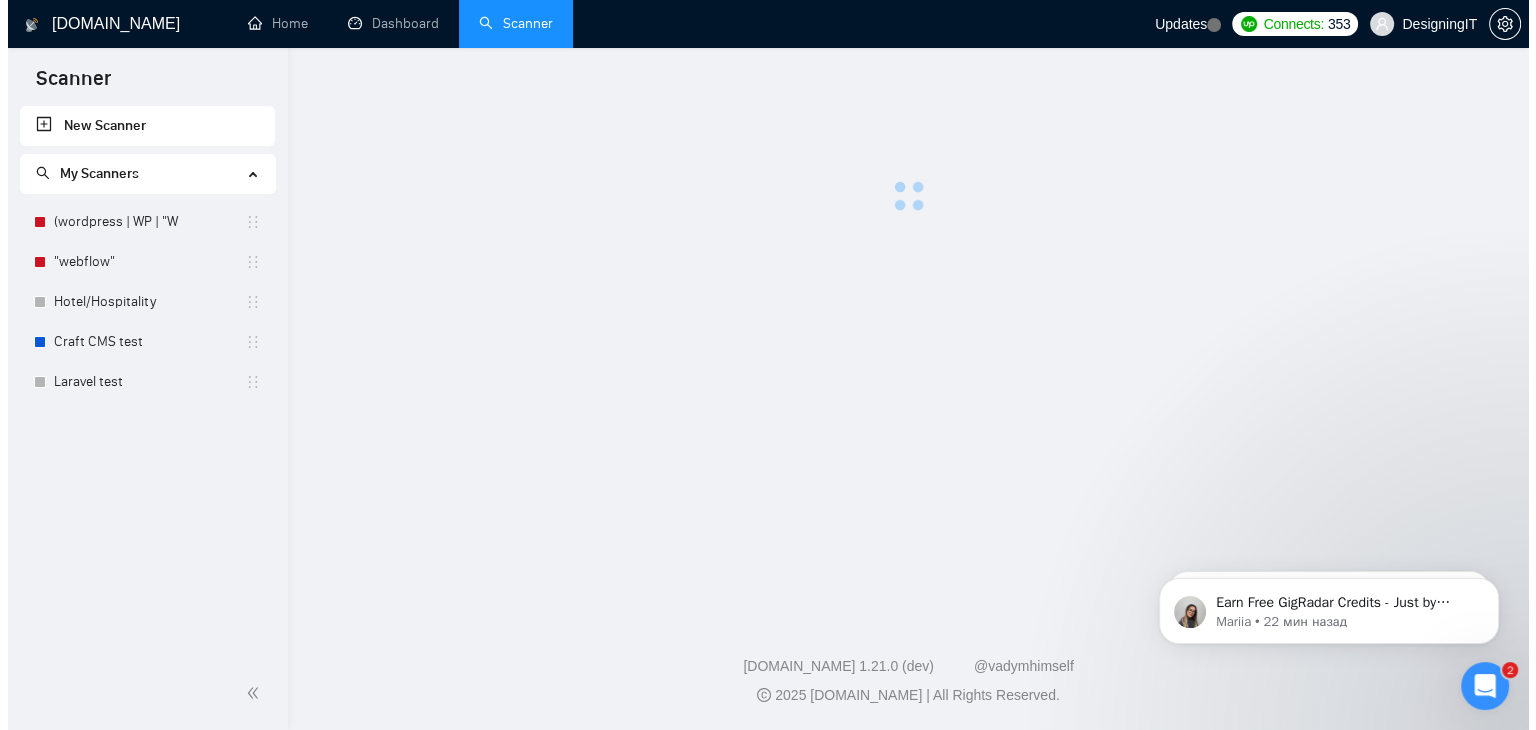 scroll, scrollTop: 0, scrollLeft: 0, axis: both 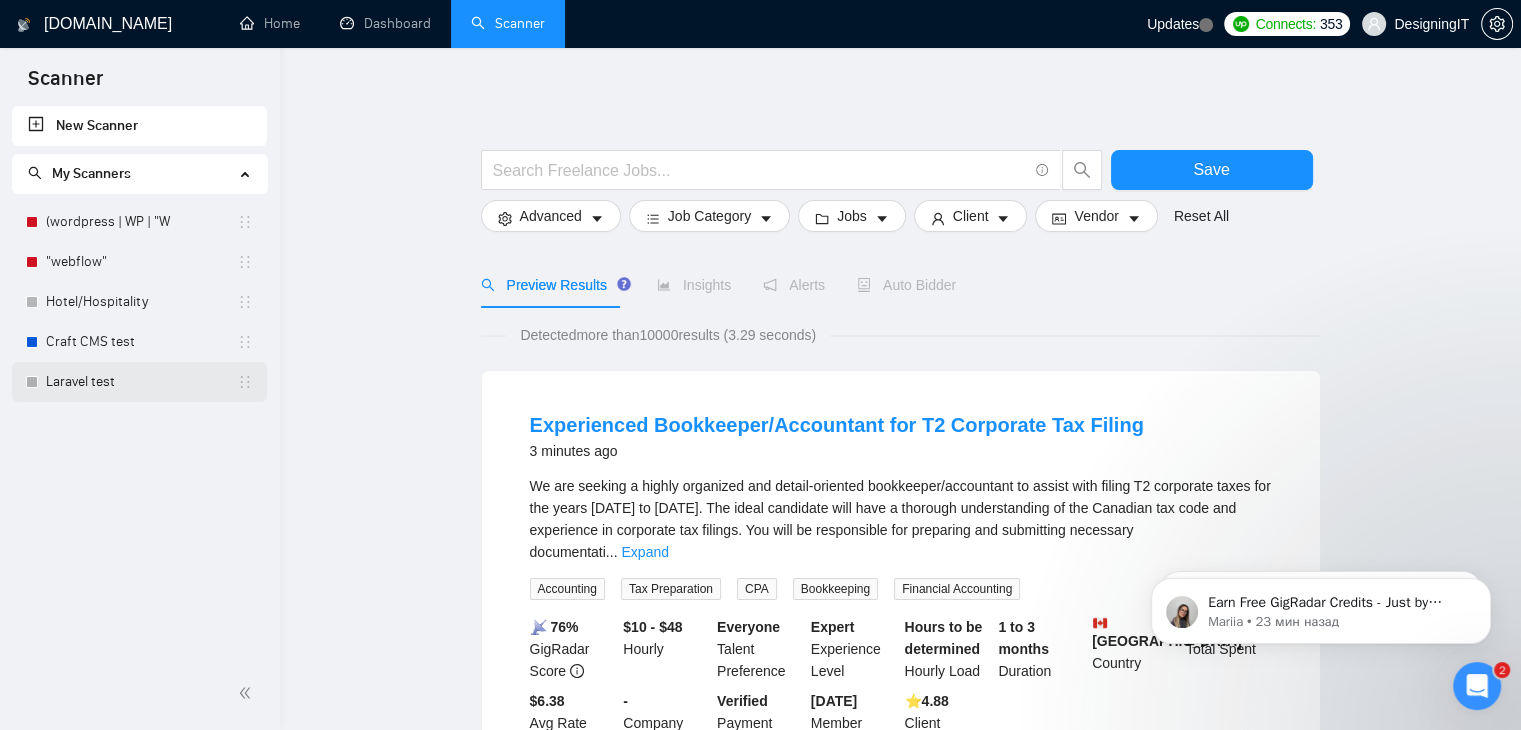 click on "Laravel test" at bounding box center [141, 382] 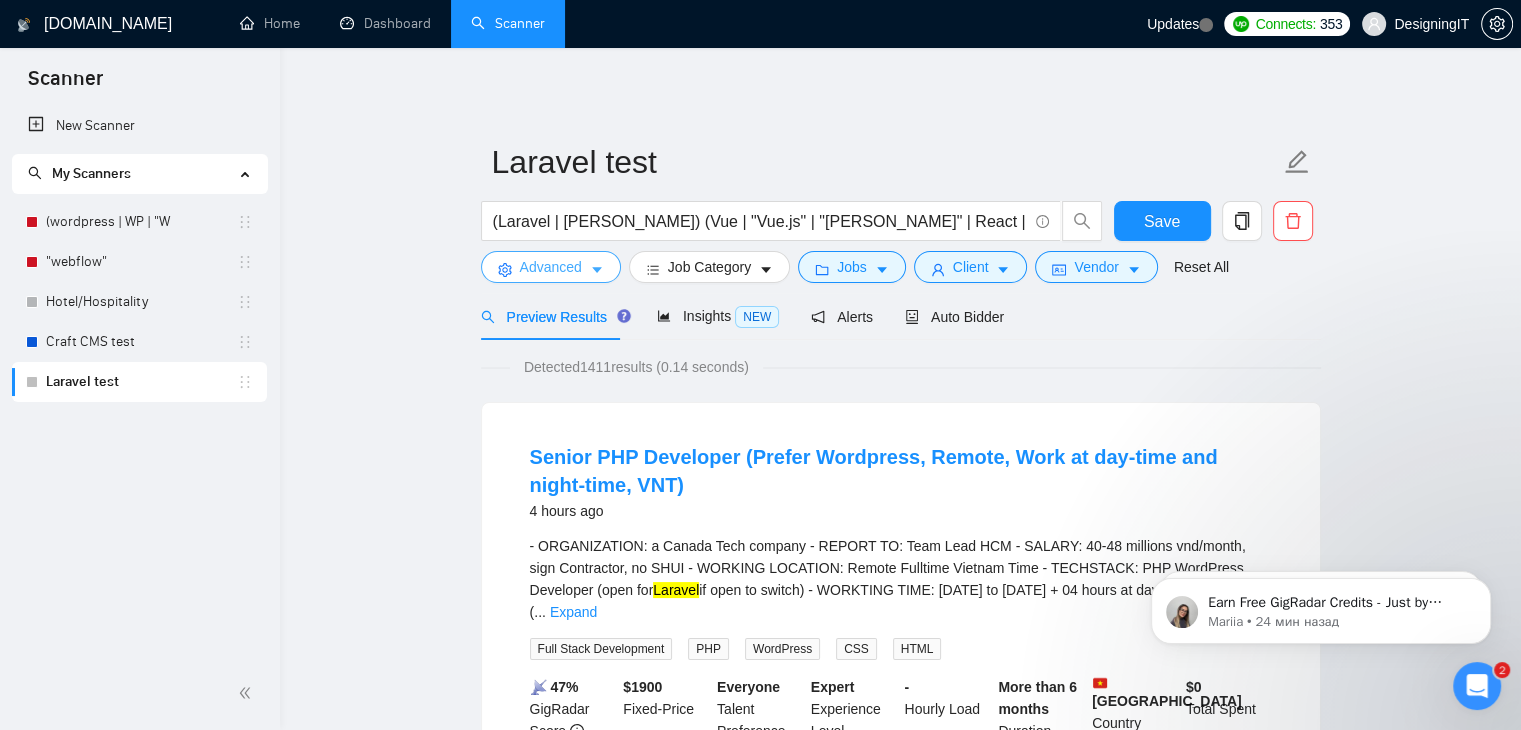 click 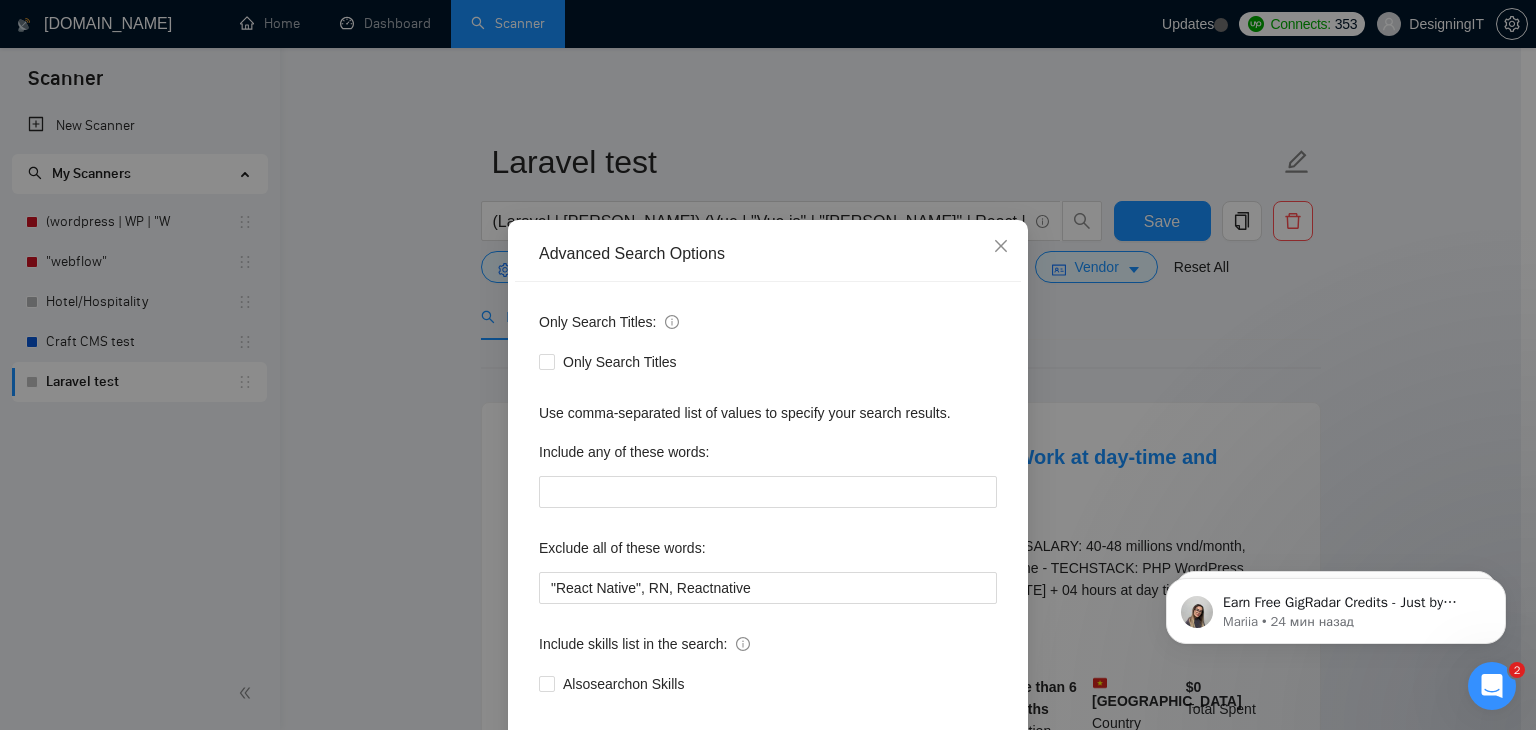 scroll, scrollTop: 102, scrollLeft: 0, axis: vertical 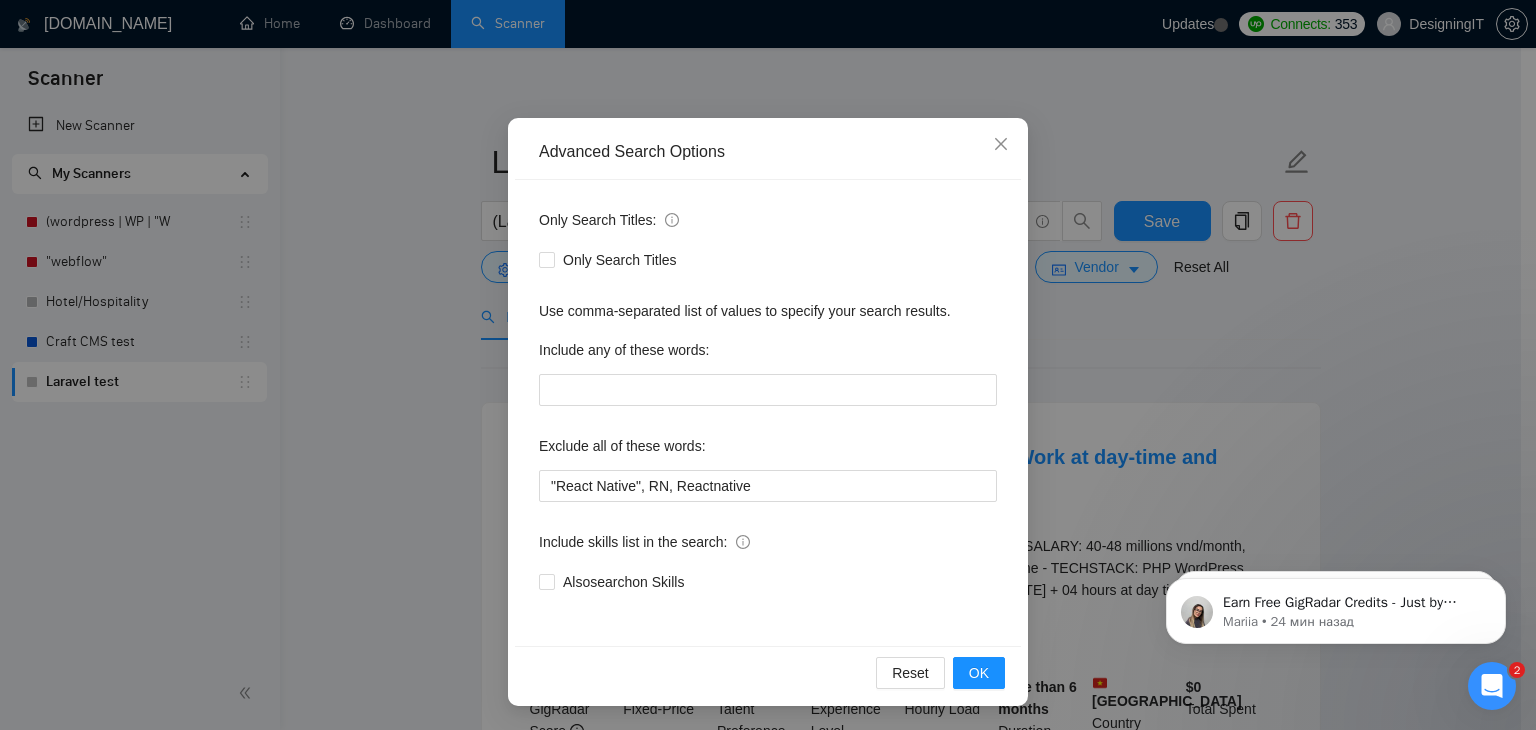 click on "Advanced Search Options Only Search Titles:   Only Search Titles Use comma-separated list of values to specify your search results. Include any of these words: Exclude all of these words: "React Native", RN, Reactnative Include skills list in the search:   Also  search  on Skills Reset OK" at bounding box center [768, 365] 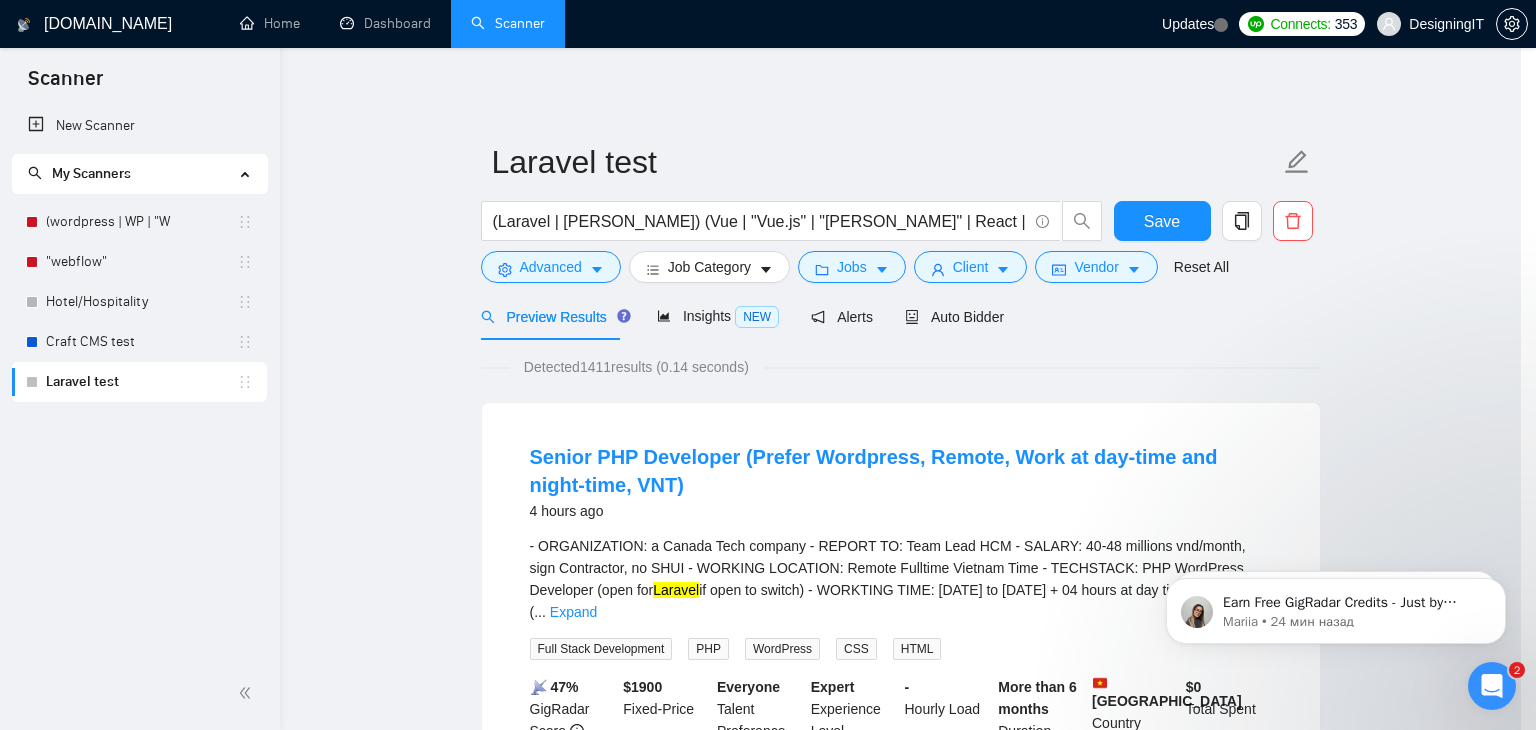 scroll, scrollTop: 0, scrollLeft: 0, axis: both 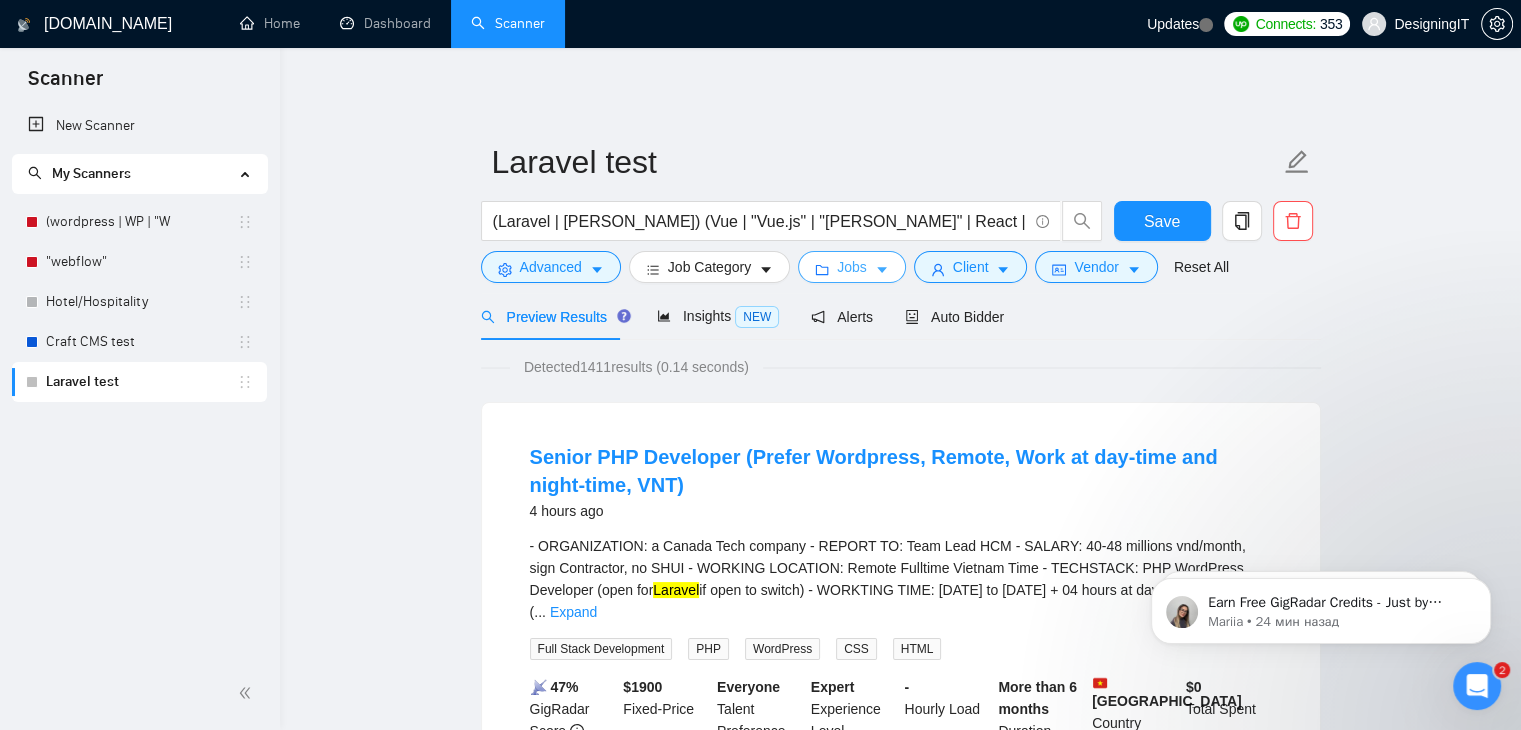 click on "Jobs" at bounding box center [852, 267] 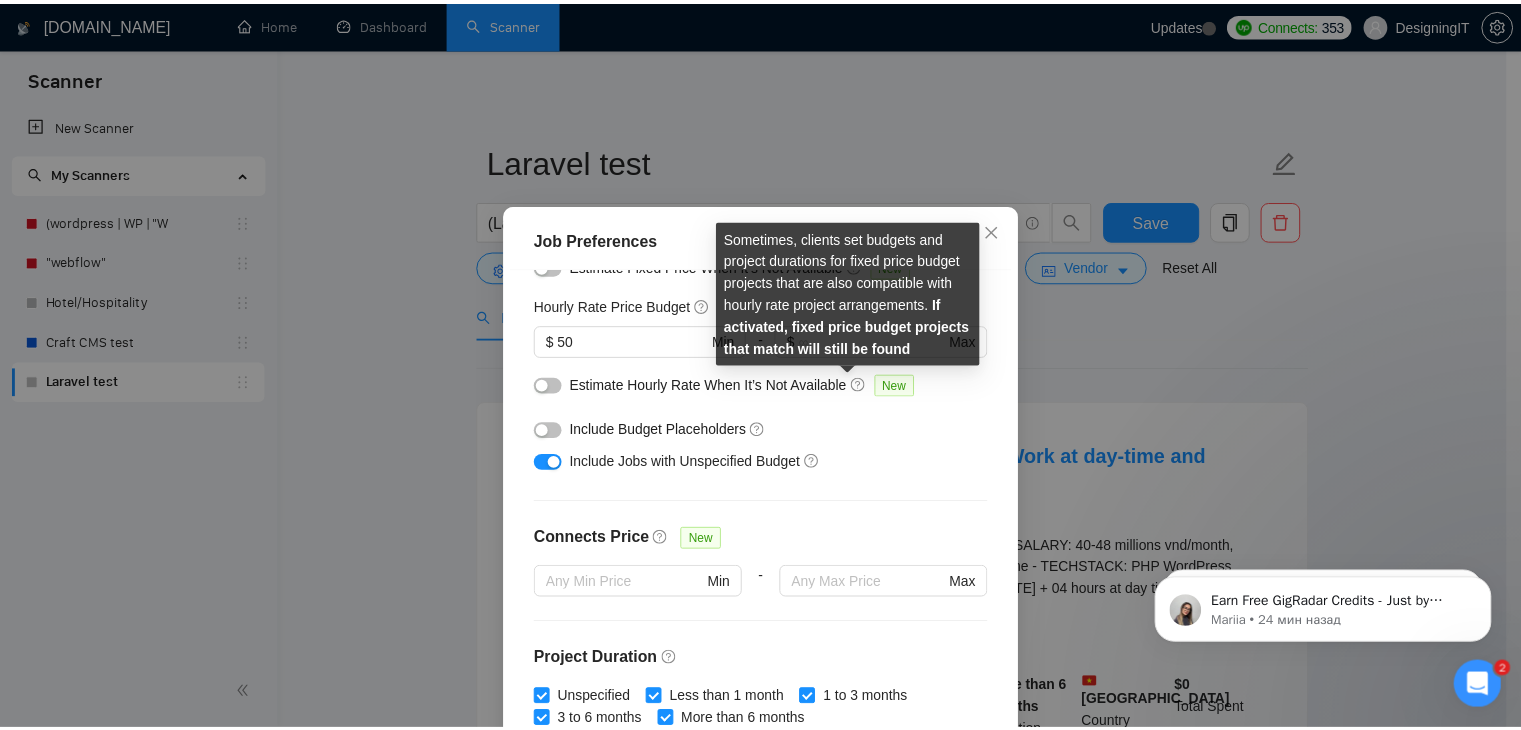 scroll, scrollTop: 492, scrollLeft: 0, axis: vertical 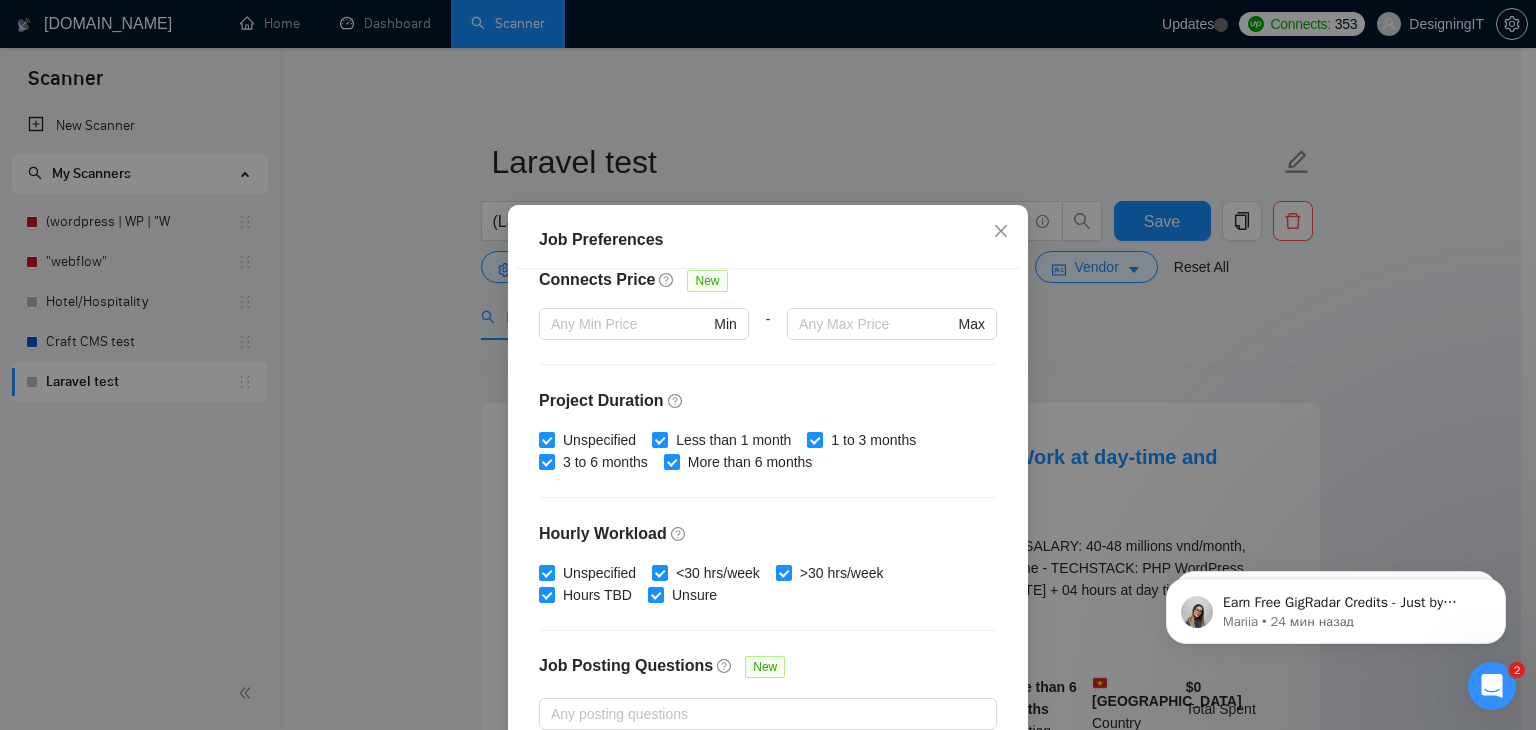 click on "Job Preferences Budget Project Type All Fixed Price Hourly Rate   Fixed Price Budget $ 1000 Min - $ Max Estimate Fixed Price When It’s Not Available New   Hourly Rate Price Budget $ 50 Min - $ Max Estimate Hourly Rate When It’s Not Available New Include Budget Placeholders Include Jobs with Unspecified Budget   Connects Price New Min - Max Project Duration   Unspecified Less than 1 month 1 to 3 months 3 to 6 months More than 6 months Hourly Workload   Unspecified <30 hrs/week >30 hrs/week Hours TBD Unsure Job Posting Questions New   Any posting questions Description Preferences Description Size New   Any description size Reset OK" at bounding box center [768, 365] 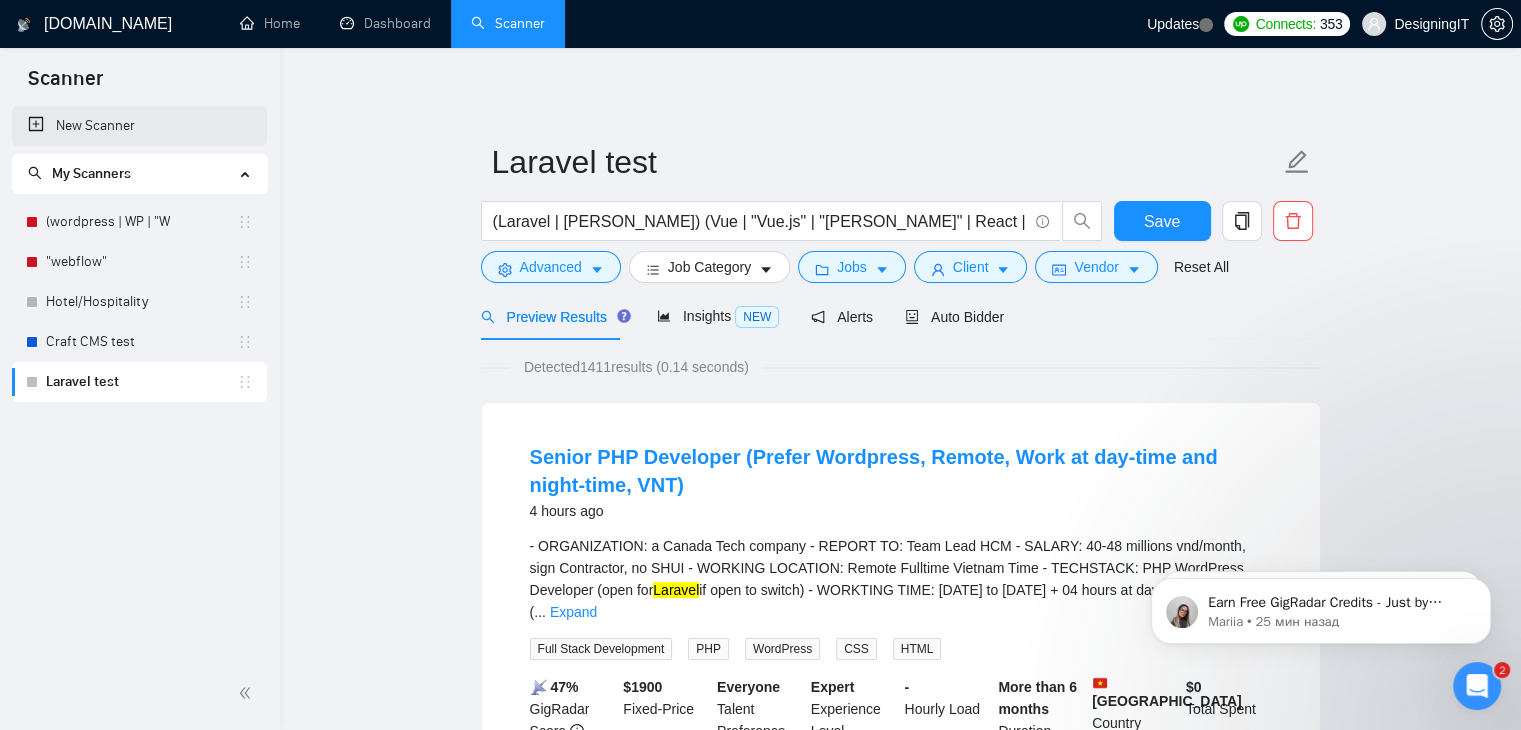 click on "New Scanner" at bounding box center (139, 126) 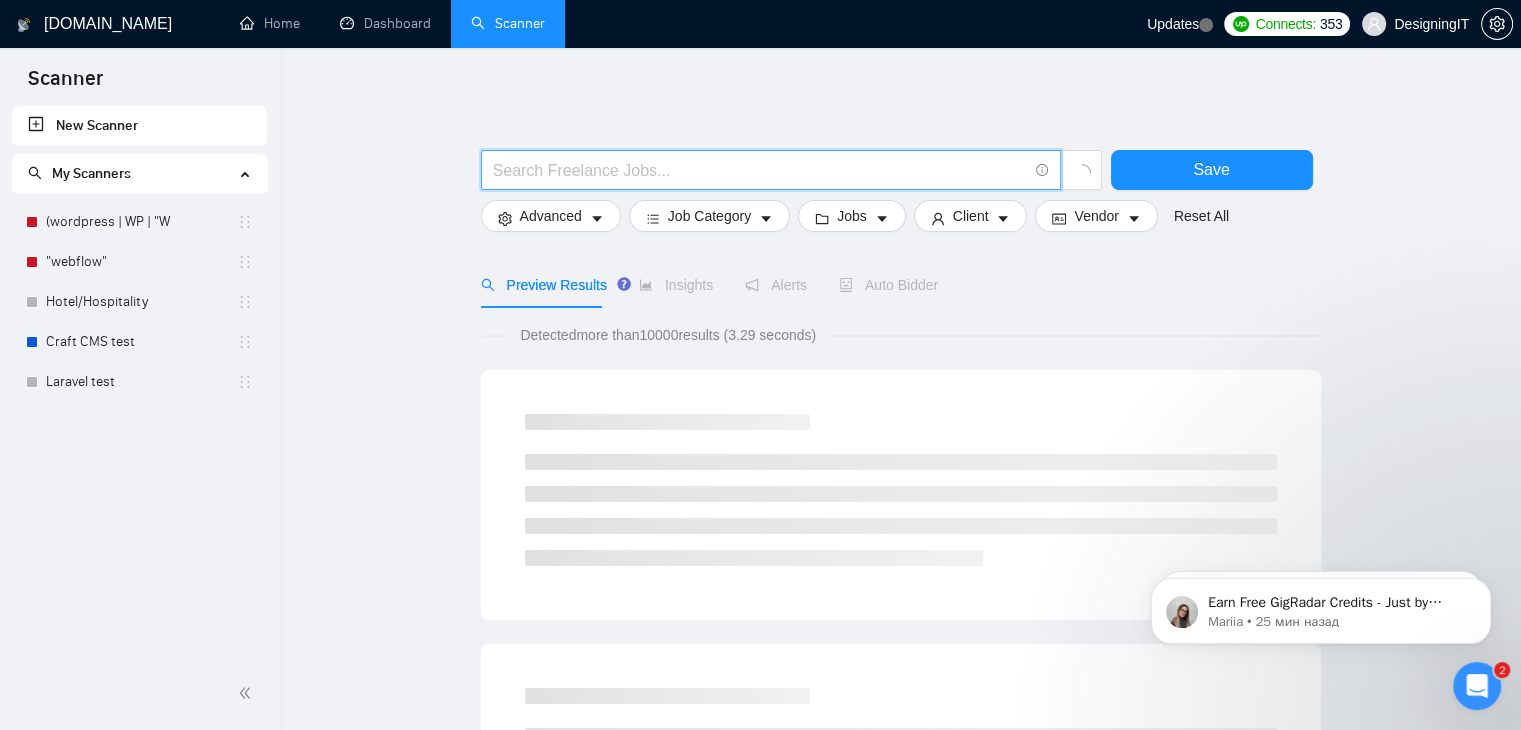 click at bounding box center [760, 170] 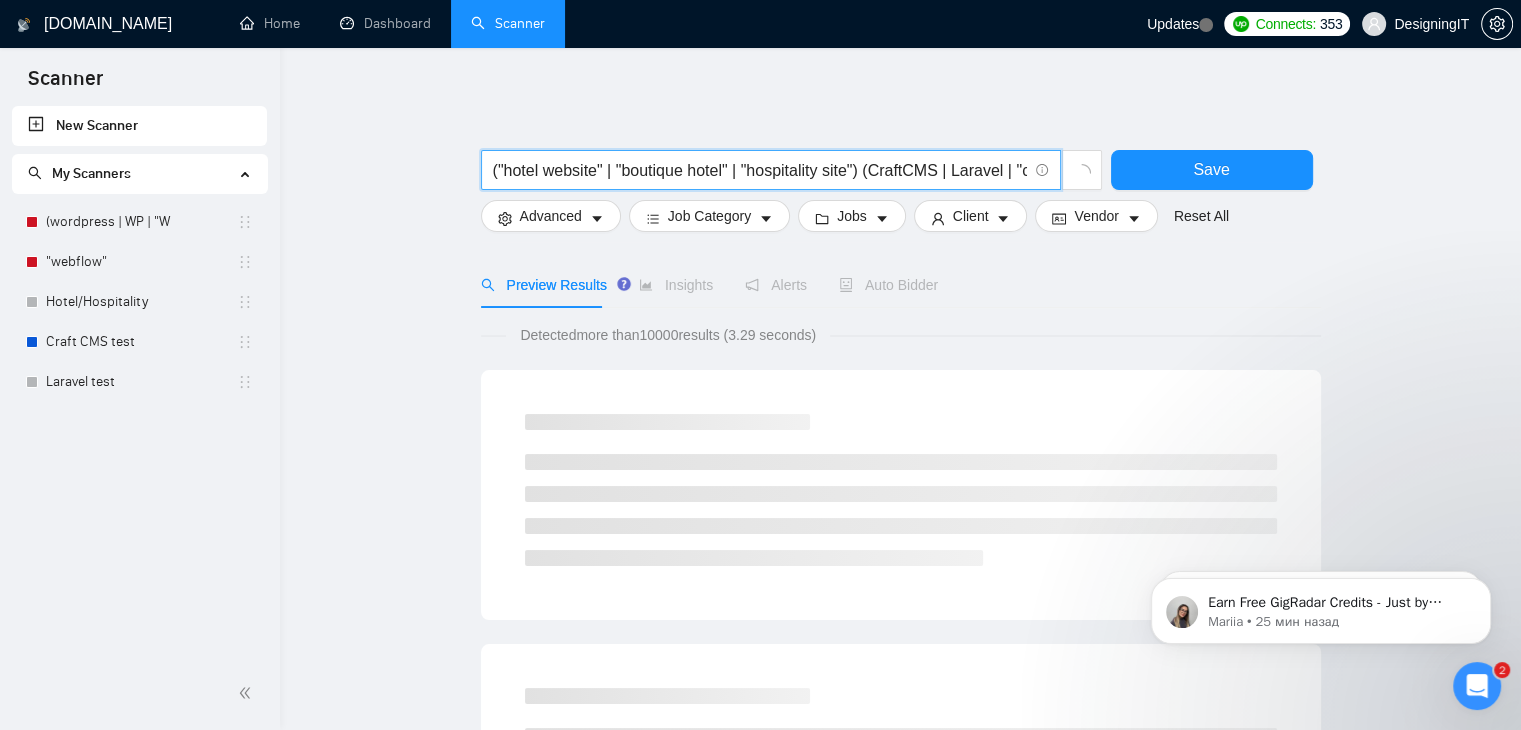 scroll, scrollTop: 0, scrollLeft: 95, axis: horizontal 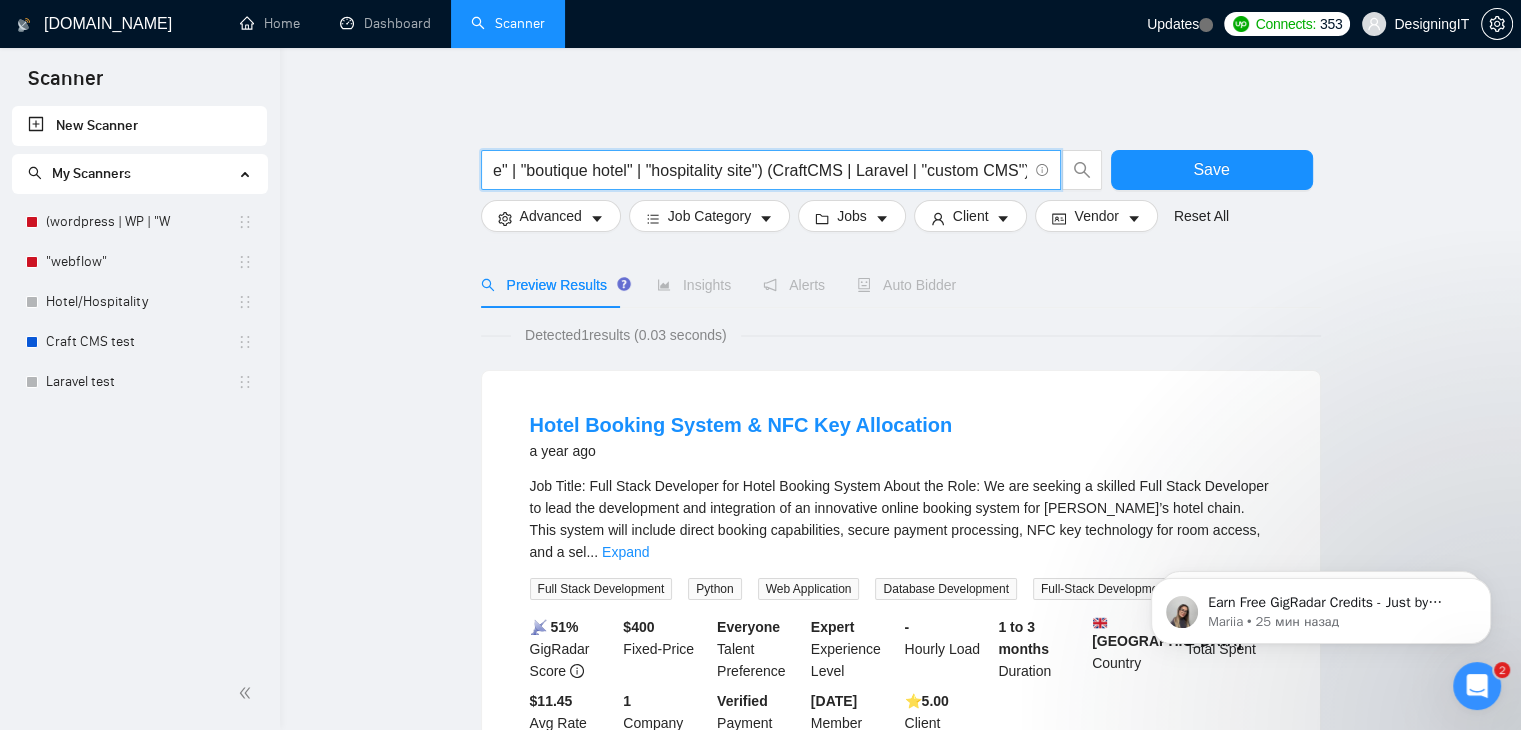 type on "("hotel website" | "boutique hotel" | "hospitality site") (CraftCMS | Laravel | "custom CMS")" 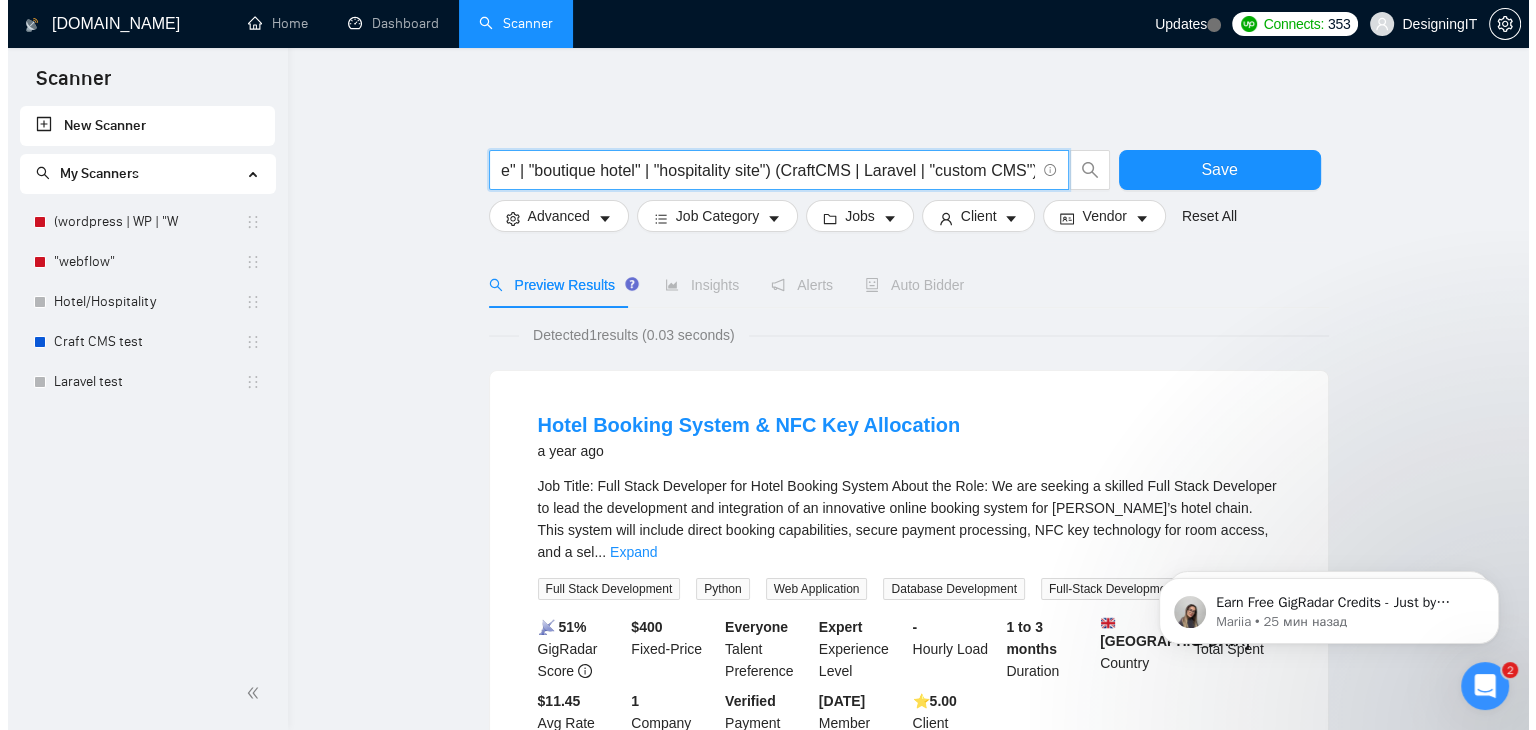 scroll, scrollTop: 0, scrollLeft: 0, axis: both 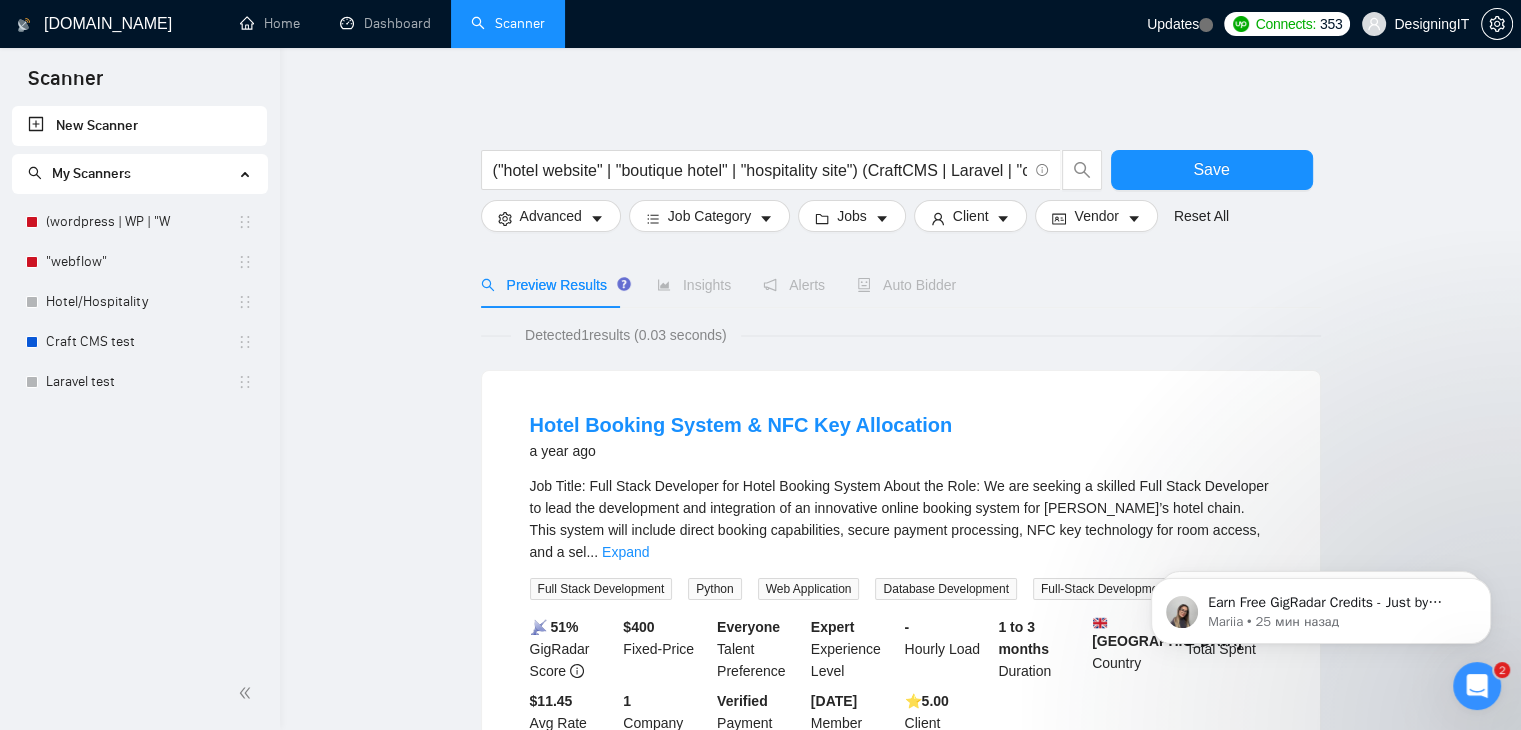 click on "("hotel website" | "boutique hotel" | "hospitality site") (CraftCMS | Laravel | "custom CMS") Save Advanced   Job Category   Jobs   Client   Vendor   Reset All Preview Results Insights Alerts Auto Bidder Detected   1  results   (0.03 seconds) Hotel Booking System & NFC Key Allocation a year ago Job Title: Full Stack Developer for Hotel Booking System
About the Role:
We are seeking a skilled Full Stack Developer to lead the development and integration of an innovative online booking system for [PERSON_NAME]’s hotel chain. This system will include direct booking capabilities, secure payment processing, NFC key technology for room access, and a sel ... Expand Full Stack Development Python Web Application Database Development Full-Stack Development More... 📡   51% GigRadar Score   $ 400 Fixed-Price Everyone Talent Preference Expert Experience Level - Hourly Load 1 to 3 months Duration   [GEOGRAPHIC_DATA] Country $ 2.4k Total Spent $11.45 Avg Rate Paid 1 Company Size Verified Payment Verified [DATE] Member Since" at bounding box center (900, 465) 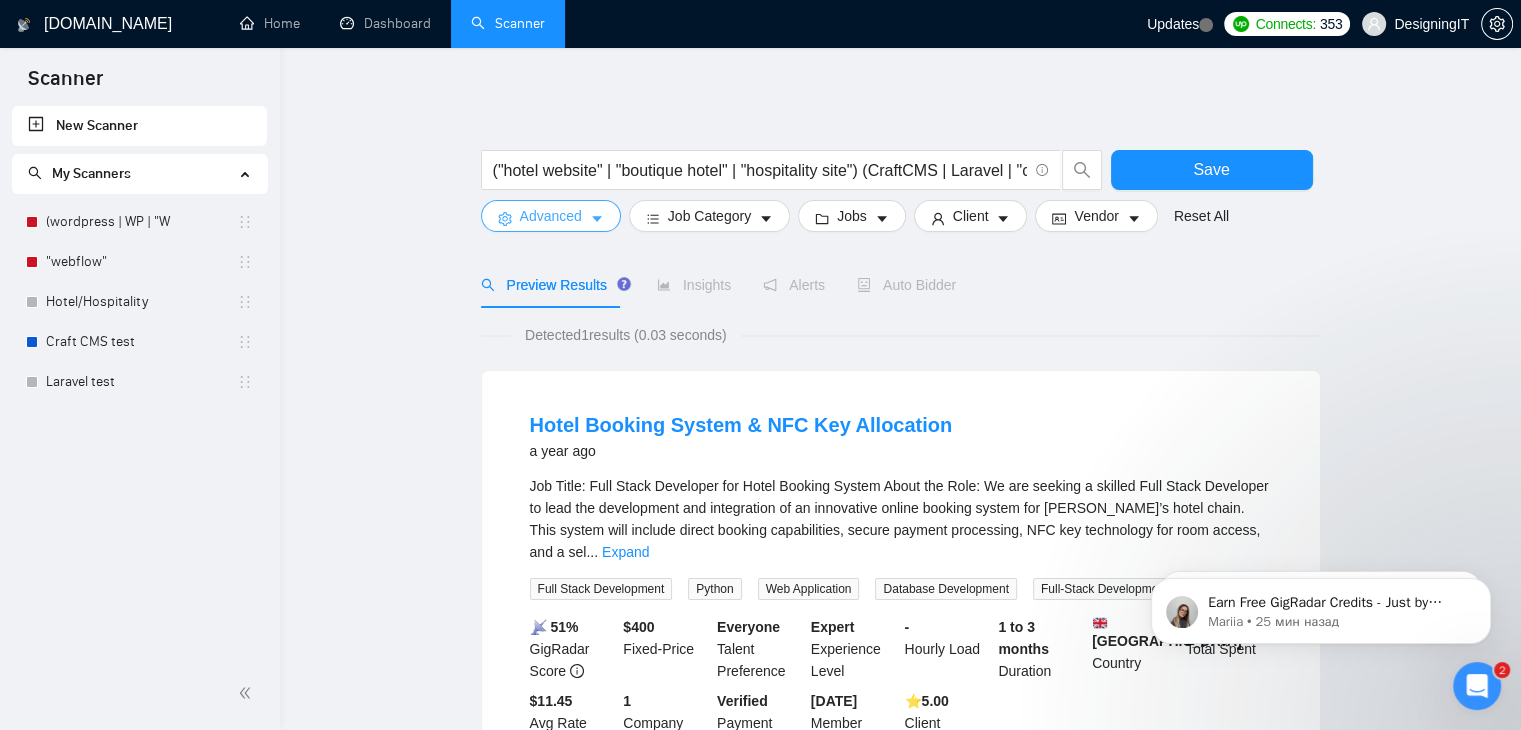 click on "Advanced" at bounding box center (551, 216) 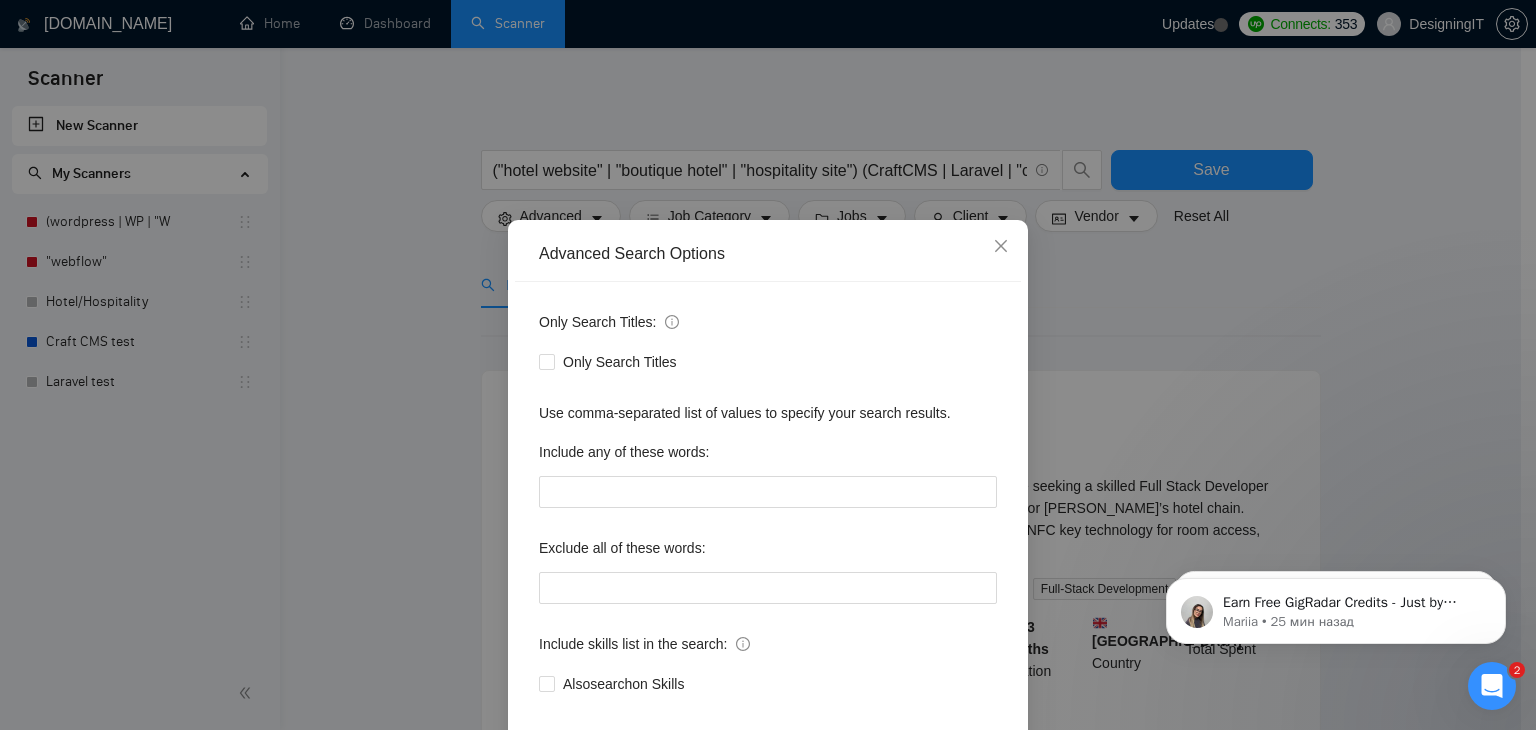 scroll, scrollTop: 102, scrollLeft: 0, axis: vertical 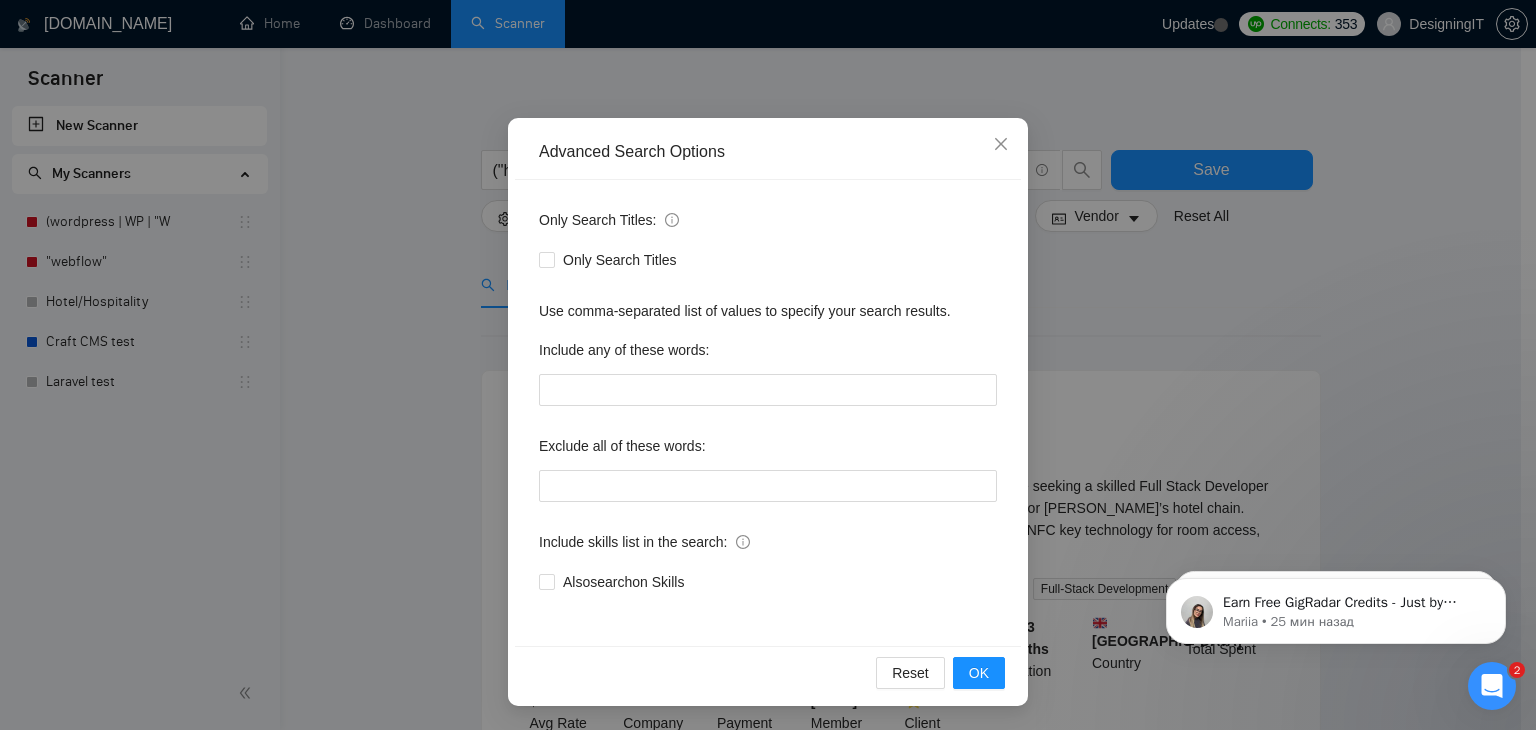 click on "Advanced Search Options Only Search Titles:   Only Search Titles Use comma-separated list of values to specify your search results. Include any of these words: Exclude all of these words: Include skills list in the search:   Also  search  on Skills Reset OK" at bounding box center (768, 365) 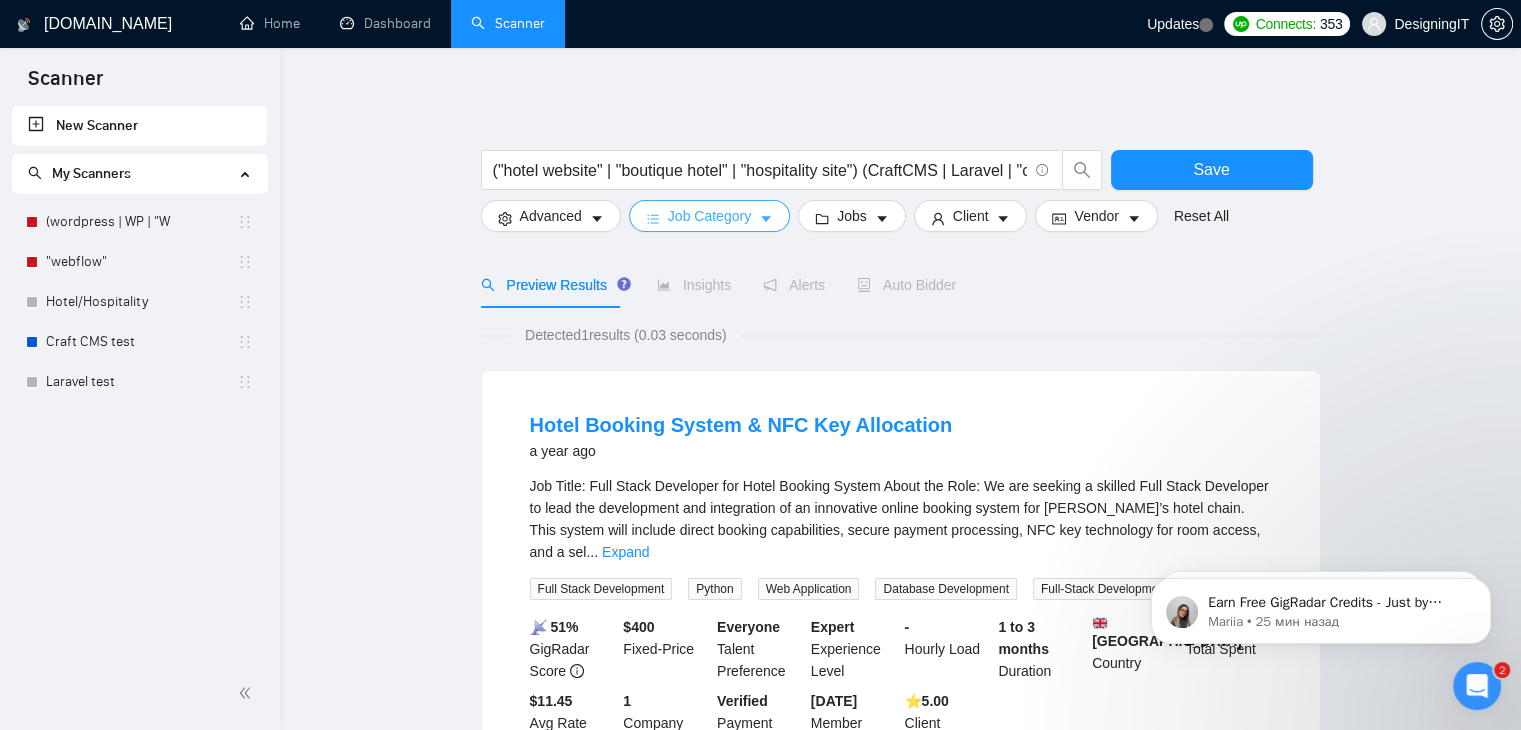 click on "Job Category" at bounding box center [709, 216] 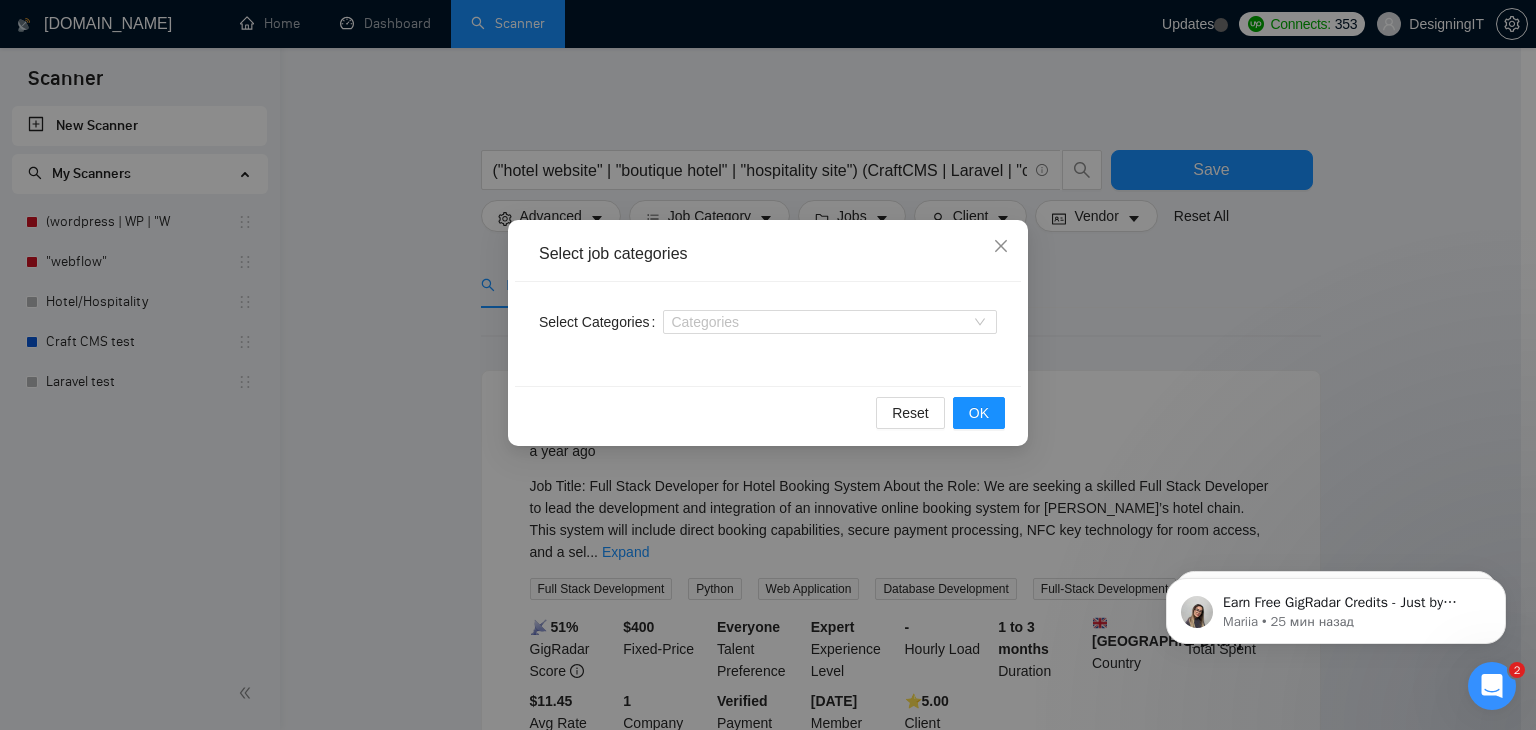 click on "Select job categories Select Categories   Categories Reset OK" at bounding box center [768, 365] 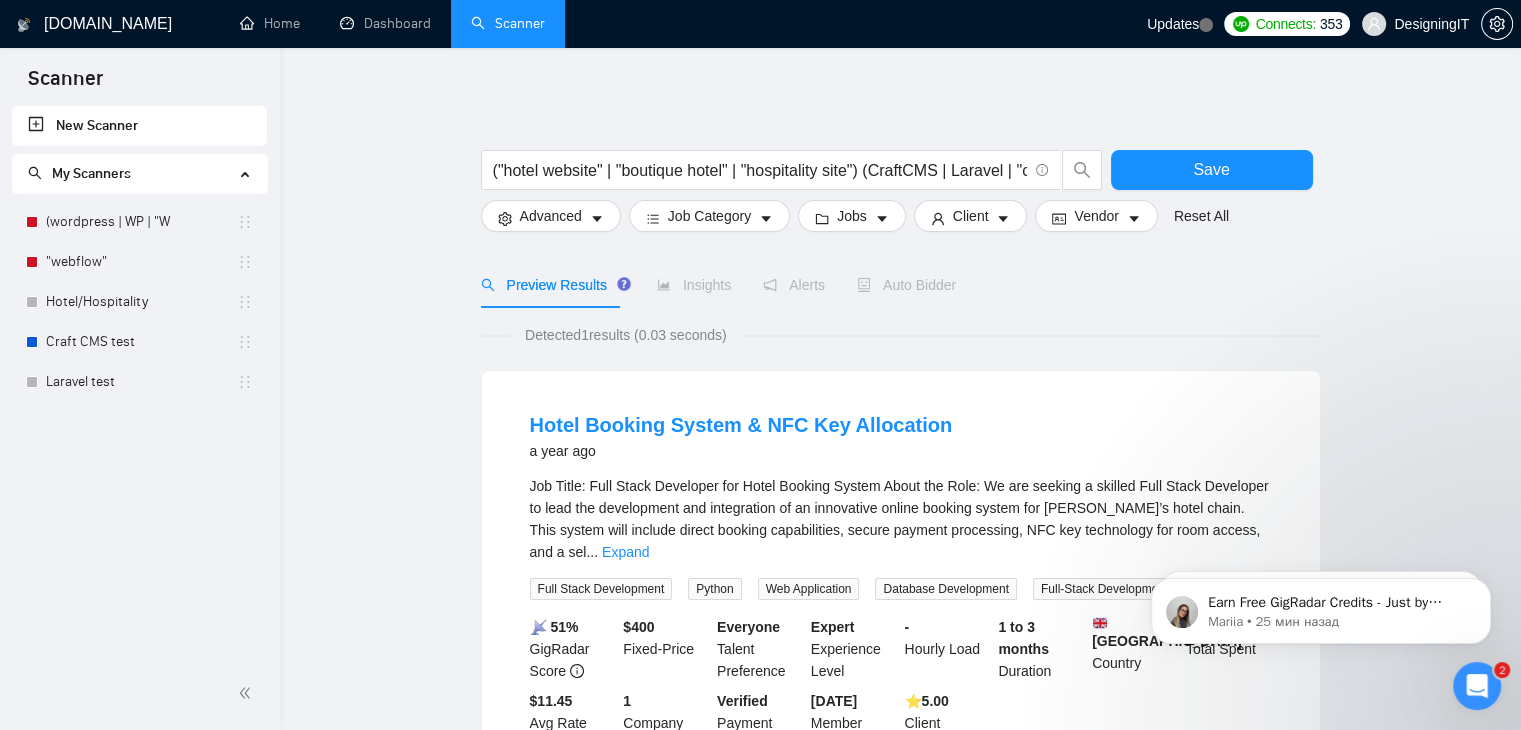 click on "("hotel website" | "boutique hotel" | "hospitality site") (CraftCMS | Laravel | "custom CMS") Save Advanced   Job Category   Jobs   Client   Vendor   Reset All" at bounding box center (901, 186) 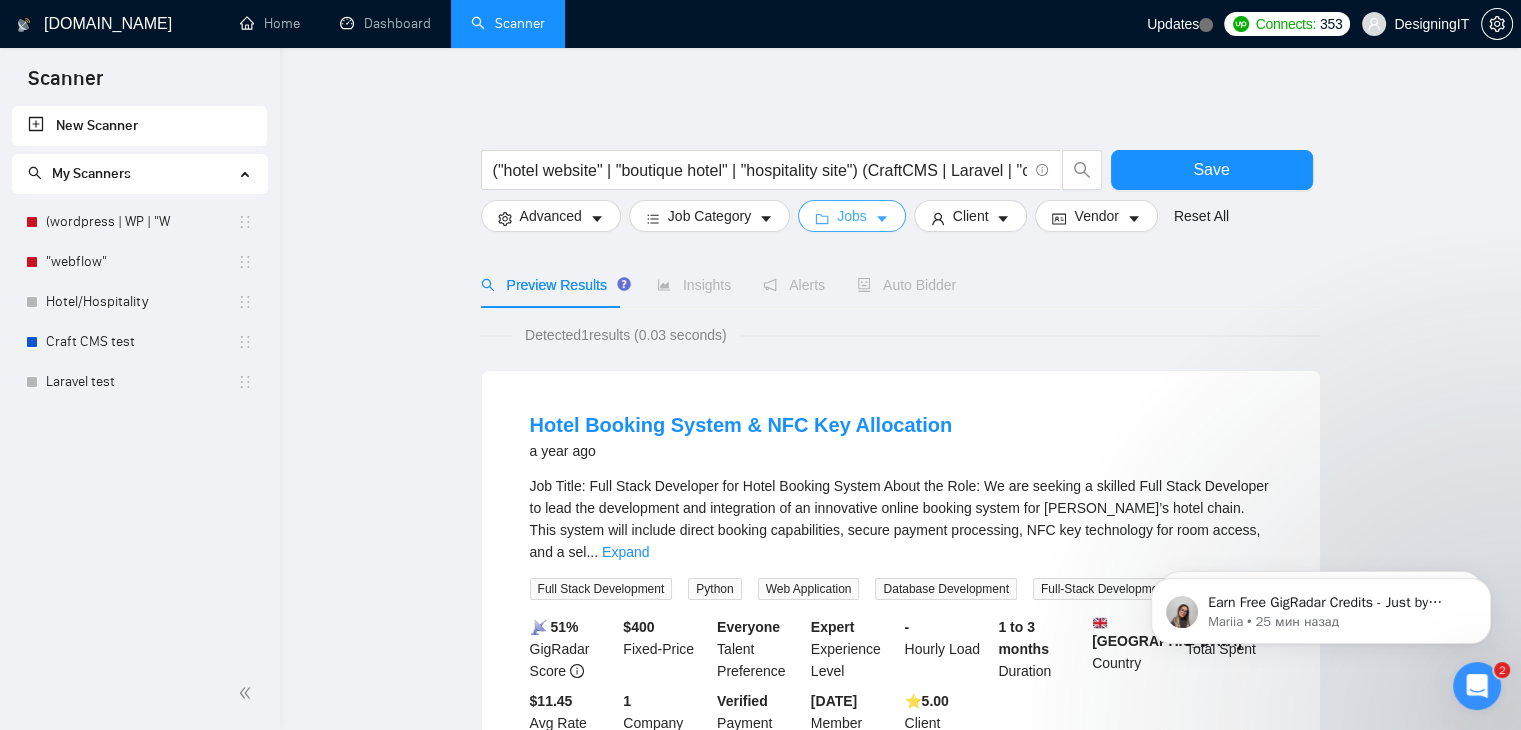 click on "Jobs" at bounding box center [852, 216] 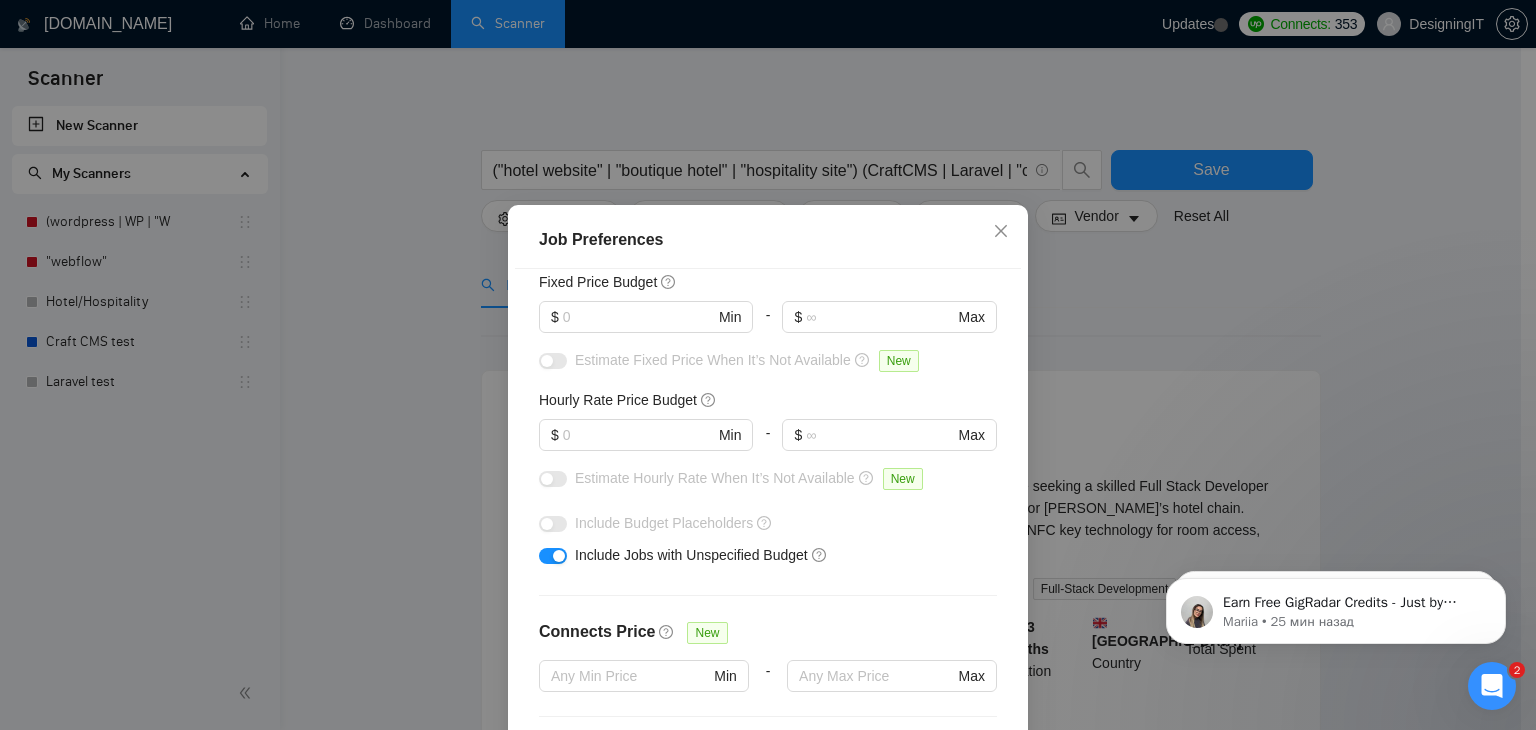 scroll, scrollTop: 358, scrollLeft: 0, axis: vertical 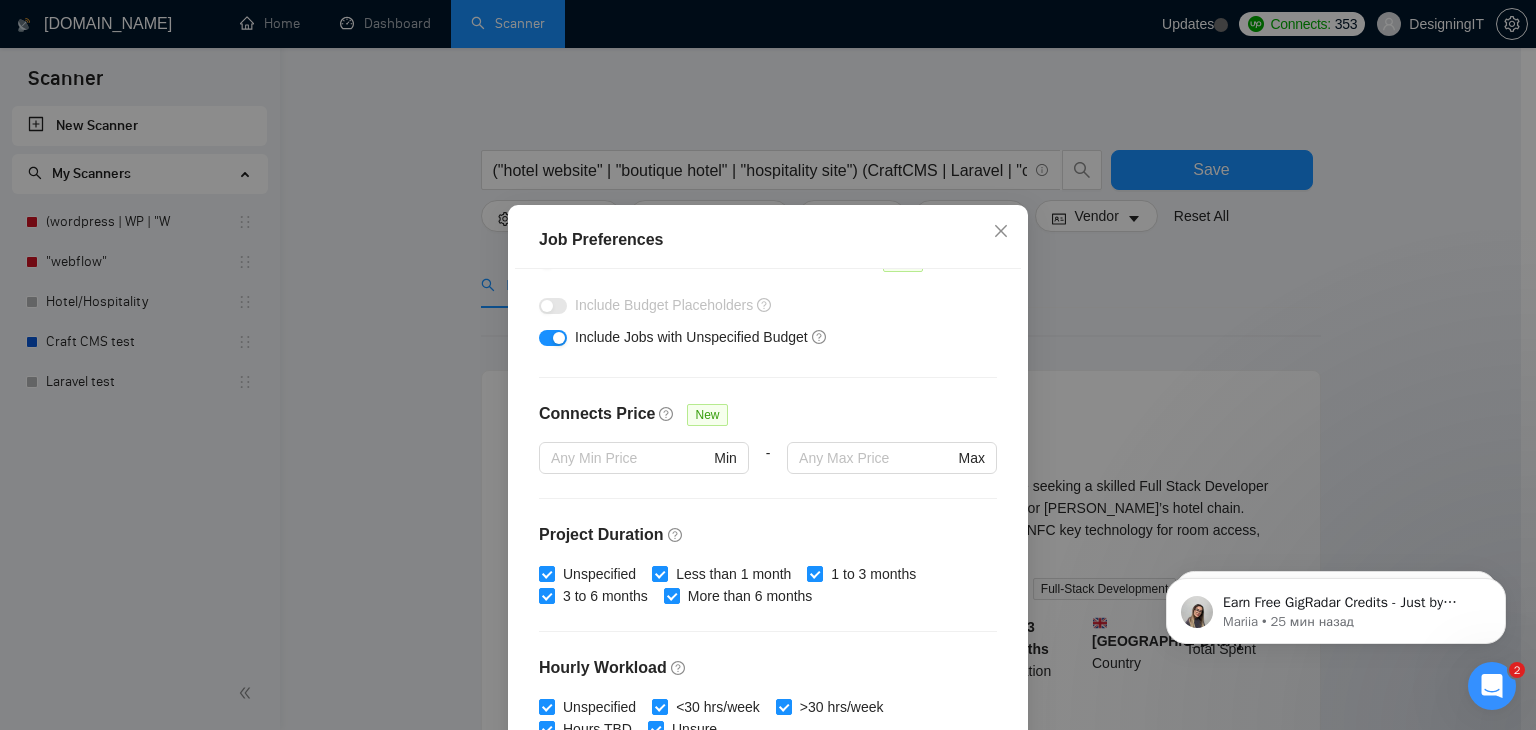 click on "Job Preferences Budget Project Type All Fixed Price Hourly Rate   Fixed Price Budget $ Min - $ Max Estimate Fixed Price When It’s Not Available New   Hourly Rate Price Budget $ Min - $ Max Estimate Hourly Rate When It’s Not Available New Include Budget Placeholders Include Jobs with Unspecified Budget   Connects Price New Min - Max Project Duration   Unspecified Less than 1 month 1 to 3 months 3 to 6 months More than 6 months Hourly Workload   Unspecified <30 hrs/week >30 hrs/week Hours TBD Unsure Job Posting Questions New   Any posting questions Description Preferences Description Size New   Any description size Reset OK" at bounding box center [768, 365] 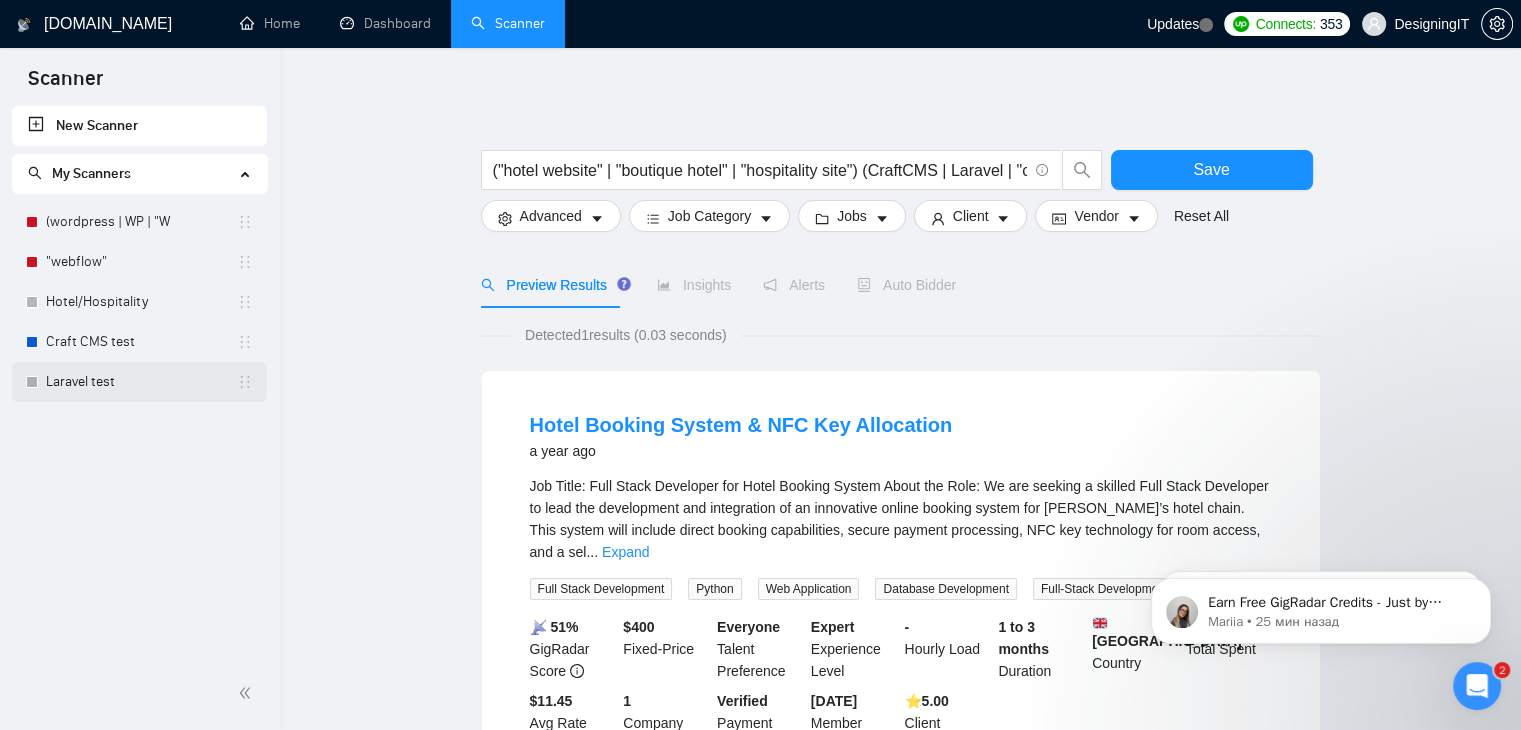 click on "Laravel test" at bounding box center [141, 382] 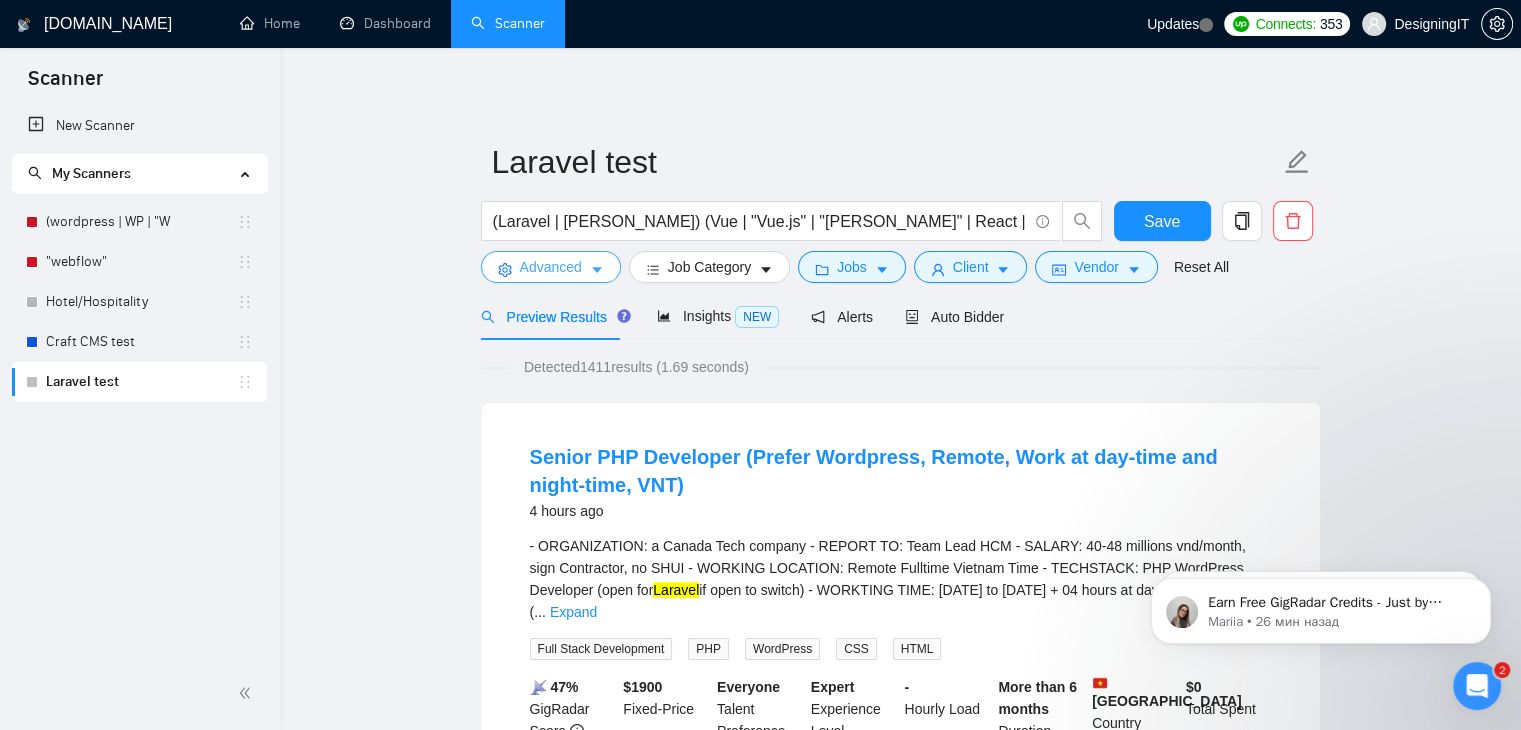 click on "Advanced" at bounding box center [551, 267] 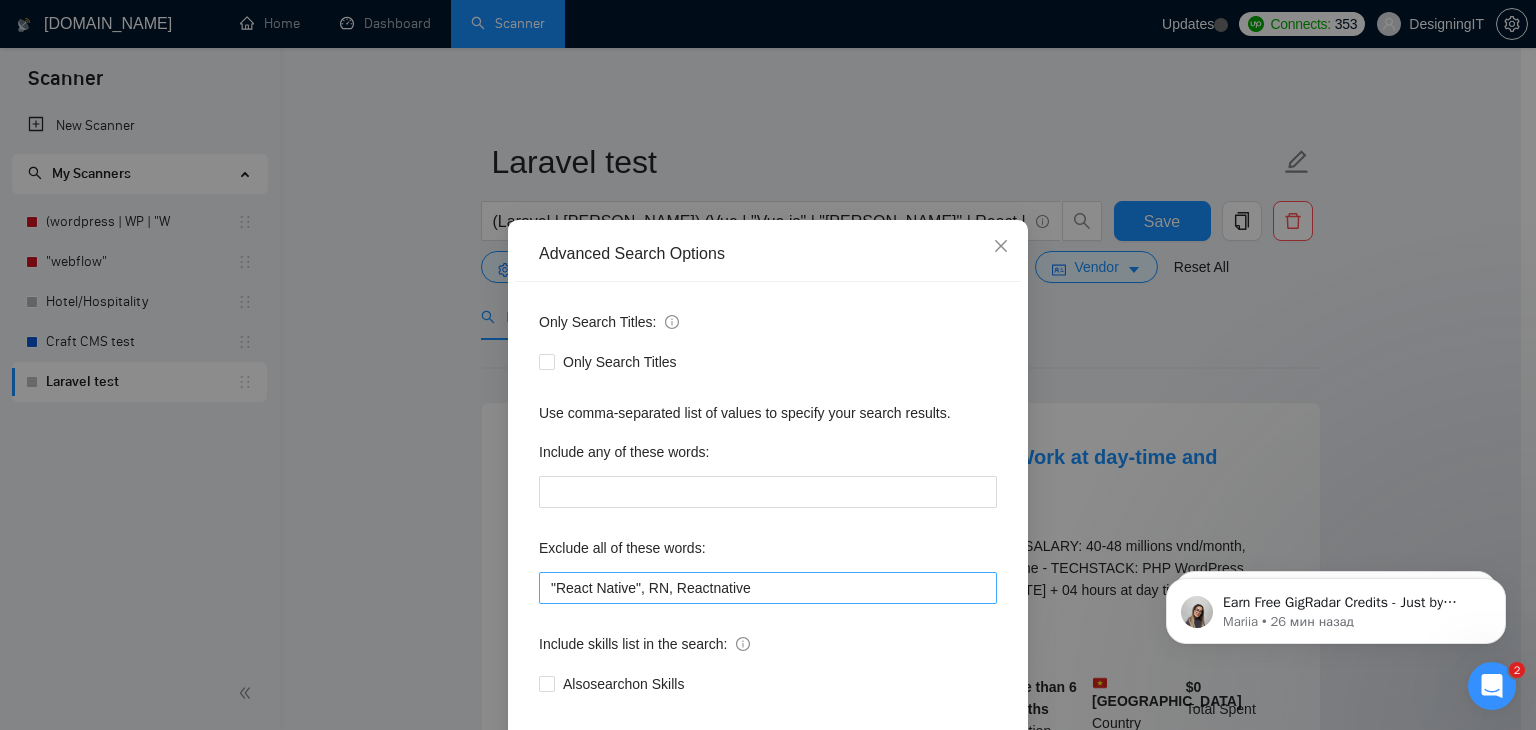 scroll, scrollTop: 102, scrollLeft: 0, axis: vertical 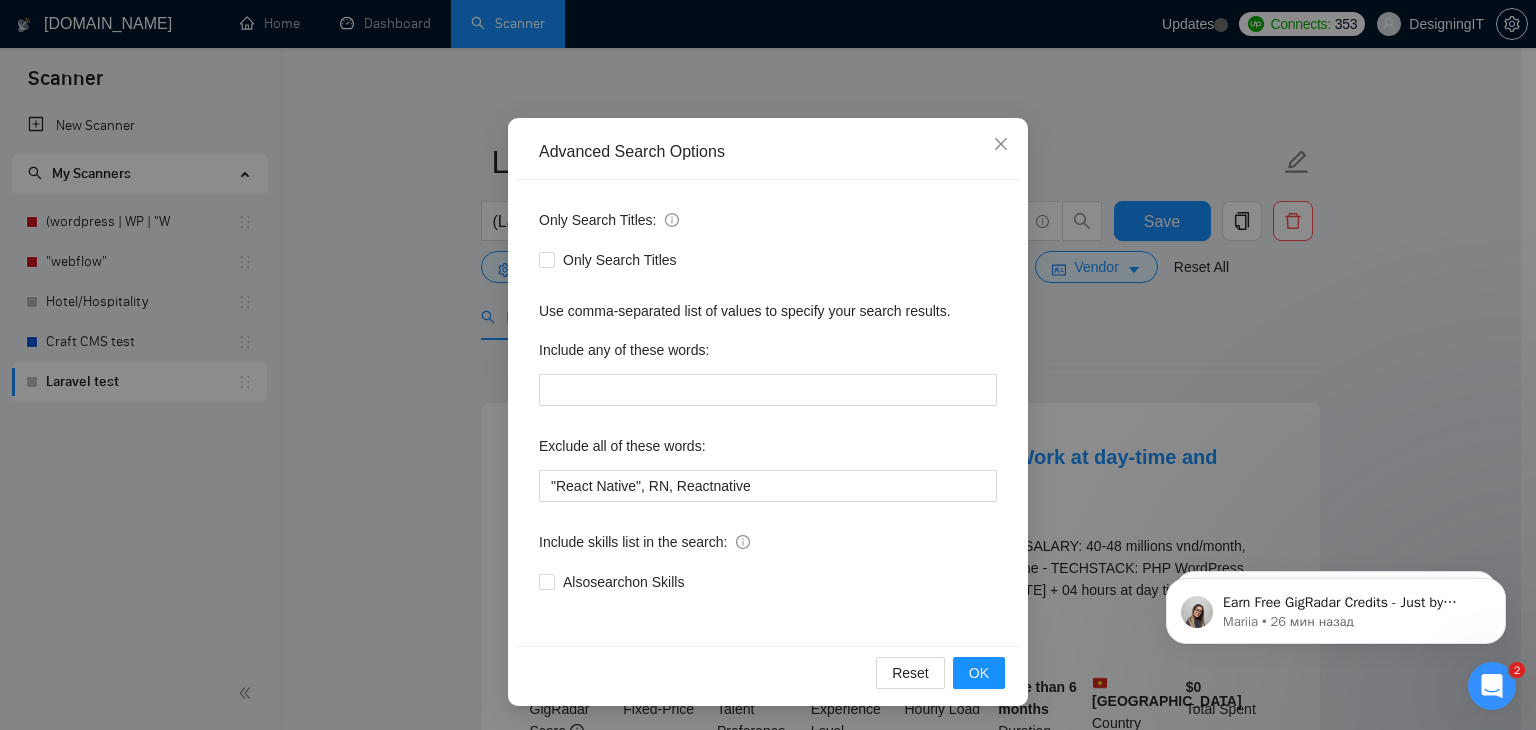 click on "Advanced Search Options Only Search Titles:   Only Search Titles Use comma-separated list of values to specify your search results. Include any of these words: Exclude all of these words: "React Native", RN, Reactnative Include skills list in the search:   Also  search  on Skills Reset OK" at bounding box center (768, 365) 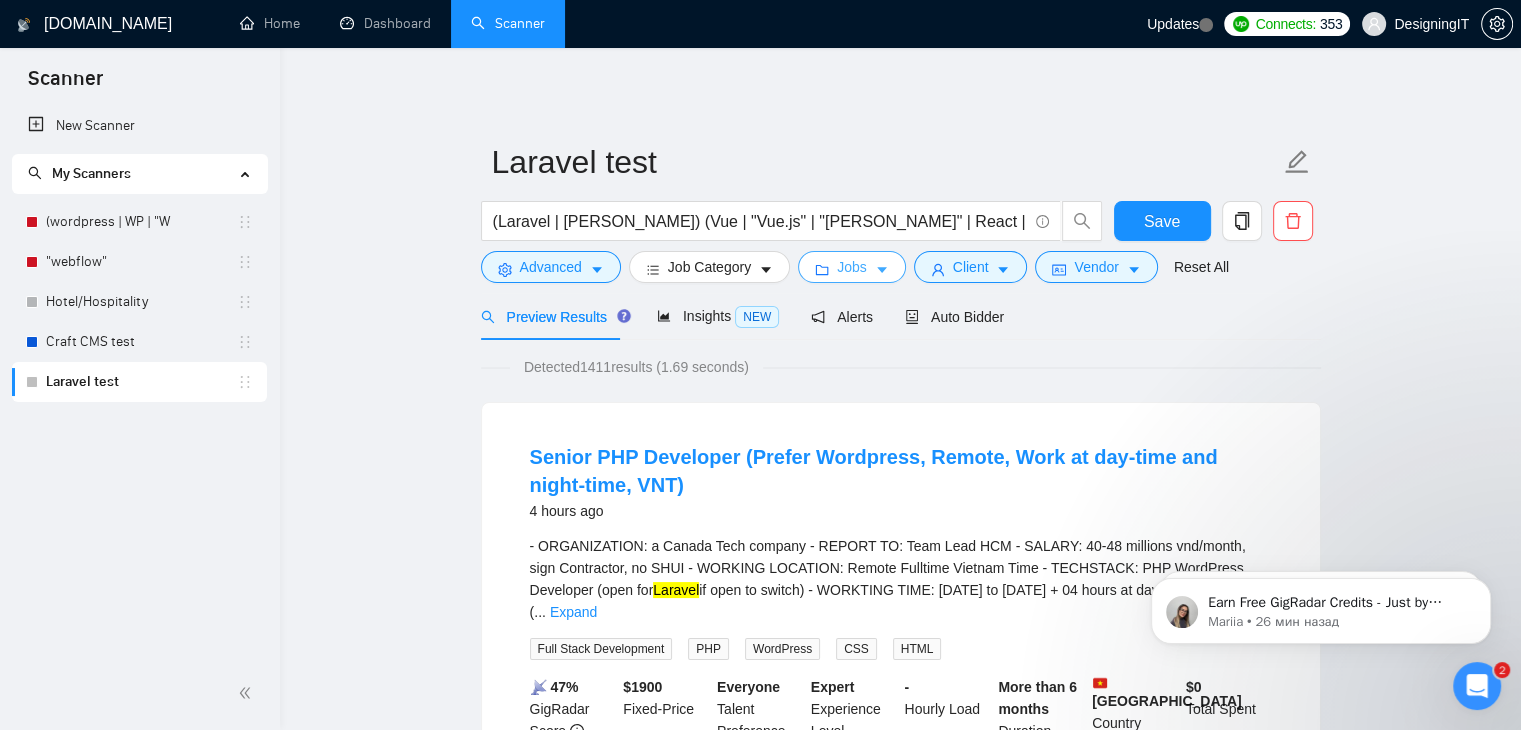 click 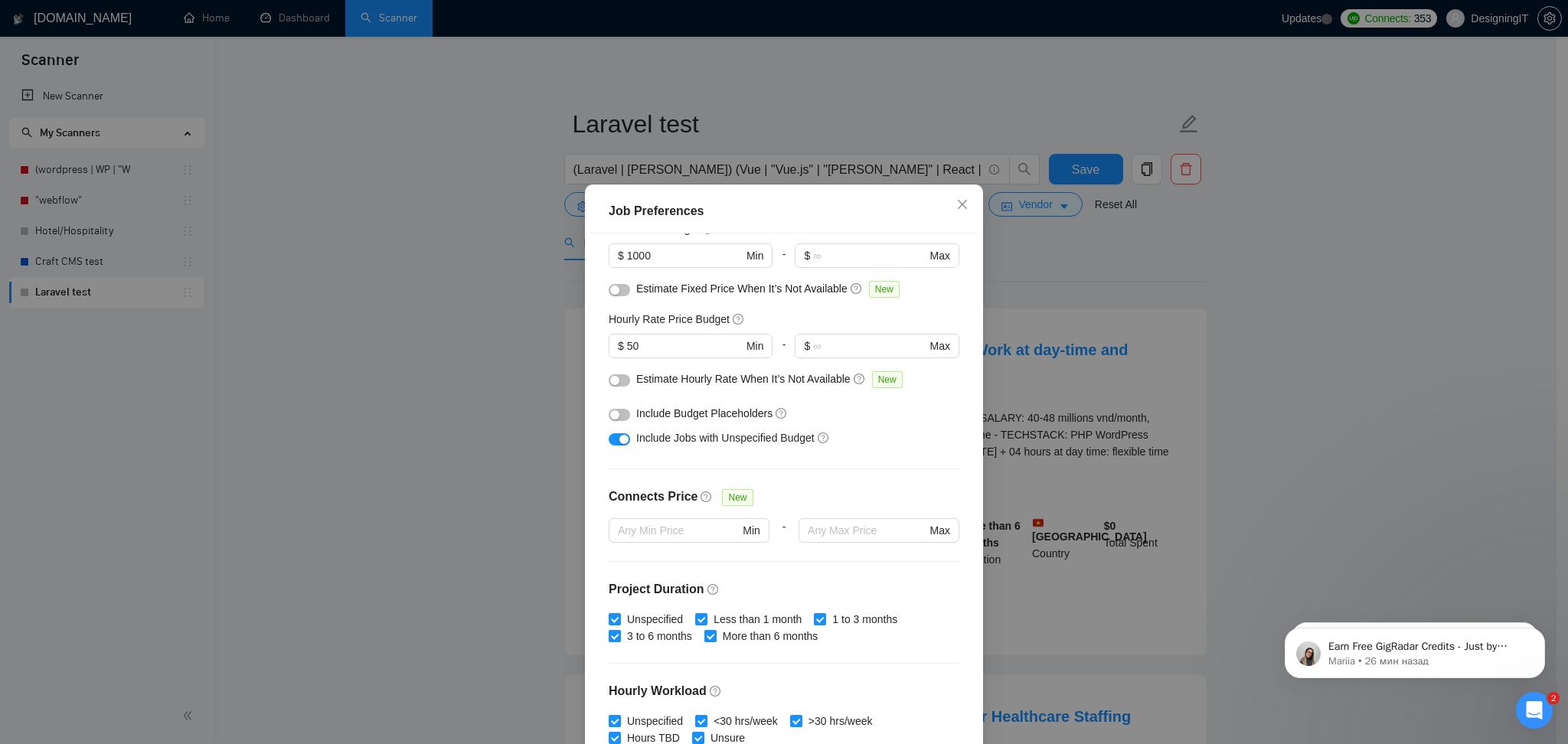scroll, scrollTop: 121, scrollLeft: 0, axis: vertical 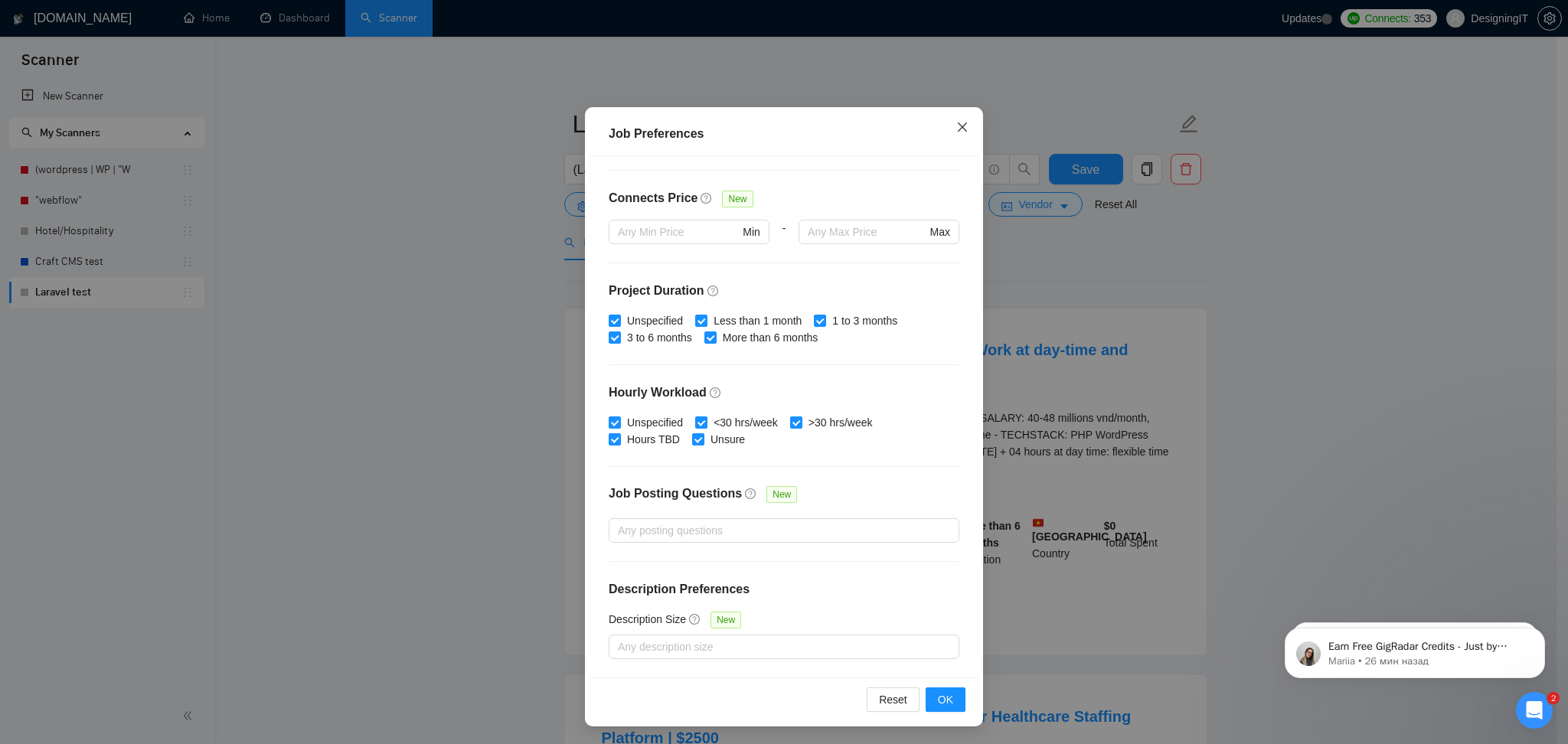 click 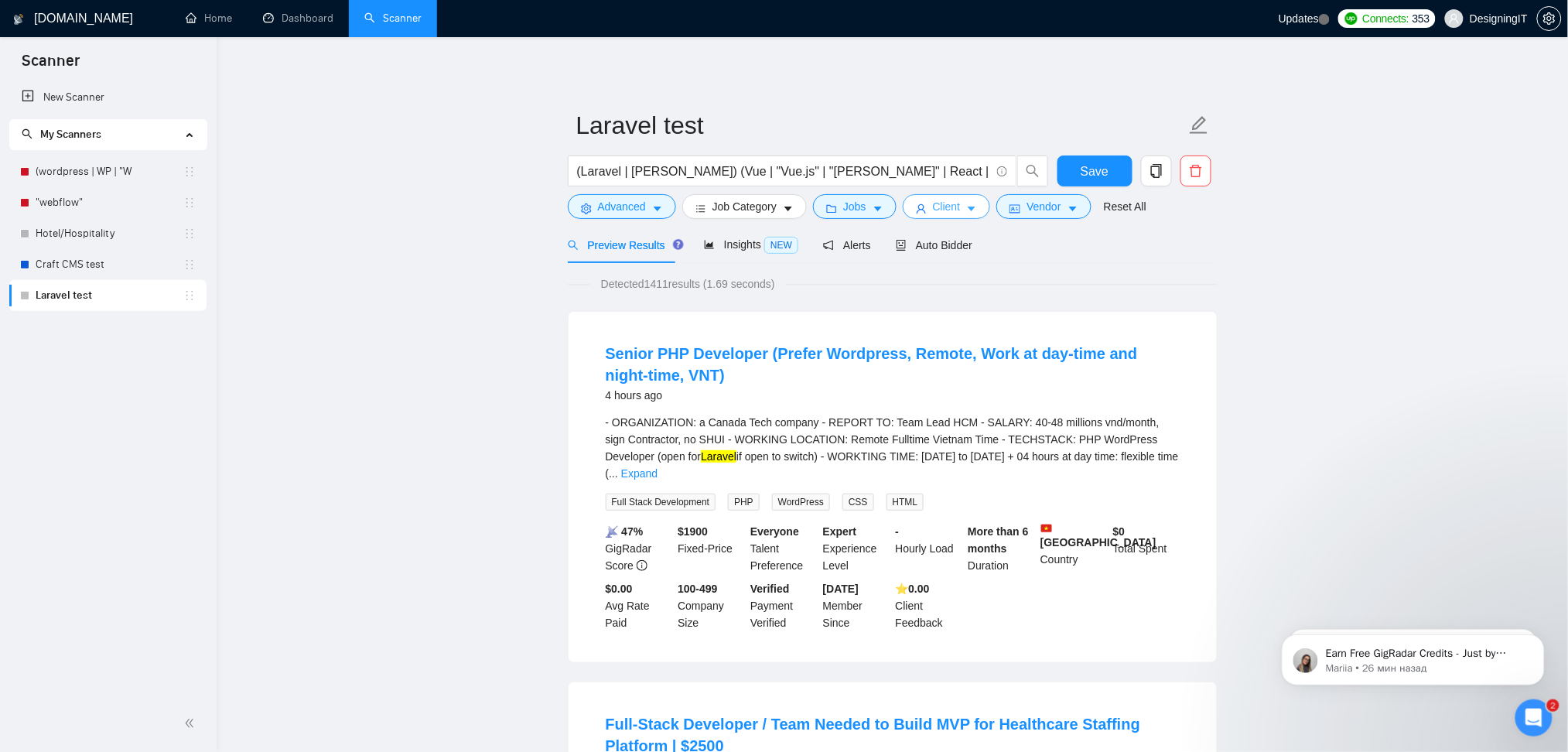 click 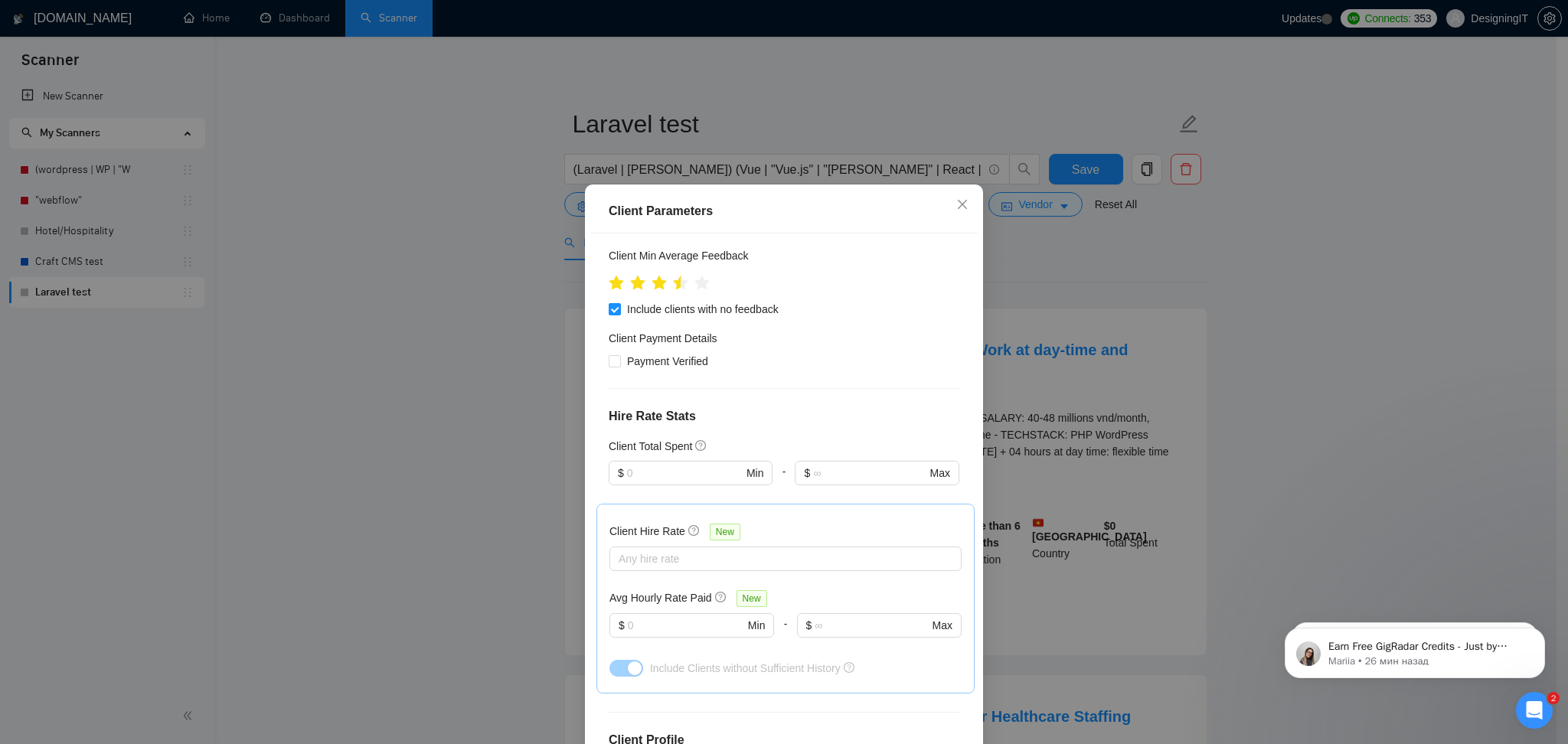 scroll, scrollTop: 209, scrollLeft: 0, axis: vertical 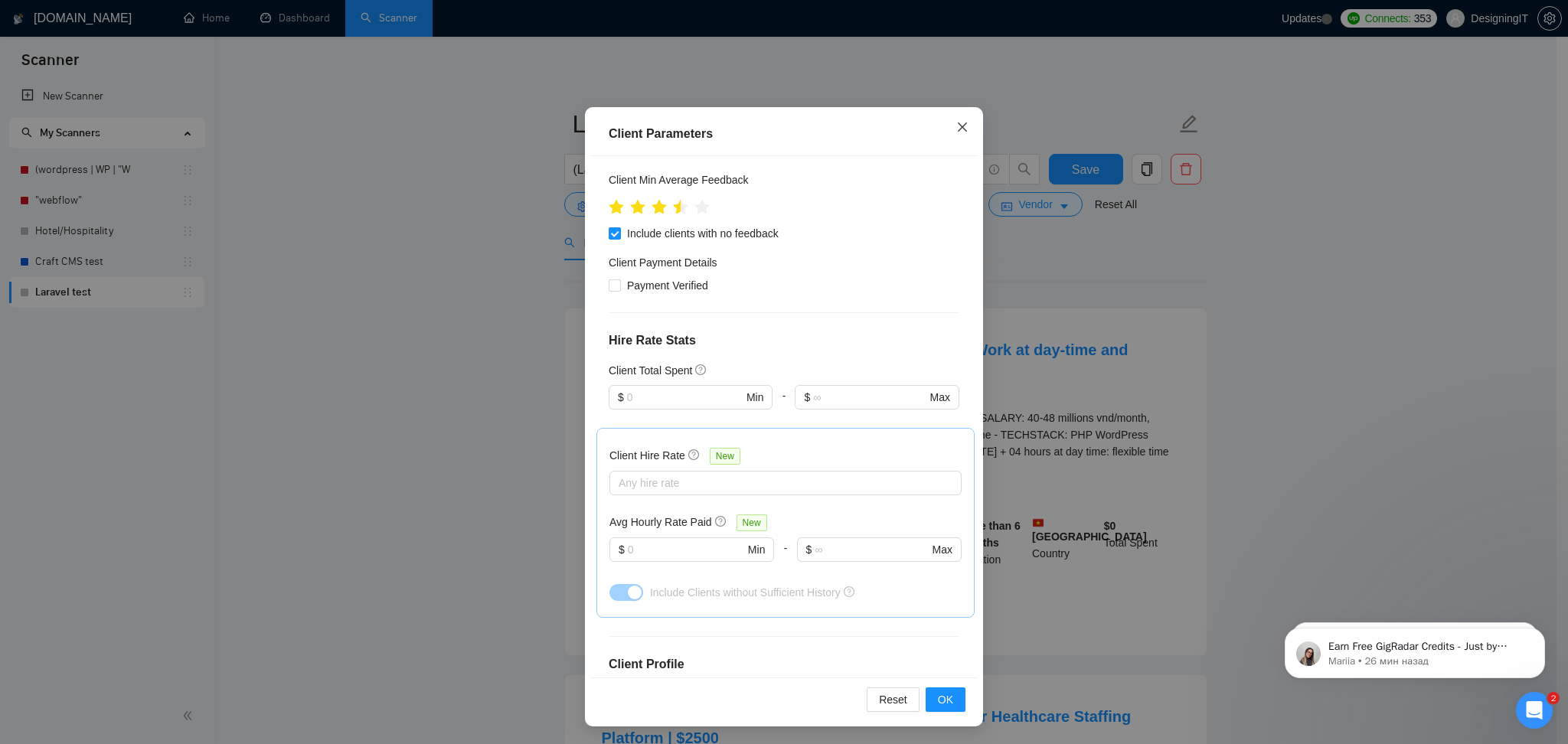 click 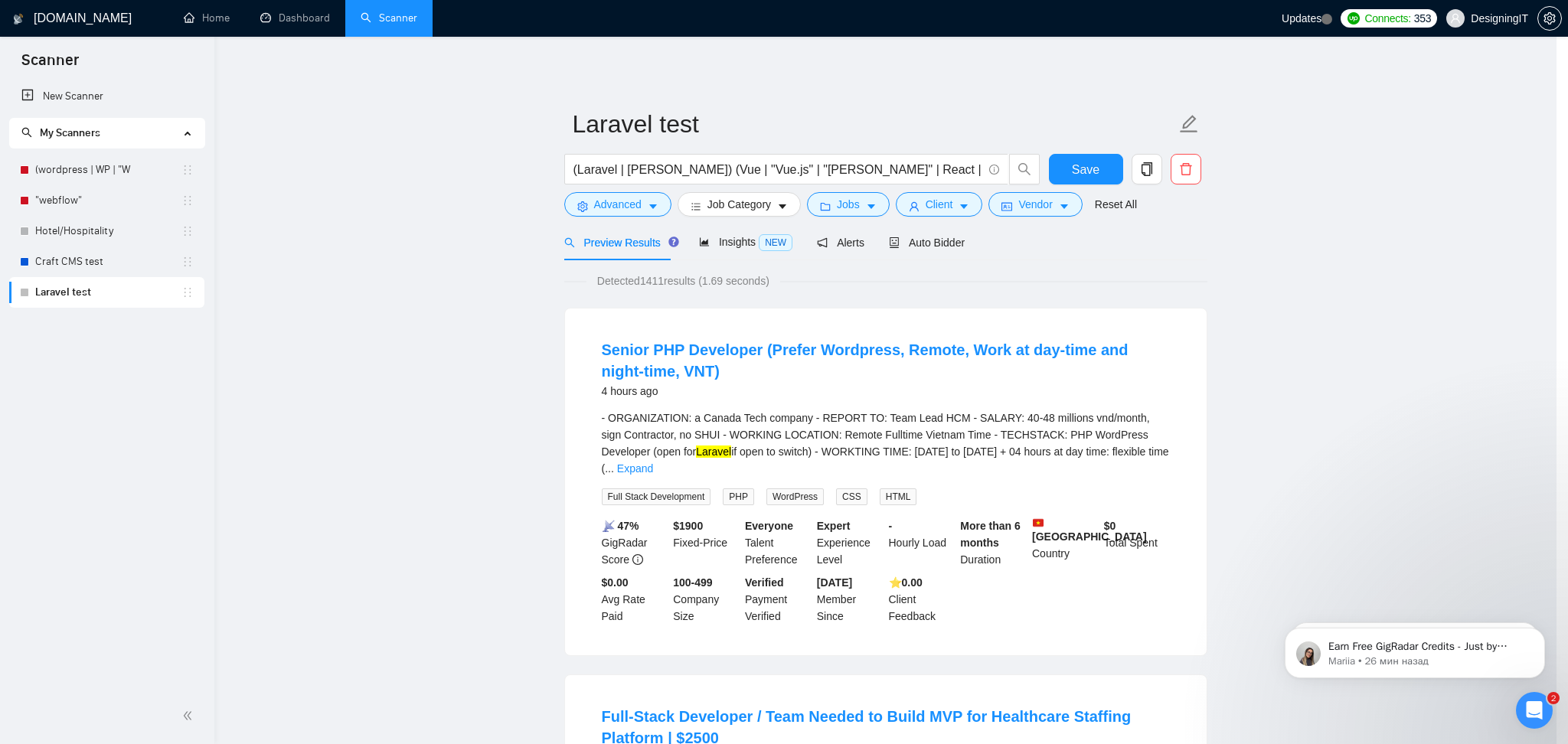 scroll, scrollTop: 0, scrollLeft: 0, axis: both 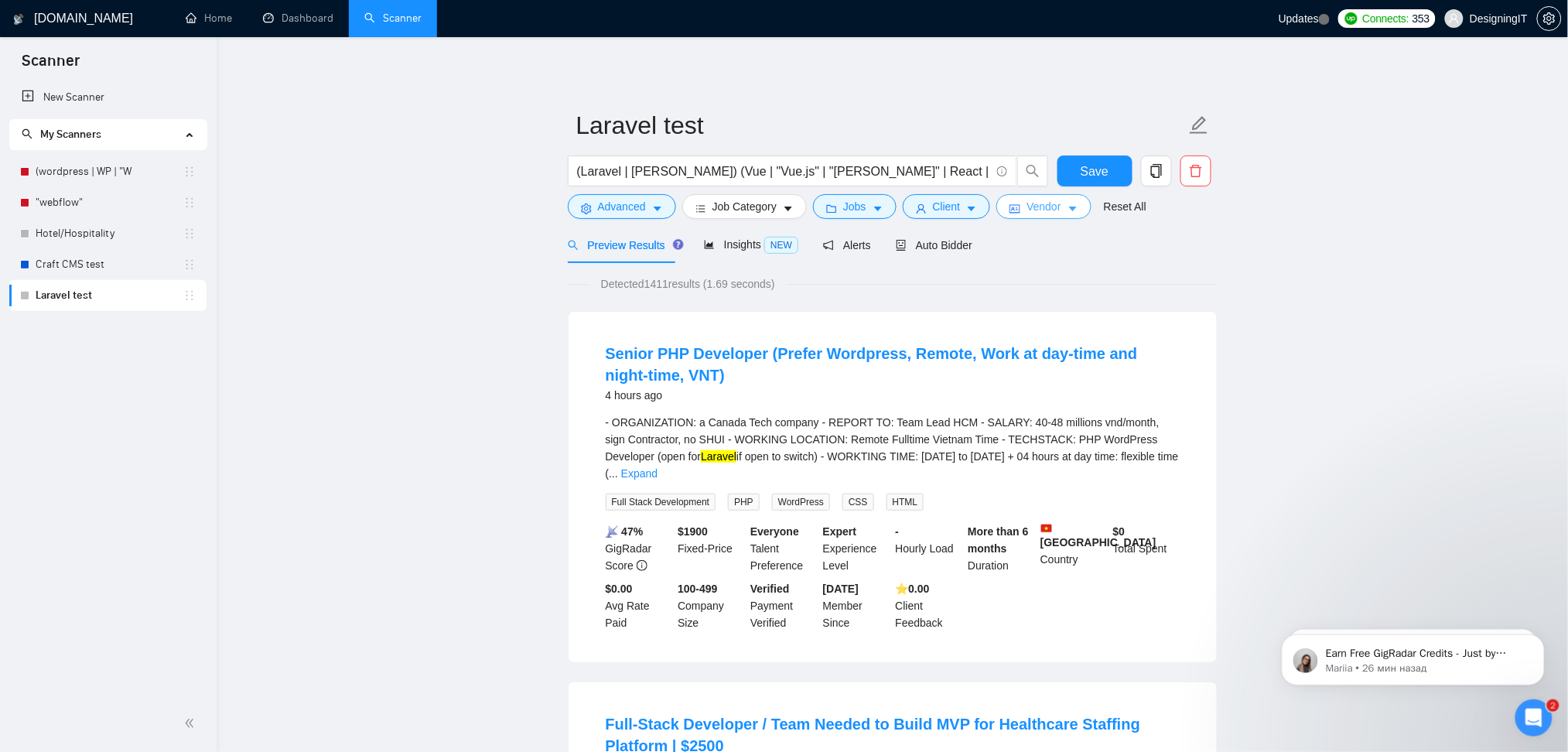 click on "Vendor" at bounding box center (1044, 207) 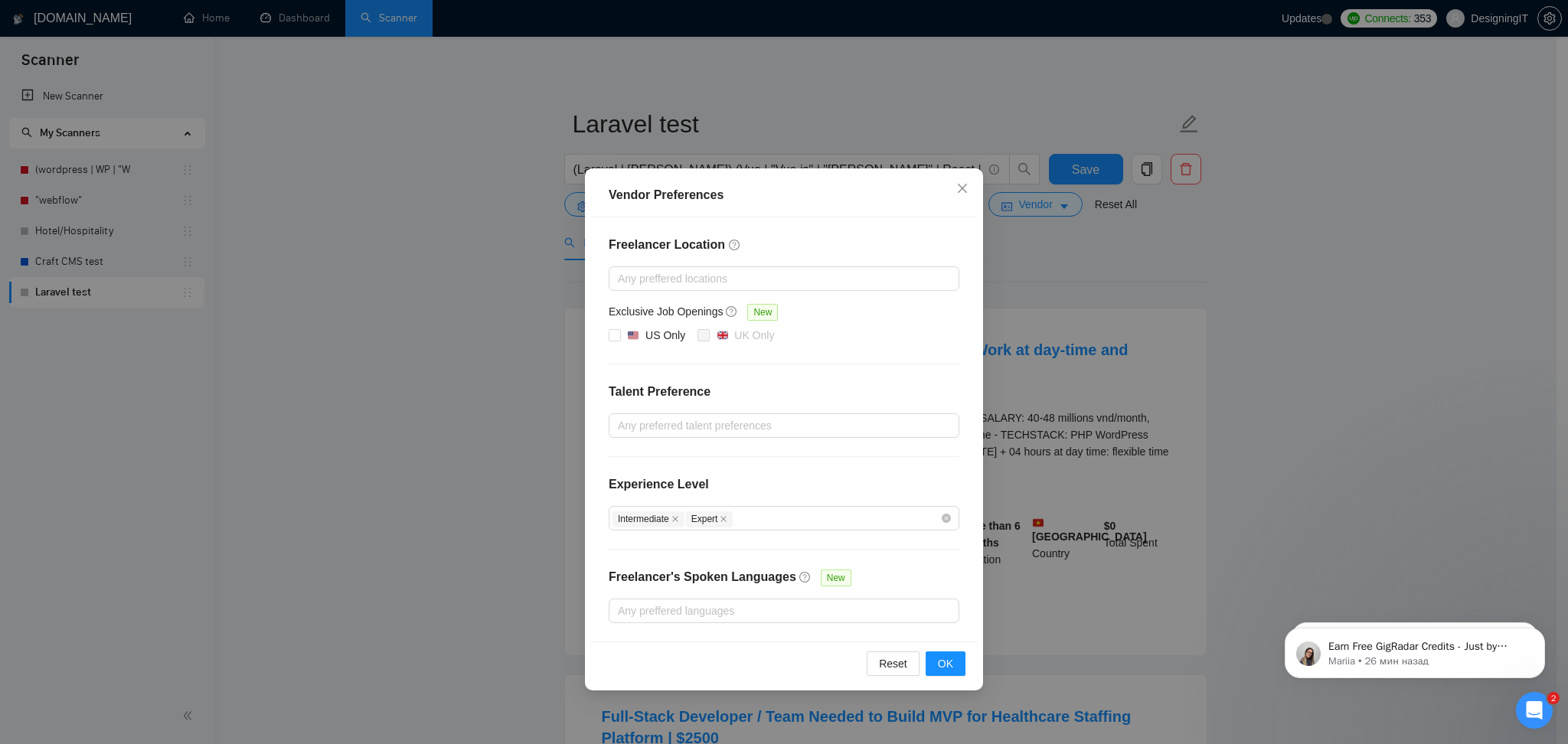 click on "Vendor Preferences Freelancer Location     Any preffered locations Exclusive Job Openings [GEOGRAPHIC_DATA] Only UK Only Talent Preference   Any preferred talent preferences Experience Level Intermediate Expert   Freelancer's Spoken Languages New   Any preffered languages Reset OK" at bounding box center [784, 372] 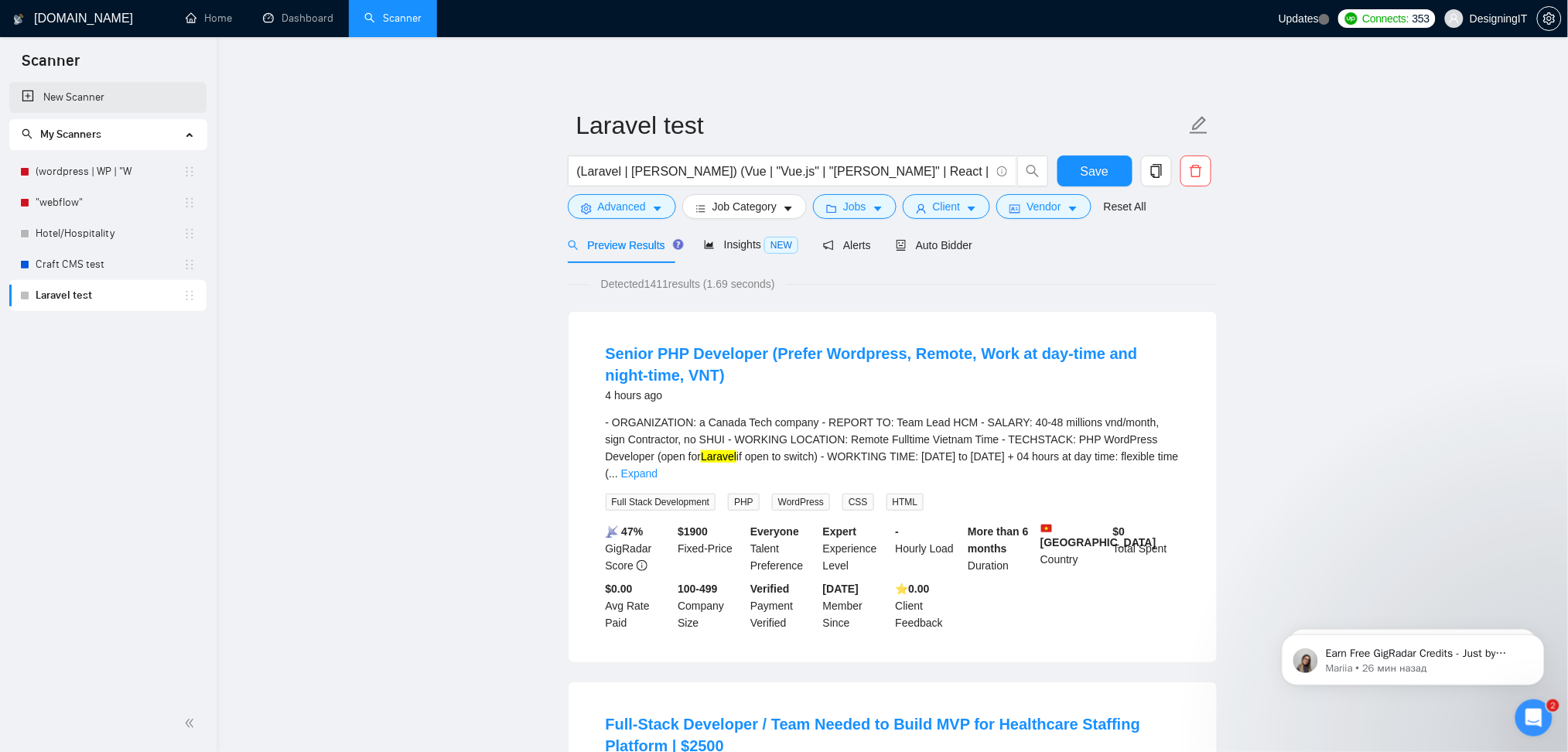 click on "New Scanner" at bounding box center (108, 97) 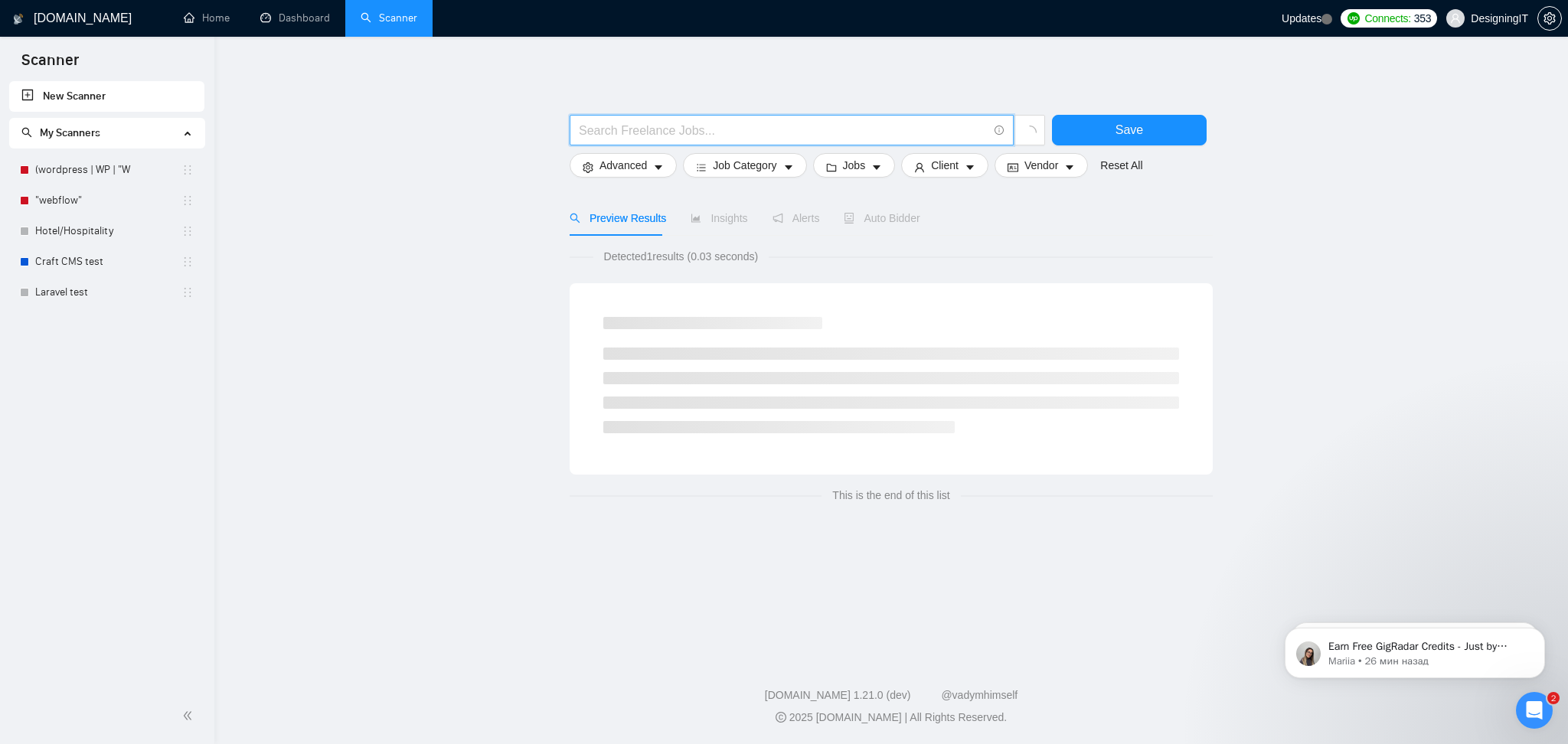 click at bounding box center [783, 130] 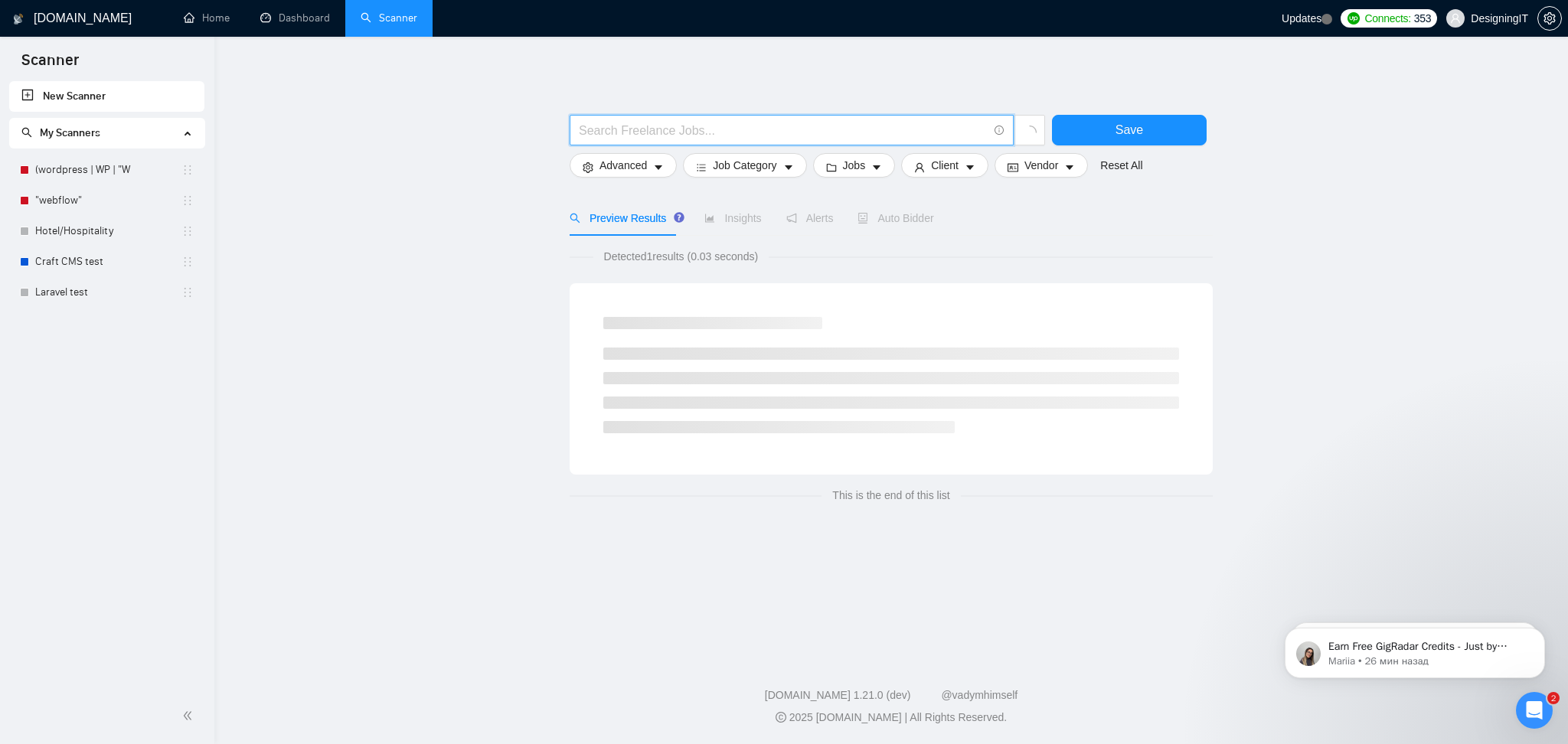 paste on "("hotel website" | "boutique hotel" | "hospitality site") (CraftCMS | Laravel | "custom CMS")" 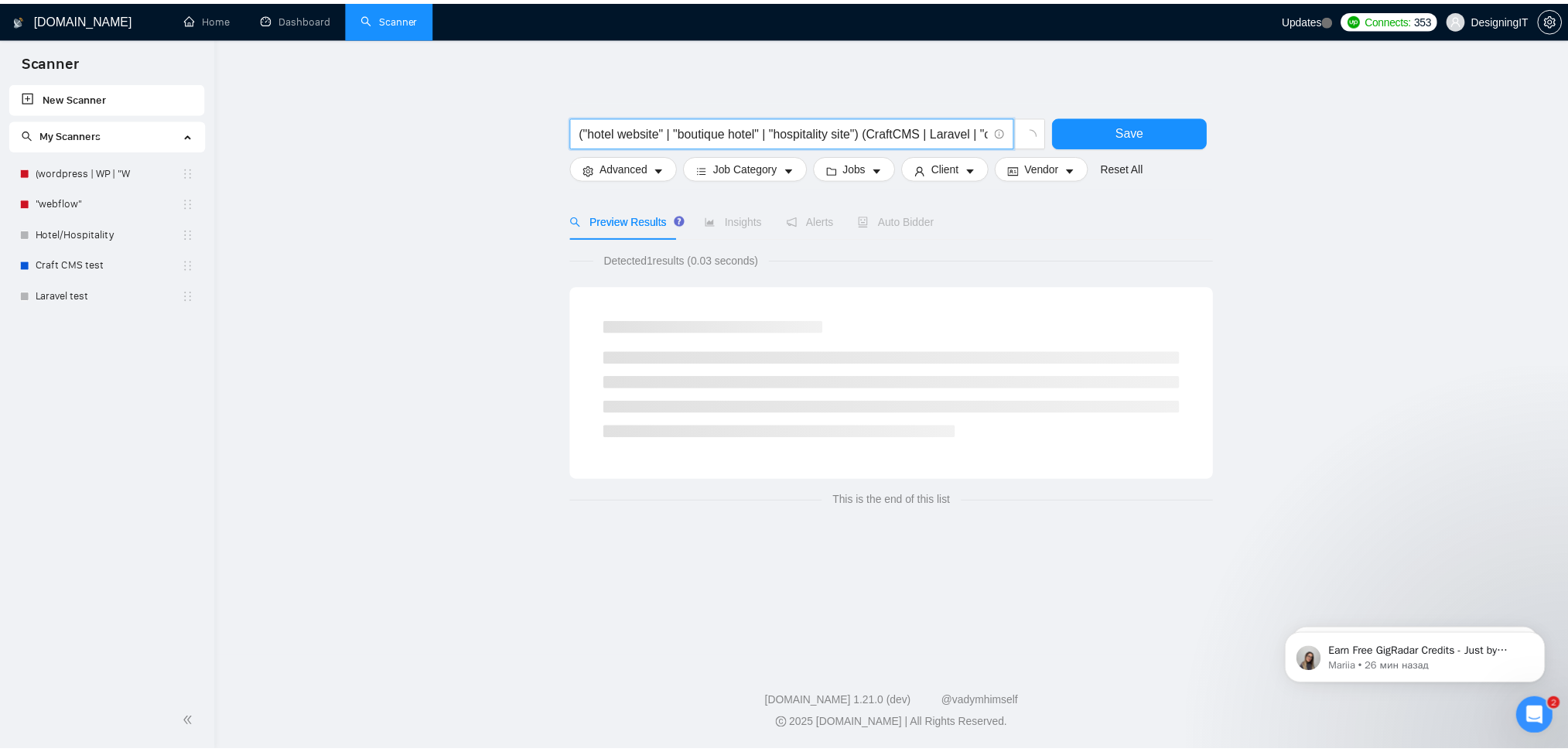scroll, scrollTop: 0, scrollLeft: 74, axis: horizontal 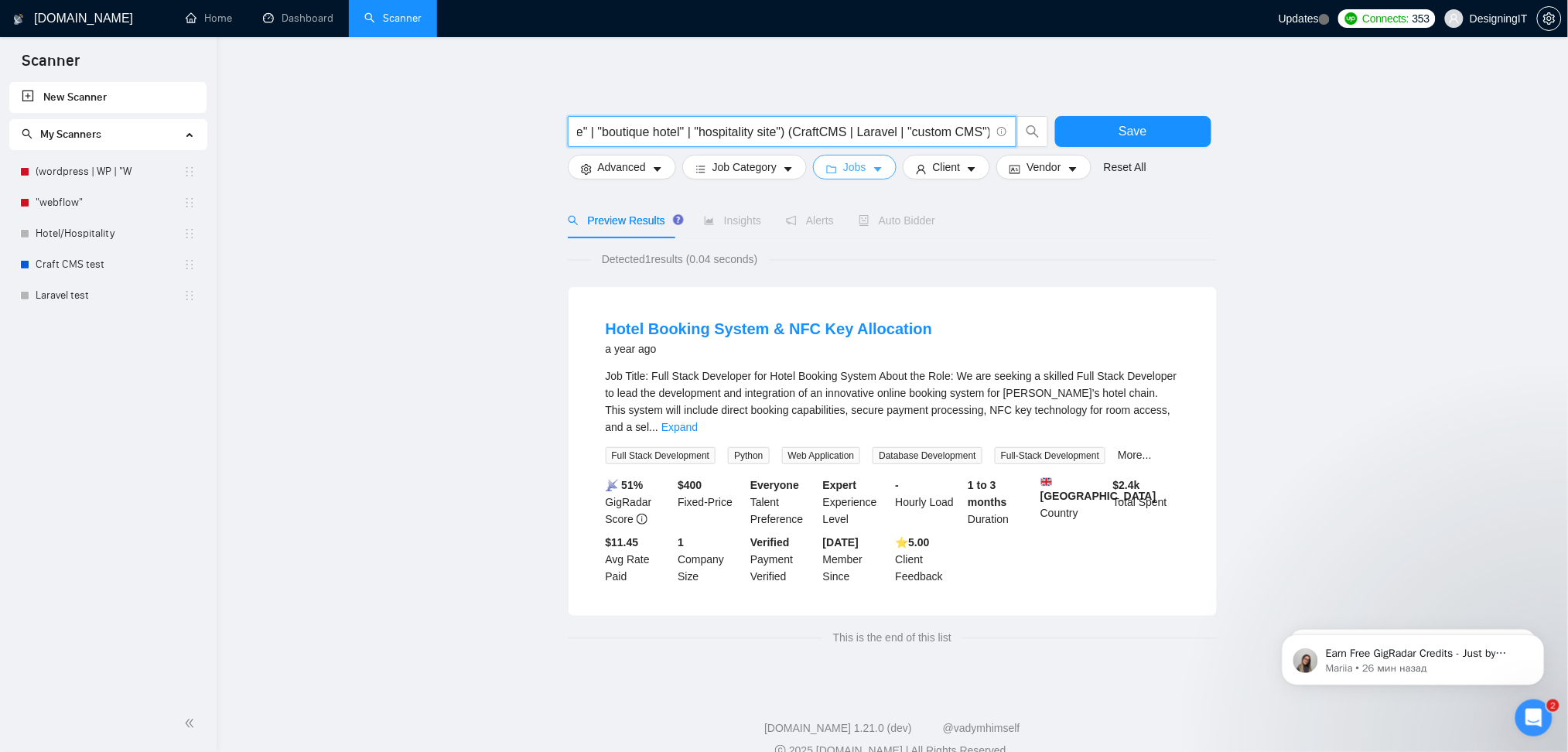 type on "("hotel website" | "boutique hotel" | "hospitality site") (CraftCMS | Laravel | "custom CMS")" 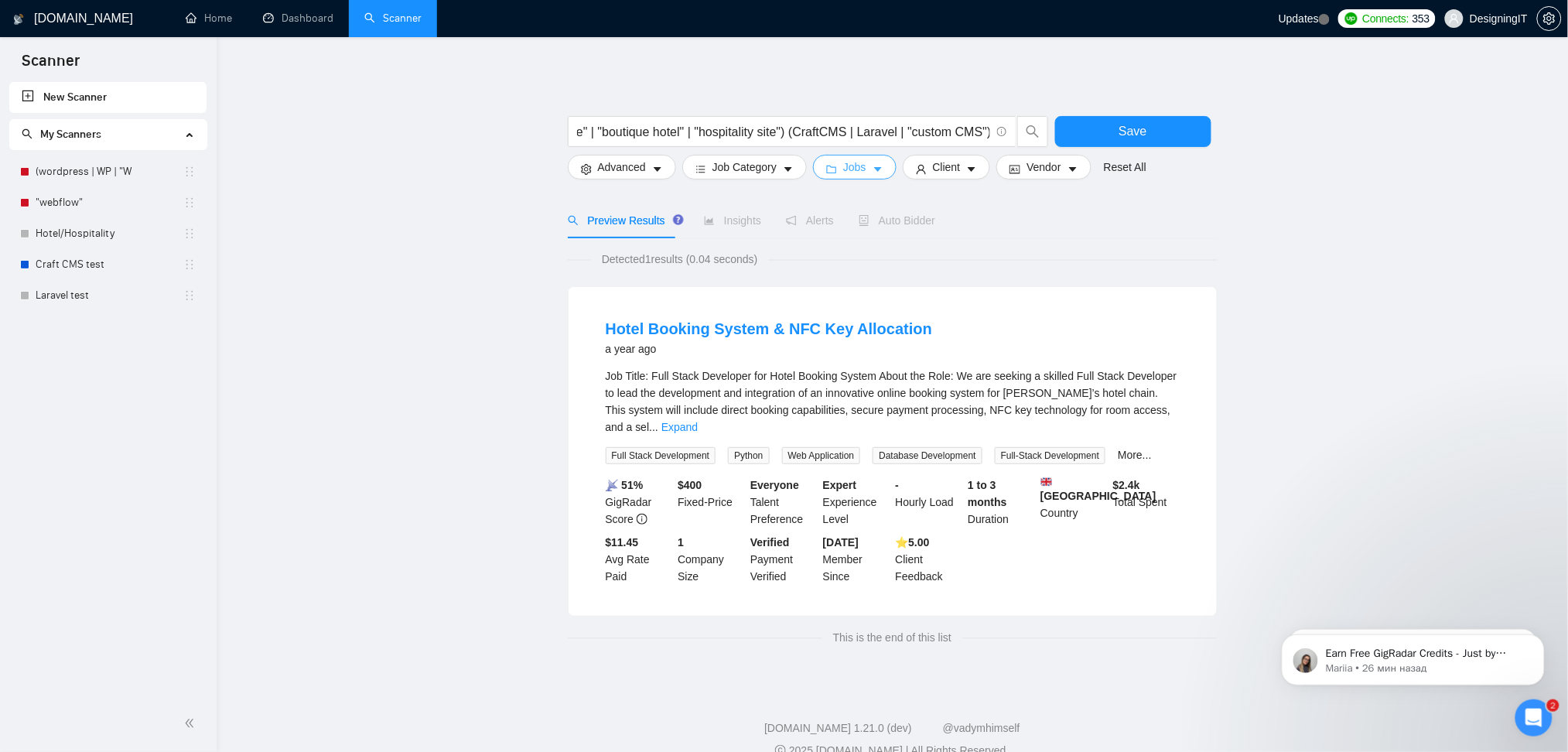 scroll, scrollTop: 0, scrollLeft: 0, axis: both 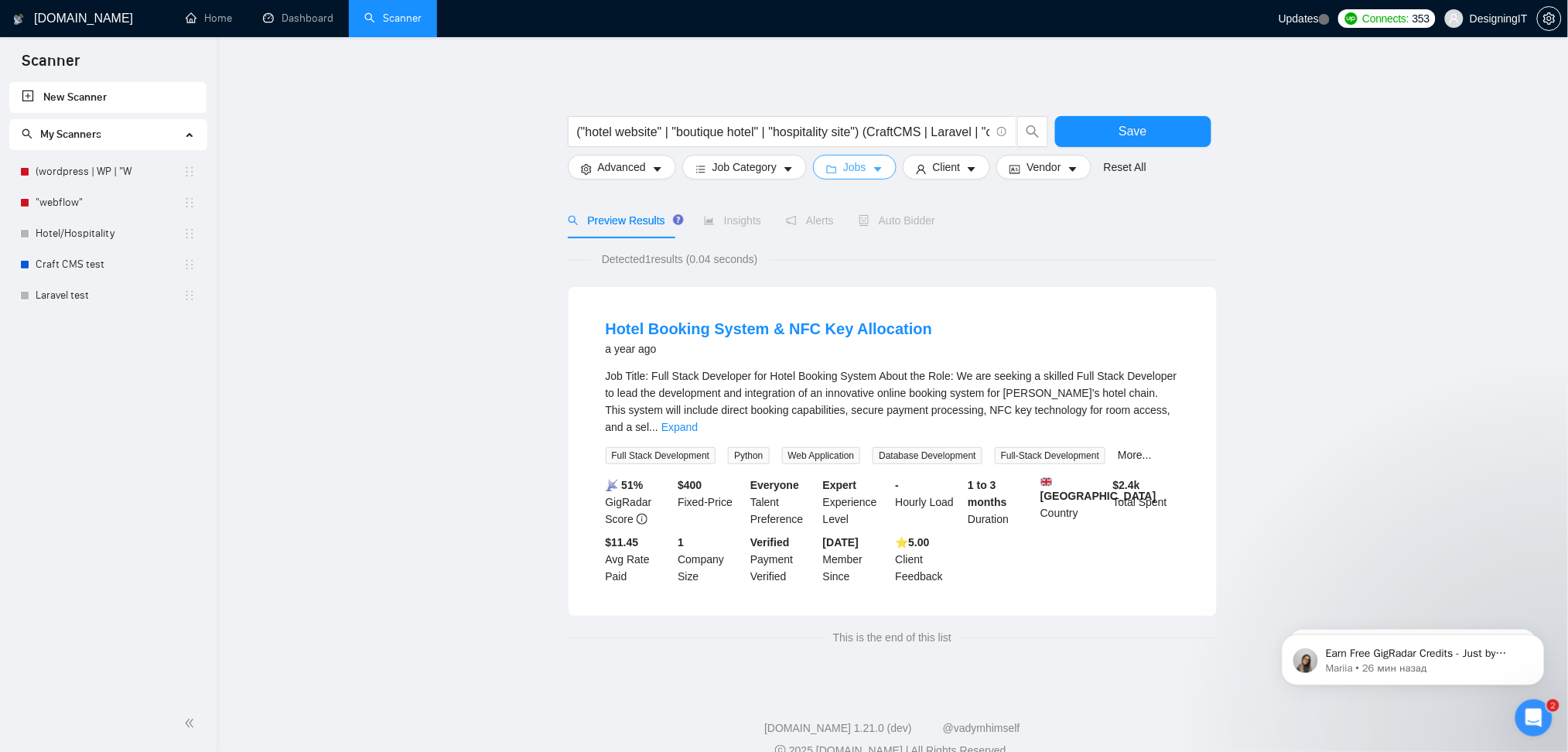 click on "Jobs" at bounding box center [855, 167] 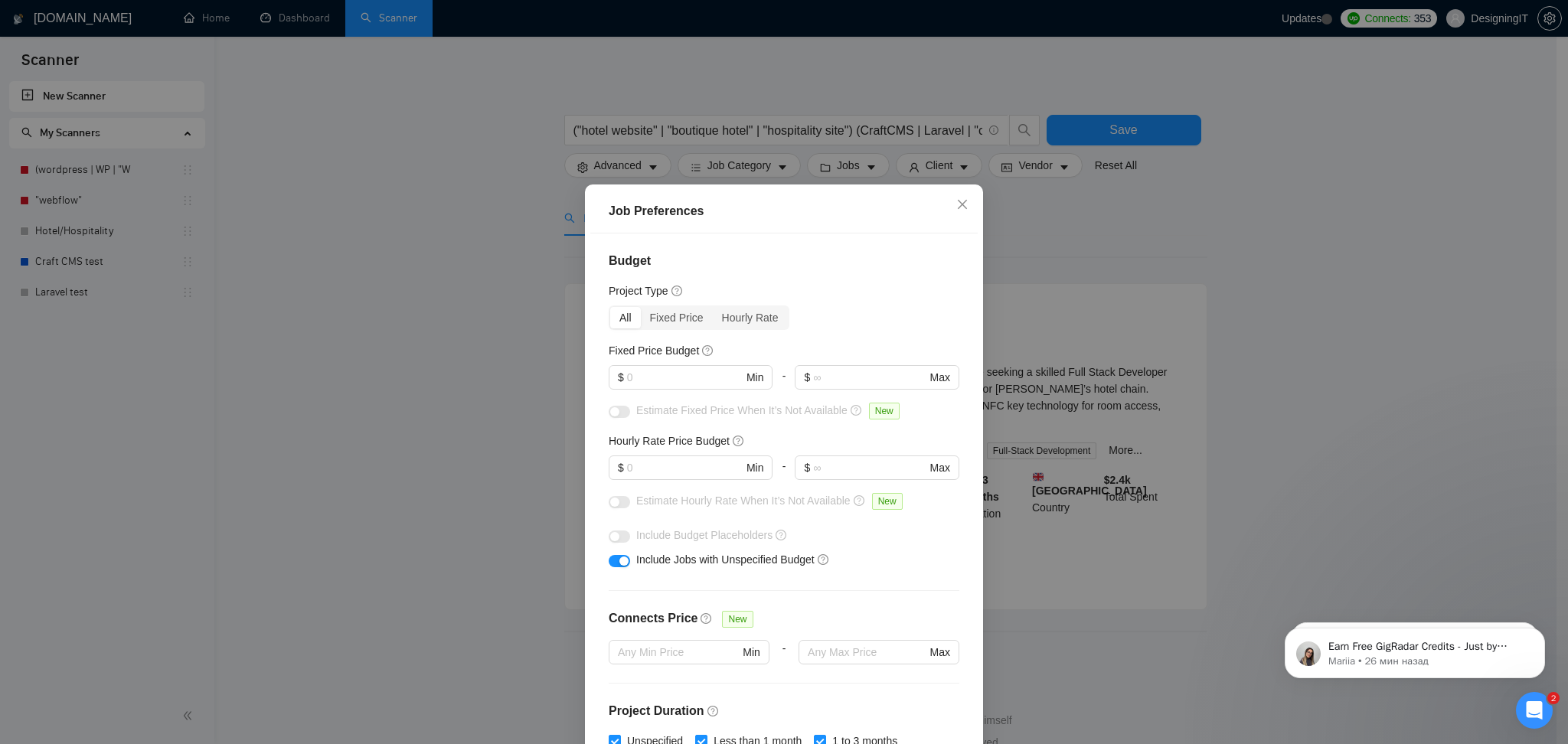 click on "Job Preferences Budget Project Type All Fixed Price Hourly Rate   Fixed Price Budget $ Min - $ Max Estimate Fixed Price When It’s Not Available New   Hourly Rate Price Budget $ Min - $ Max Estimate Hourly Rate When It’s Not Available New Include Budget Placeholders Include Jobs with Unspecified Budget   Connects Price New Min - Max Project Duration   Unspecified Less than 1 month 1 to 3 months 3 to 6 months More than 6 months Hourly Workload   Unspecified <30 hrs/week >30 hrs/week Hours TBD Unsure Job Posting Questions New   Any posting questions Description Preferences Description Size New   Any description size Reset OK" at bounding box center [784, 372] 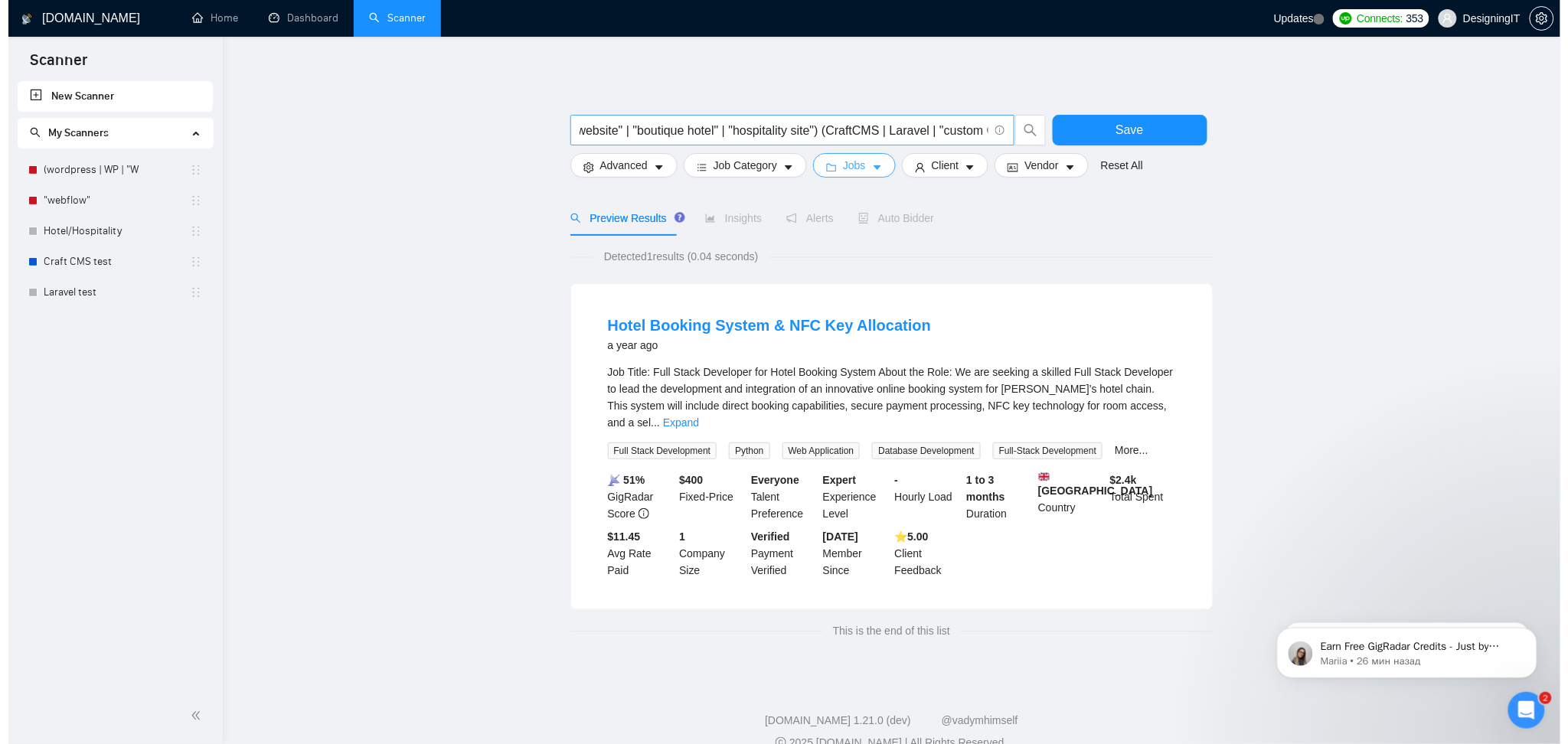 scroll, scrollTop: 0, scrollLeft: 0, axis: both 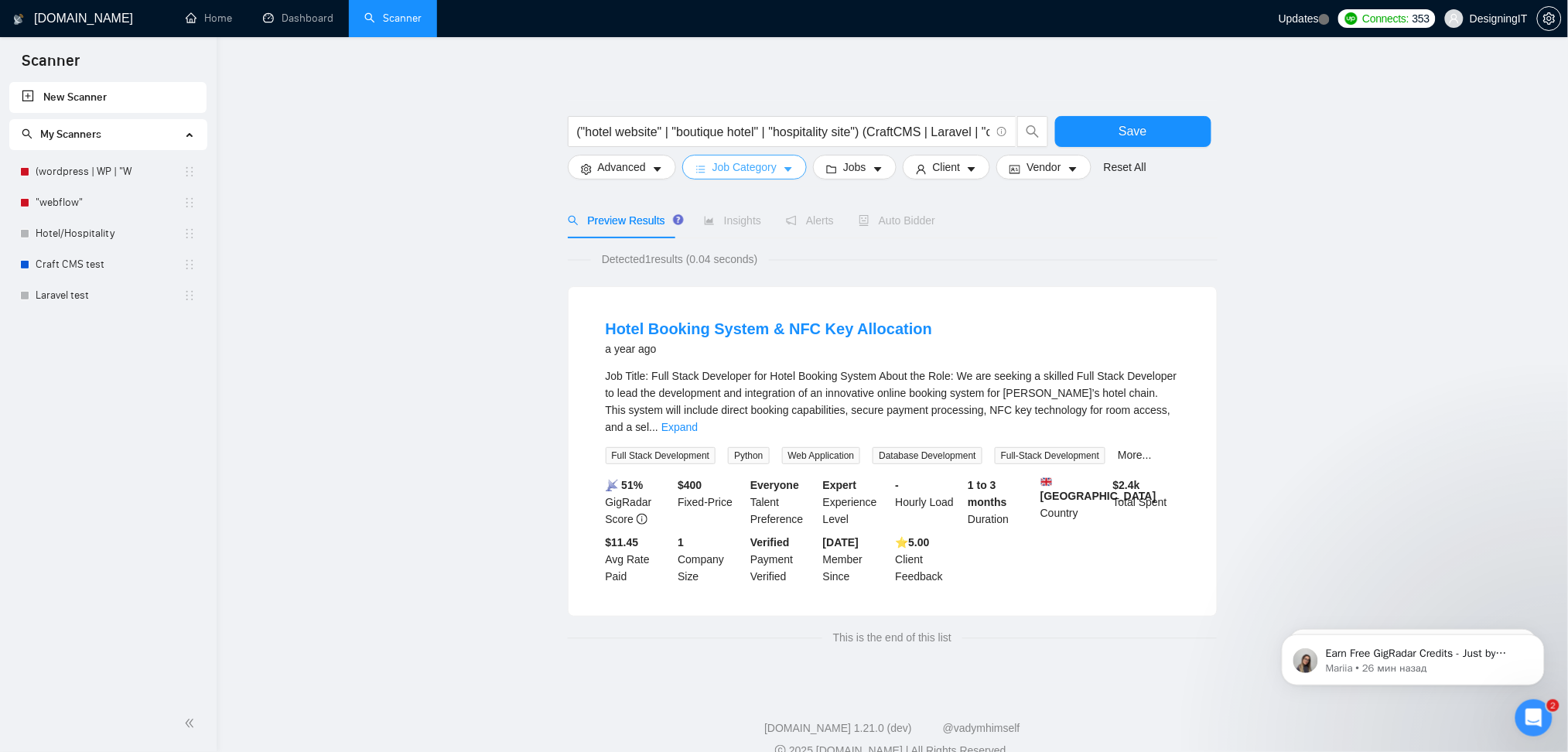 click on "Job Category" at bounding box center (744, 167) 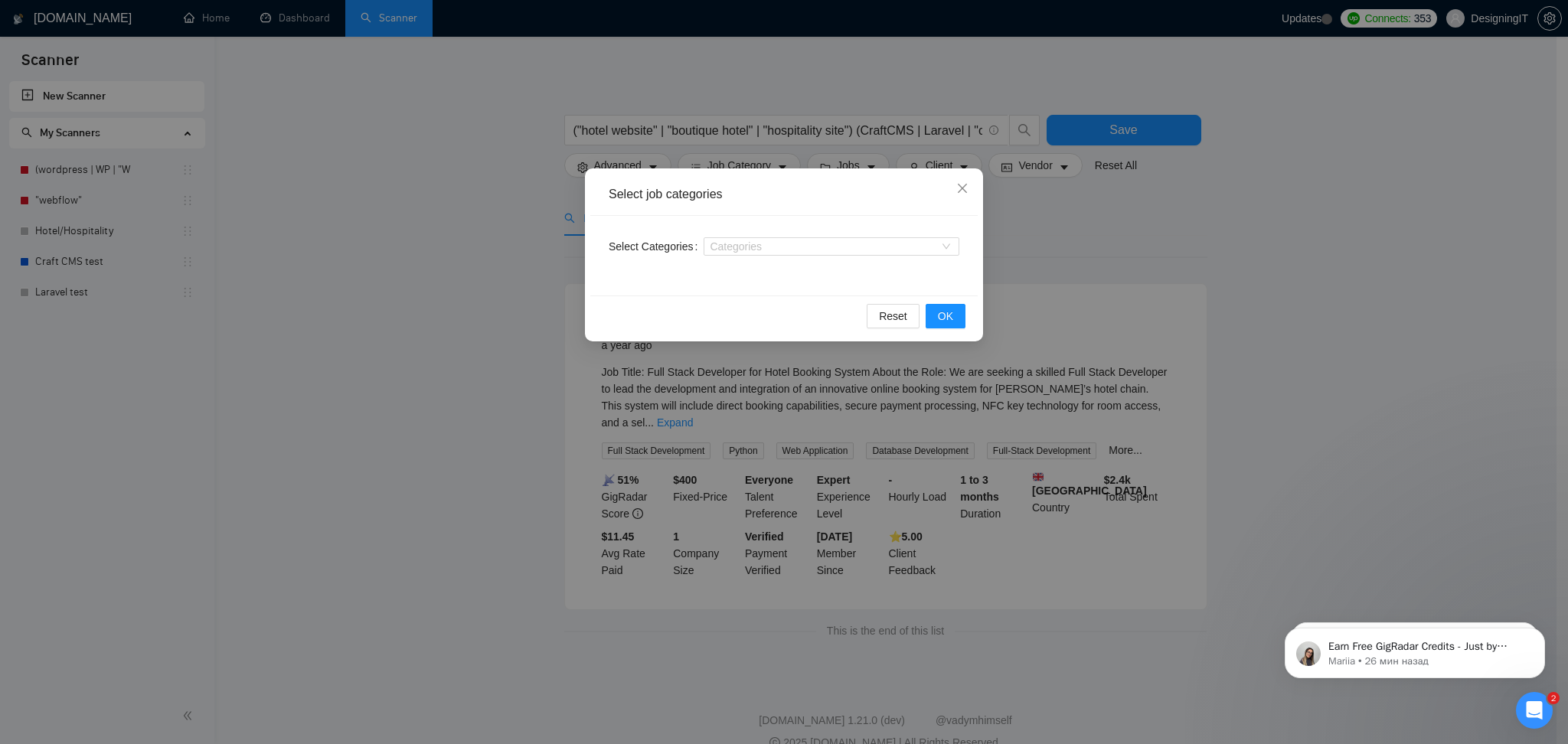 click on "Select job categories Select Categories   Categories Reset OK" at bounding box center [784, 372] 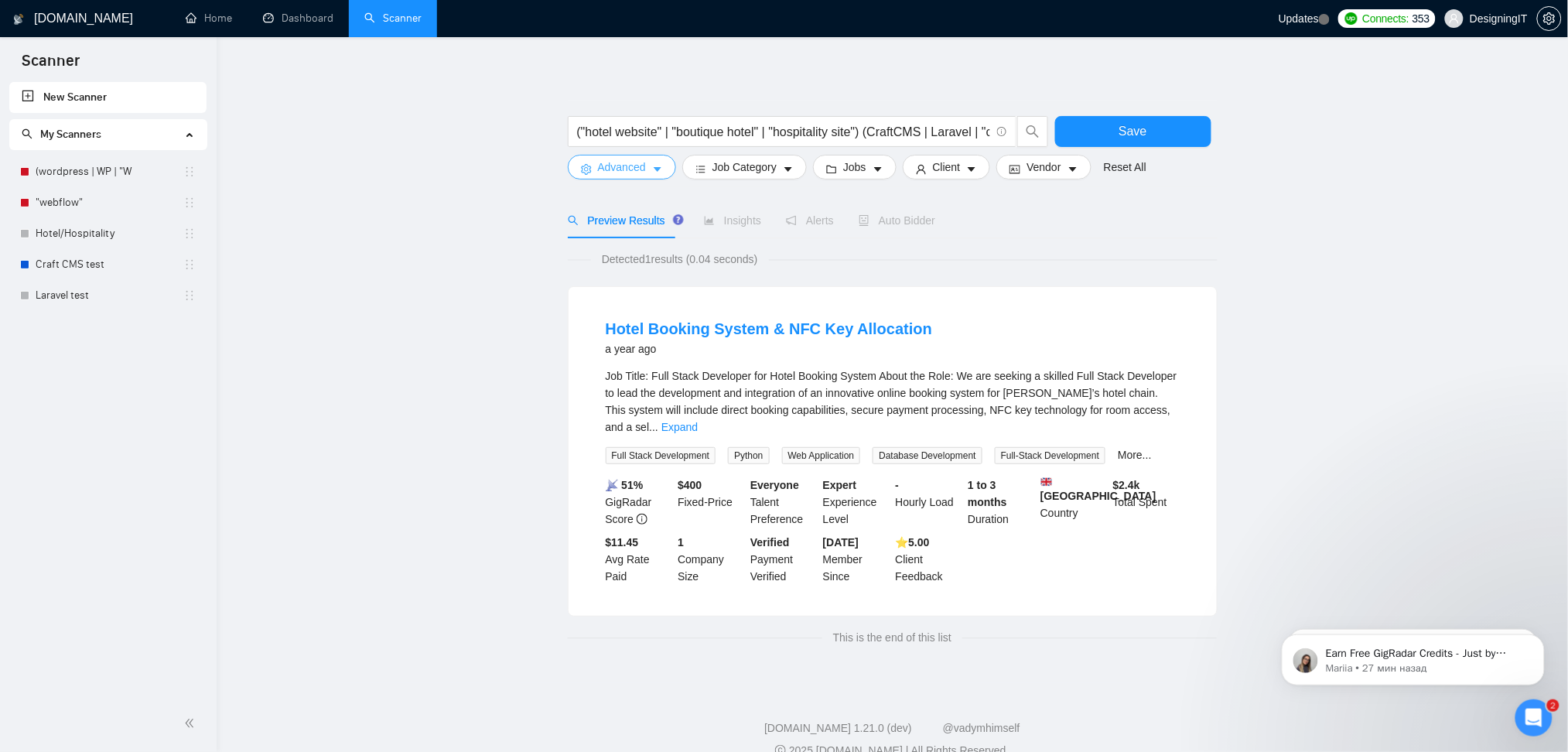 click on "Advanced" at bounding box center [622, 167] 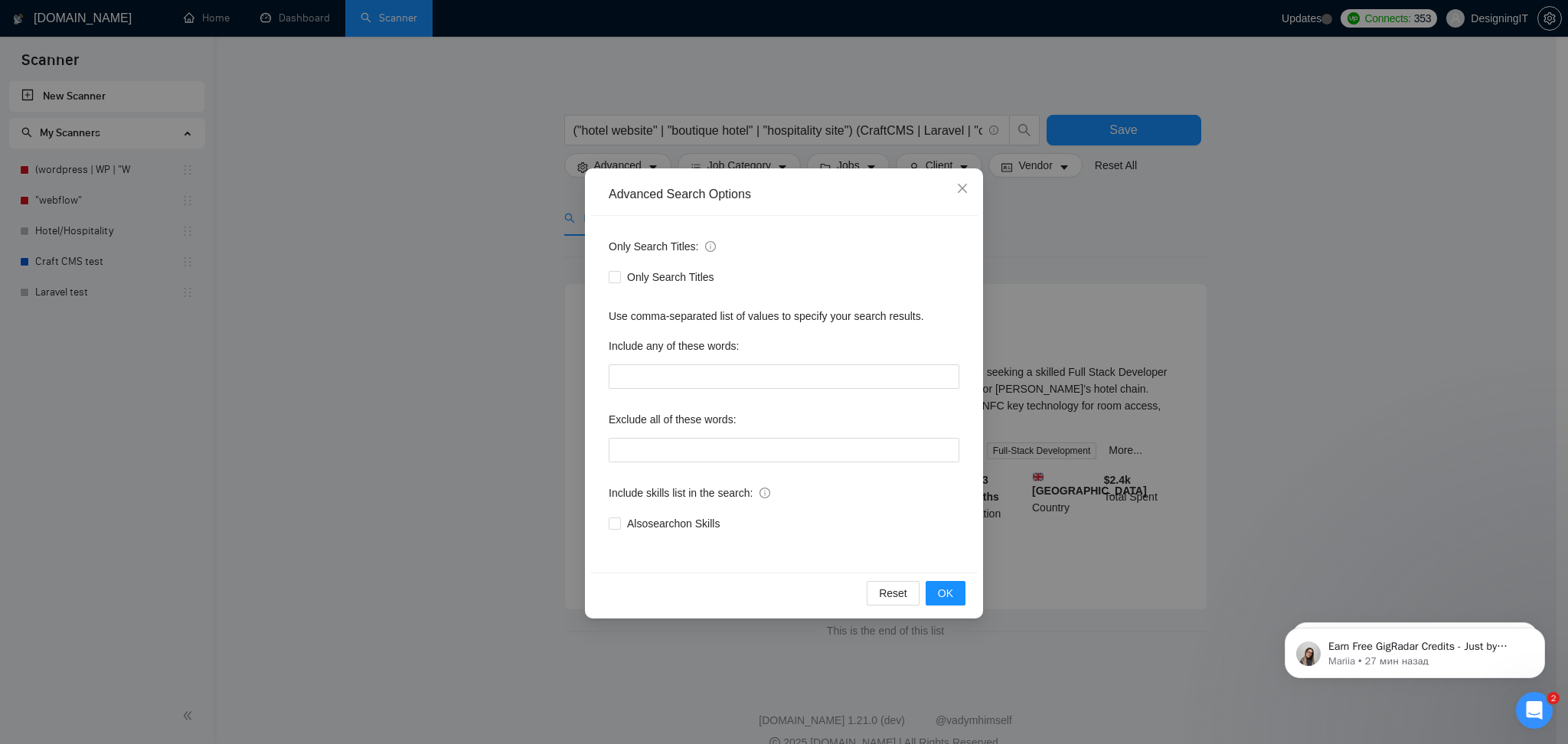 click on "Advanced Search Options Only Search Titles:   Only Search Titles Use comma-separated list of values to specify your search results. Include any of these words: Exclude all of these words: Include skills list in the search:   Also  search  on Skills Reset OK" at bounding box center (784, 372) 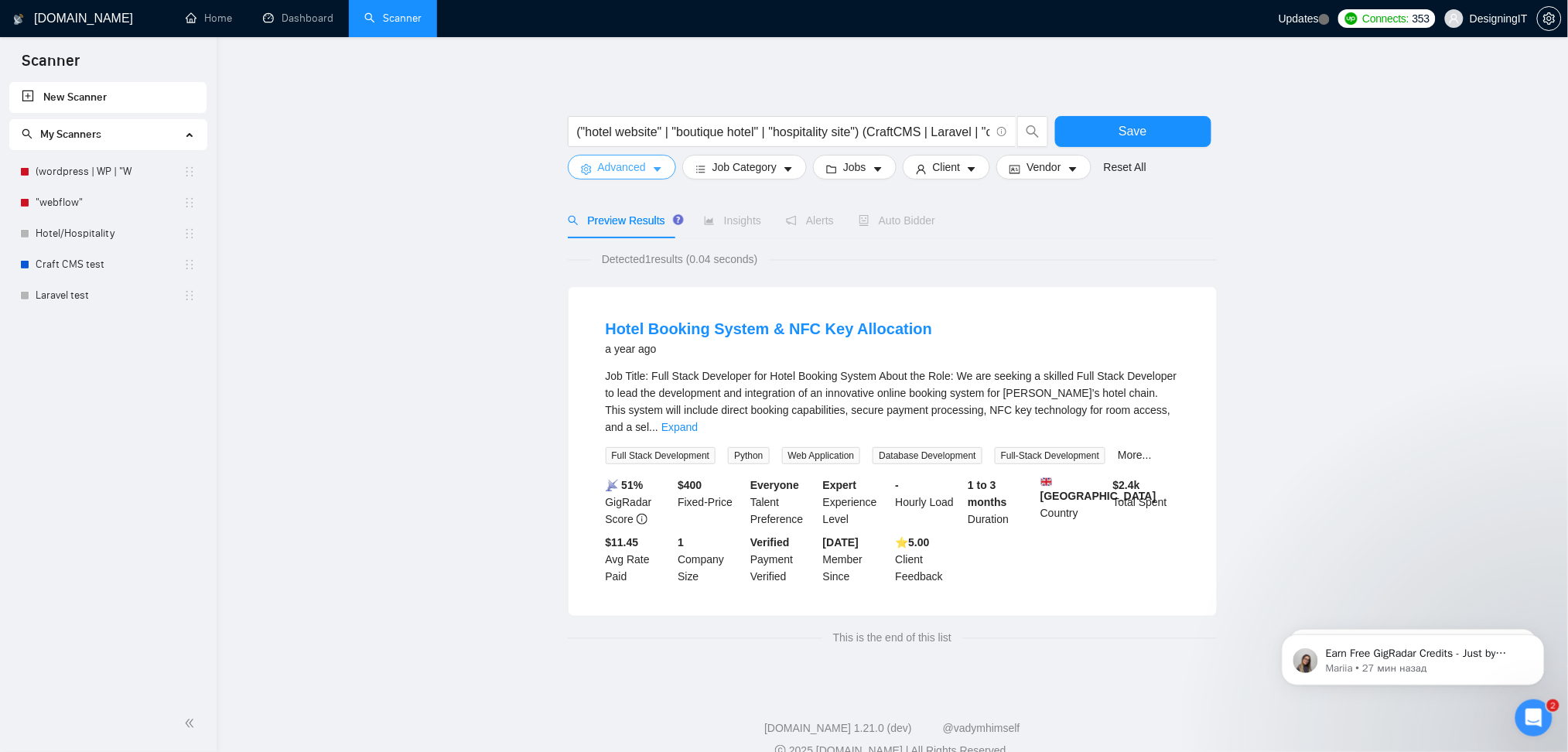click 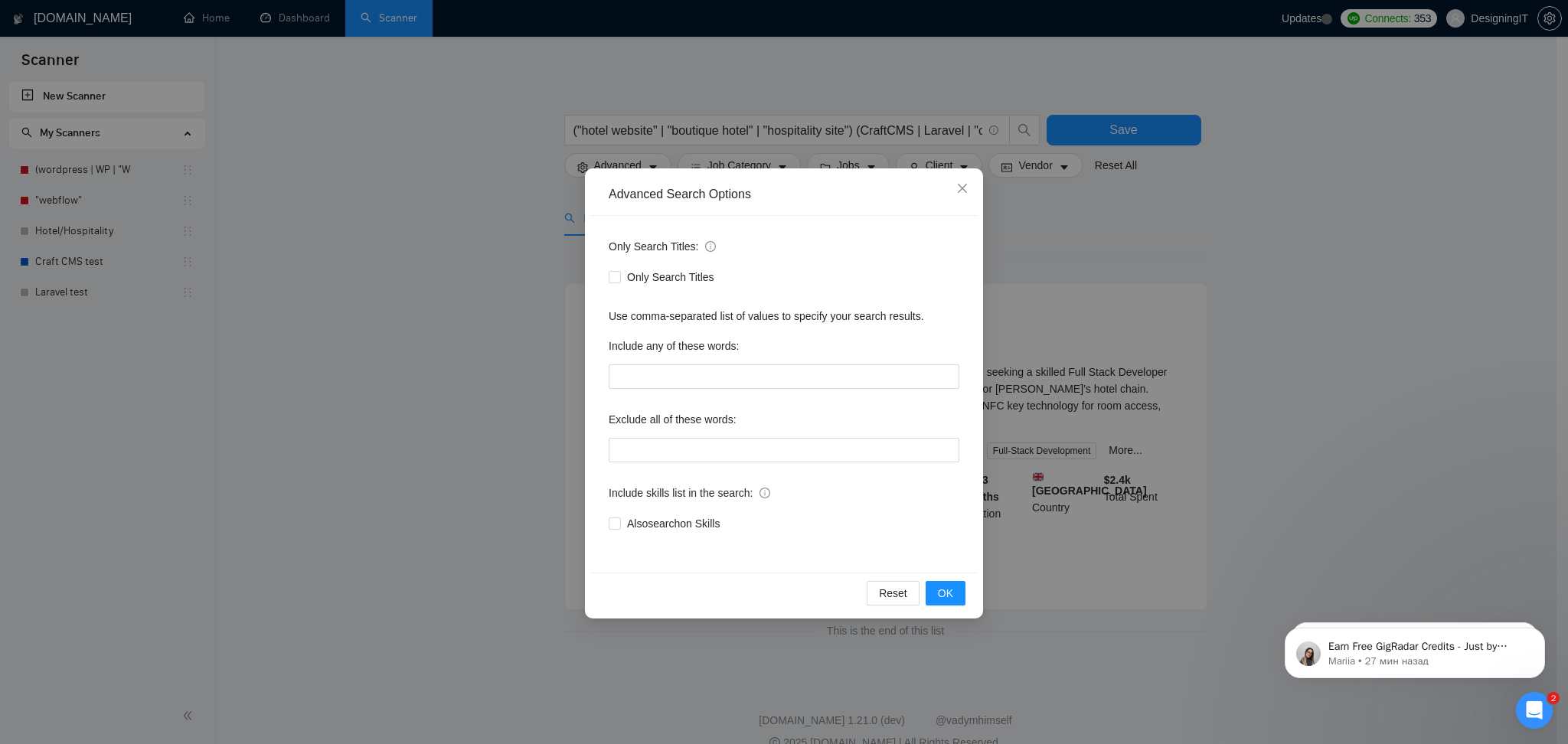 click on "Advanced Search Options Only Search Titles:   Only Search Titles Use comma-separated list of values to specify your search results. Include any of these words: Exclude all of these words: Include skills list in the search:   Also  search  on Skills Reset OK" at bounding box center (784, 372) 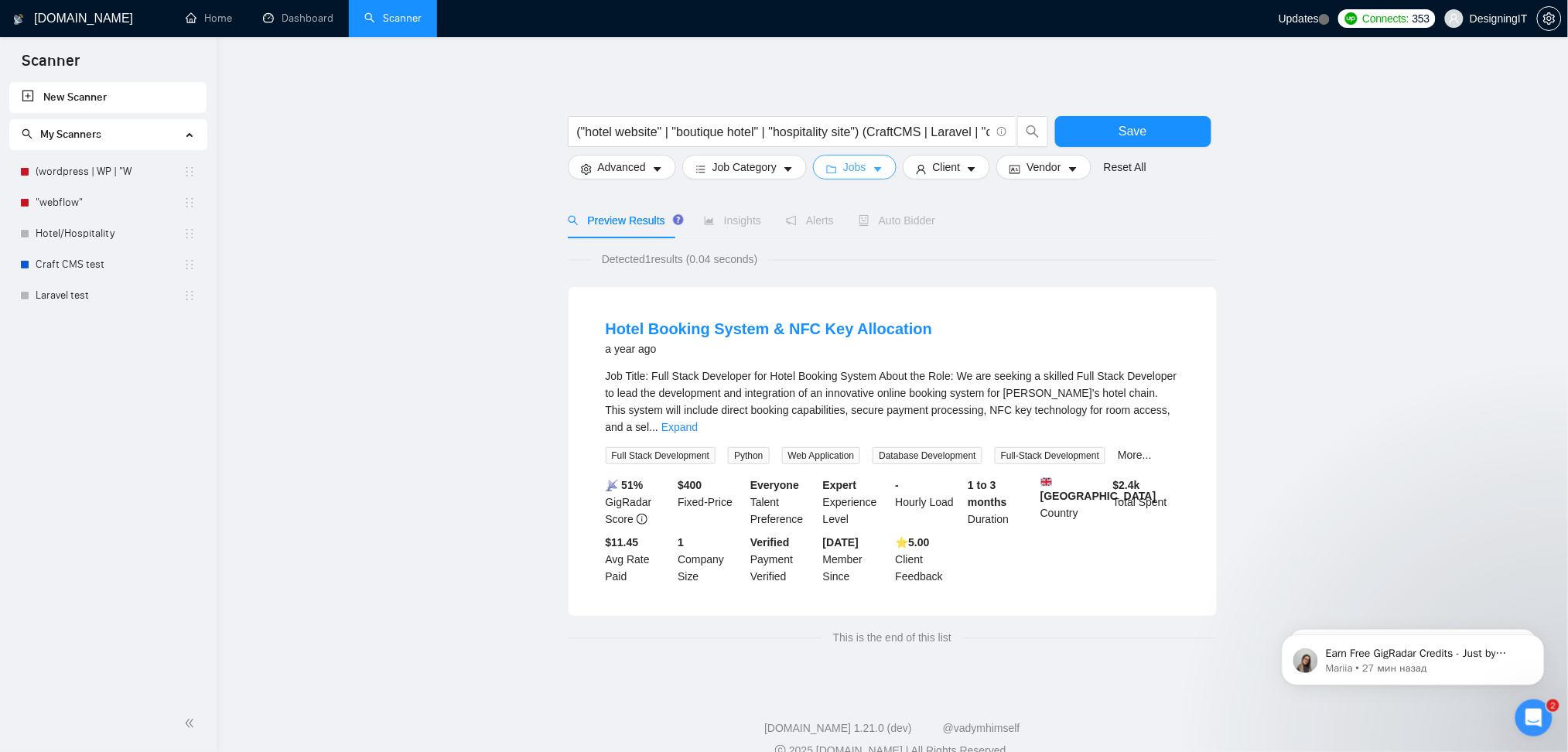 click on "Jobs" at bounding box center (855, 167) 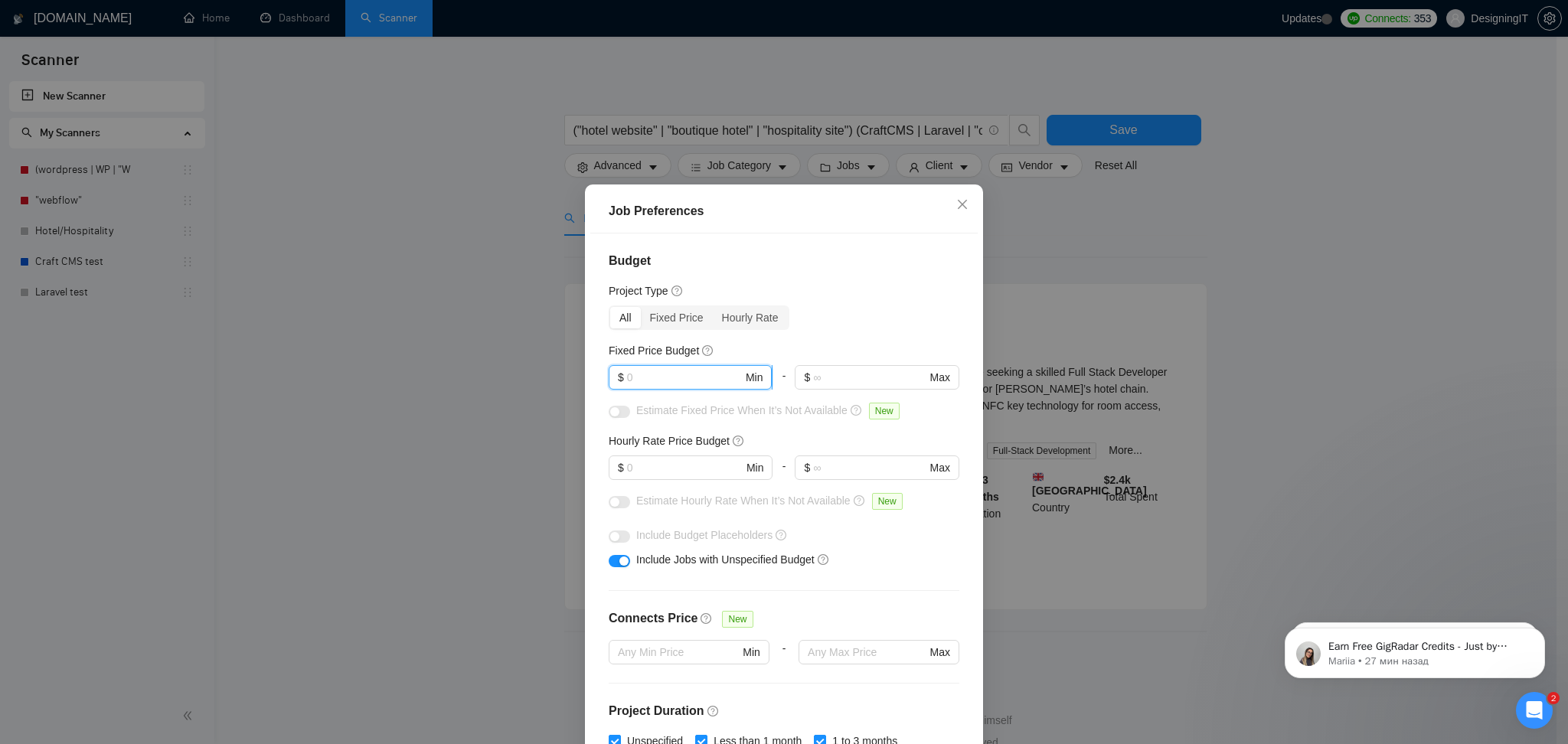 click at bounding box center [684, 377] 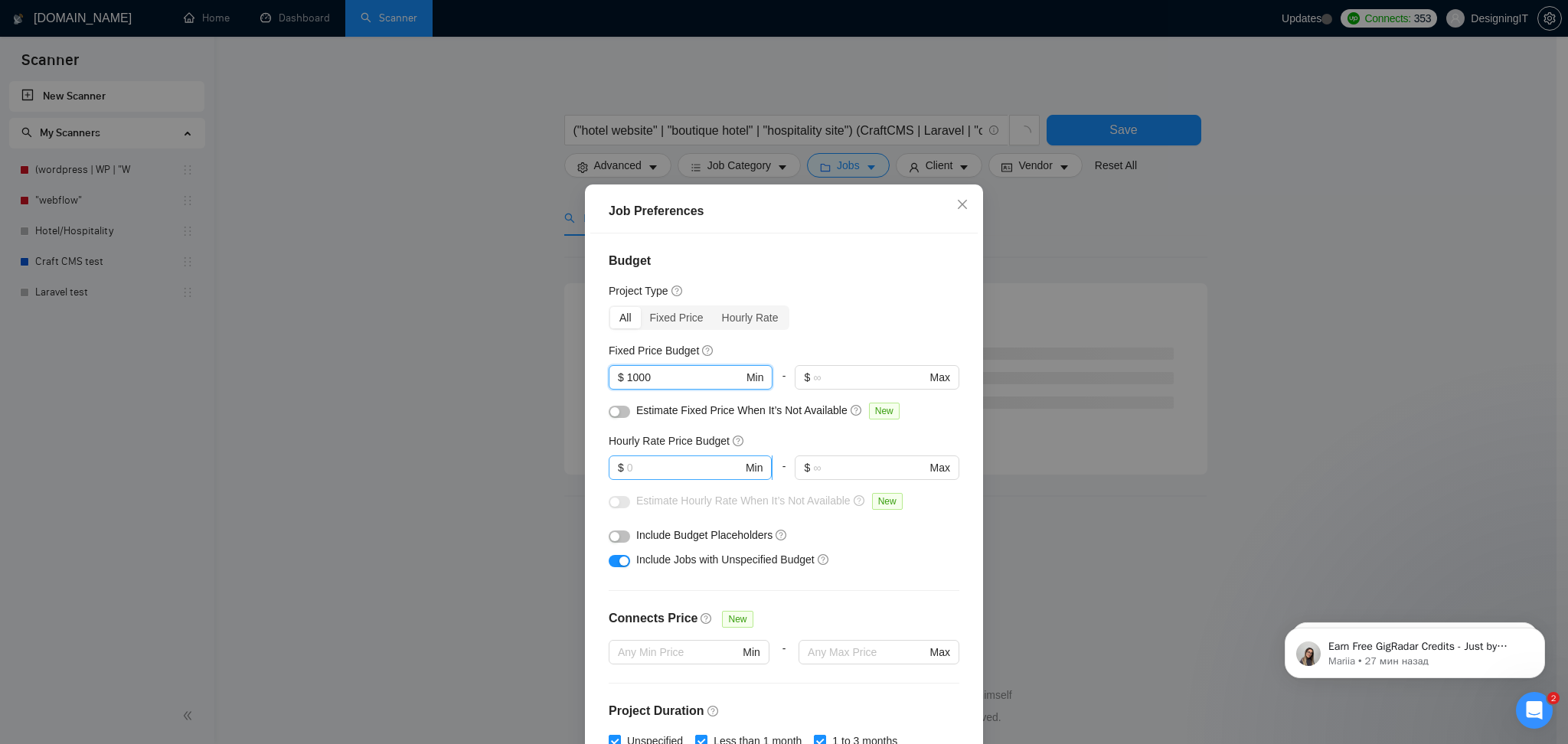 type on "1000" 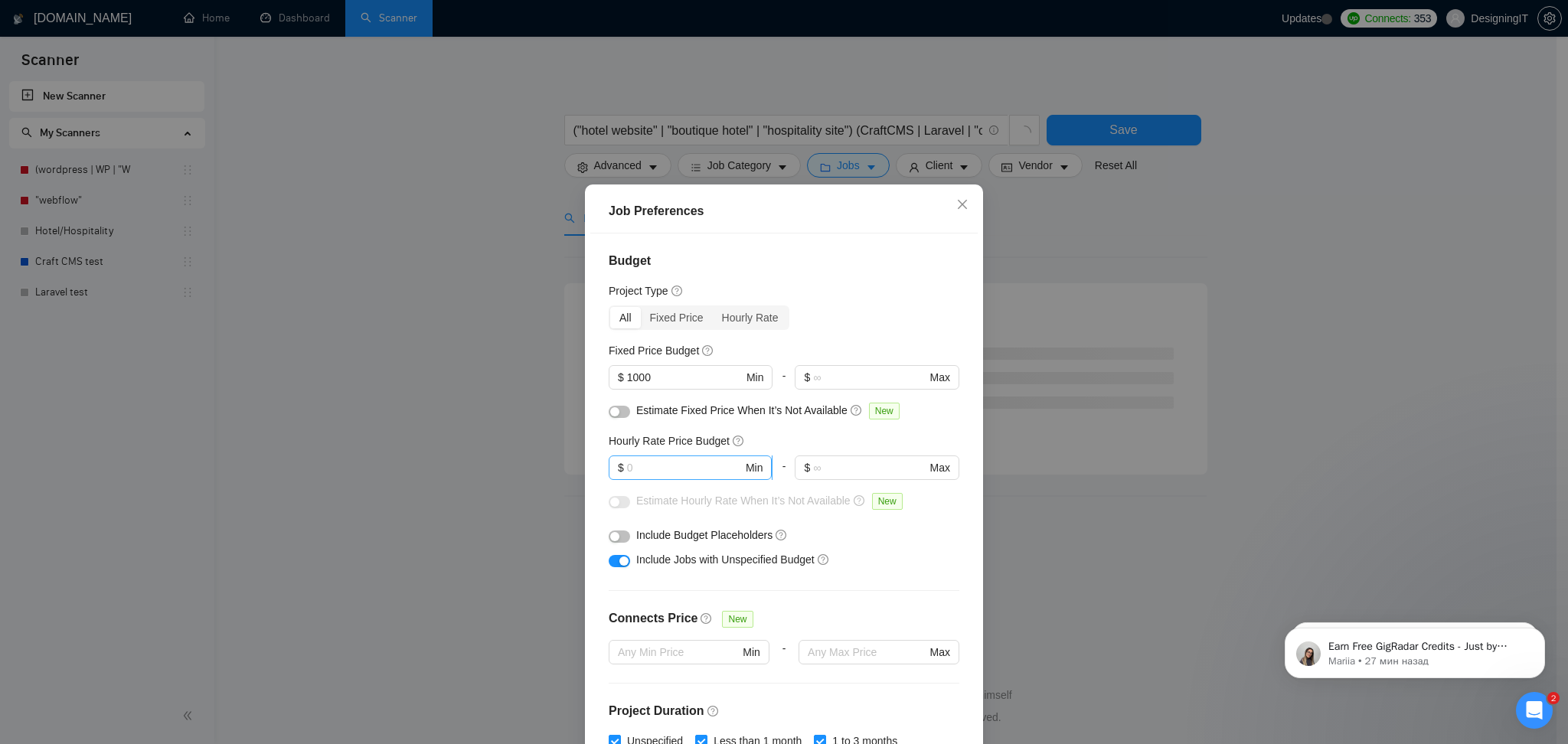click on "$ Min" at bounding box center (690, 468) 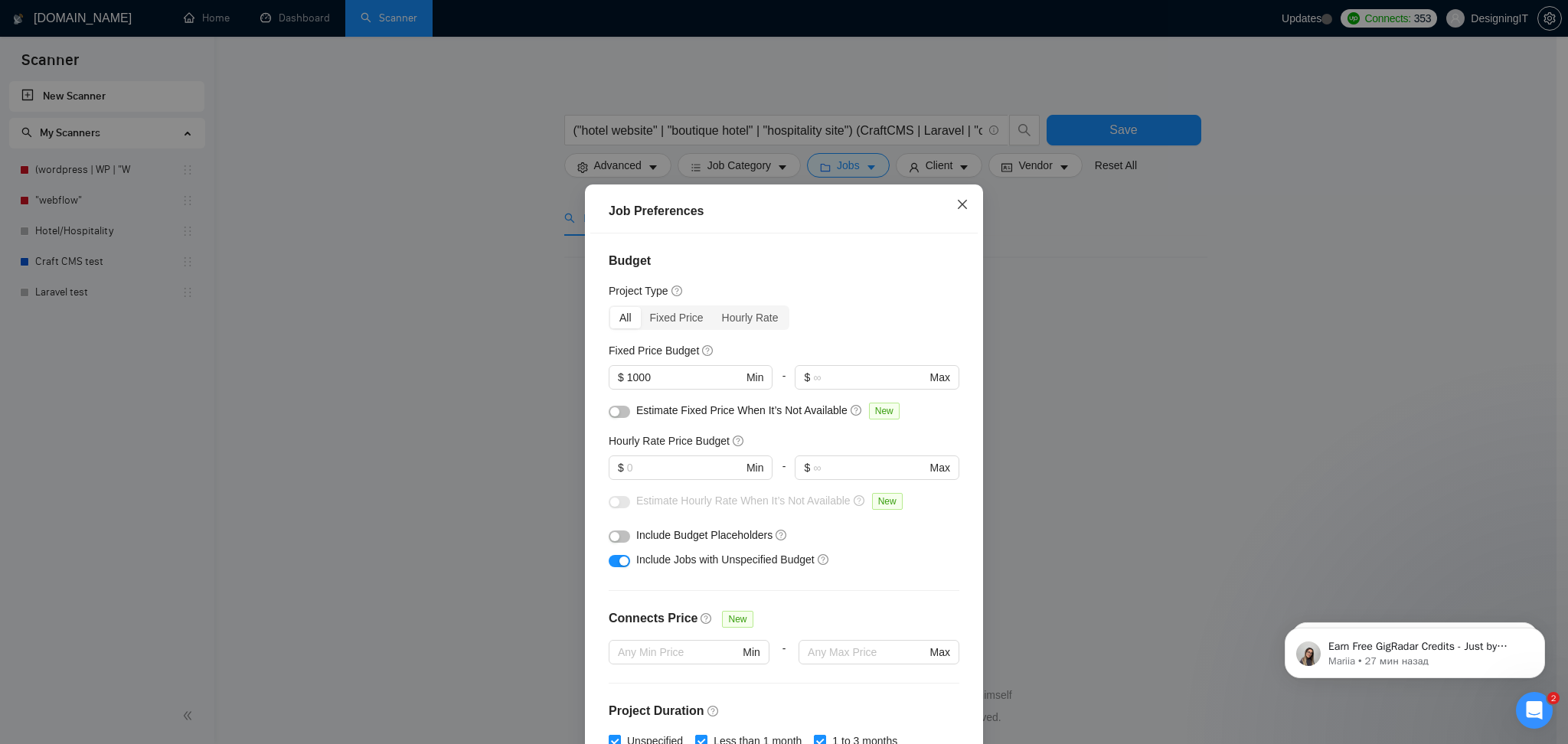 click 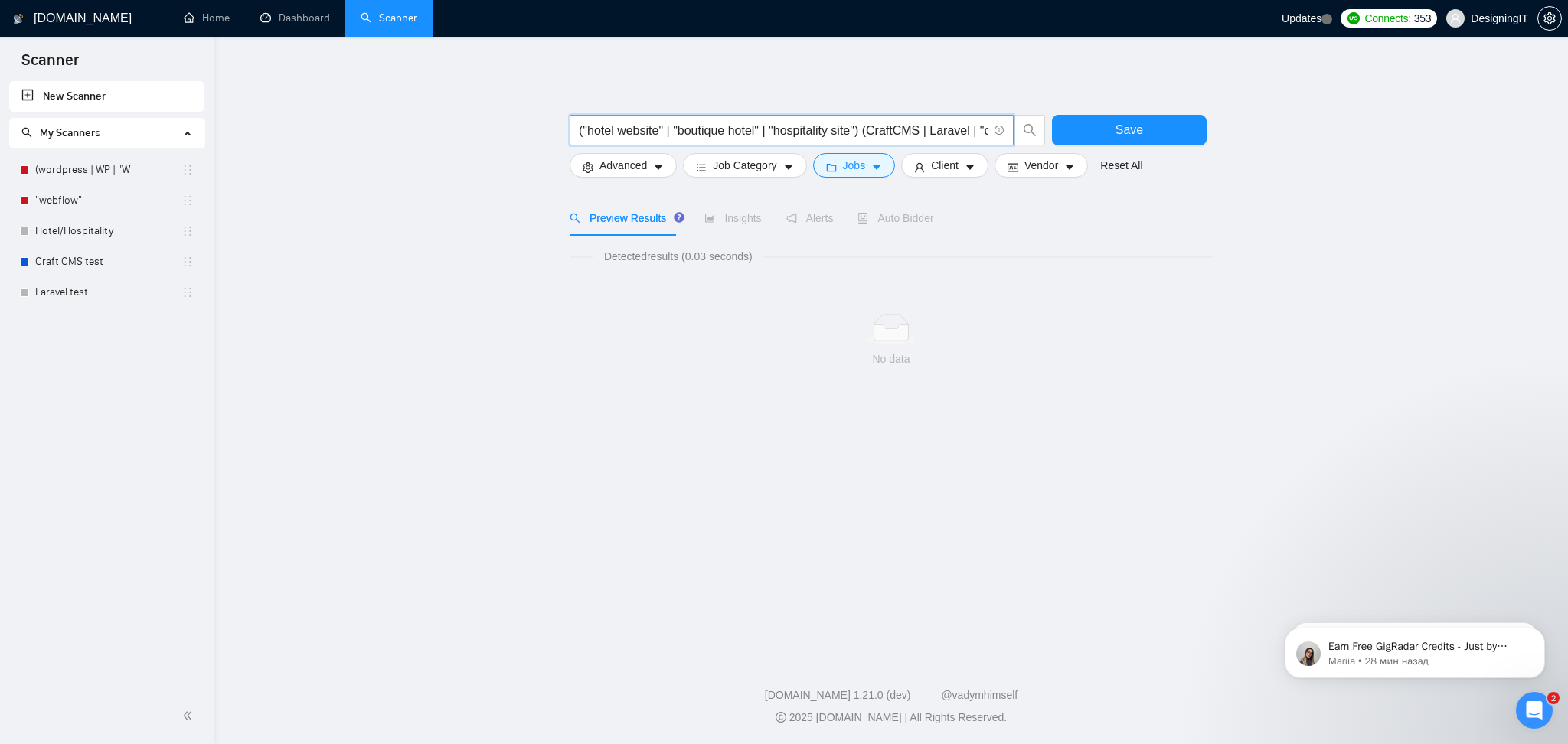 click on "("hotel website" | "boutique hotel" | "hospitality site") (CraftCMS | Laravel | "custom CMS")" at bounding box center [783, 130] 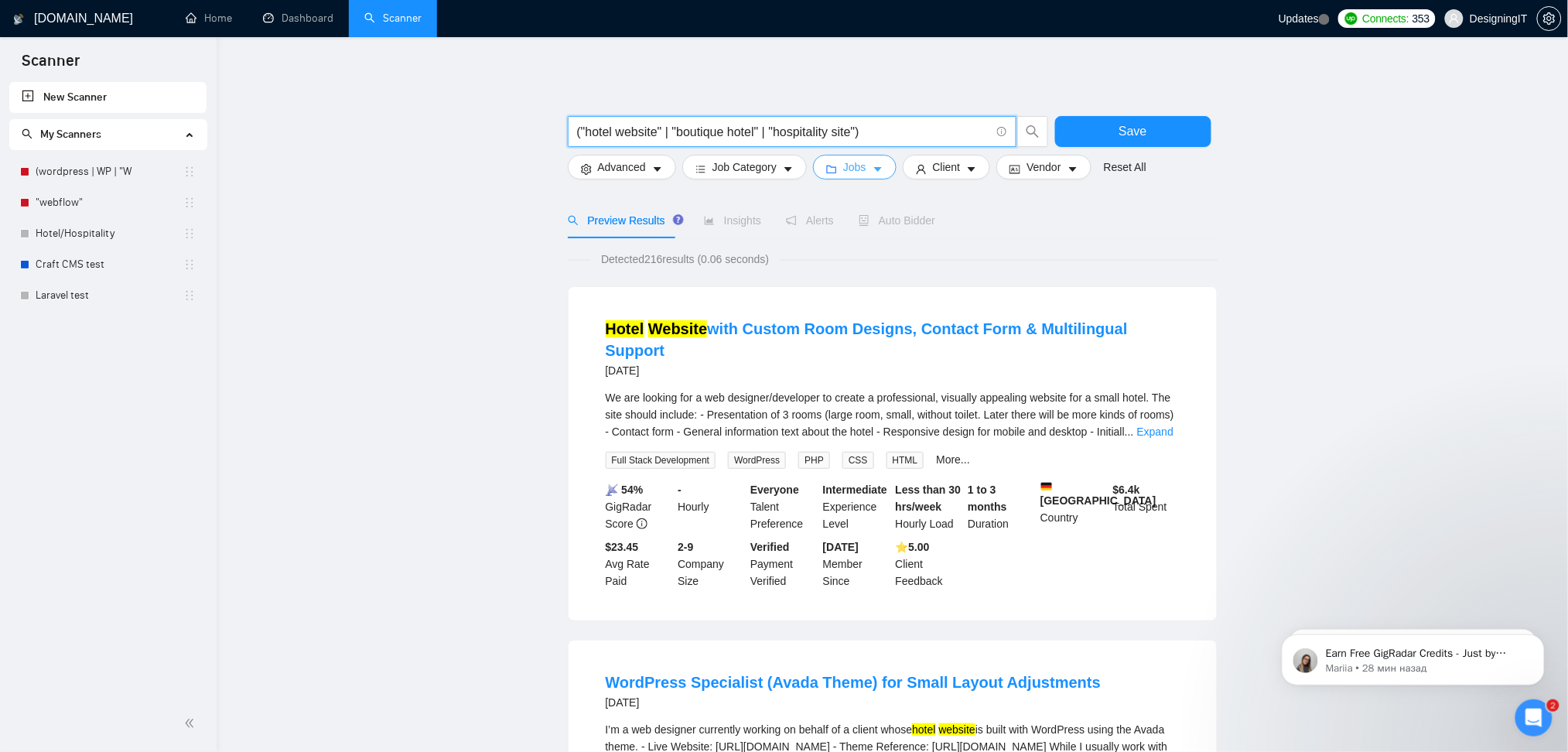 type on "("hotel website" | "boutique hotel" | "hospitality site")" 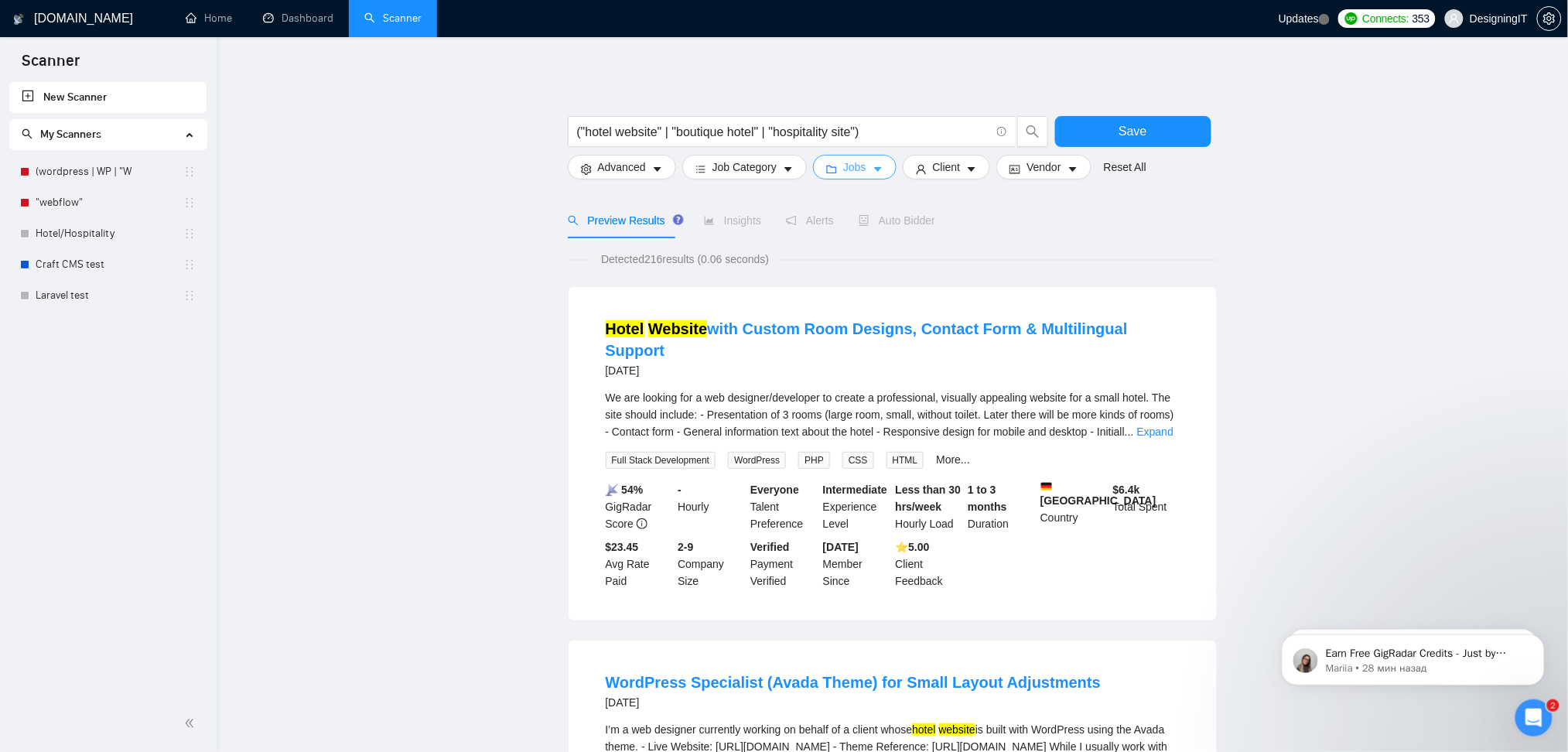 click at bounding box center [878, 169] 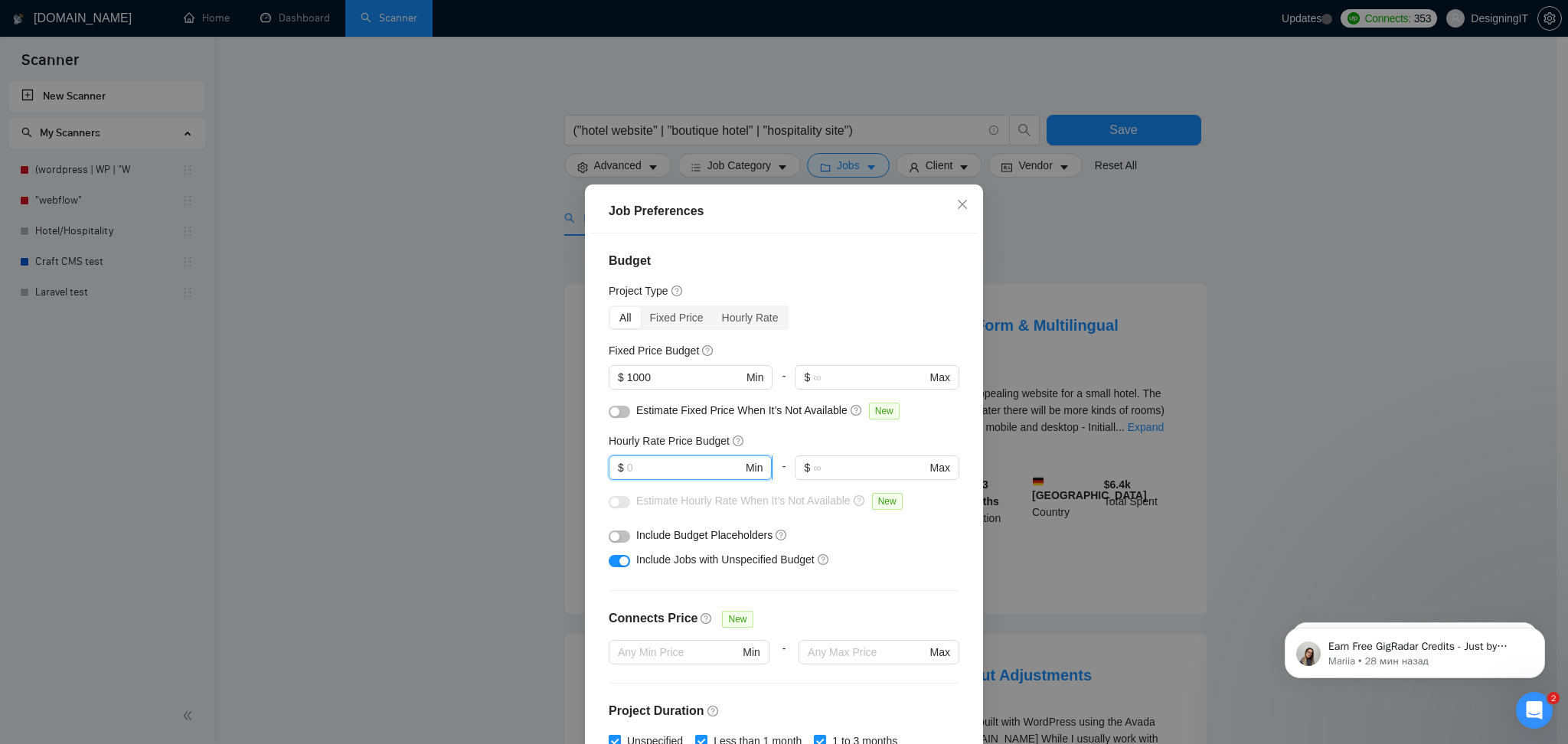 click at bounding box center (684, 468) 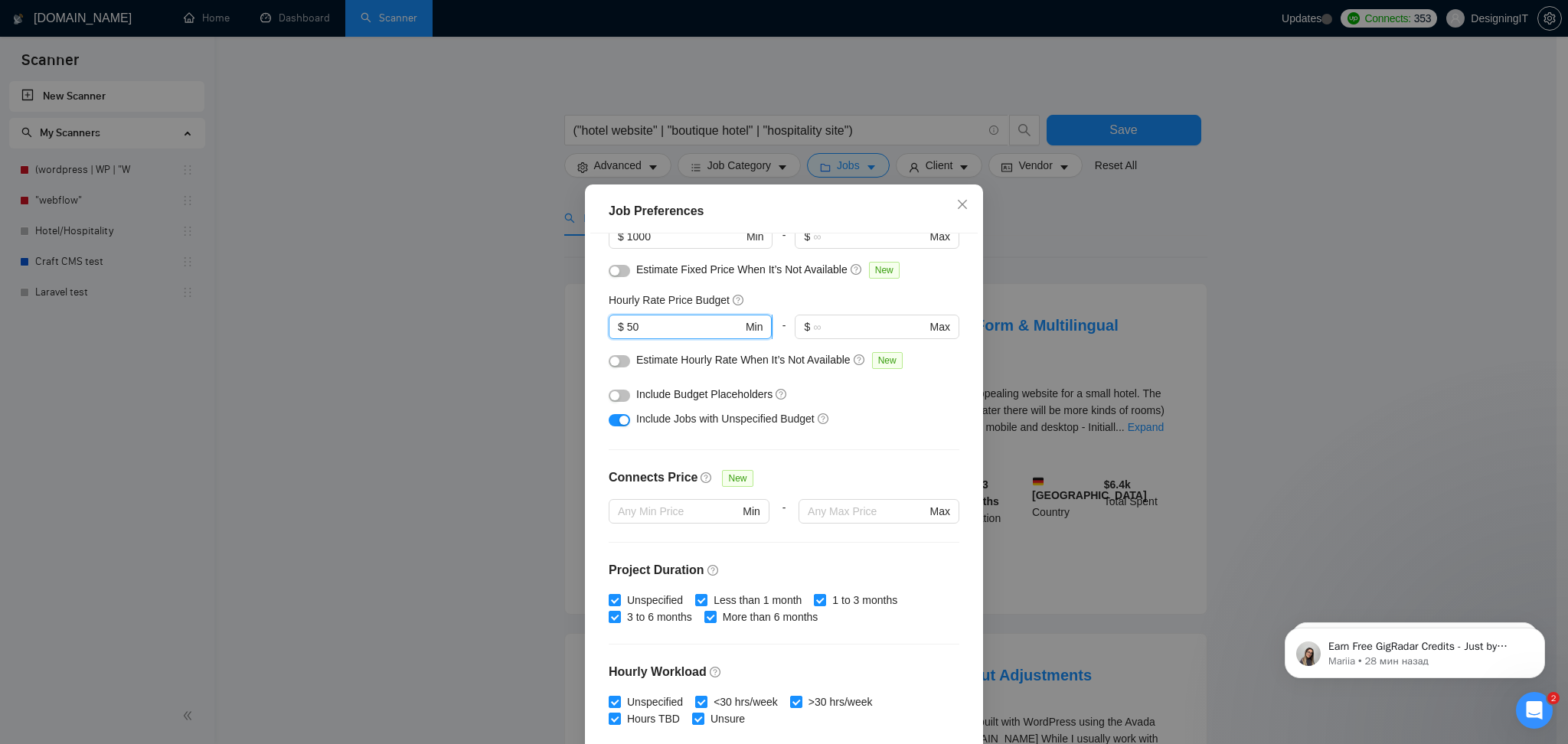 scroll, scrollTop: 148, scrollLeft: 0, axis: vertical 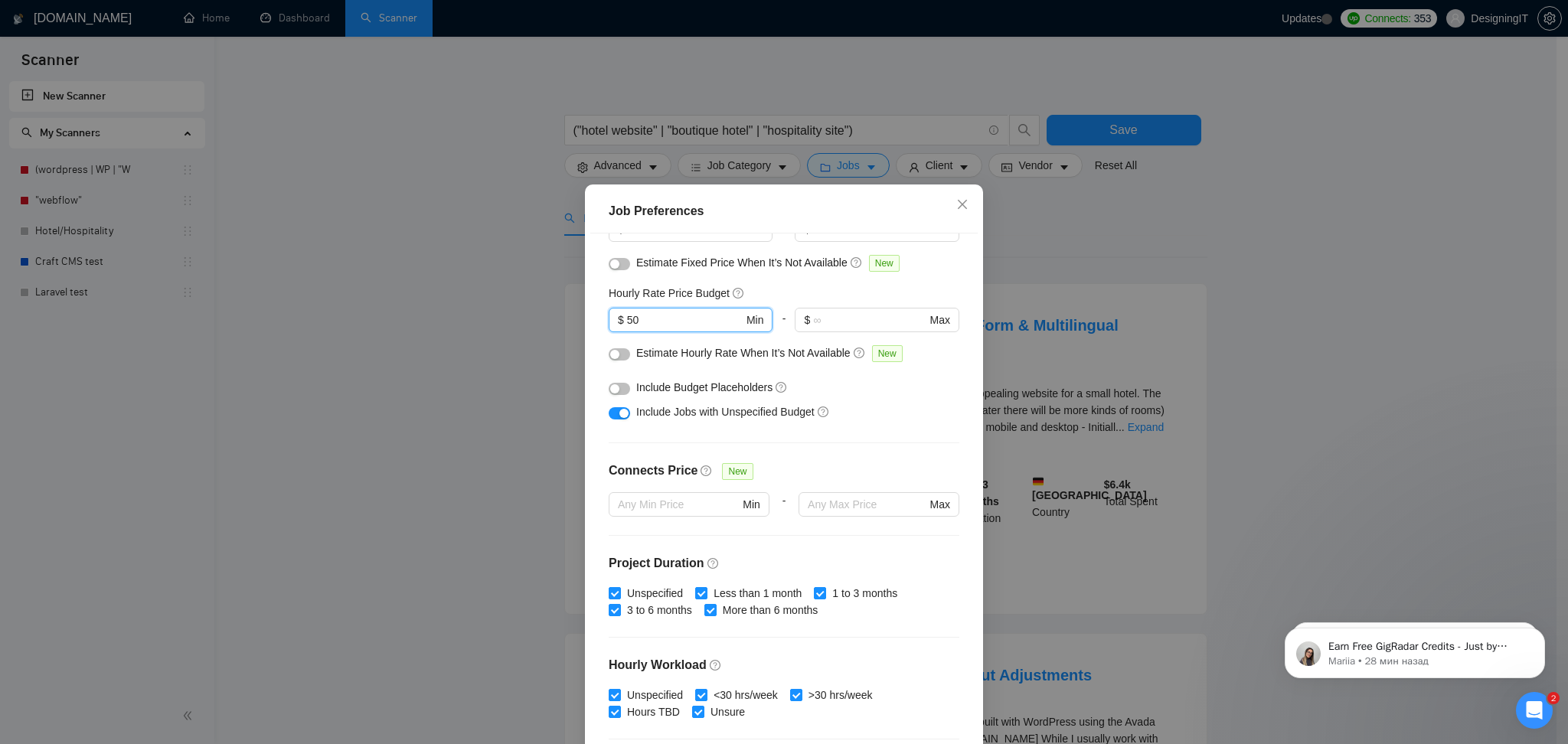 type on "50" 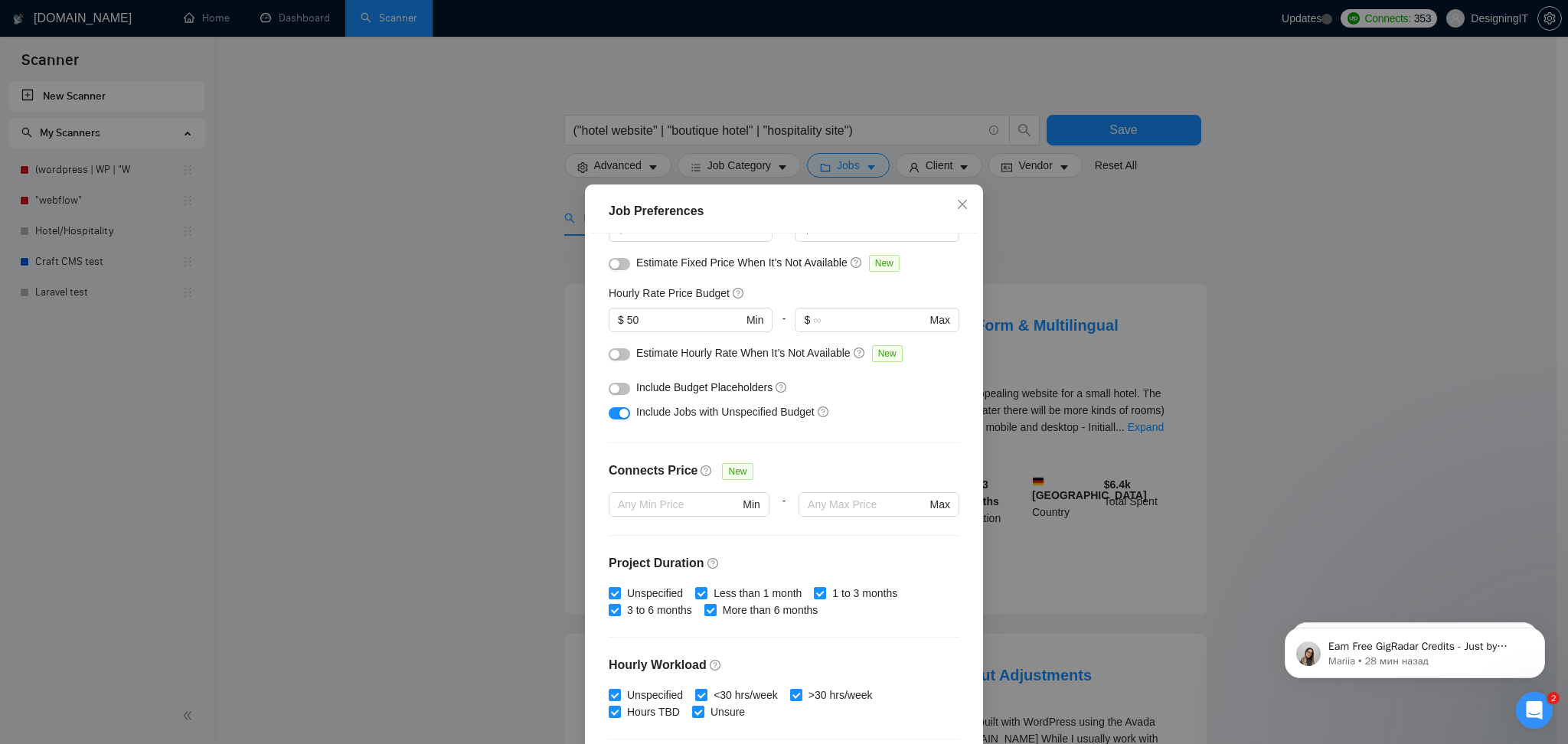 click on "Job Preferences Budget Project Type All Fixed Price Hourly Rate   Fixed Price Budget $ 1000 Min - $ Max Estimate Fixed Price When It’s Not Available New   Hourly Rate Price Budget $ 50 Min - $ Max Estimate Hourly Rate When It’s Not Available New Include Budget Placeholders Include Jobs with Unspecified Budget   Connects Price New Min - Max Project Duration   Unspecified Less than 1 month 1 to 3 months 3 to 6 months More than 6 months Hourly Workload   Unspecified <30 hrs/week >30 hrs/week Hours TBD Unsure Job Posting Questions New   Any posting questions Description Preferences Description Size New   Any description size Reset OK" at bounding box center [784, 372] 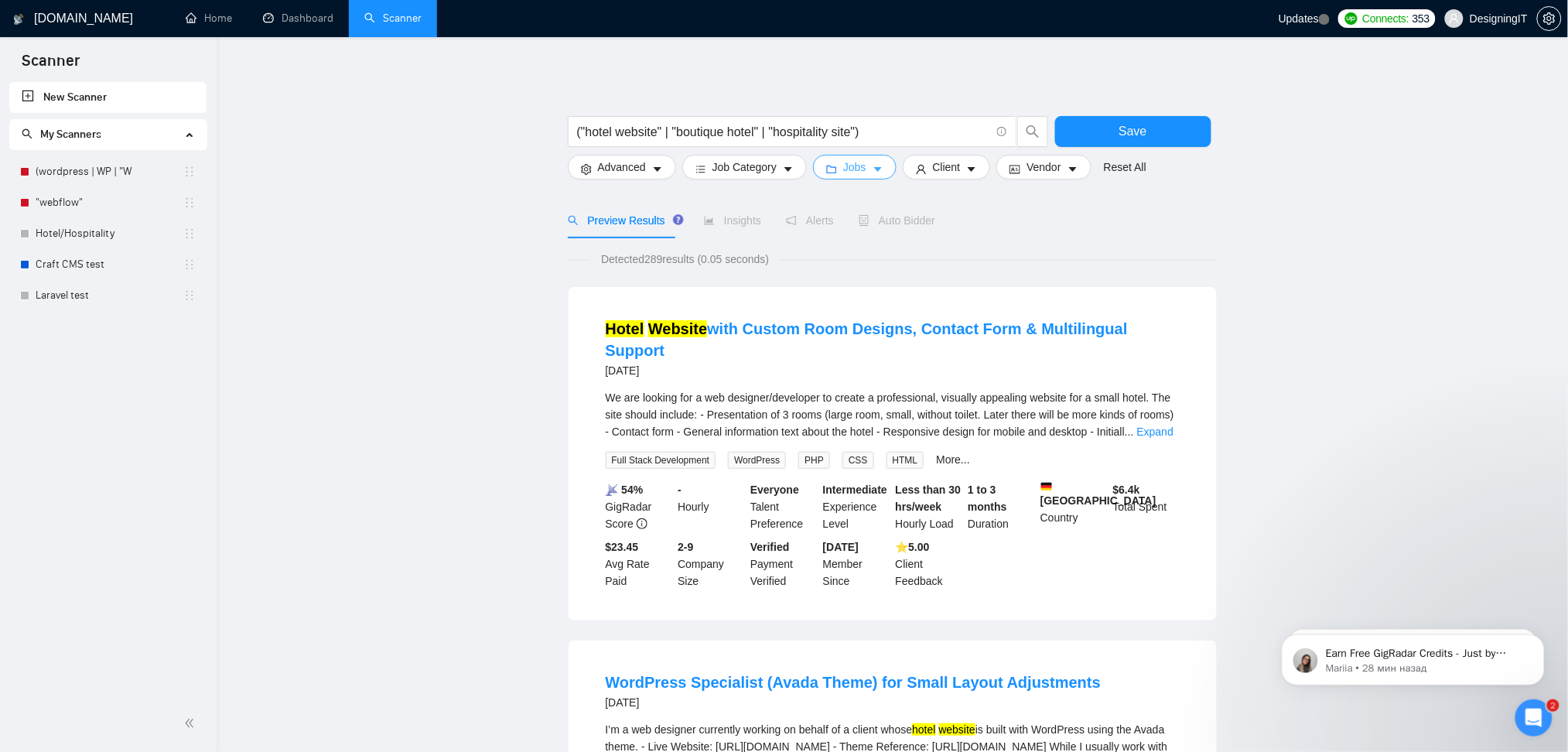click 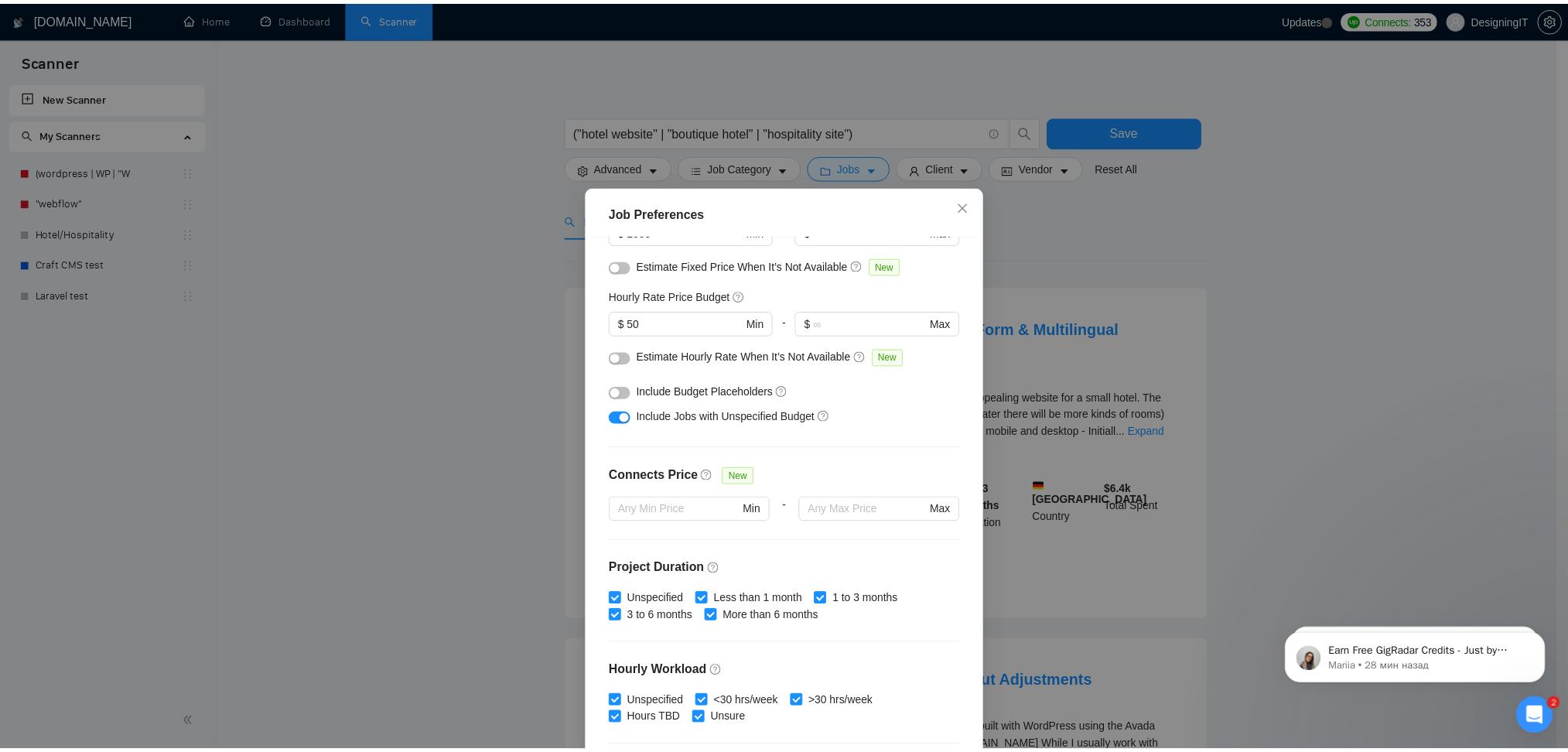 scroll, scrollTop: 347, scrollLeft: 0, axis: vertical 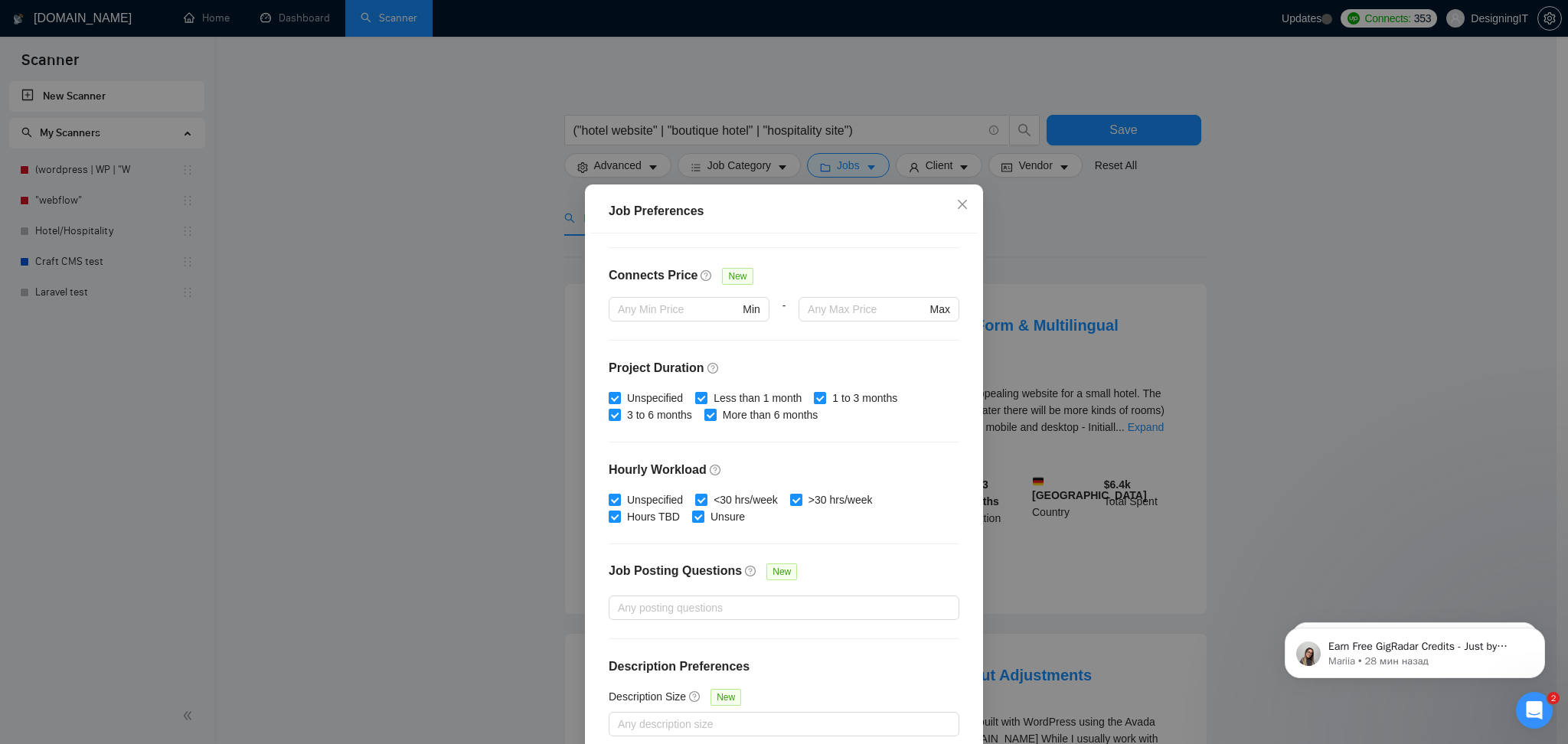 click on "Job Preferences Budget Project Type All Fixed Price Hourly Rate   Fixed Price Budget $ 1000 Min - $ Max Estimate Fixed Price When It’s Not Available New   Hourly Rate Price Budget $ 50 Min - $ Max Estimate Hourly Rate When It’s Not Available New Include Budget Placeholders Include Jobs with Unspecified Budget   Connects Price New Min - Max Project Duration   Unspecified Less than 1 month 1 to 3 months 3 to 6 months More than 6 months Hourly Workload   Unspecified <30 hrs/week >30 hrs/week Hours TBD Unsure Job Posting Questions New   Any posting questions Description Preferences Description Size New   Any description size Reset OK" at bounding box center (784, 372) 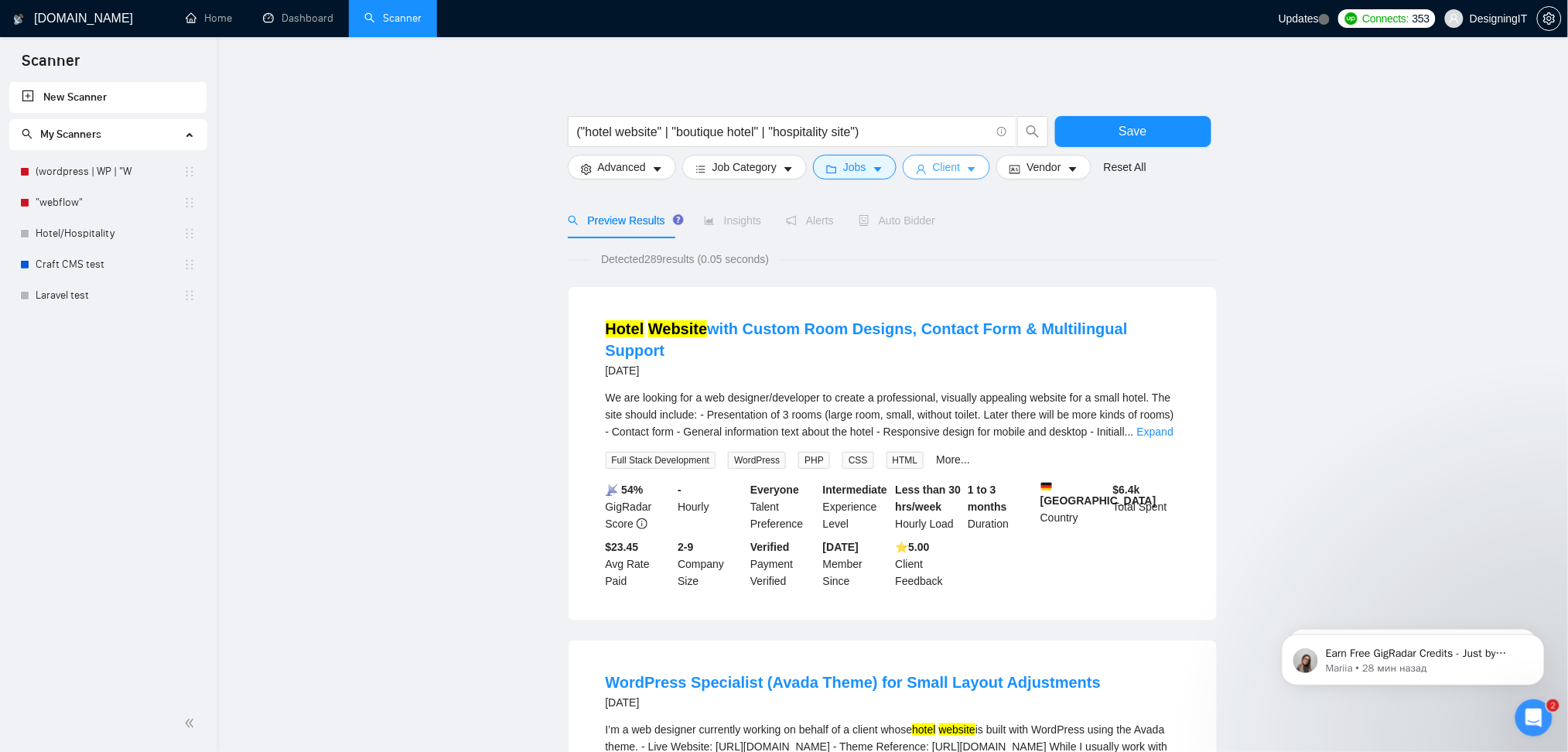 click on "Client" at bounding box center (947, 167) 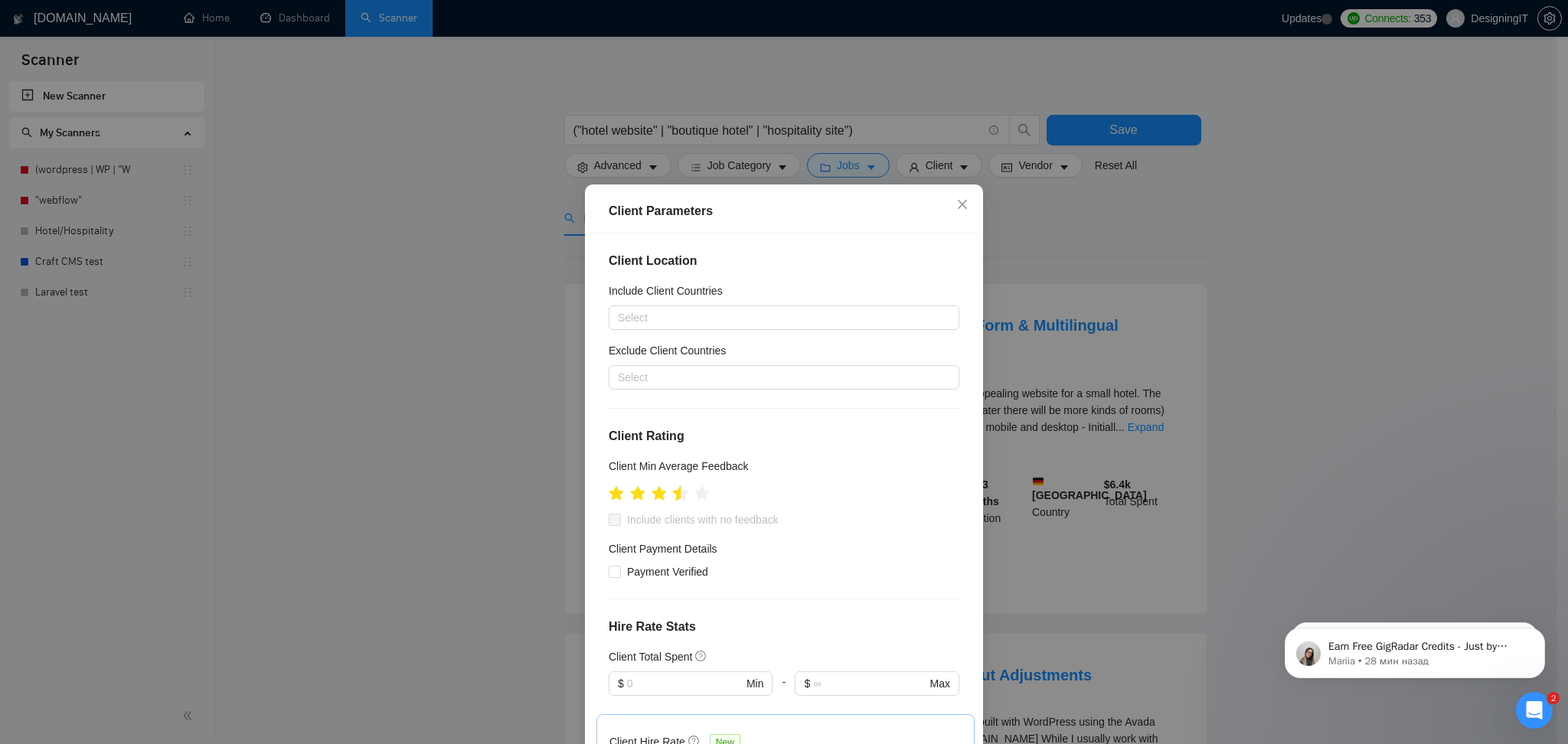click 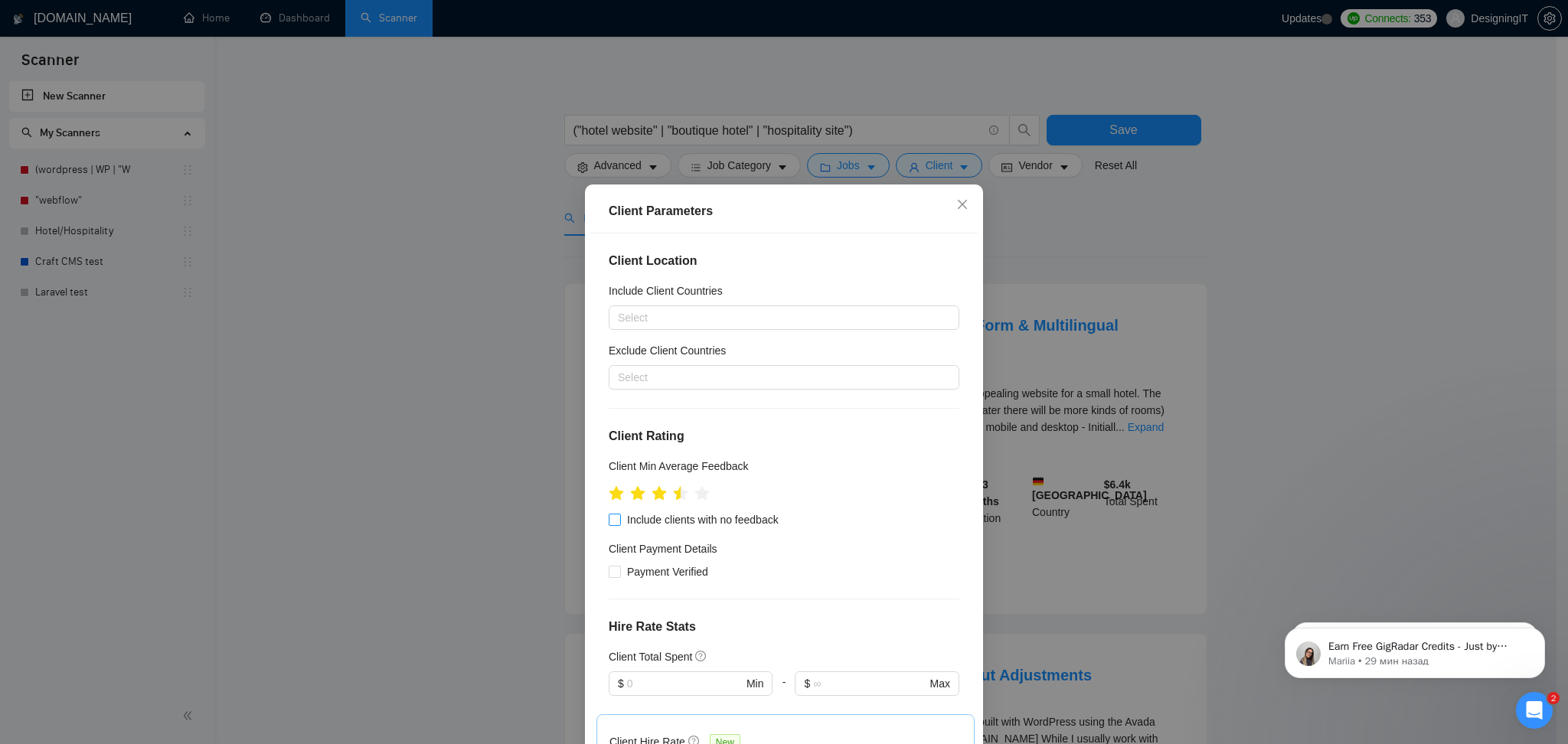 click on "Include clients with no feedback" at bounding box center (614, 519) 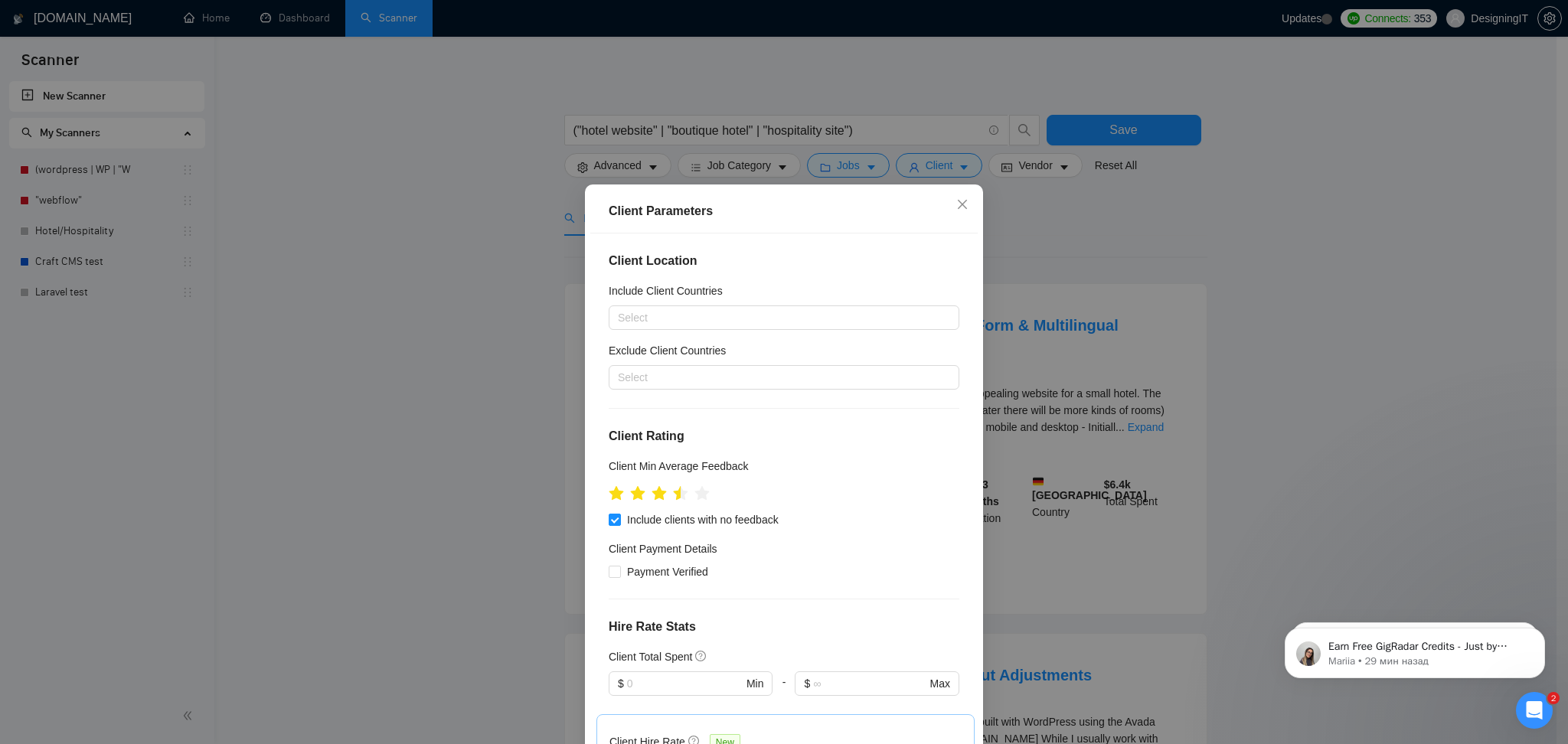 click on "Client Parameters Client Location Include Client Countries   Select Exclude Client Countries   Select Client Rating Client Min Average Feedback Include clients with no feedback Client Payment Details Payment Verified Hire Rate Stats   Client Total Spent $ Min - $ Max Client Hire Rate New   Any hire rate   Avg Hourly Rate Paid New $ Min - $ Max Include Clients without Sufficient History Client Profile Client Industry New   Any industry Client Company Size   Any company size Enterprise Clients New   Any clients Reset OK" at bounding box center [784, 372] 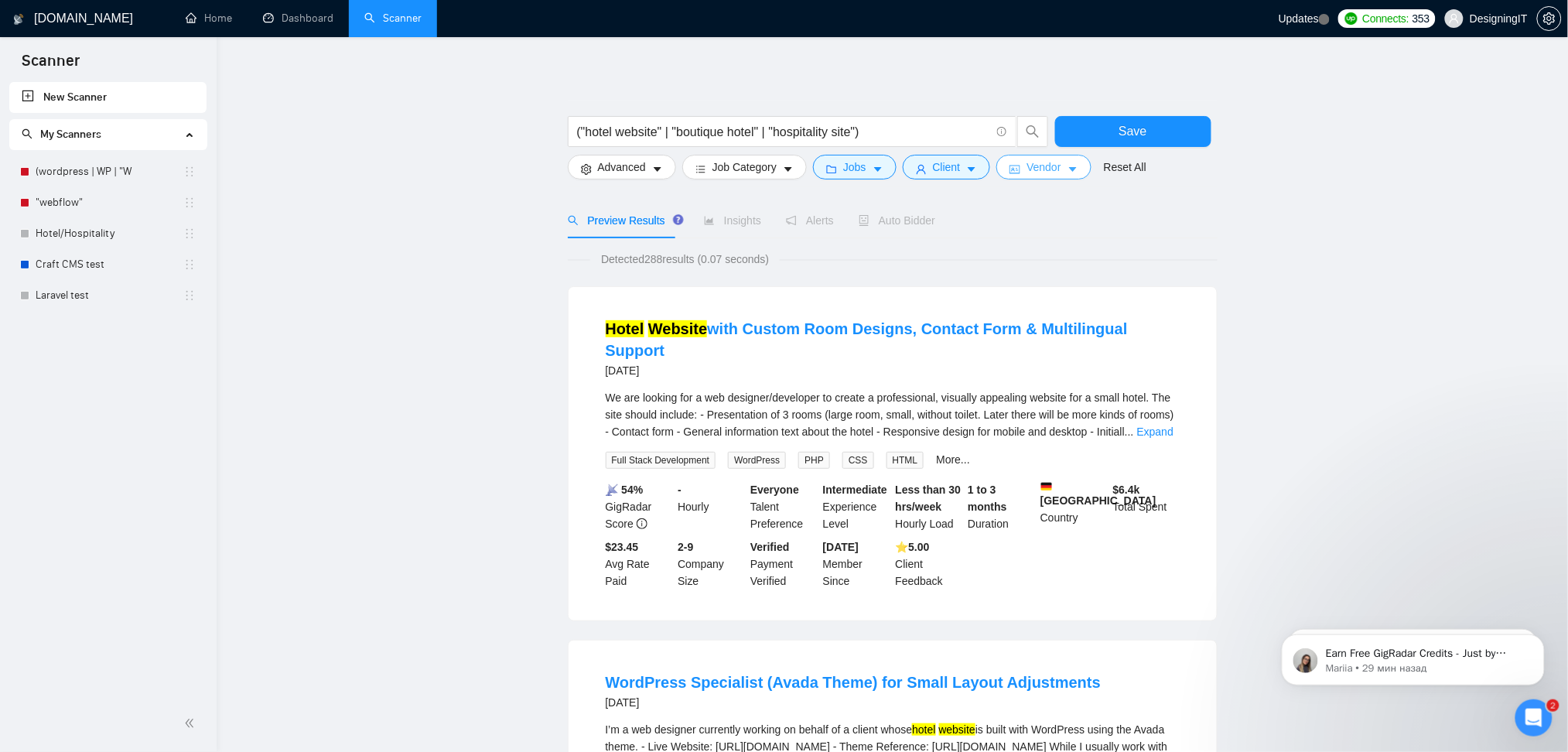 click on "Vendor" at bounding box center [1044, 167] 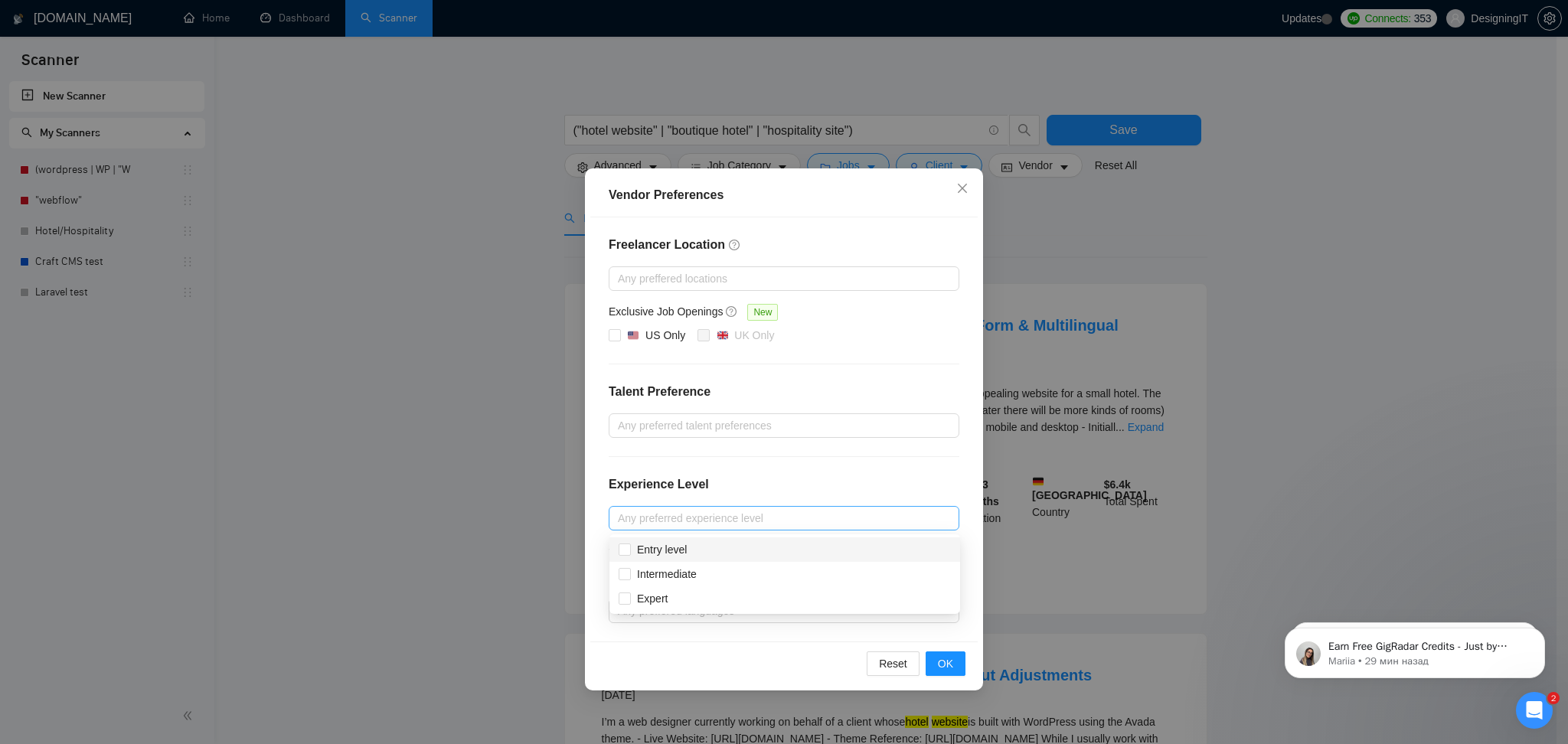 click at bounding box center [776, 518] 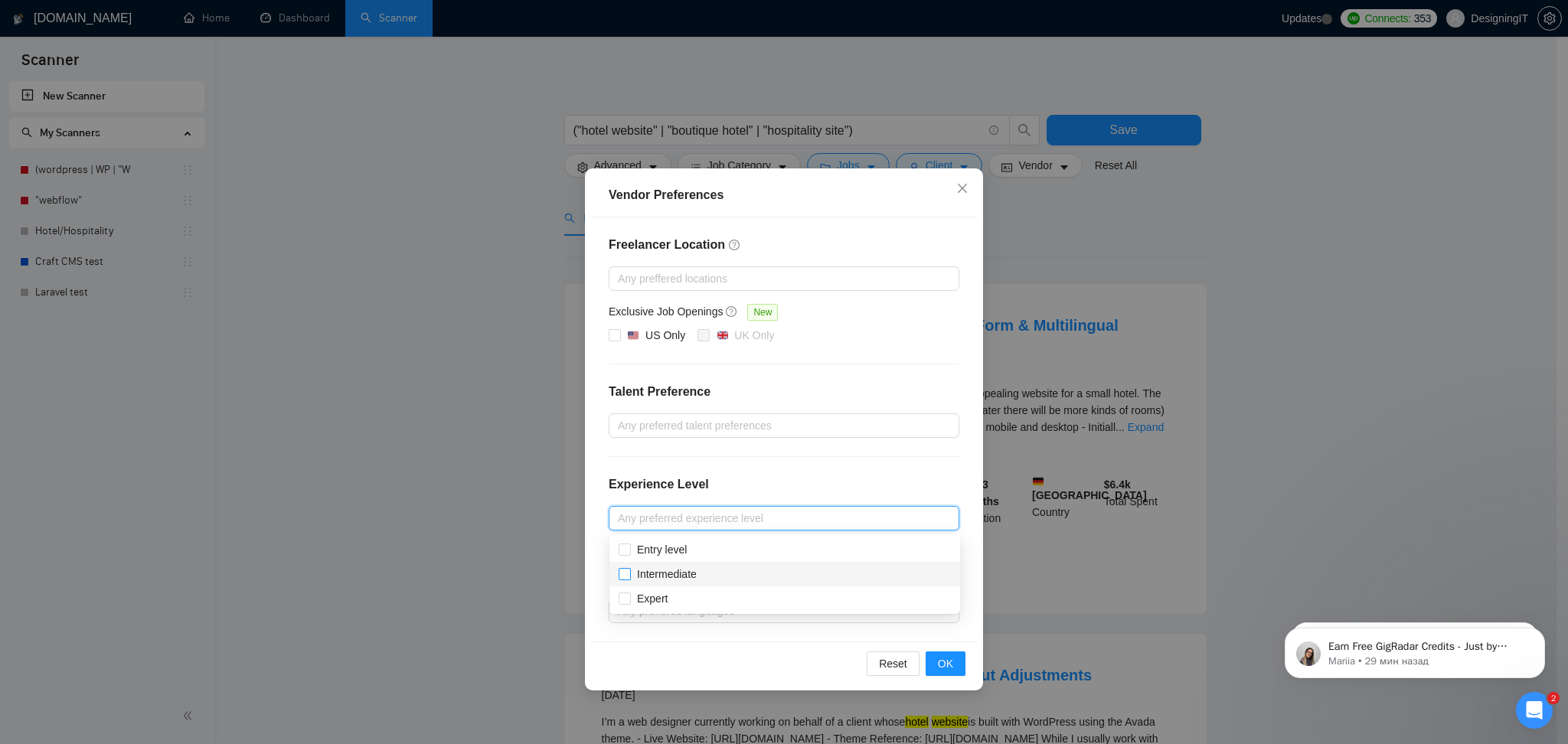 click at bounding box center (625, 574) 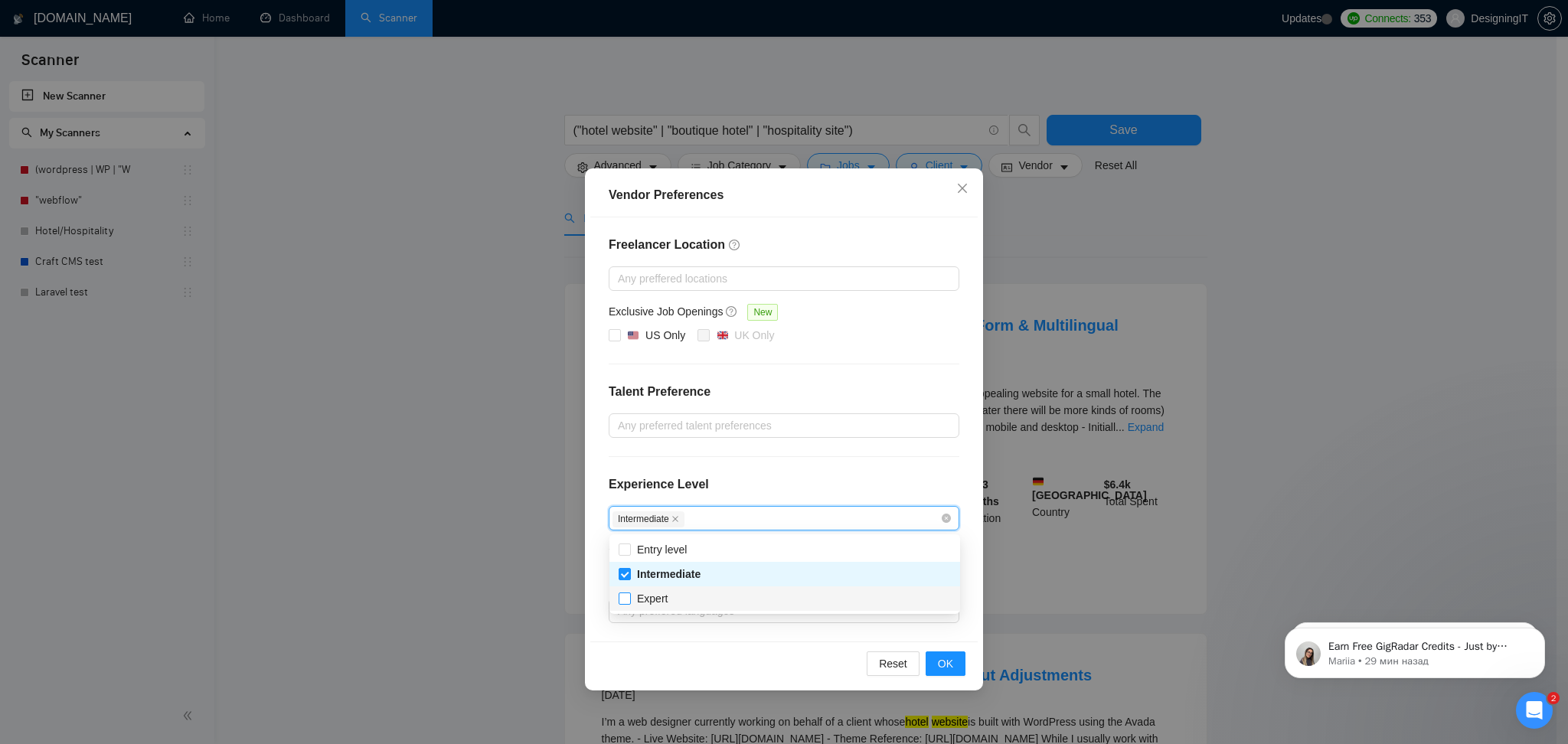 click on "Expert" at bounding box center (624, 598) 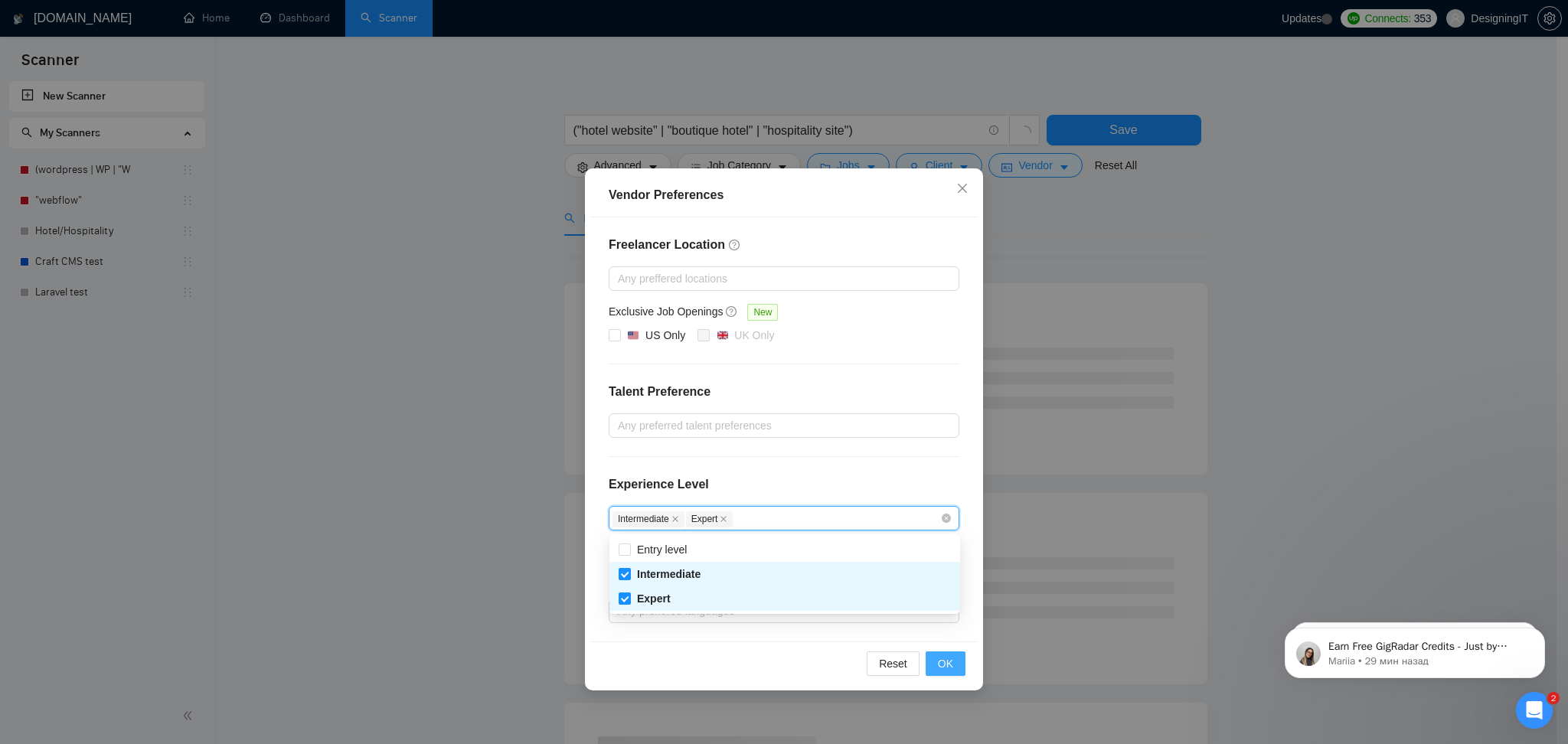 click on "OK" at bounding box center (946, 664) 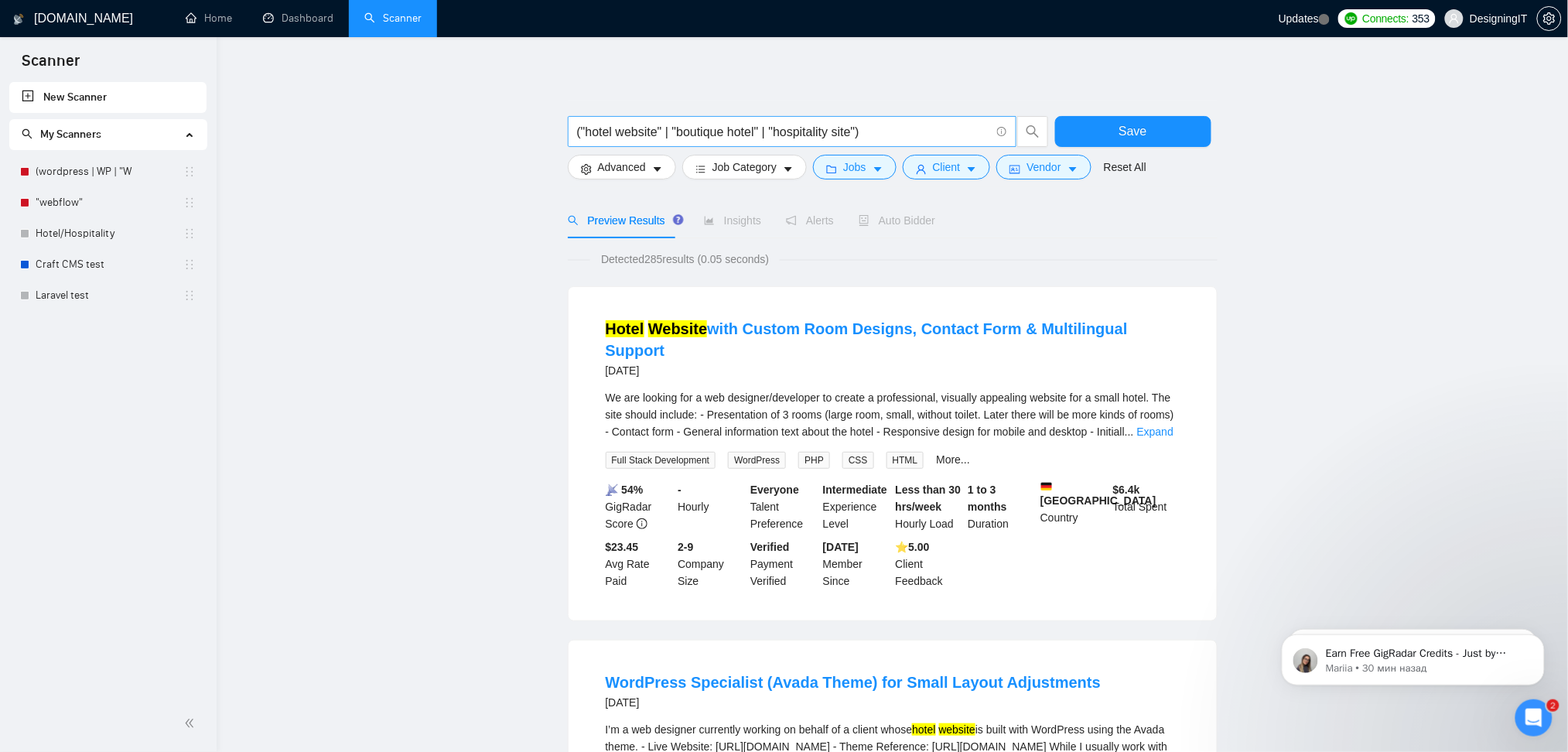 click on "("hotel website" | "boutique hotel" | "hospitality site")" at bounding box center (784, 132) 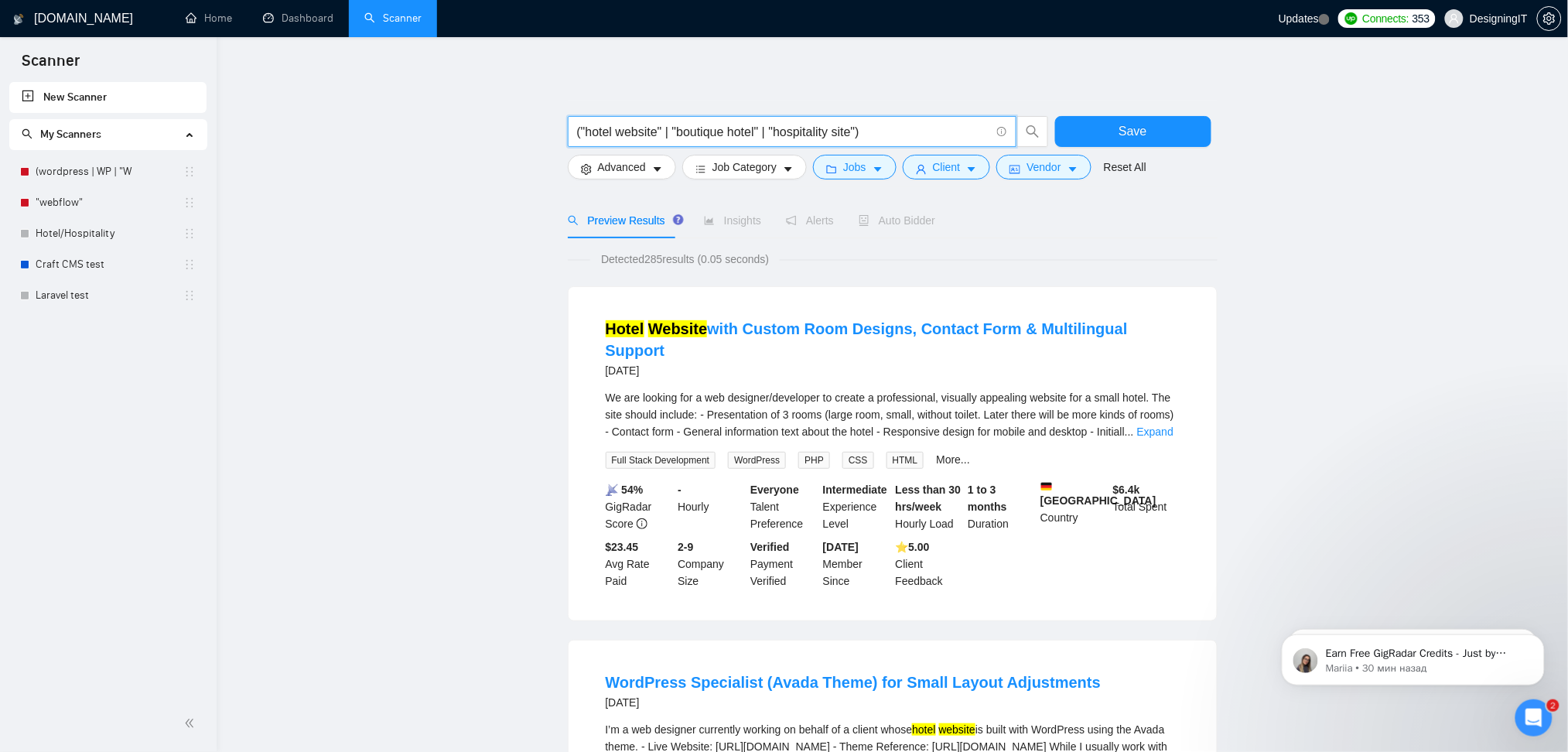 paste on "(CraftCMS | Laravel | "custom CMS")" 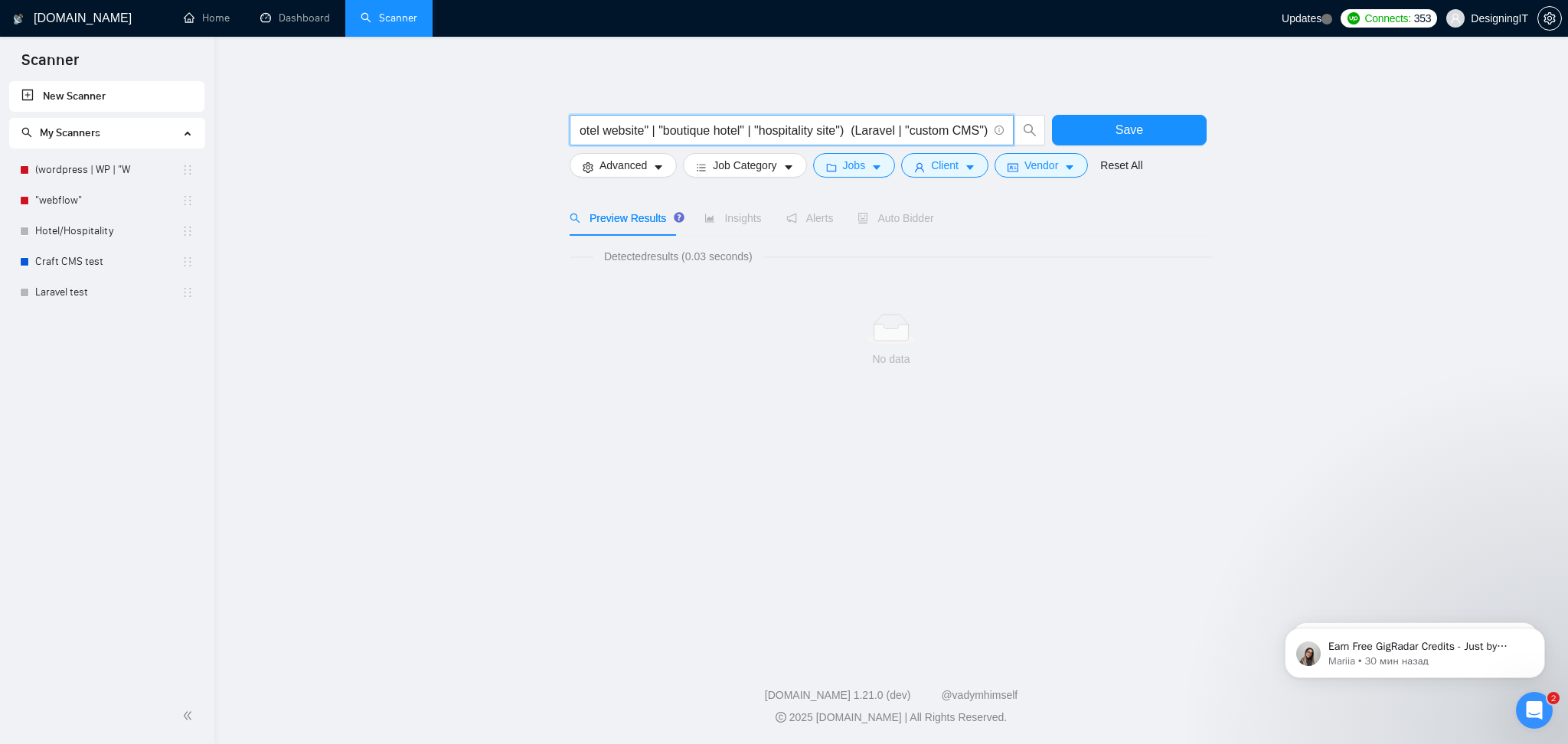 scroll, scrollTop: 0, scrollLeft: 15, axis: horizontal 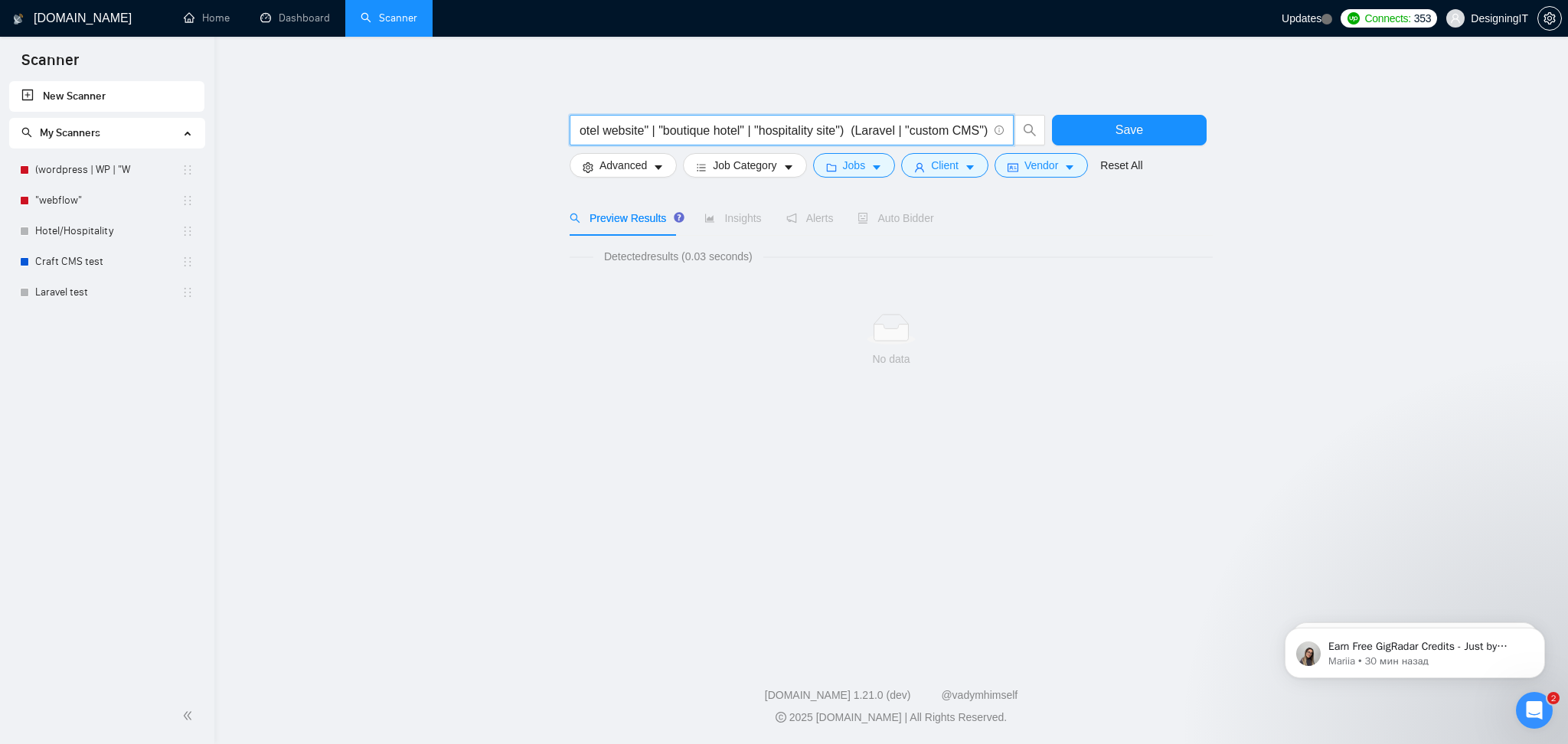 drag, startPoint x: 900, startPoint y: 130, endPoint x: 861, endPoint y: 130, distance: 39 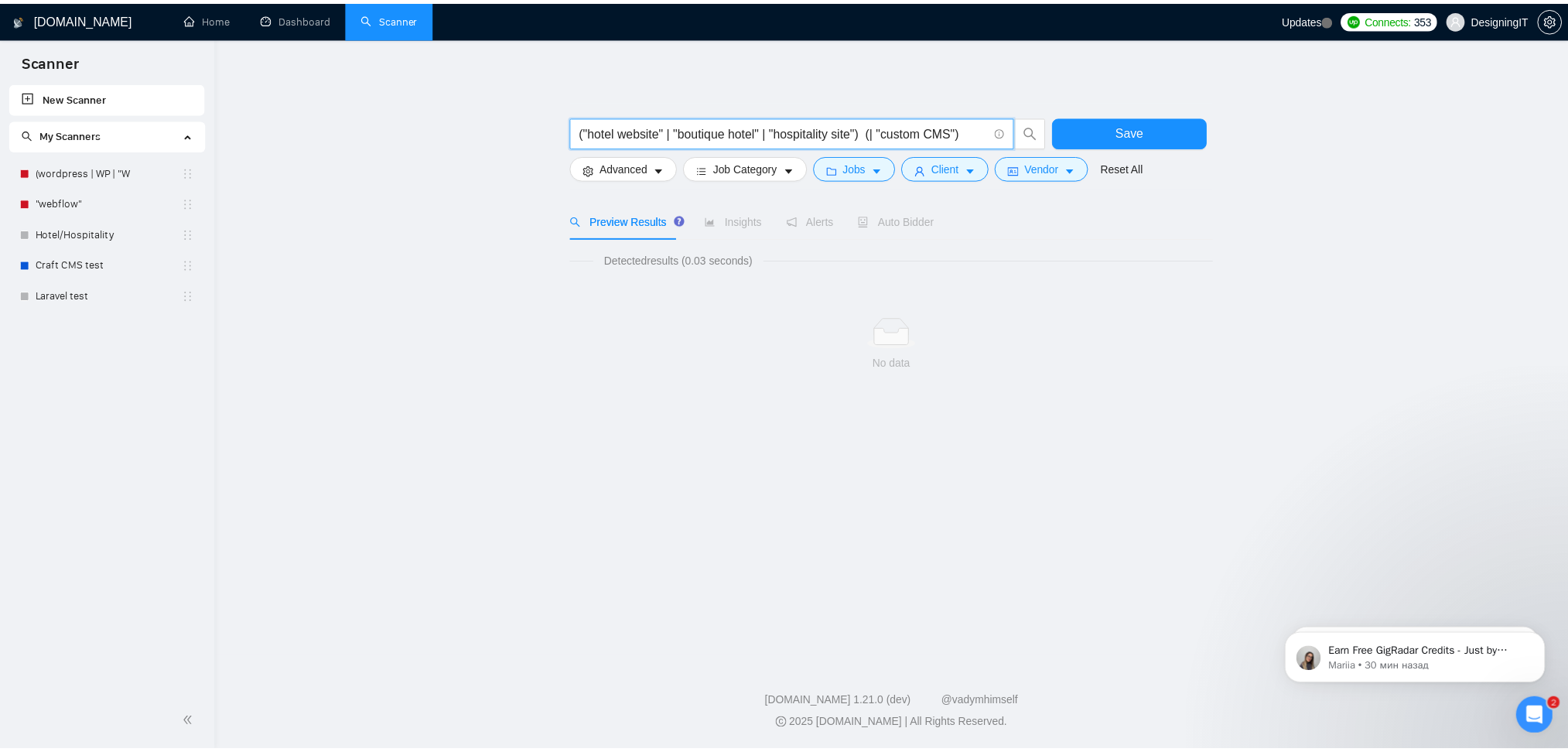 scroll, scrollTop: 0, scrollLeft: 0, axis: both 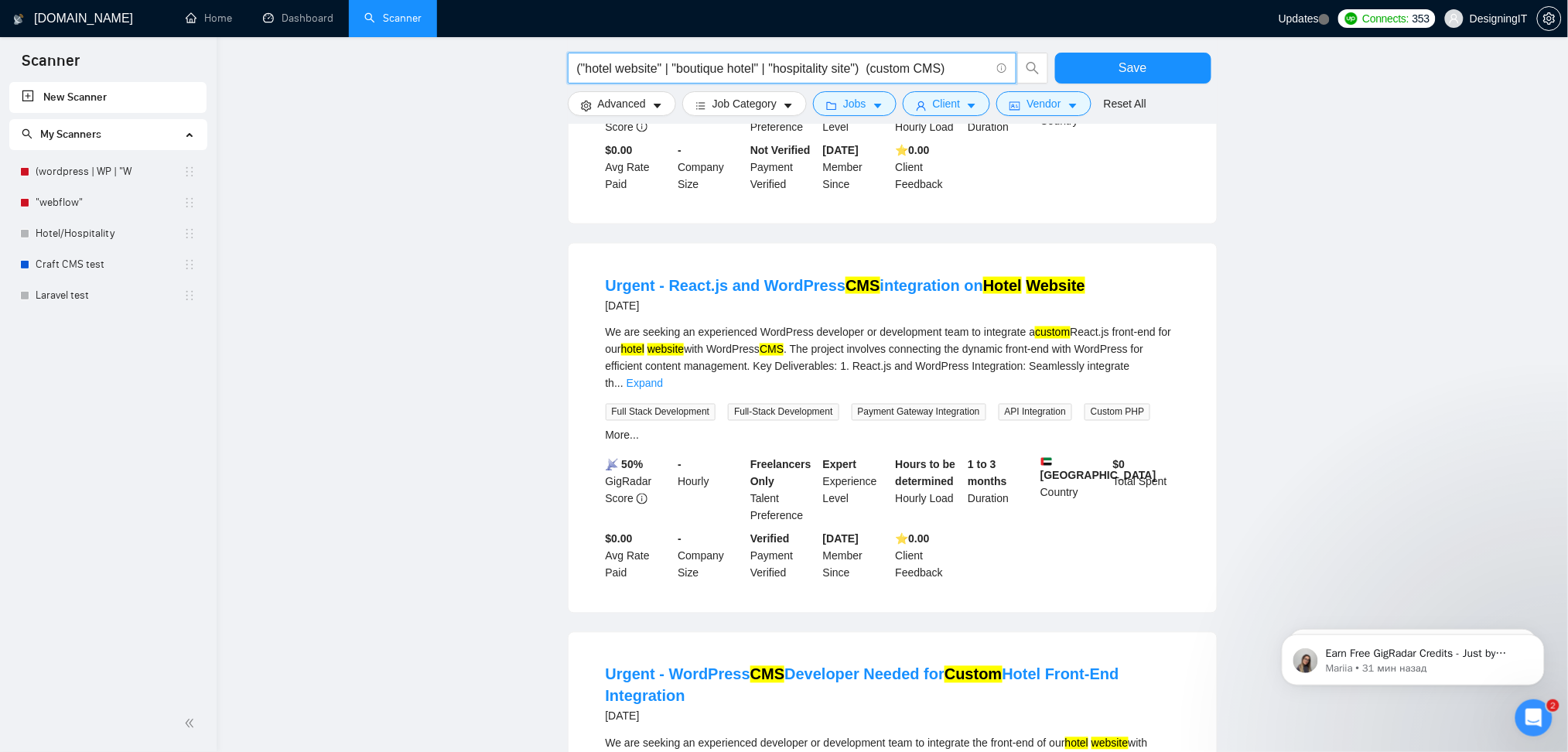 click on "("hotel website" | "boutique hotel" | "hospitality site")  (custom CMS)" at bounding box center (784, 68) 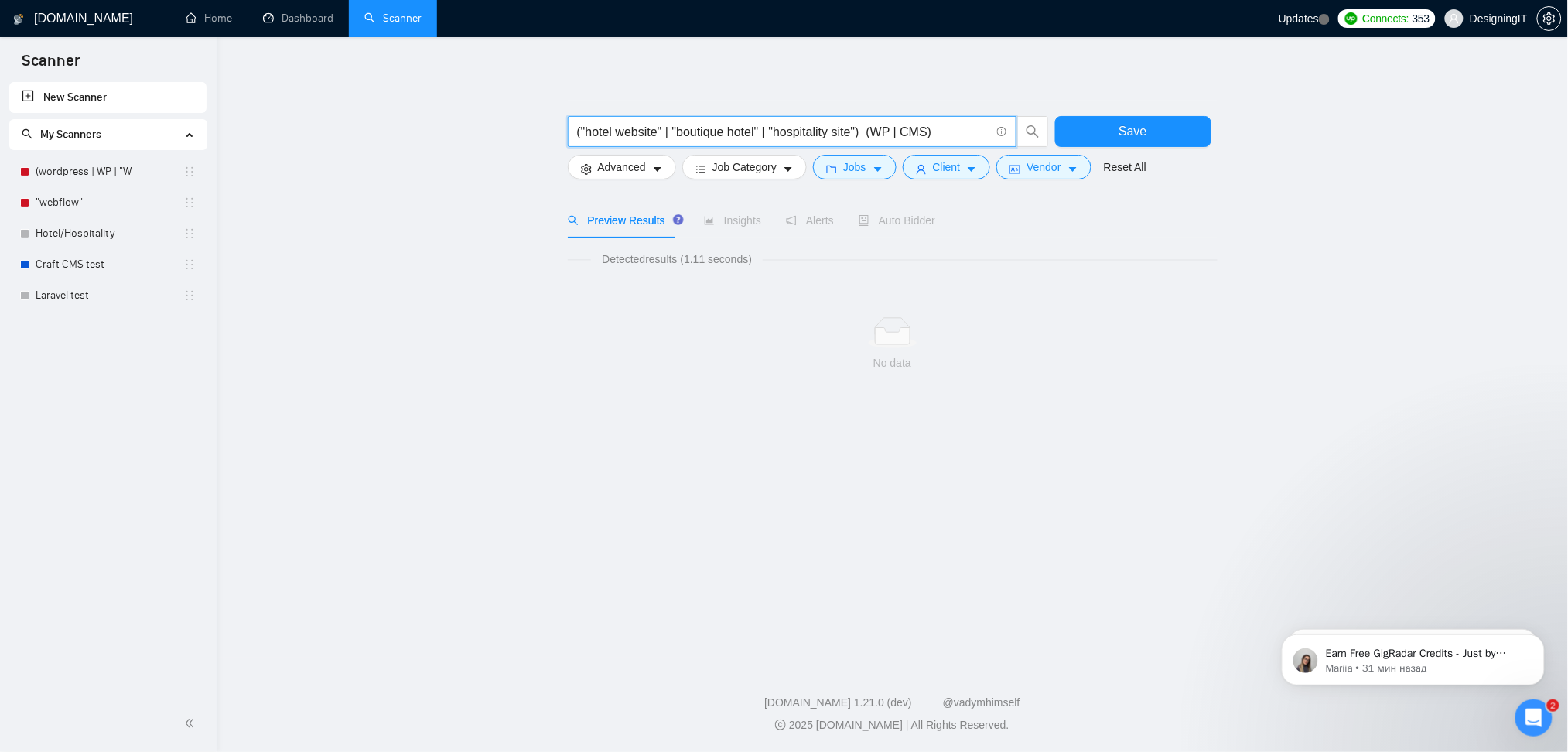 scroll, scrollTop: 0, scrollLeft: 0, axis: both 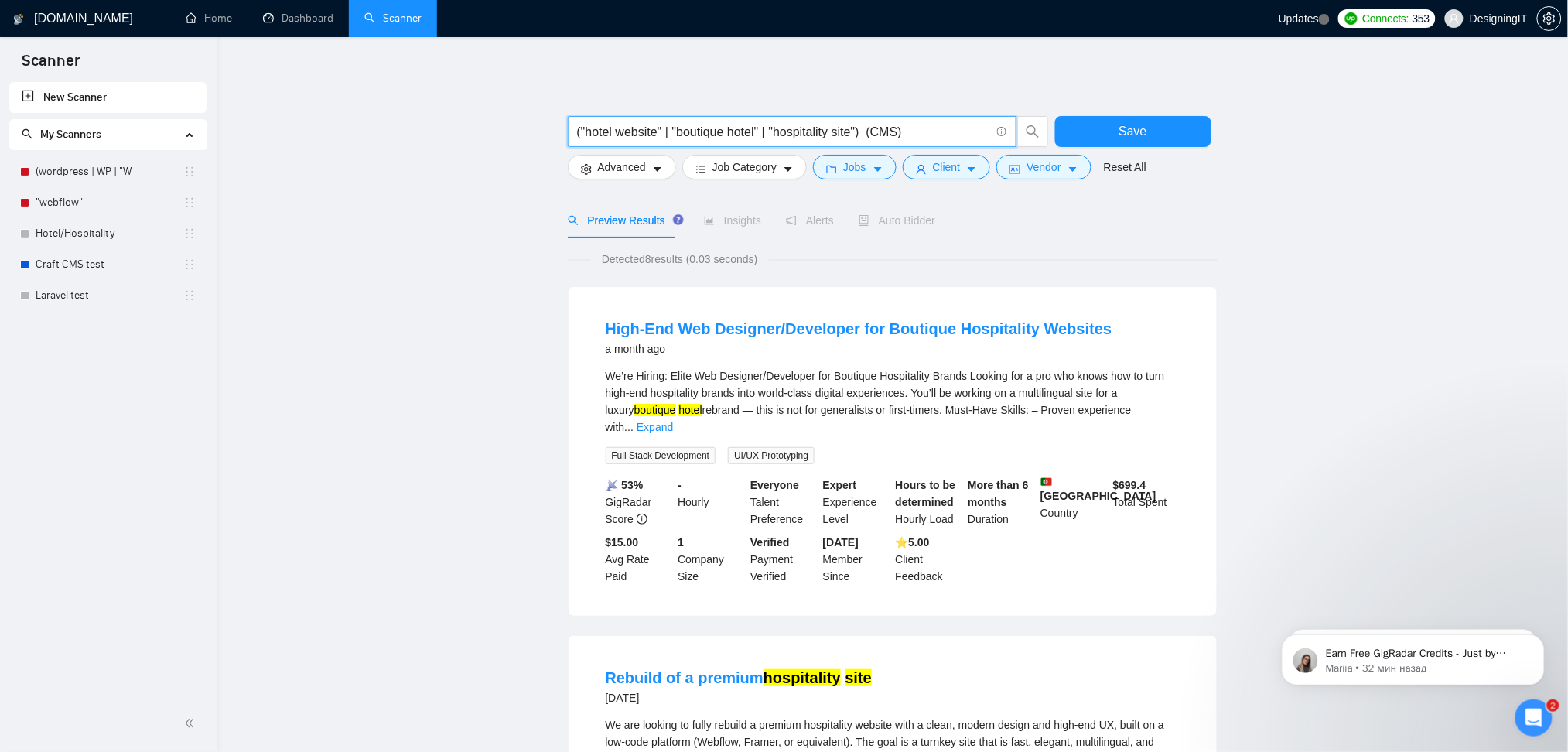 click on "("hotel website" | "boutique hotel" | "hospitality site")  (CMS)" at bounding box center (792, 132) 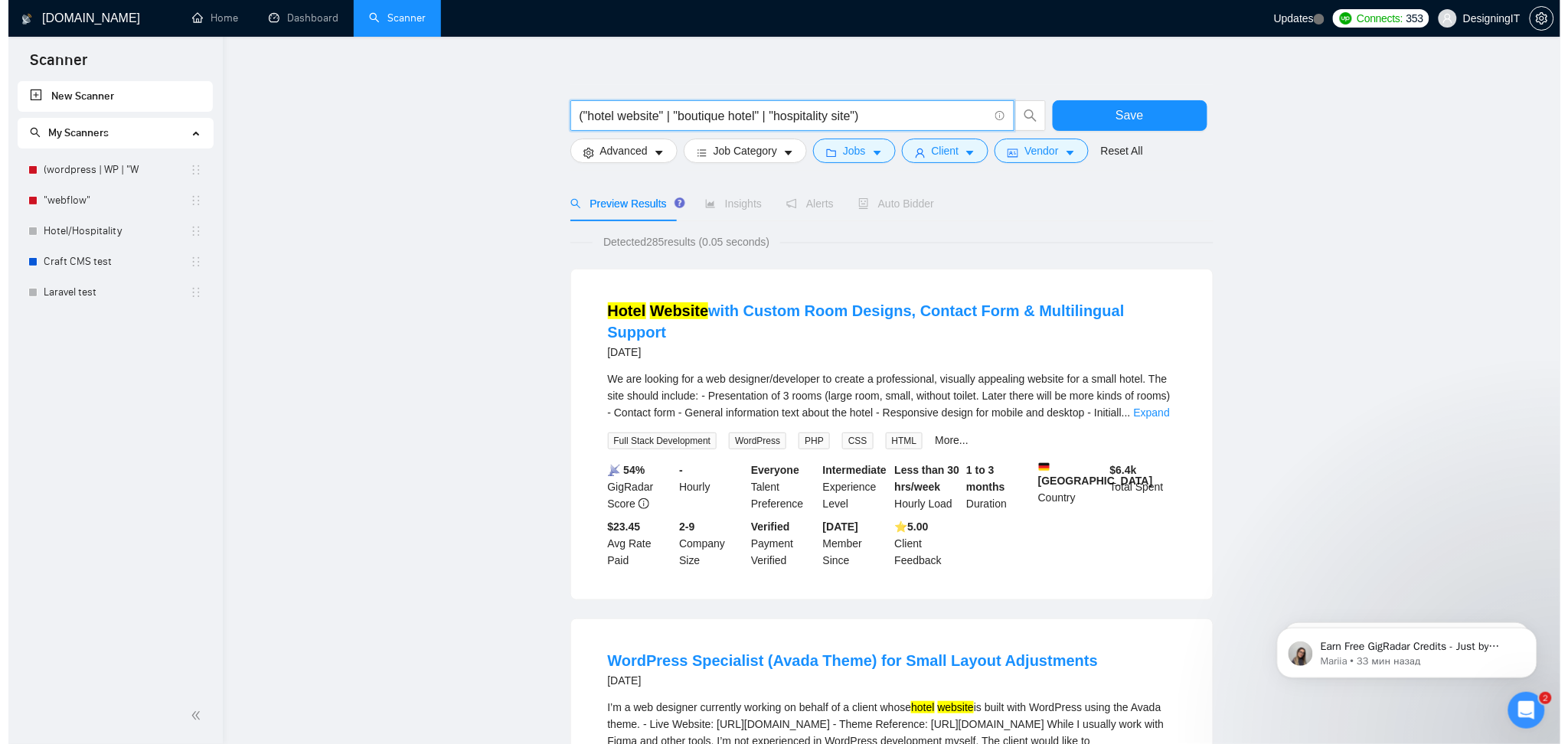 scroll, scrollTop: 0, scrollLeft: 0, axis: both 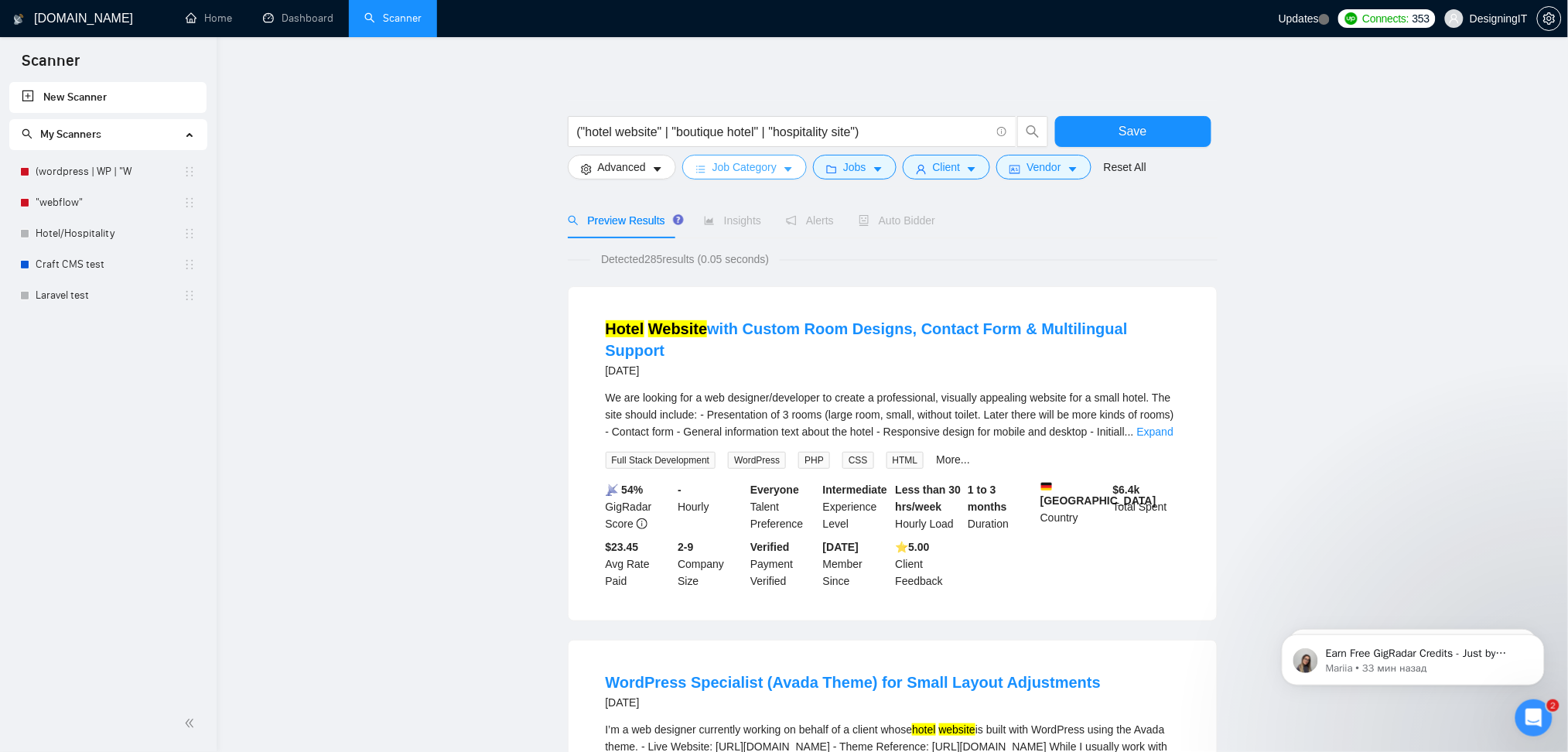 click on "Job Category" at bounding box center (744, 167) 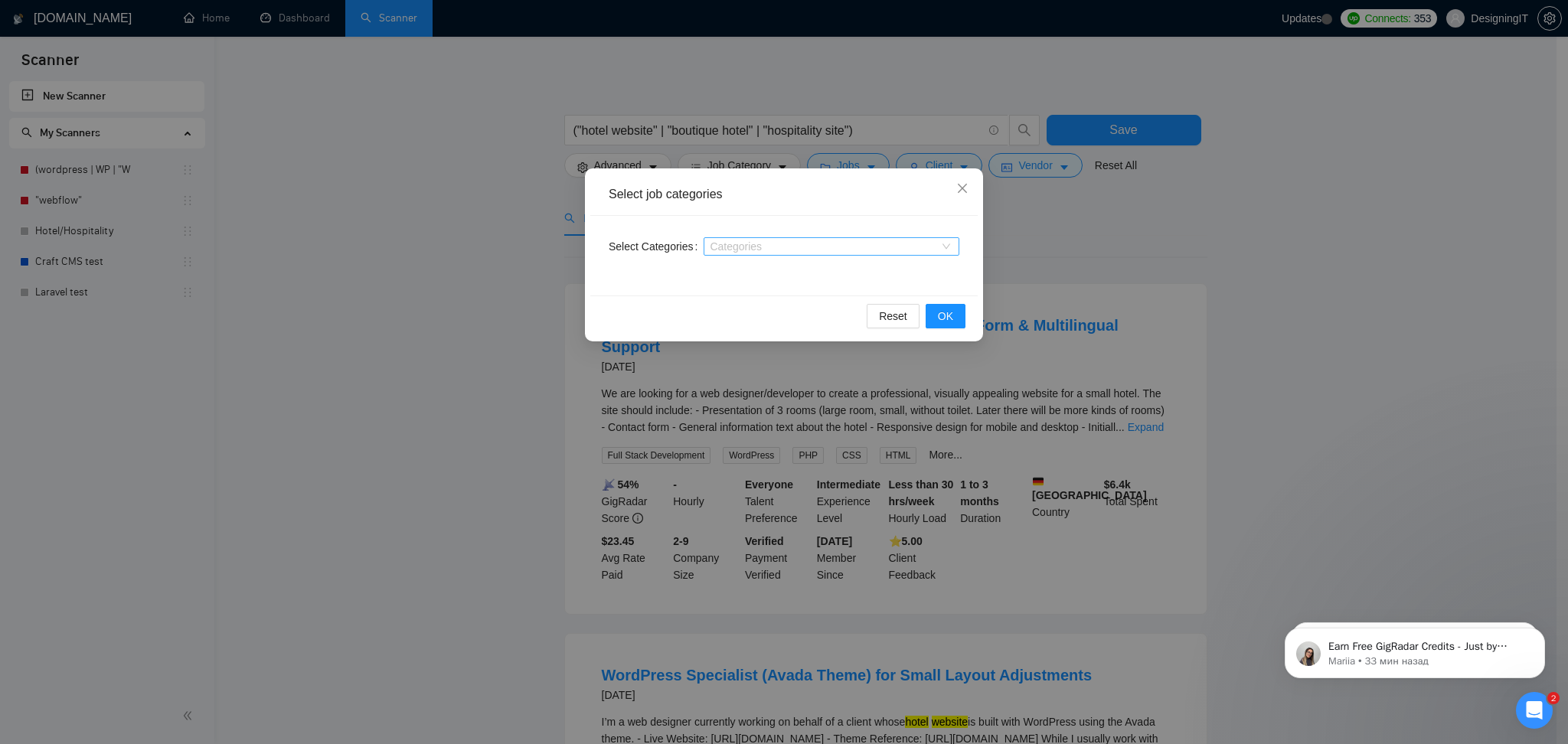 click at bounding box center [824, 246] 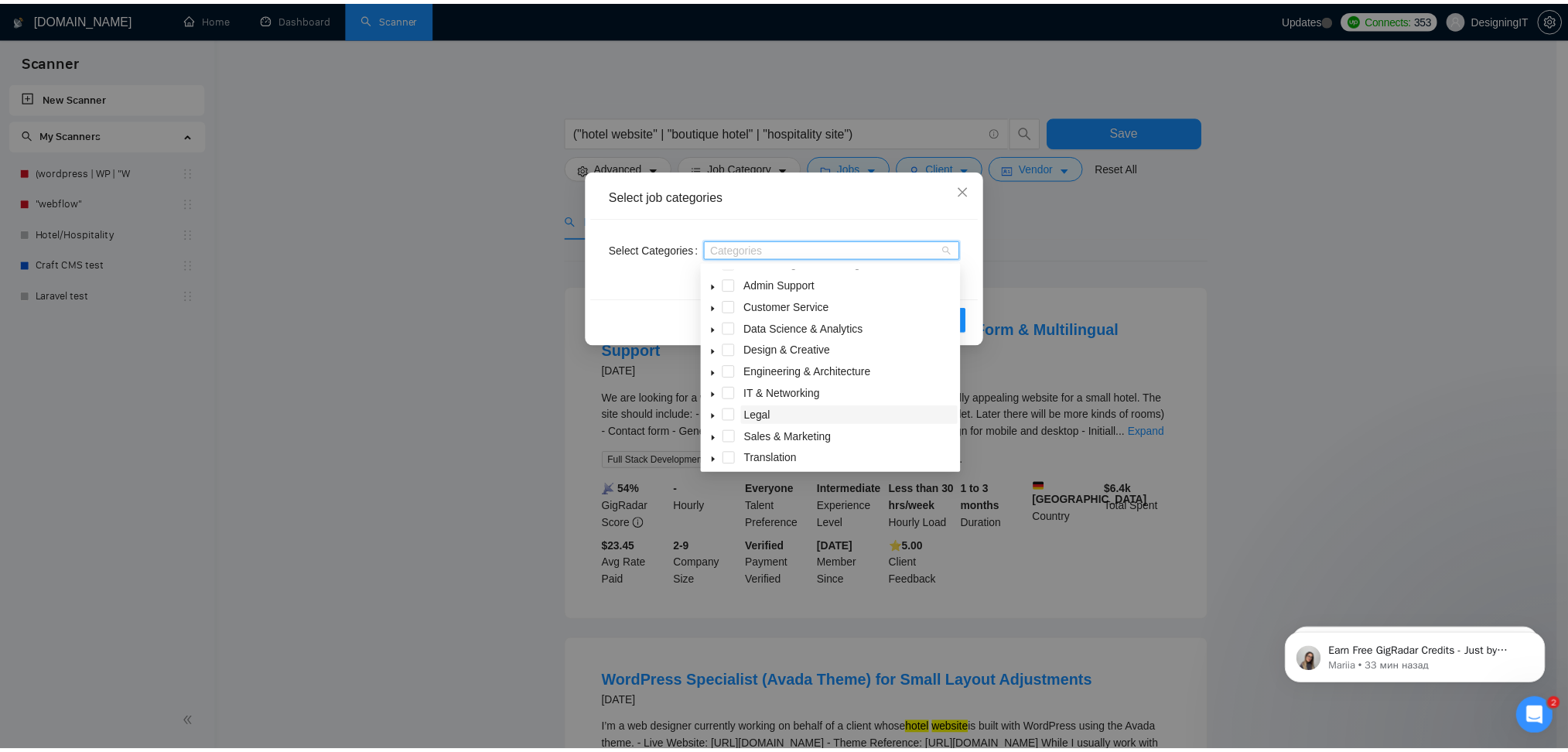 scroll, scrollTop: 0, scrollLeft: 0, axis: both 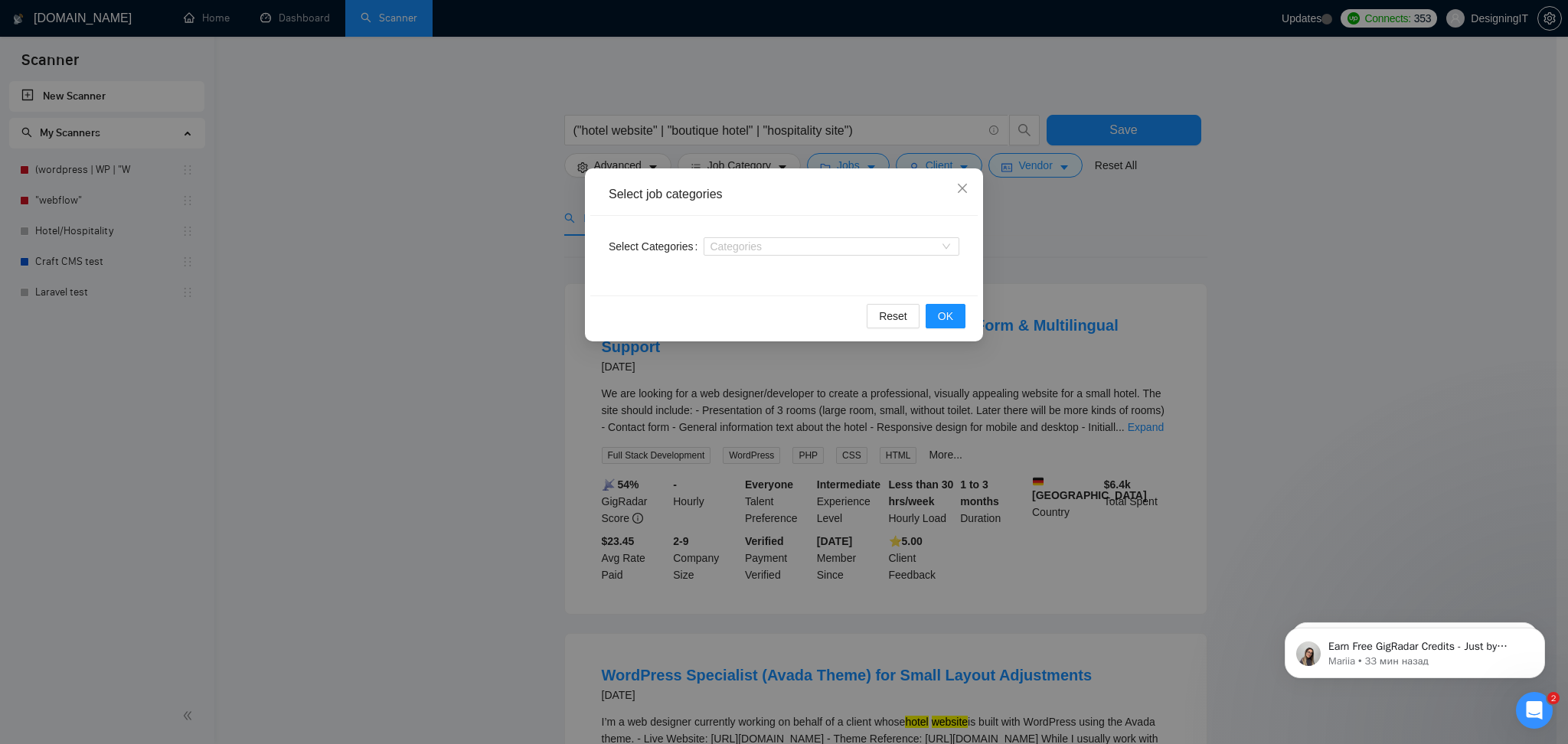 click on "Select job categories Select Categories   Categories Reset OK" at bounding box center [784, 372] 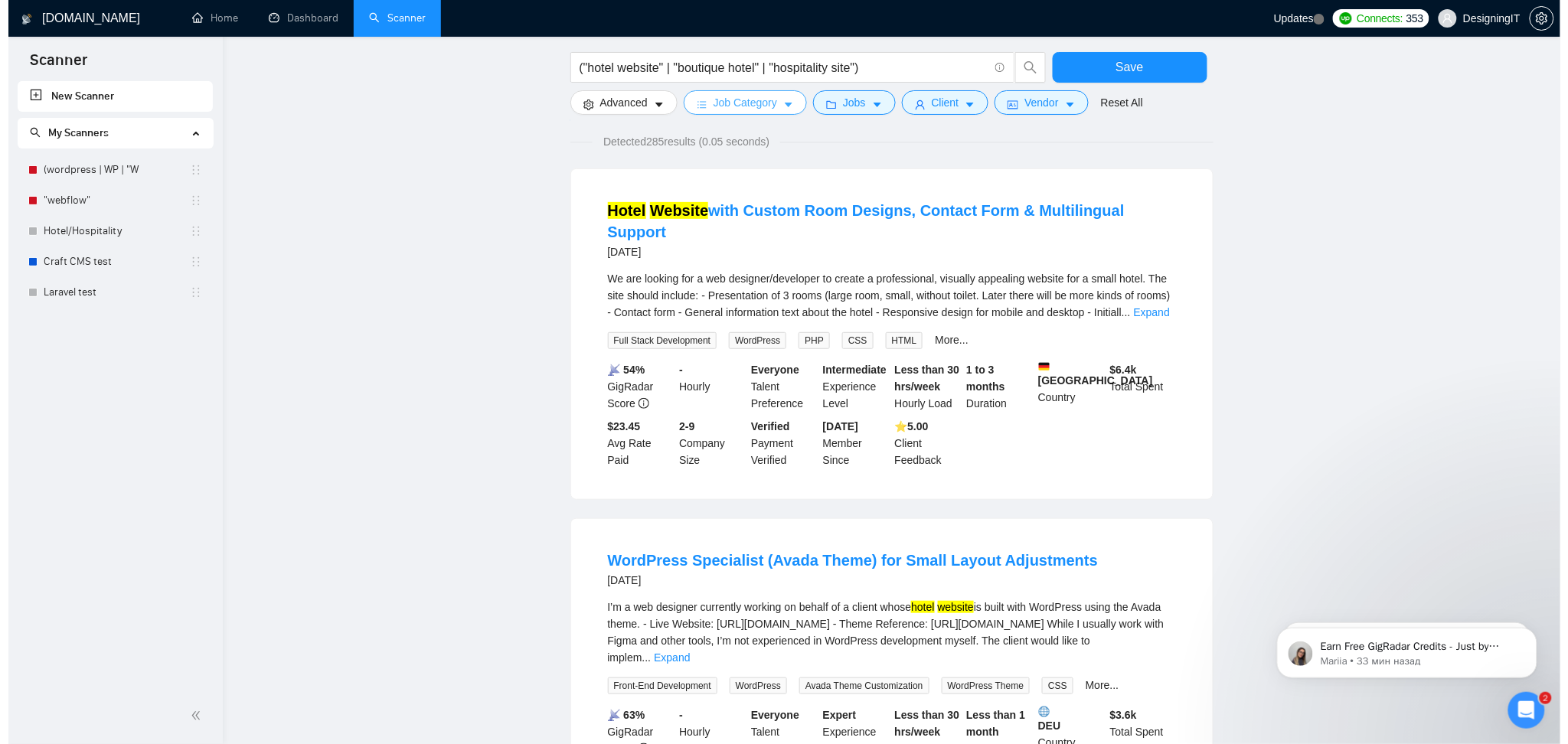 scroll, scrollTop: 0, scrollLeft: 0, axis: both 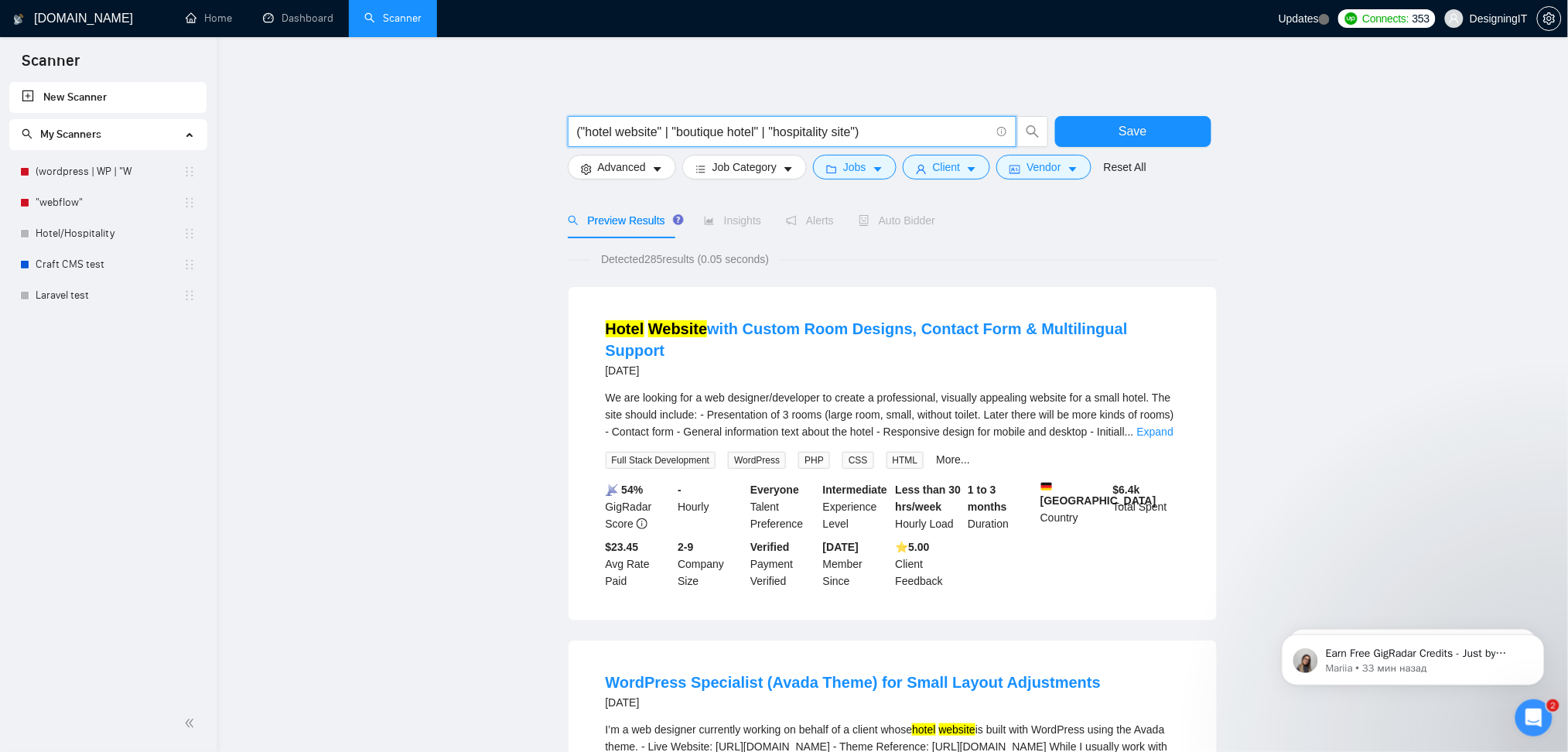 click on "("hotel website" | "boutique hotel" | "hospitality site")" at bounding box center [784, 132] 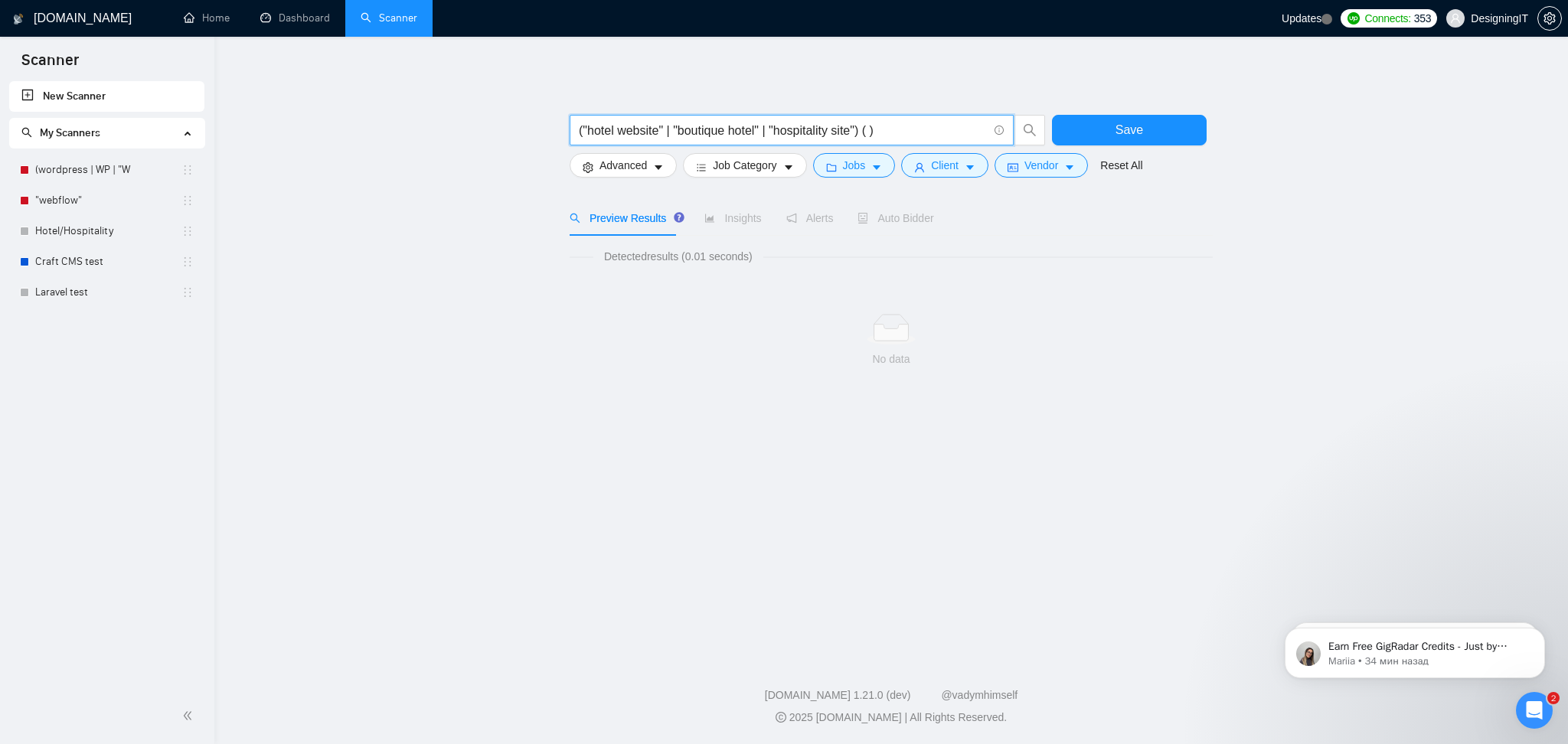 paste on "CMS" 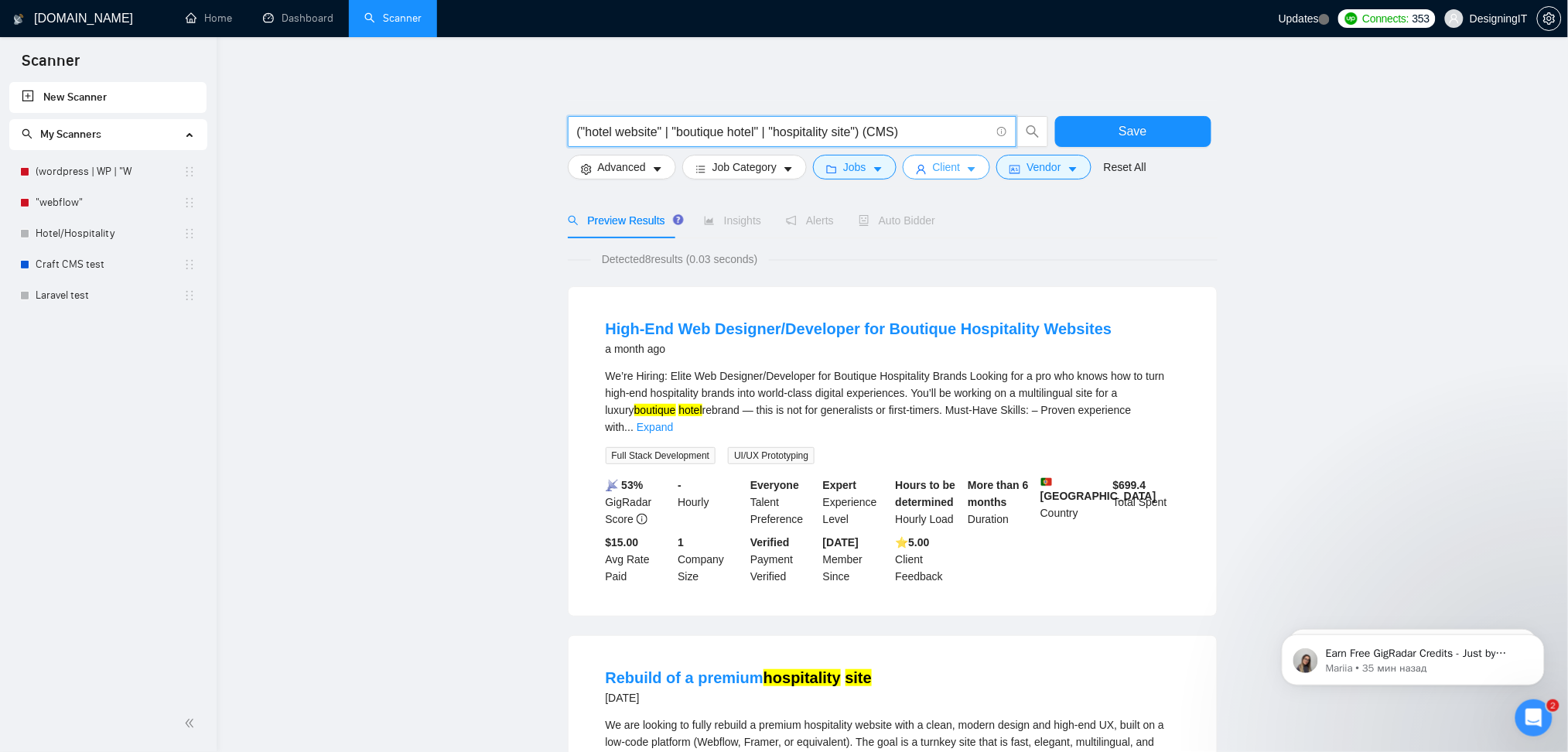 type on "("hotel website" | "boutique hotel" | "hospitality site") (CMS)" 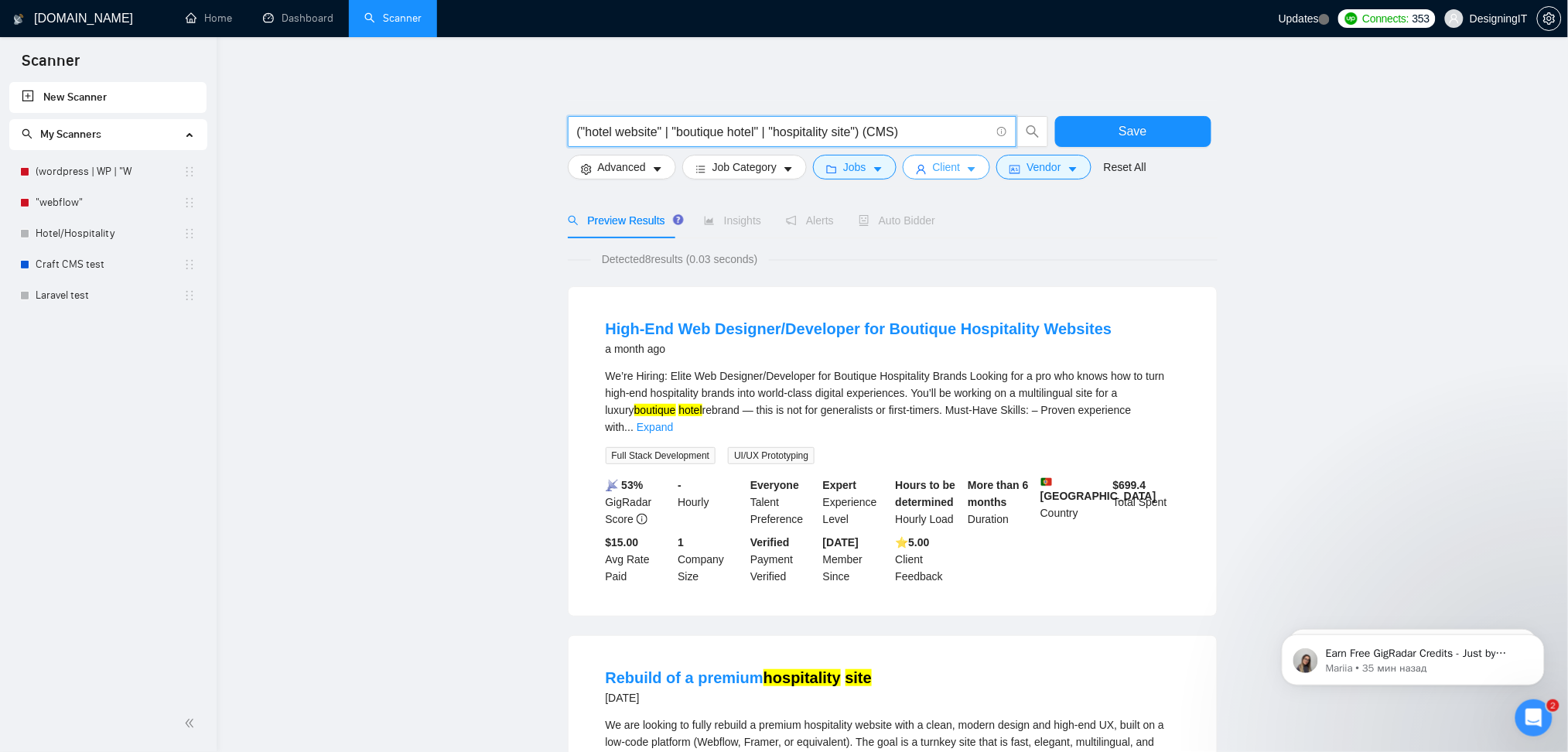 click on "Client" at bounding box center [947, 167] 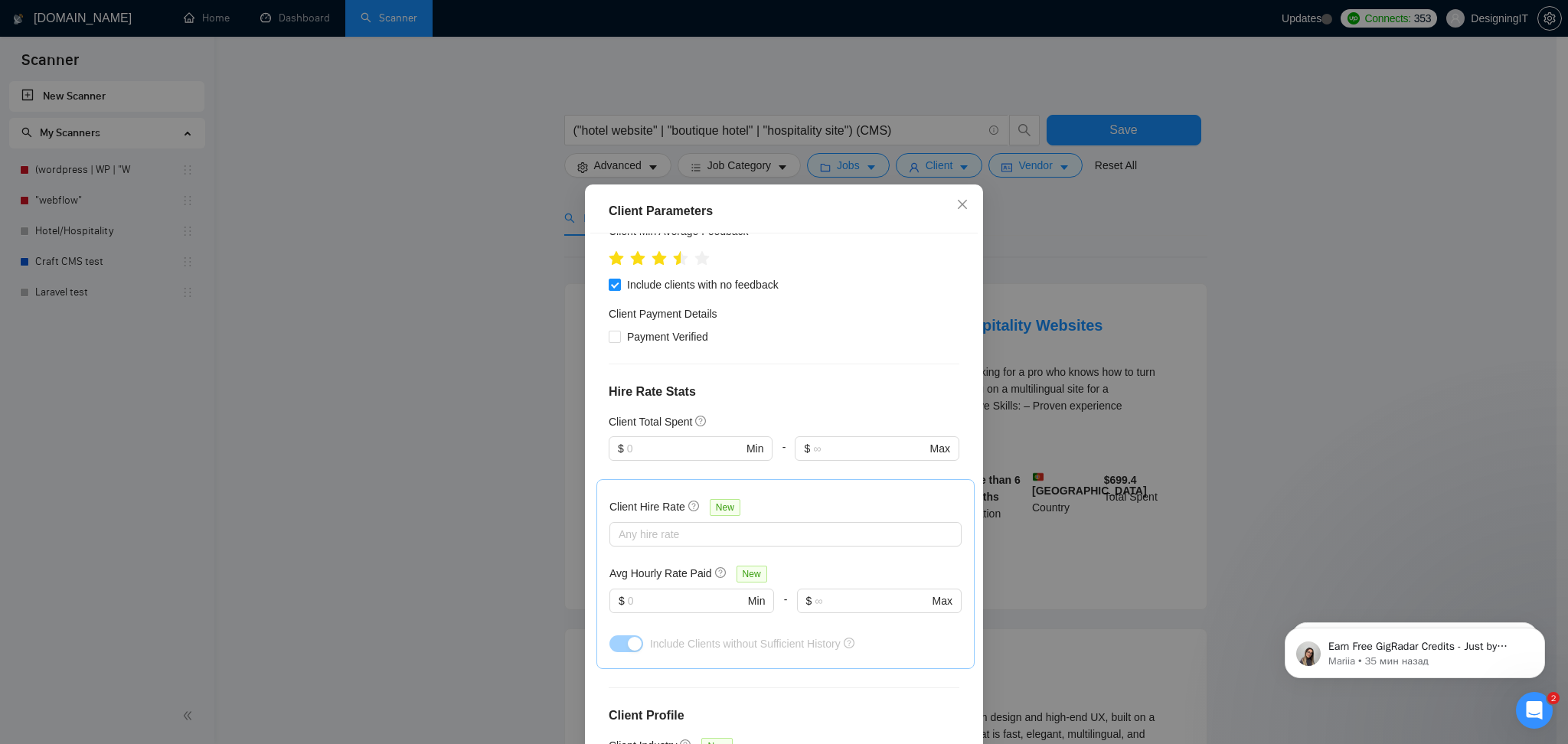 scroll, scrollTop: 3, scrollLeft: 0, axis: vertical 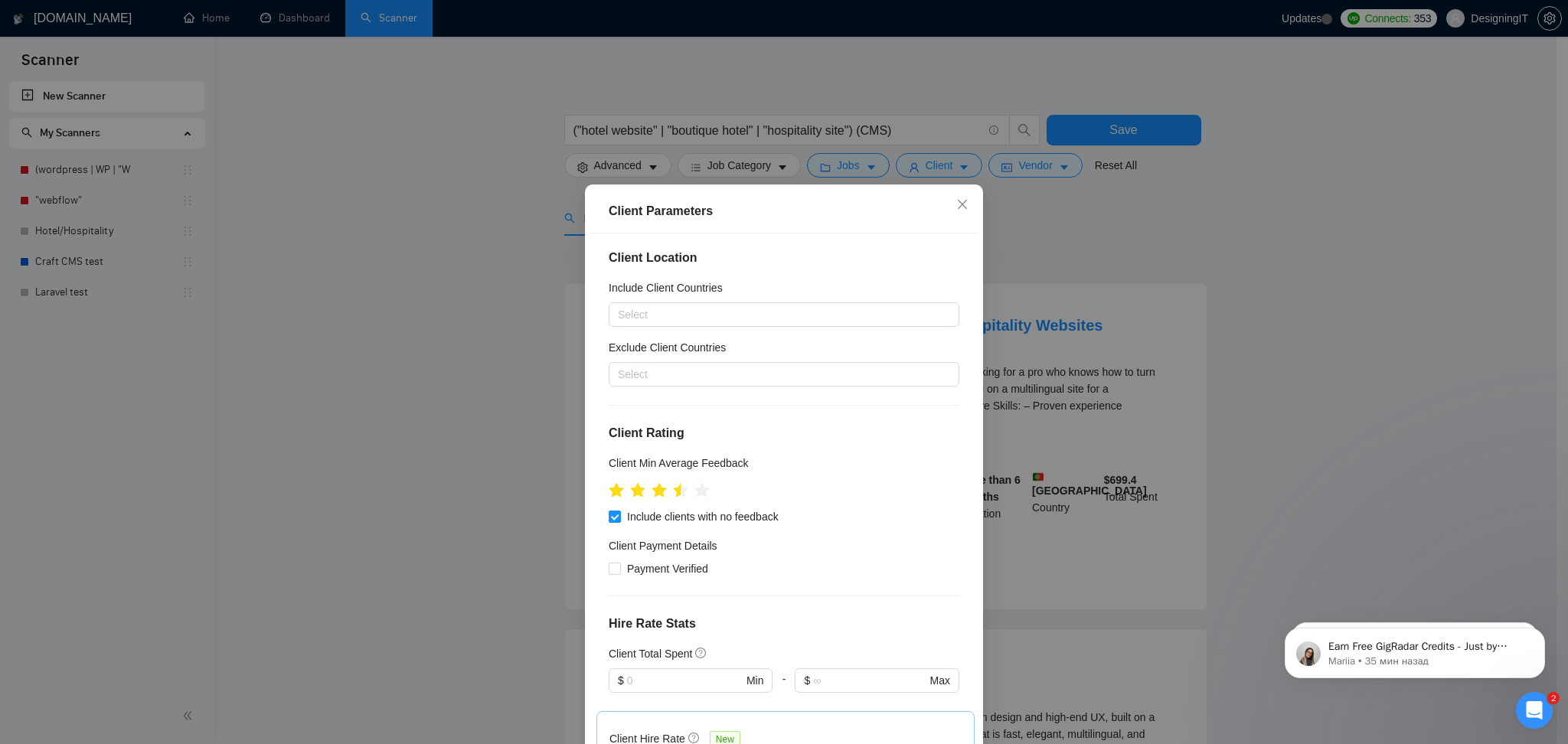 drag, startPoint x: 1082, startPoint y: 235, endPoint x: 1060, endPoint y: 212, distance: 31.827661 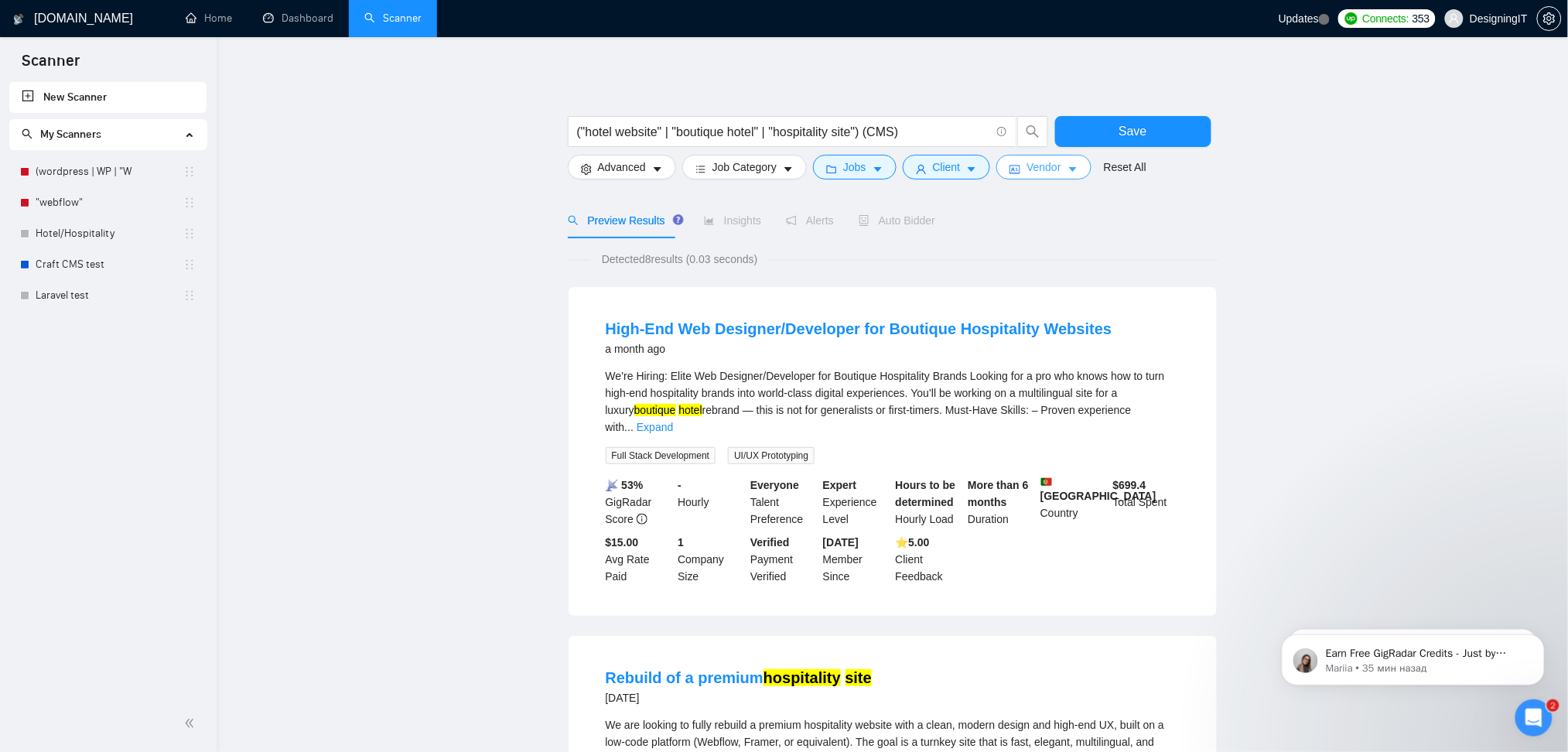 click on "Vendor" at bounding box center [1044, 167] 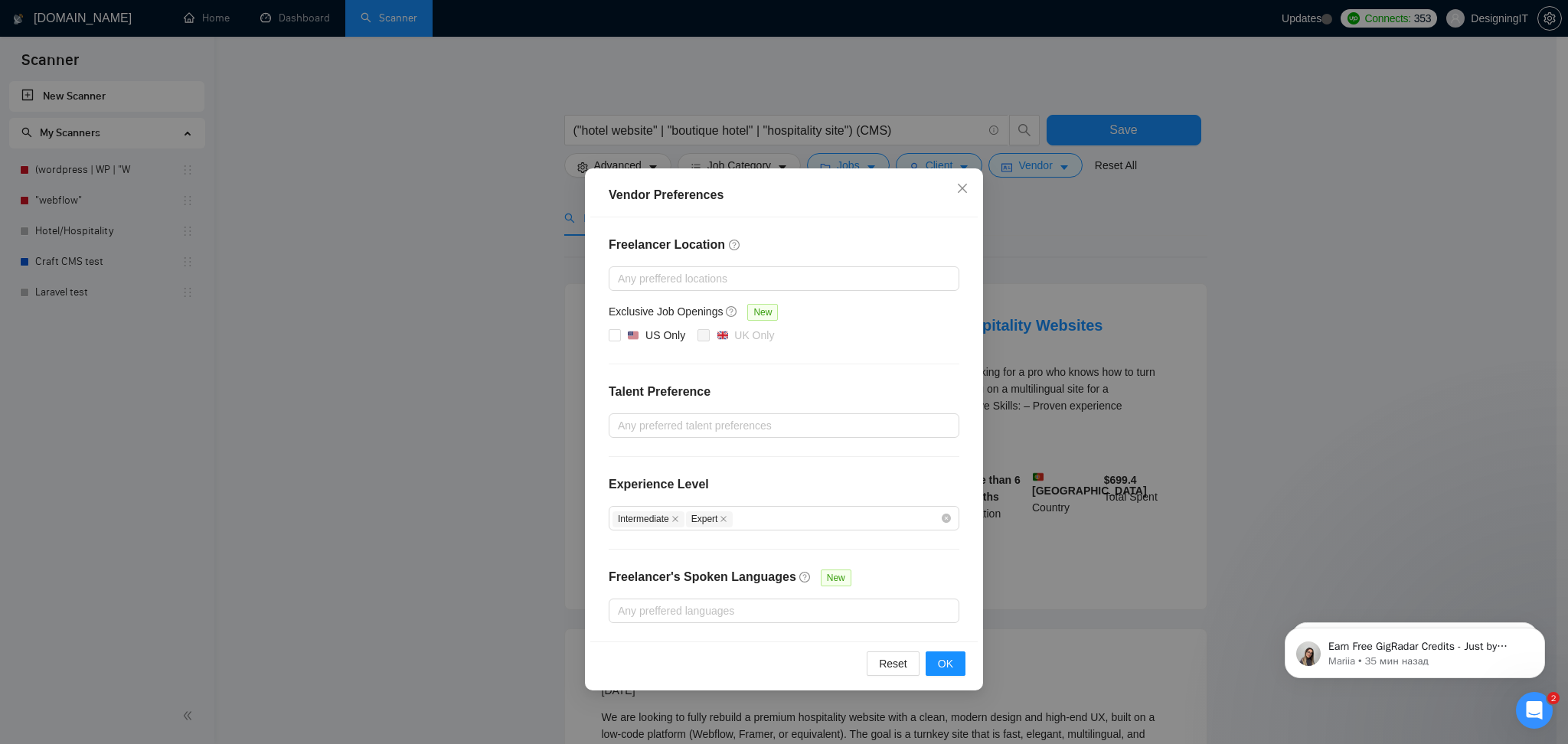 click on "Vendor Preferences Freelancer Location     Any preffered locations Exclusive Job Openings [GEOGRAPHIC_DATA] Only UK Only Talent Preference   Any preferred talent preferences Experience Level Intermediate Expert   Freelancer's Spoken Languages New   Any preffered languages Reset OK" at bounding box center [784, 372] 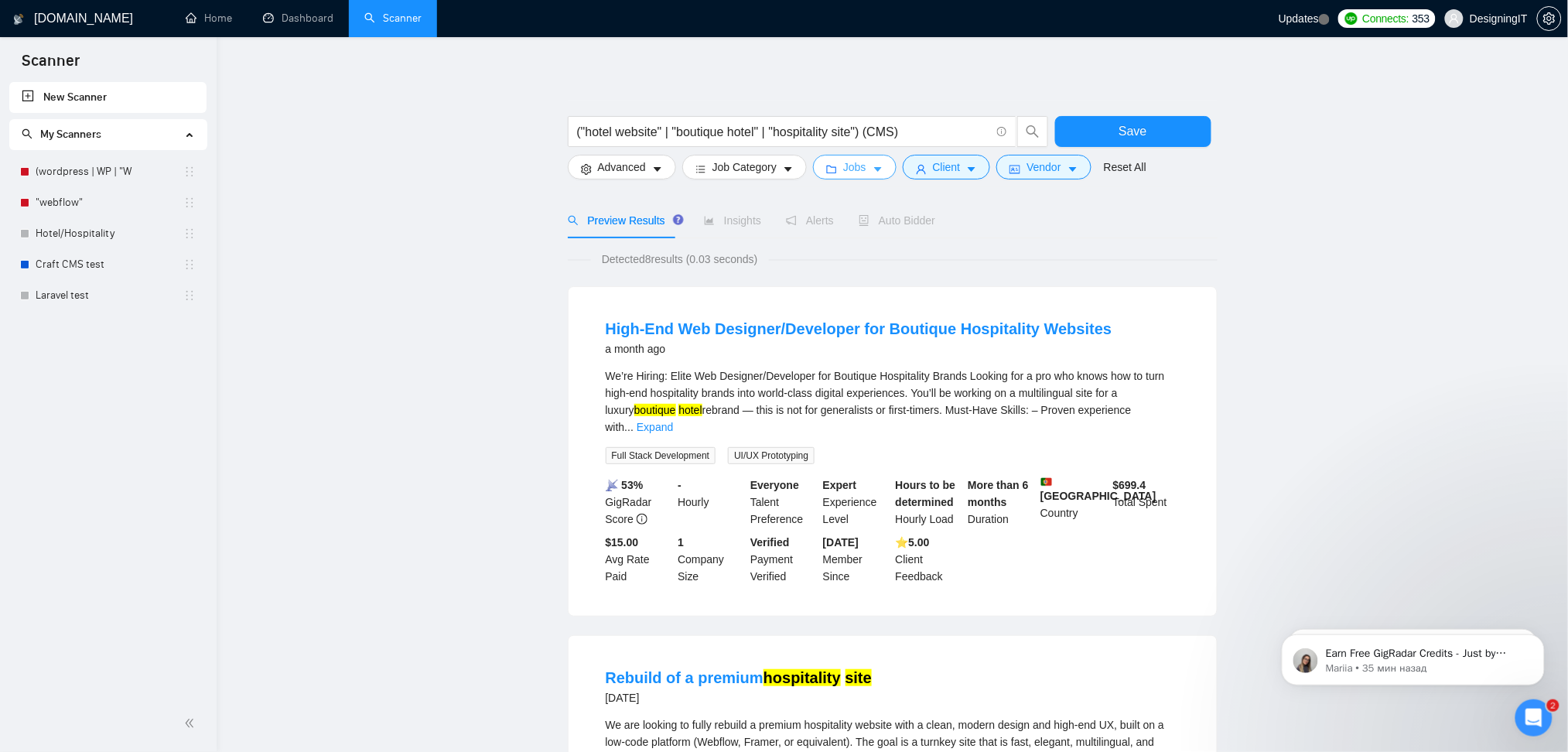click on "Jobs" at bounding box center [855, 167] 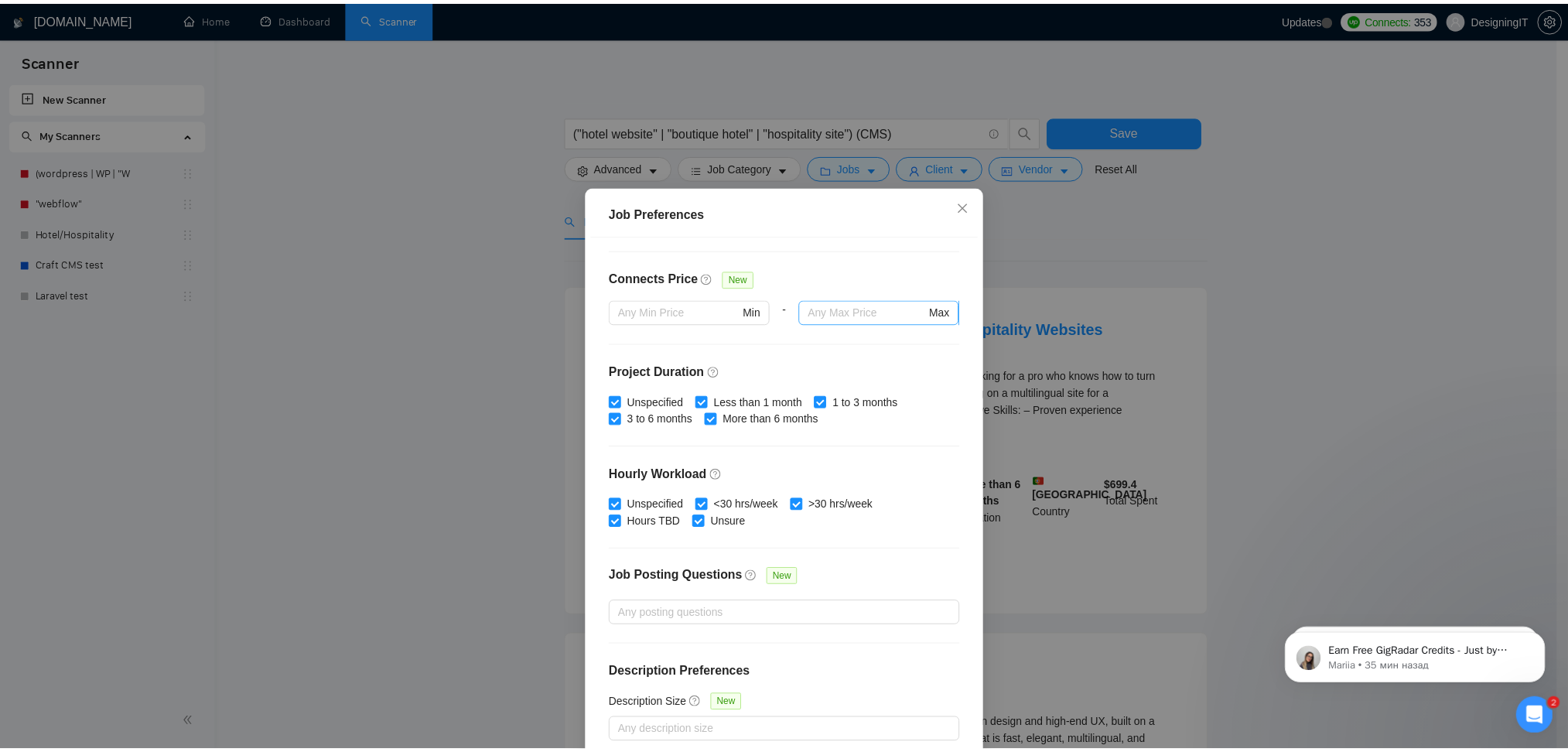 scroll, scrollTop: 0, scrollLeft: 0, axis: both 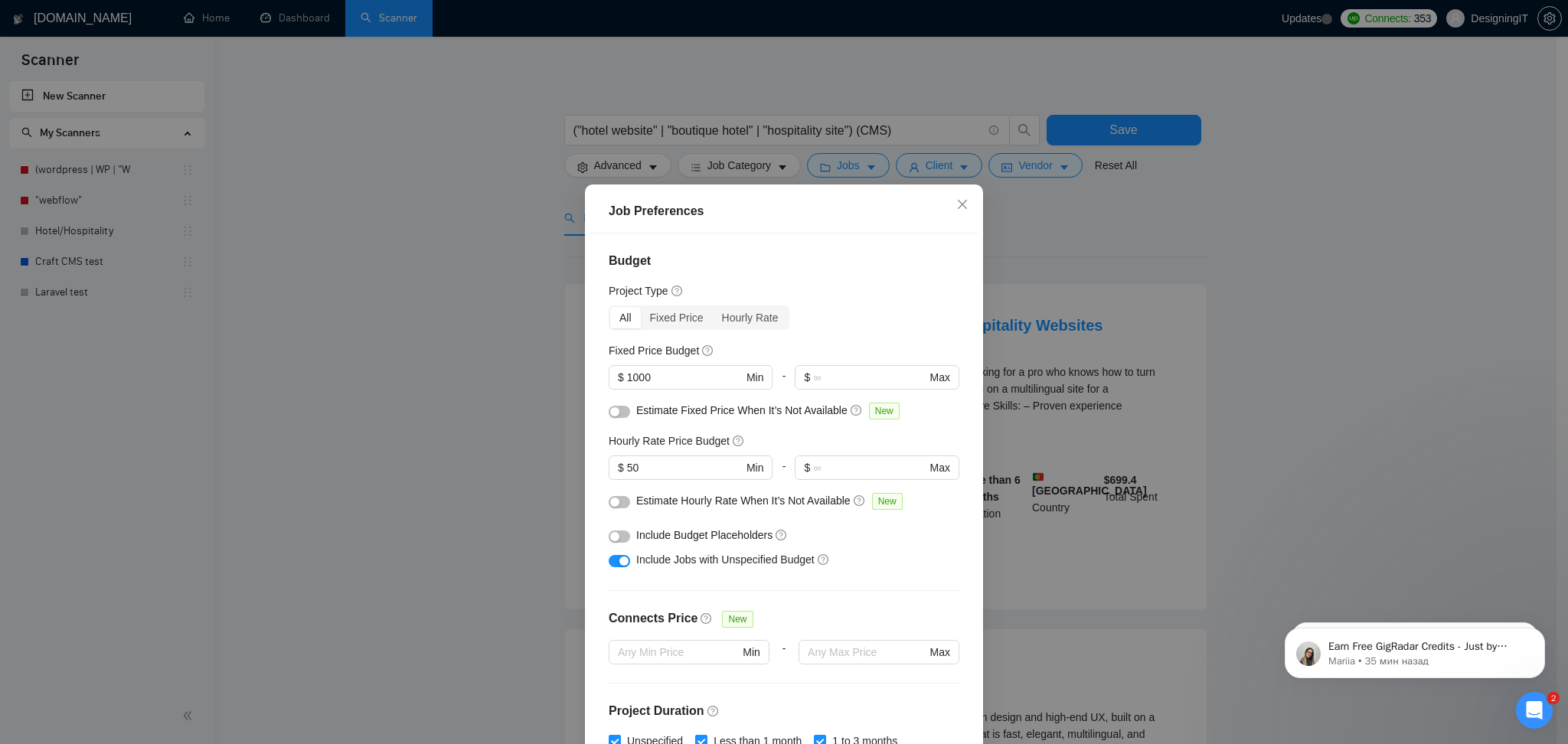 click on "Job Preferences Budget Project Type All Fixed Price Hourly Rate   Fixed Price Budget $ 1000 Min - $ Max Estimate Fixed Price When It’s Not Available New   Hourly Rate Price Budget $ 50 Min - $ Max Estimate Hourly Rate When It’s Not Available New Include Budget Placeholders Include Jobs with Unspecified Budget   Connects Price New Min - Max Project Duration   Unspecified Less than 1 month 1 to 3 months 3 to 6 months More than 6 months Hourly Workload   Unspecified <30 hrs/week >30 hrs/week Hours TBD Unsure Job Posting Questions New   Any posting questions Description Preferences Description Size New   Any description size Reset OK" at bounding box center (784, 372) 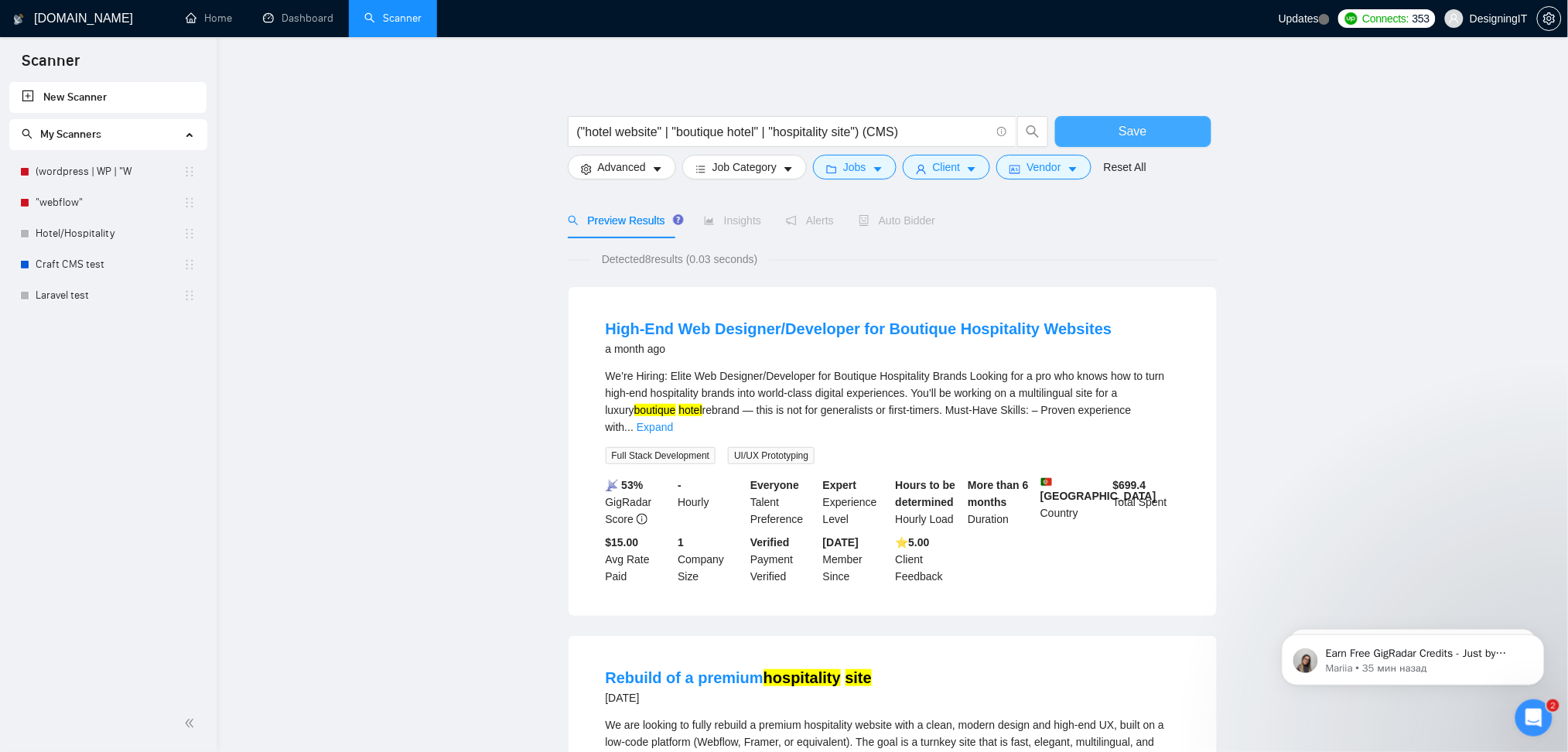 click on "Save" at bounding box center [1133, 132] 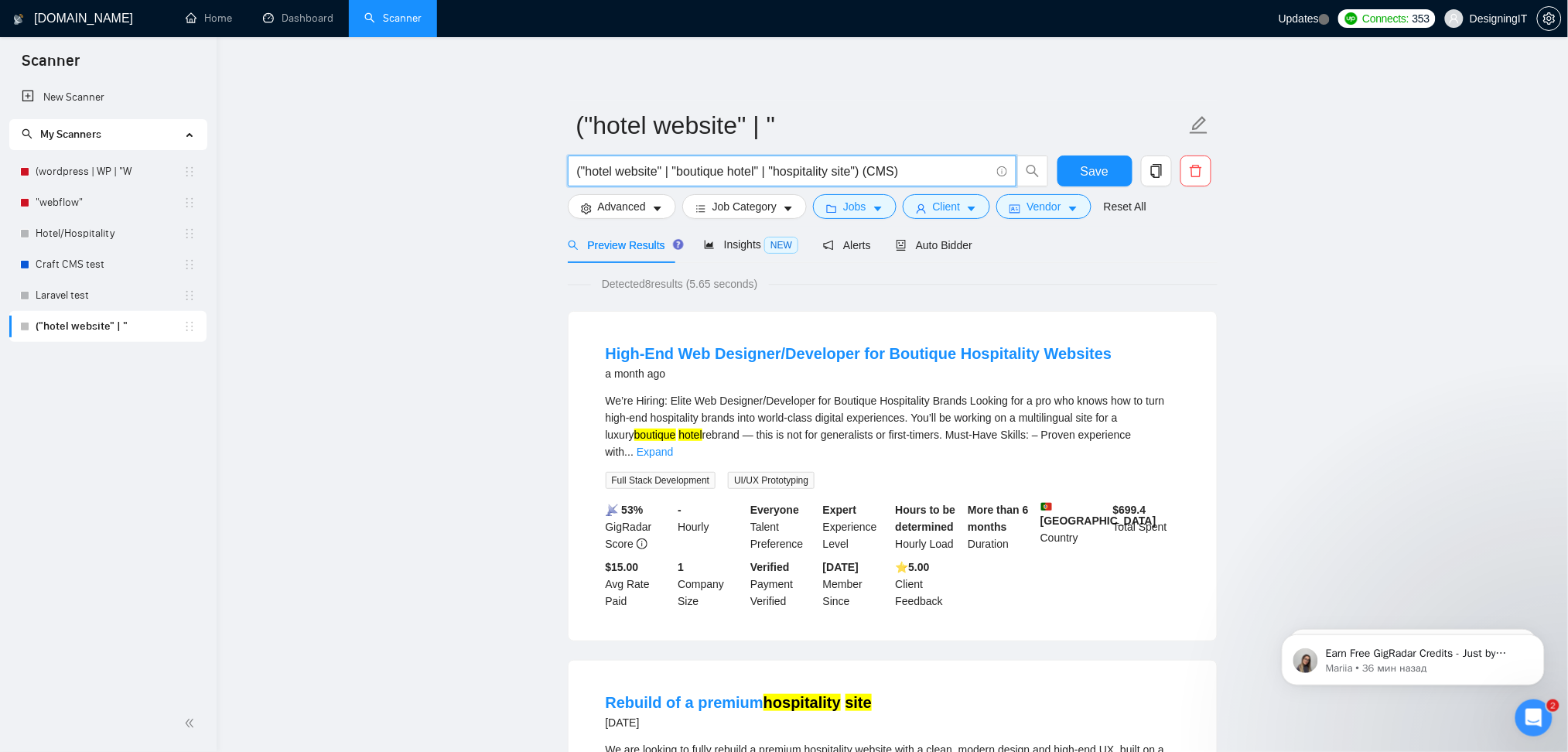 click on "("hotel website" | "boutique hotel" | "hospitality site") (CMS)" at bounding box center [784, 171] 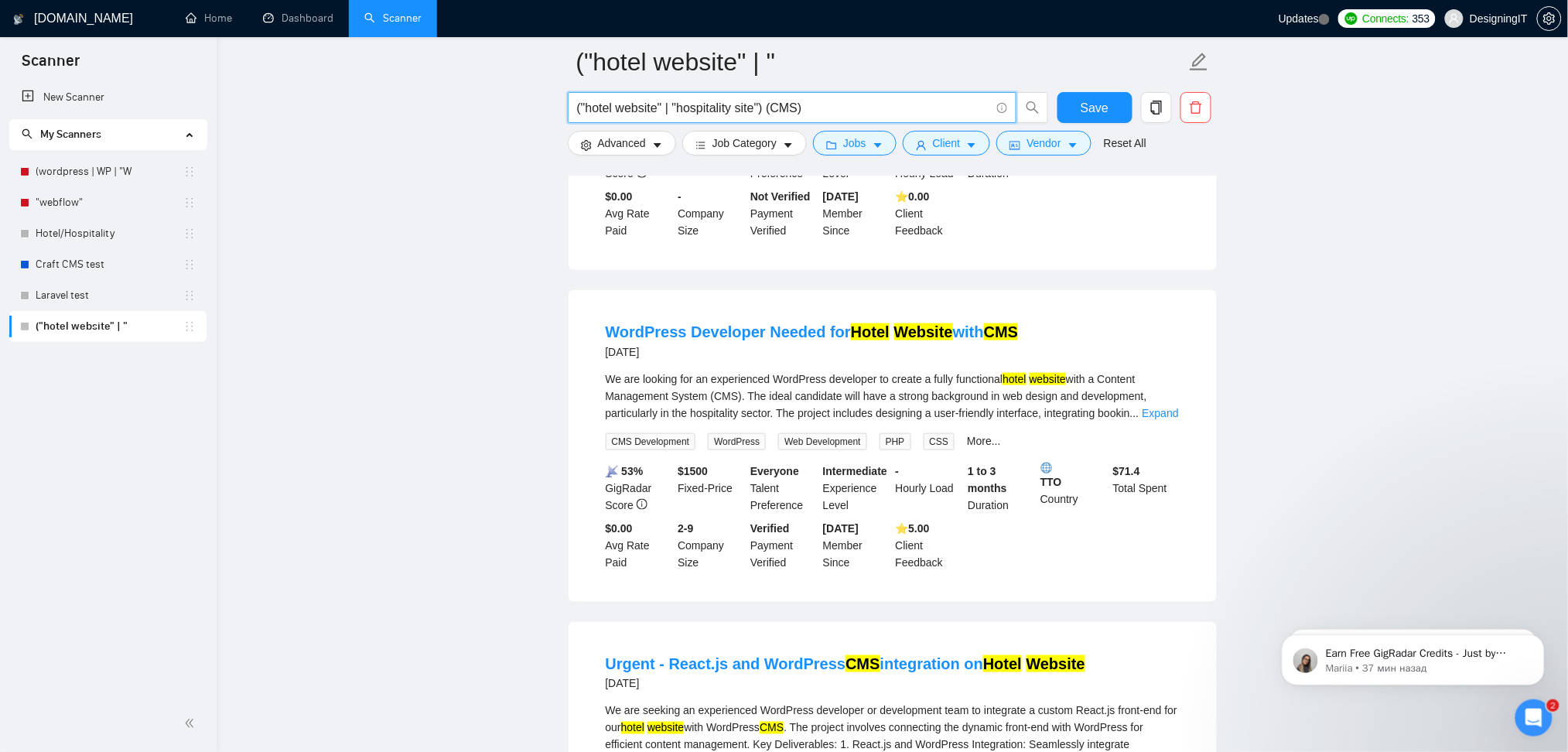 scroll, scrollTop: 692, scrollLeft: 0, axis: vertical 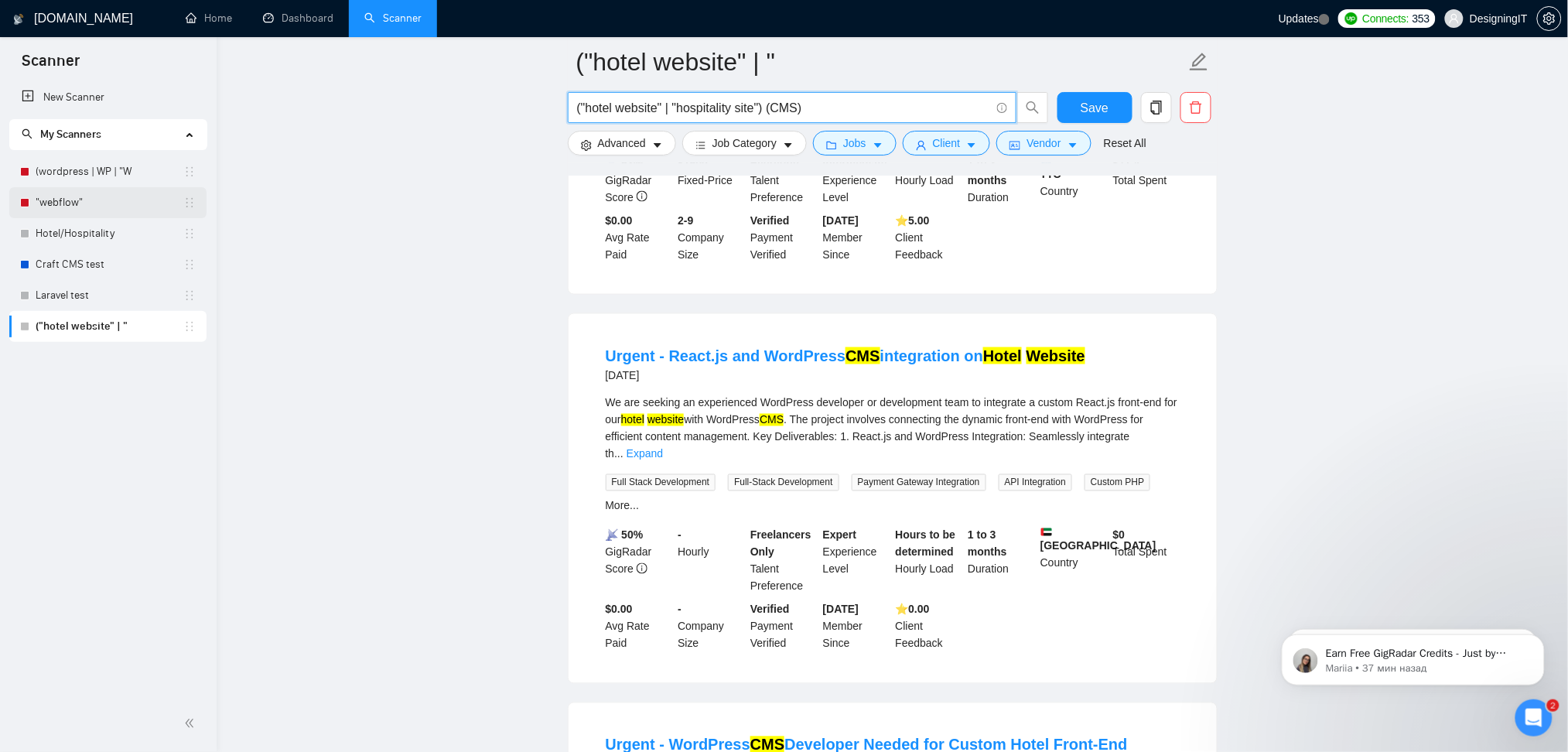 type on "("hotel website" | "hospitality site") (CMS)" 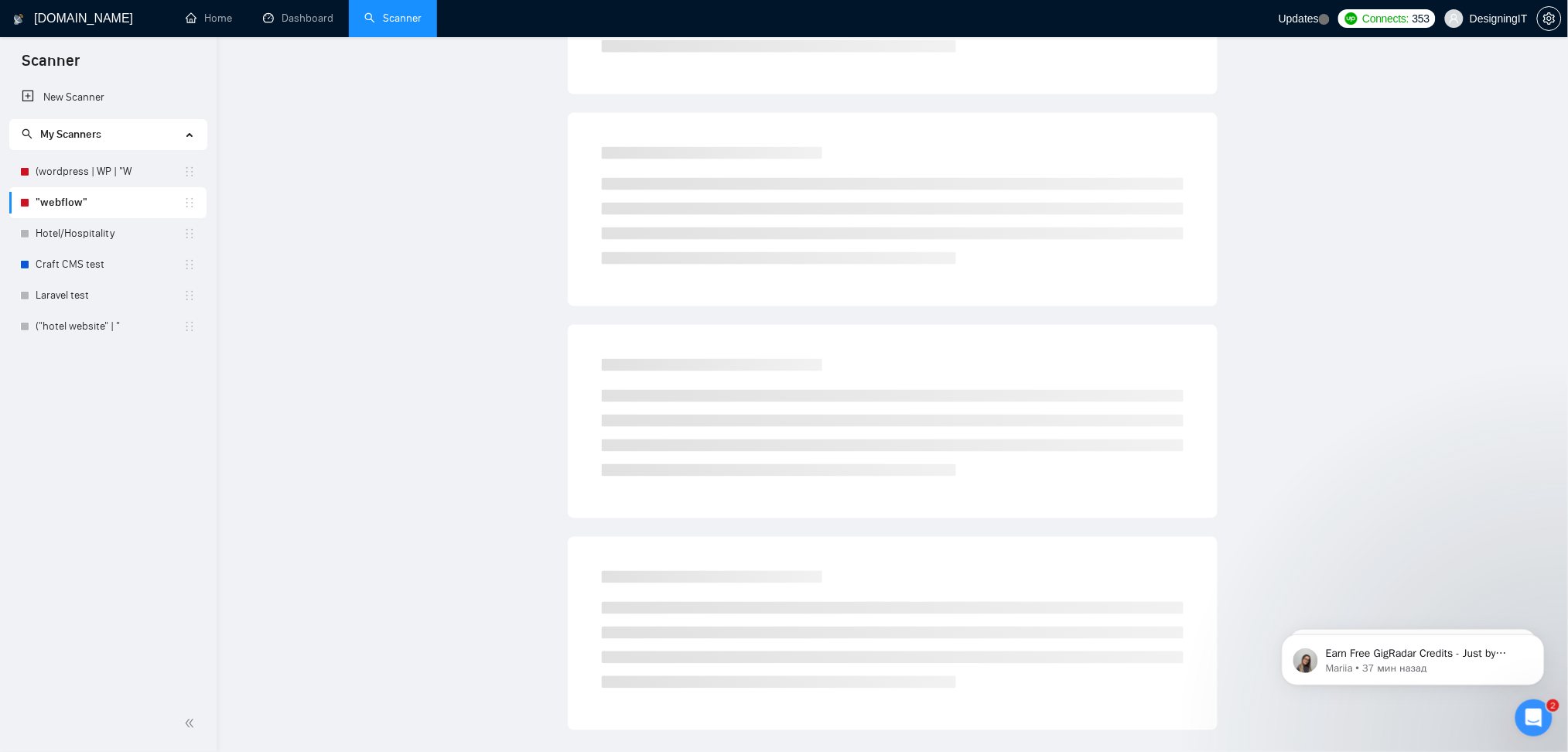 scroll, scrollTop: 0, scrollLeft: 0, axis: both 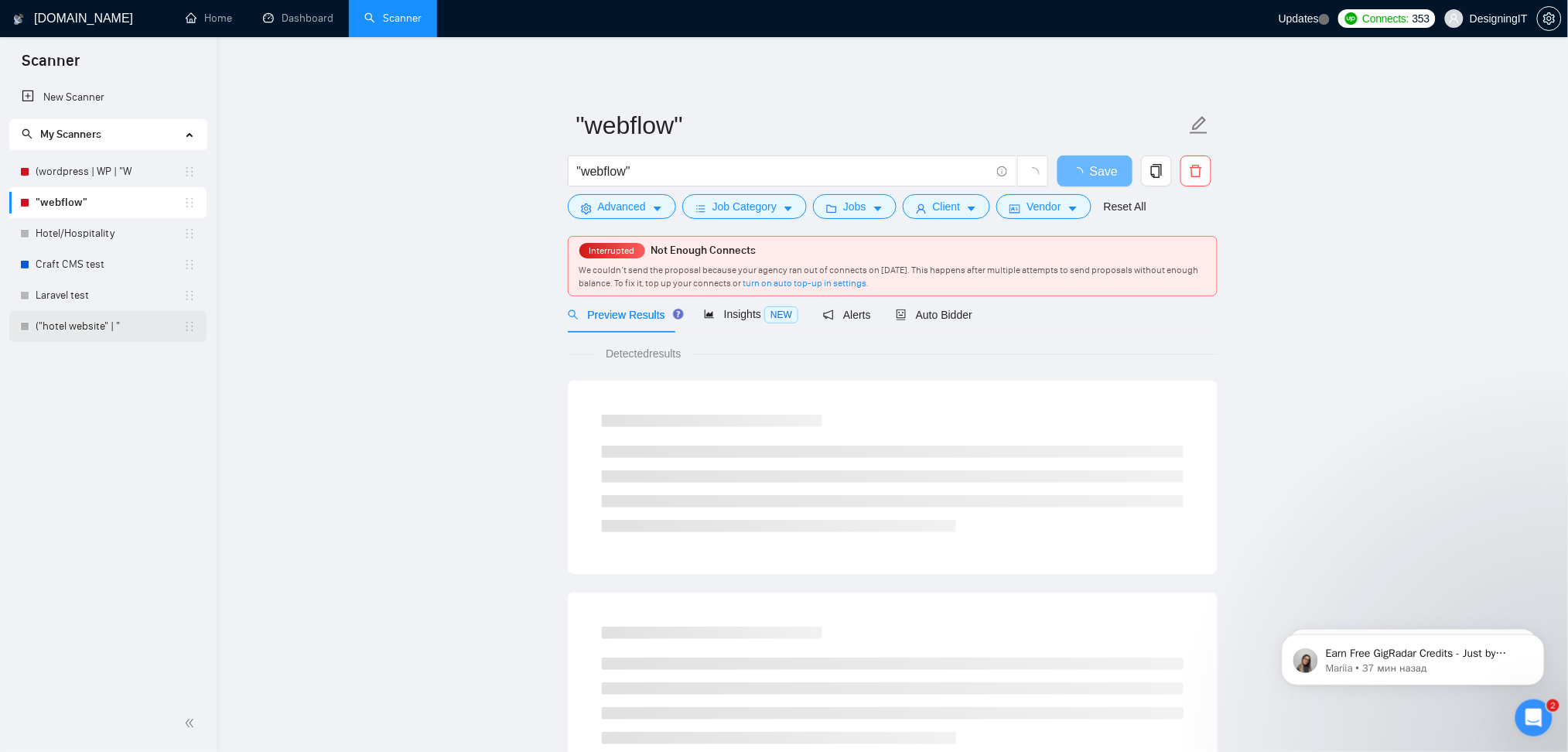 click on "("hotel website" | "" at bounding box center [109, 326] 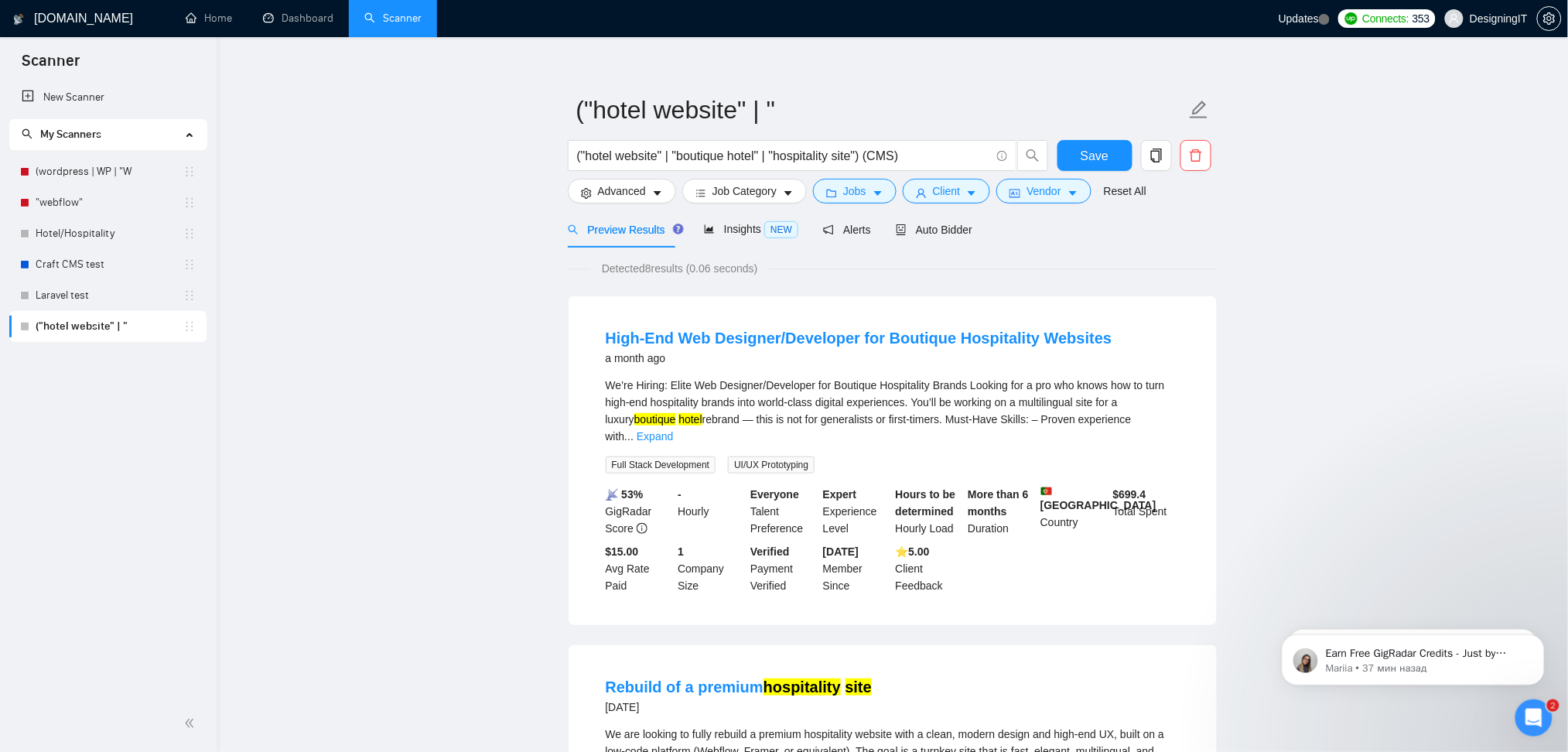 scroll, scrollTop: 0, scrollLeft: 0, axis: both 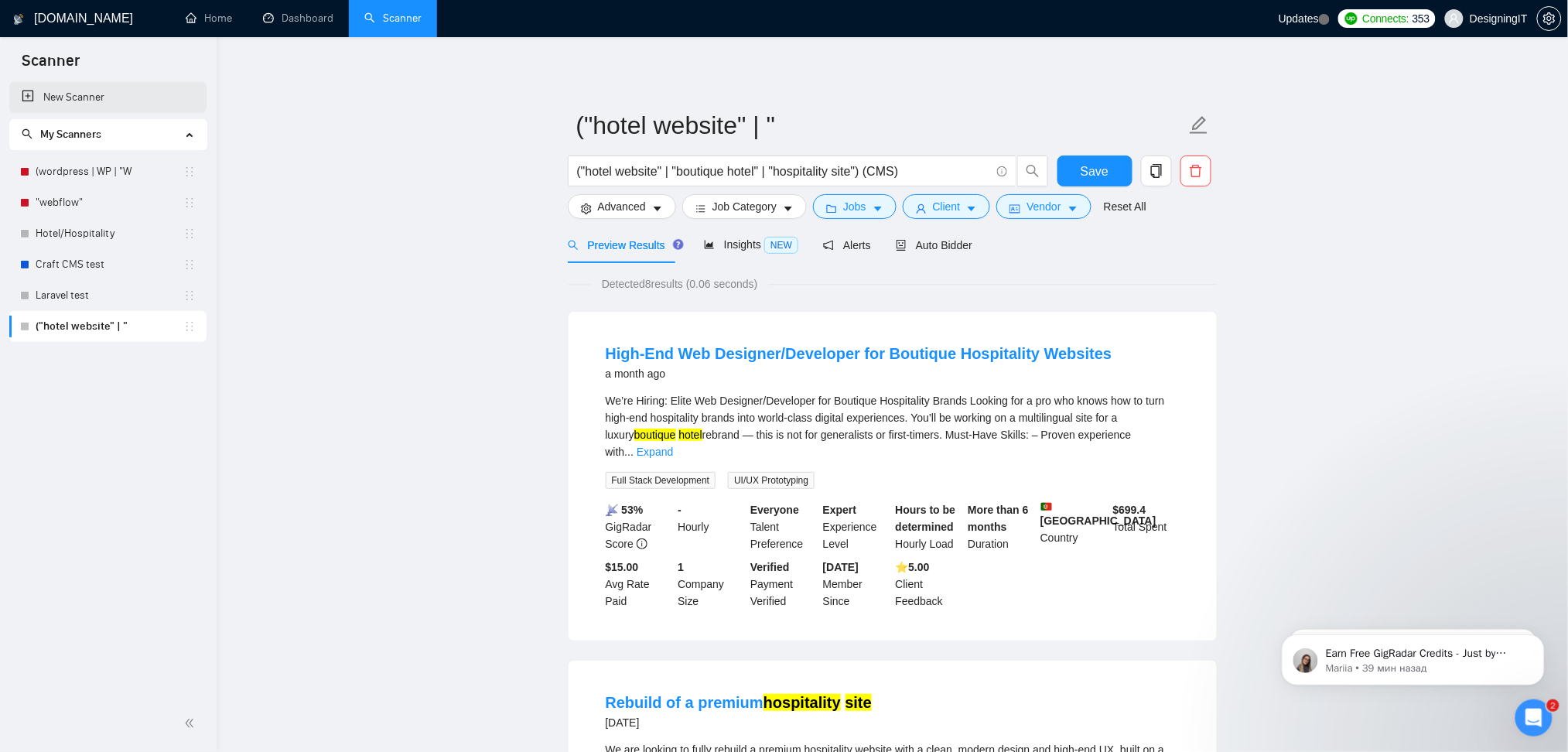 click on "New Scanner" at bounding box center [108, 97] 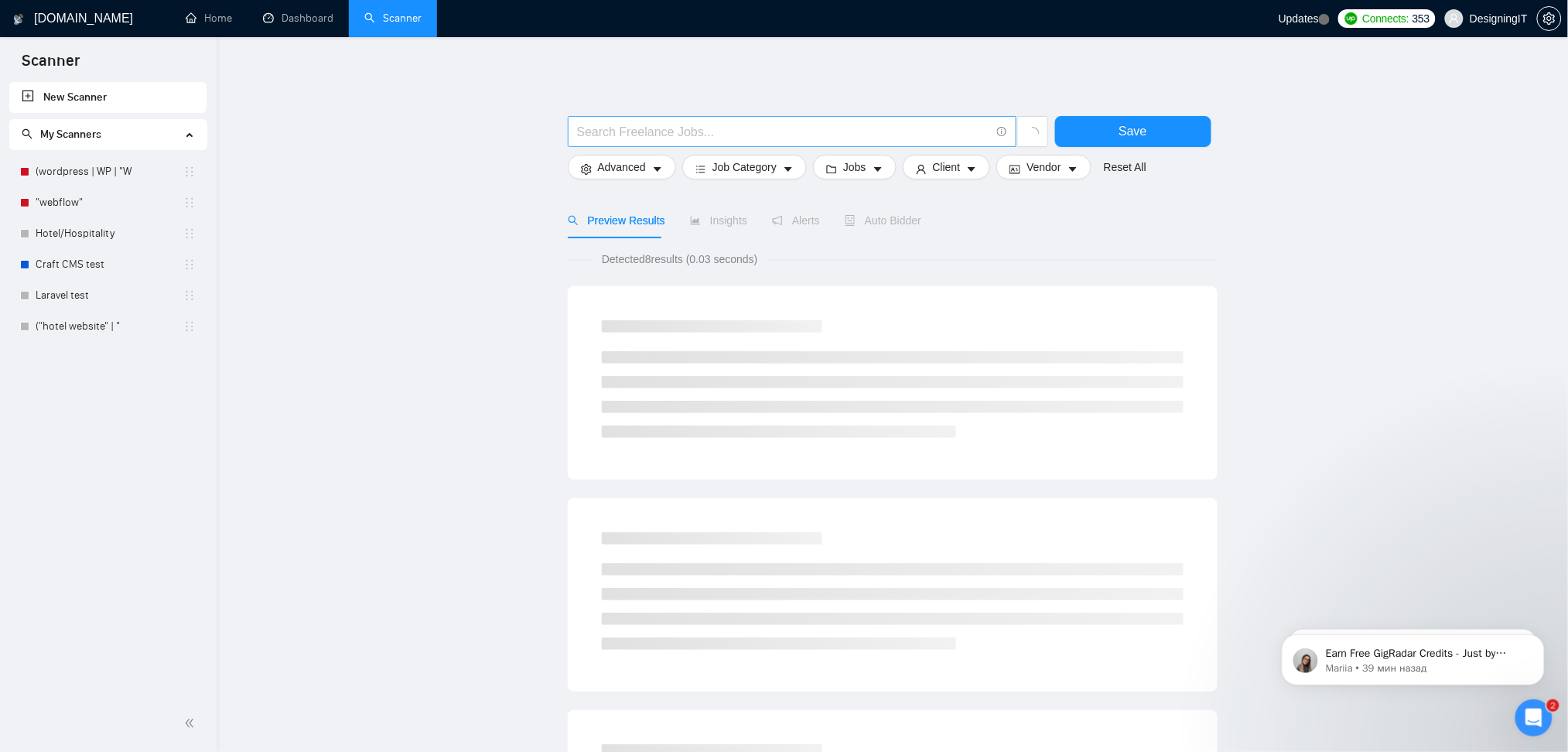 paste on "("real estate website" | "property listing site") (Laravel | CraftCMS | ExpressionEngine)" 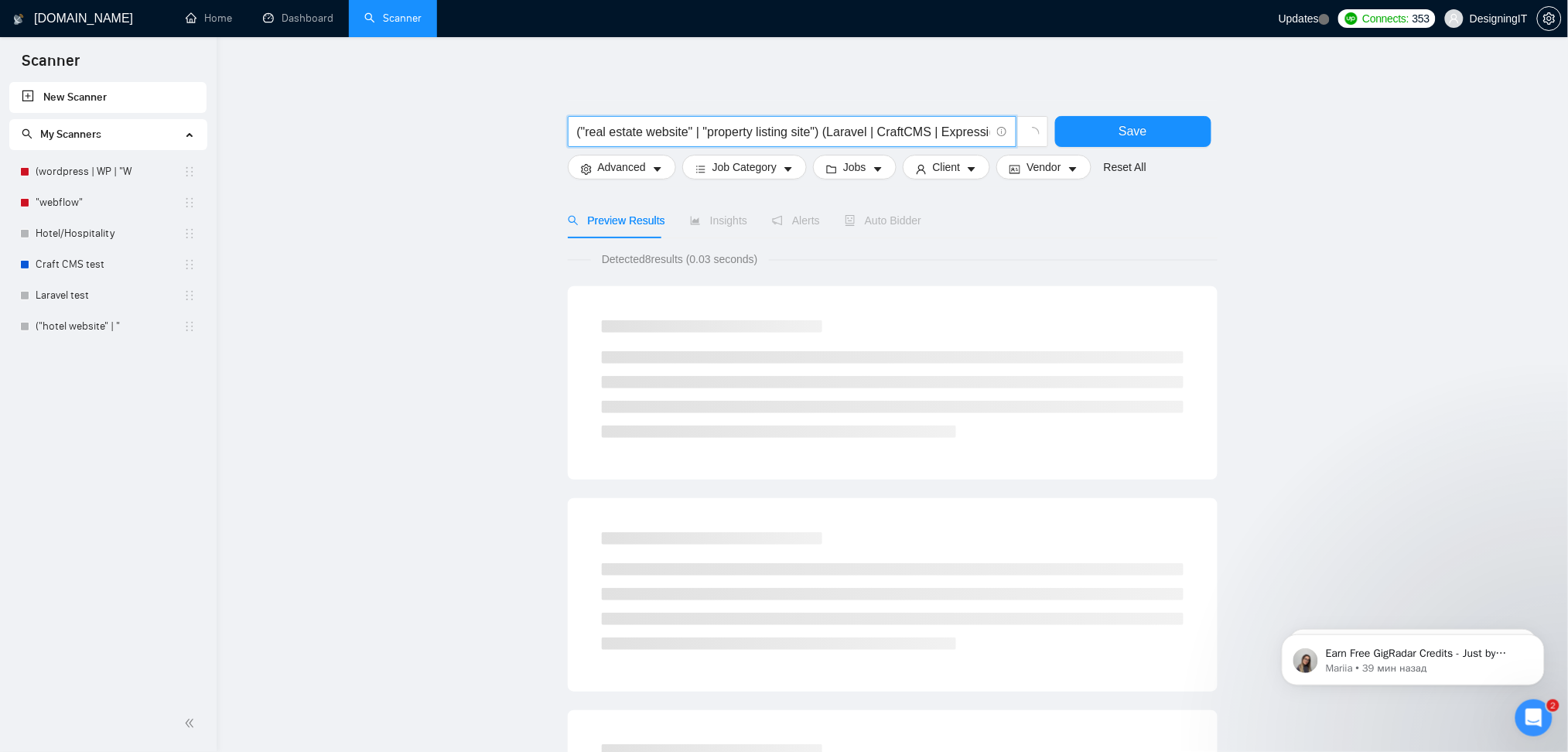 click on "("real estate website" | "property listing site") (Laravel | CraftCMS | ExpressionEngine)" at bounding box center (784, 132) 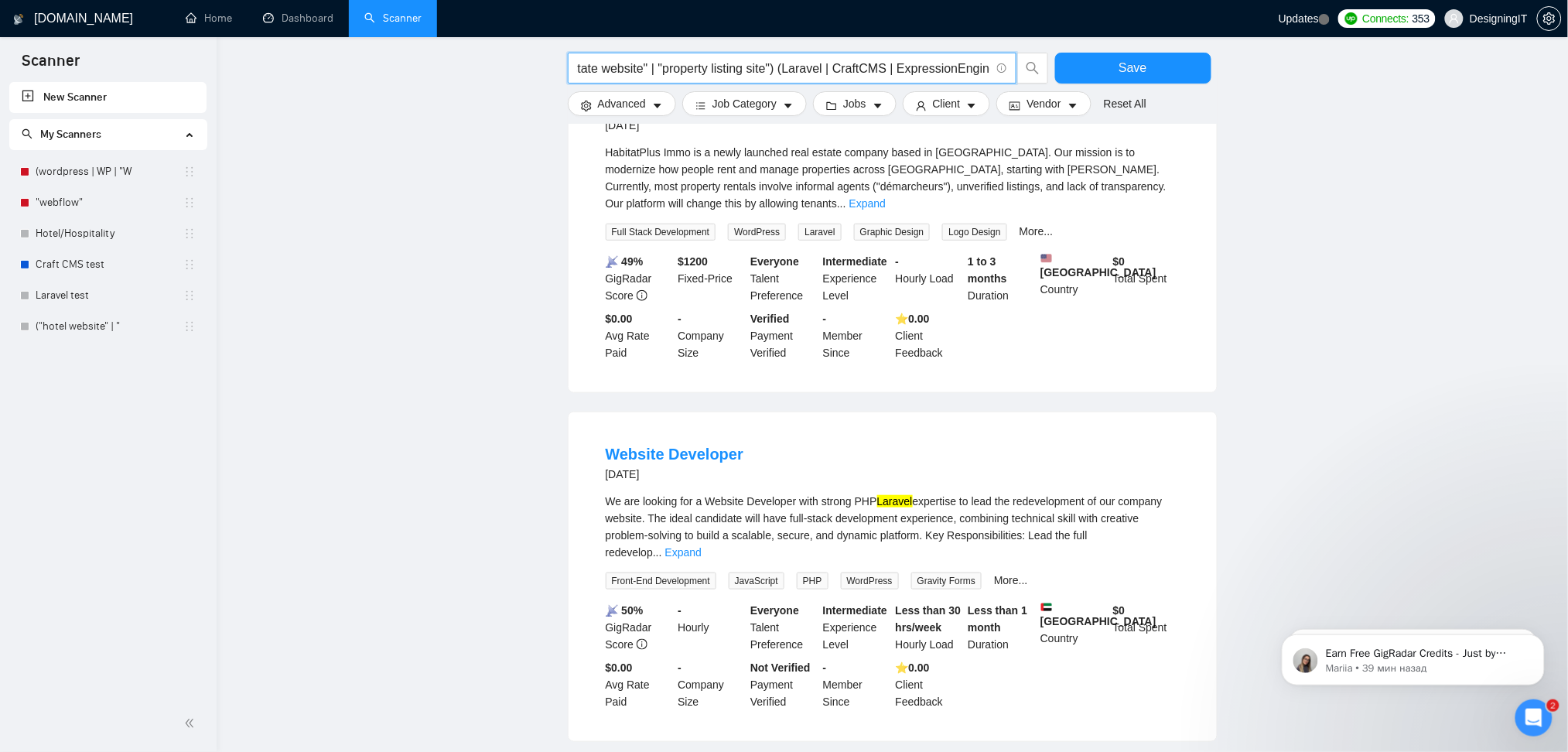 scroll, scrollTop: 0, scrollLeft: 0, axis: both 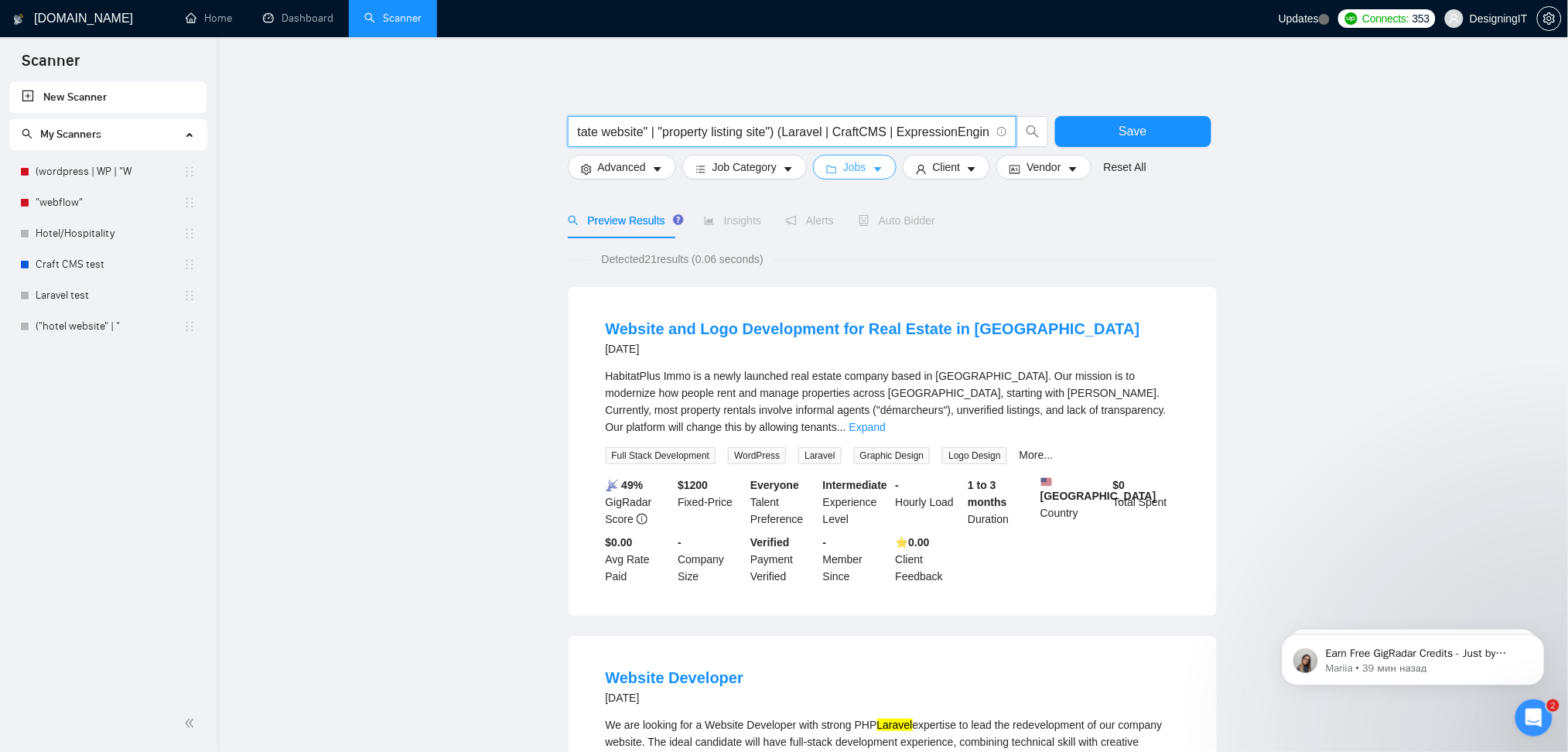 type on "("real estate website" | "property listing site") (Laravel | CraftCMS | ExpressionEngine)" 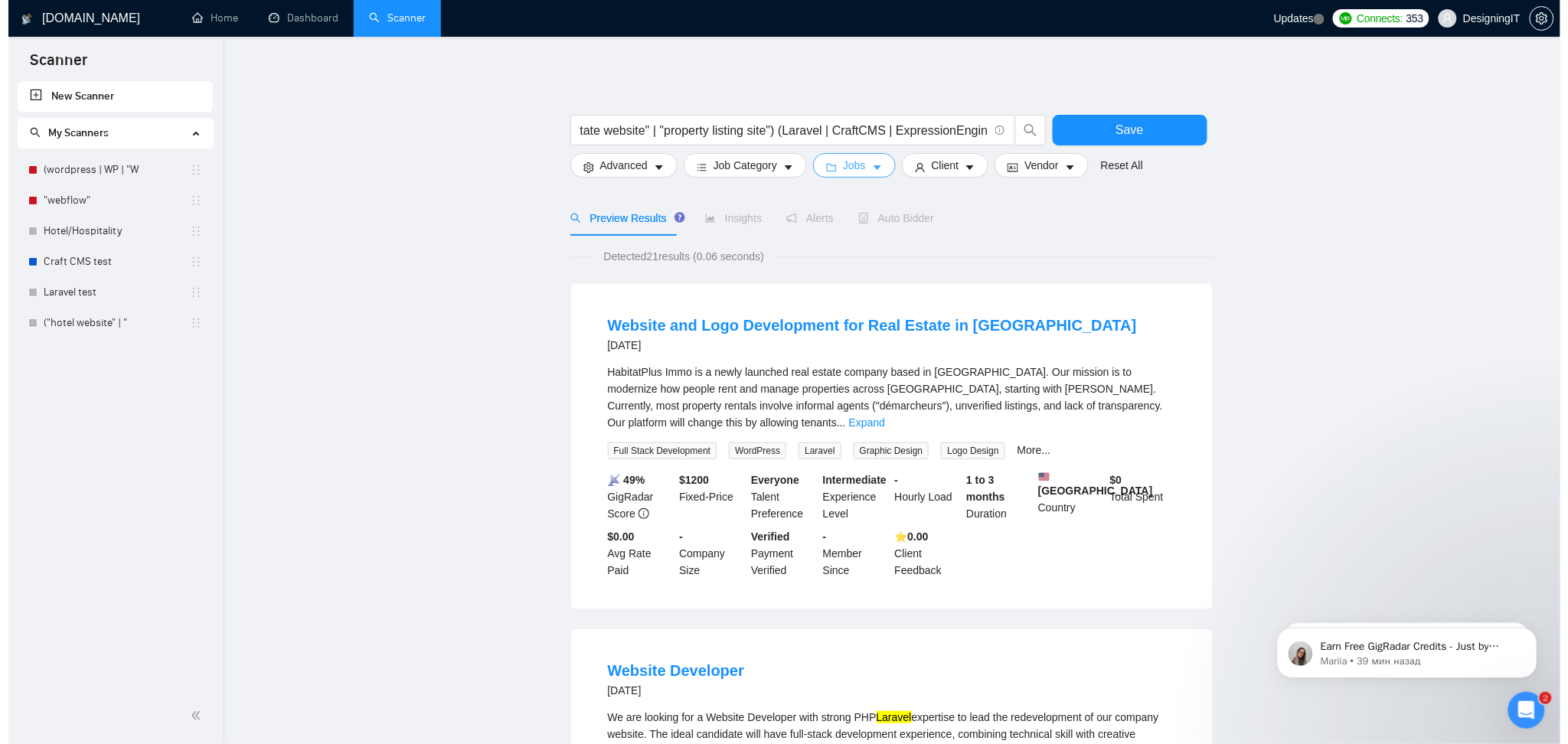 scroll, scrollTop: 0, scrollLeft: 0, axis: both 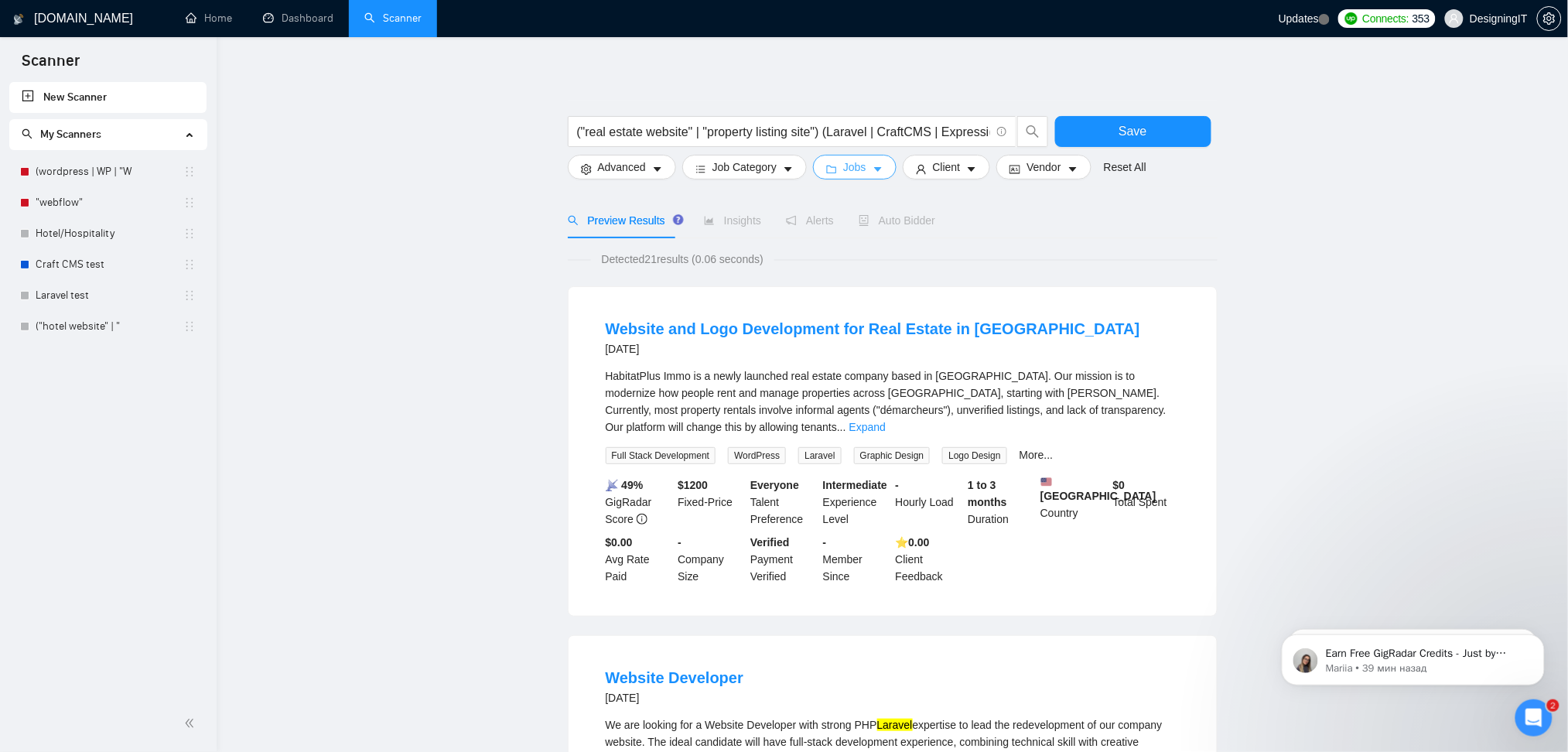 click on "Jobs" at bounding box center [855, 167] 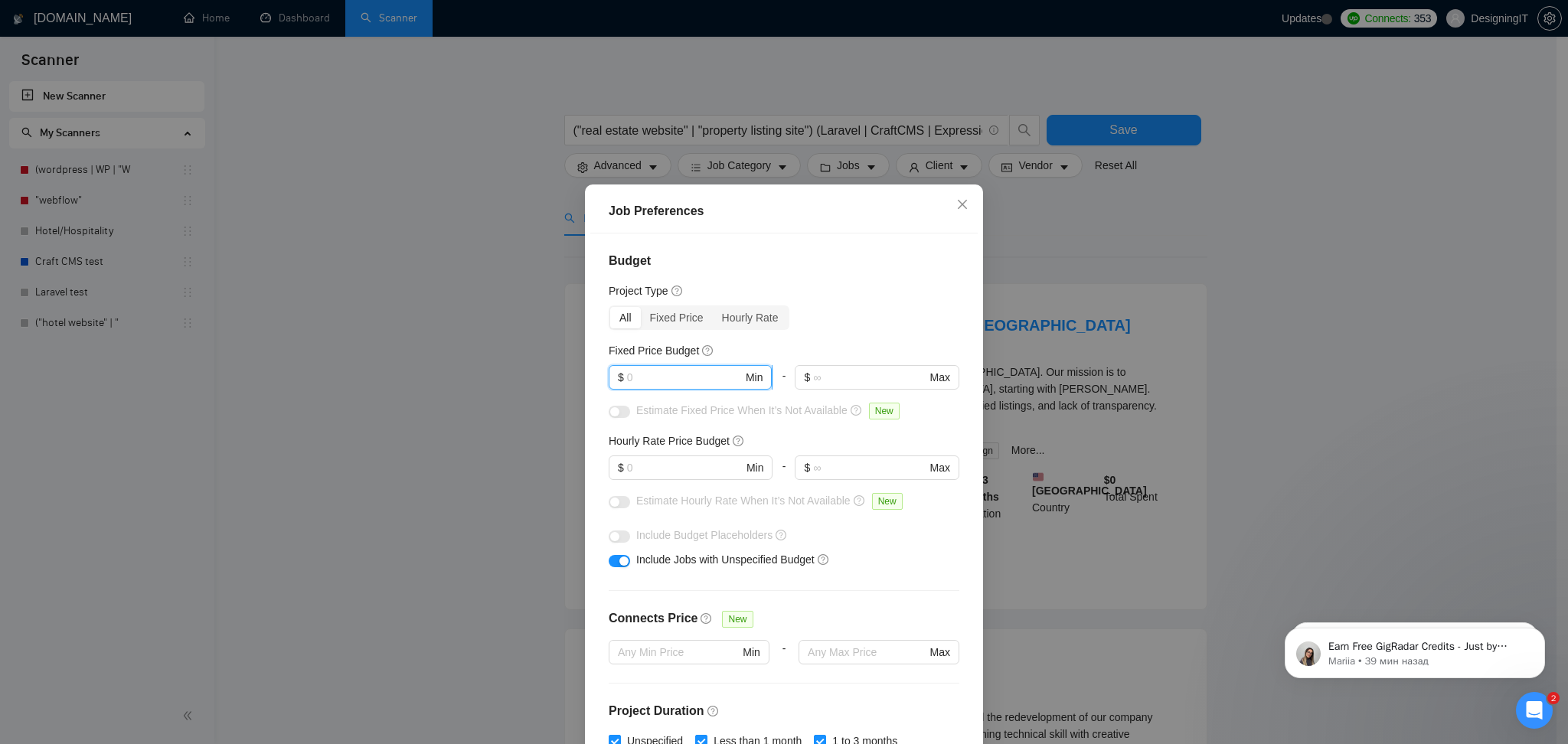 click at bounding box center (684, 377) 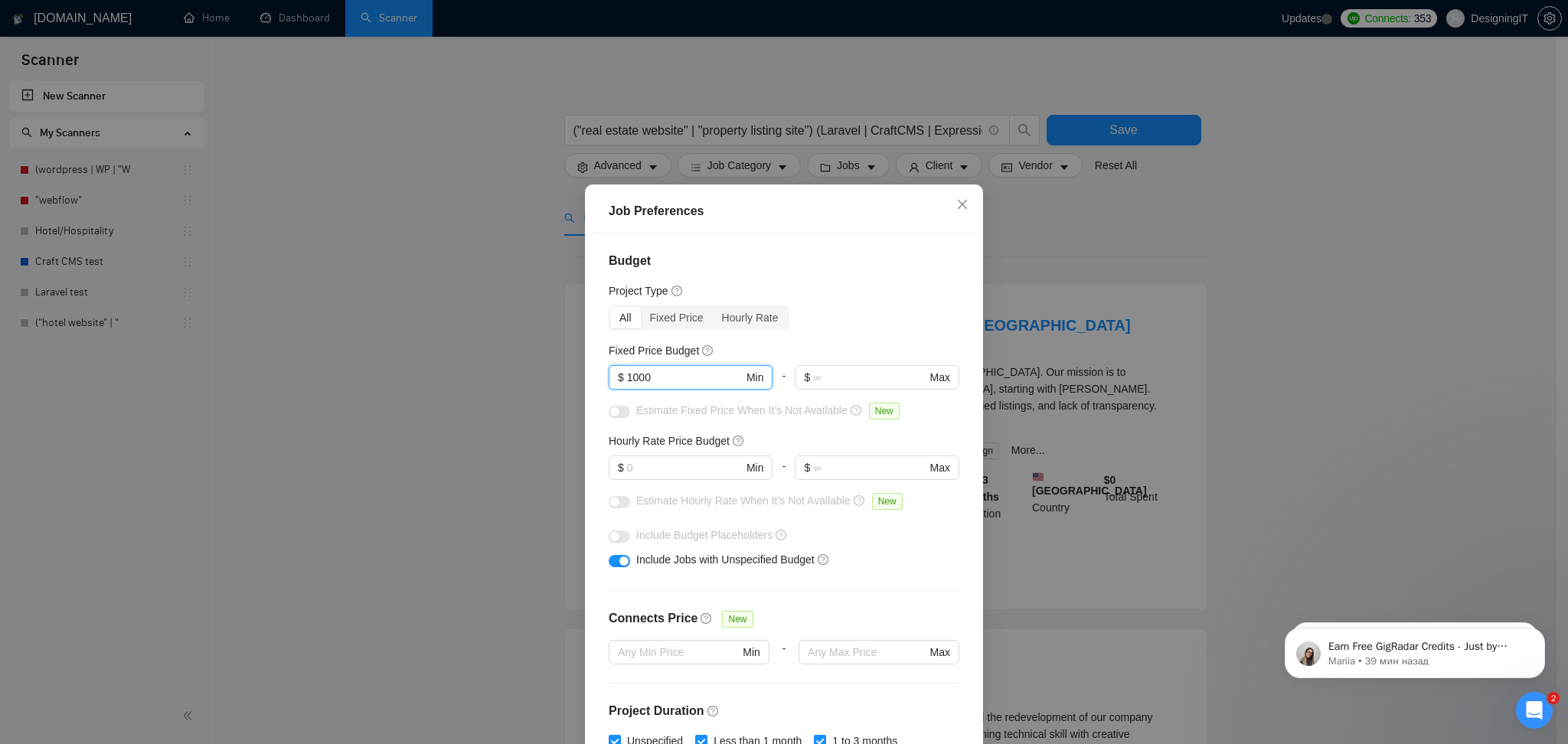 type on "1000" 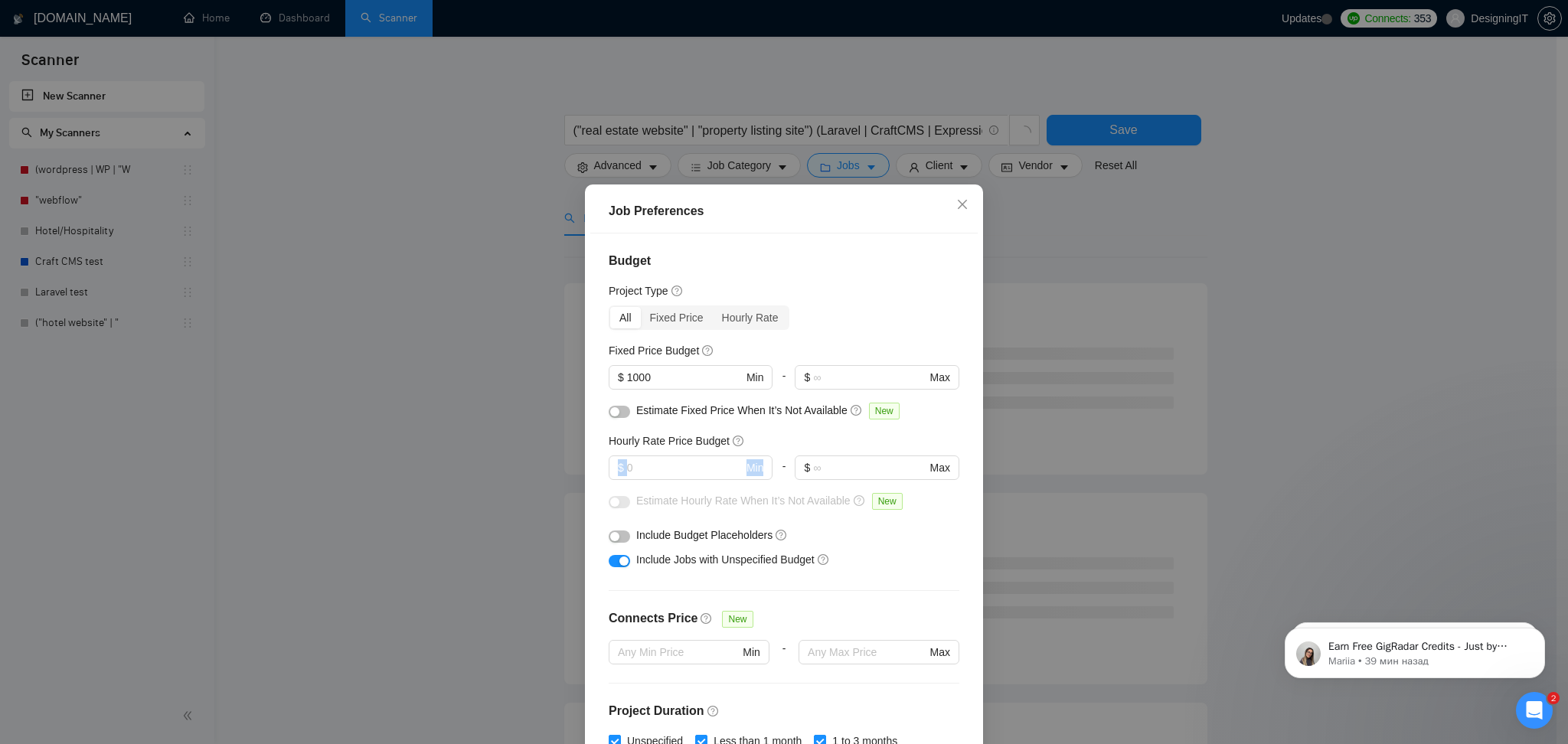 drag, startPoint x: 658, startPoint y: 488, endPoint x: 658, endPoint y: 455, distance: 33 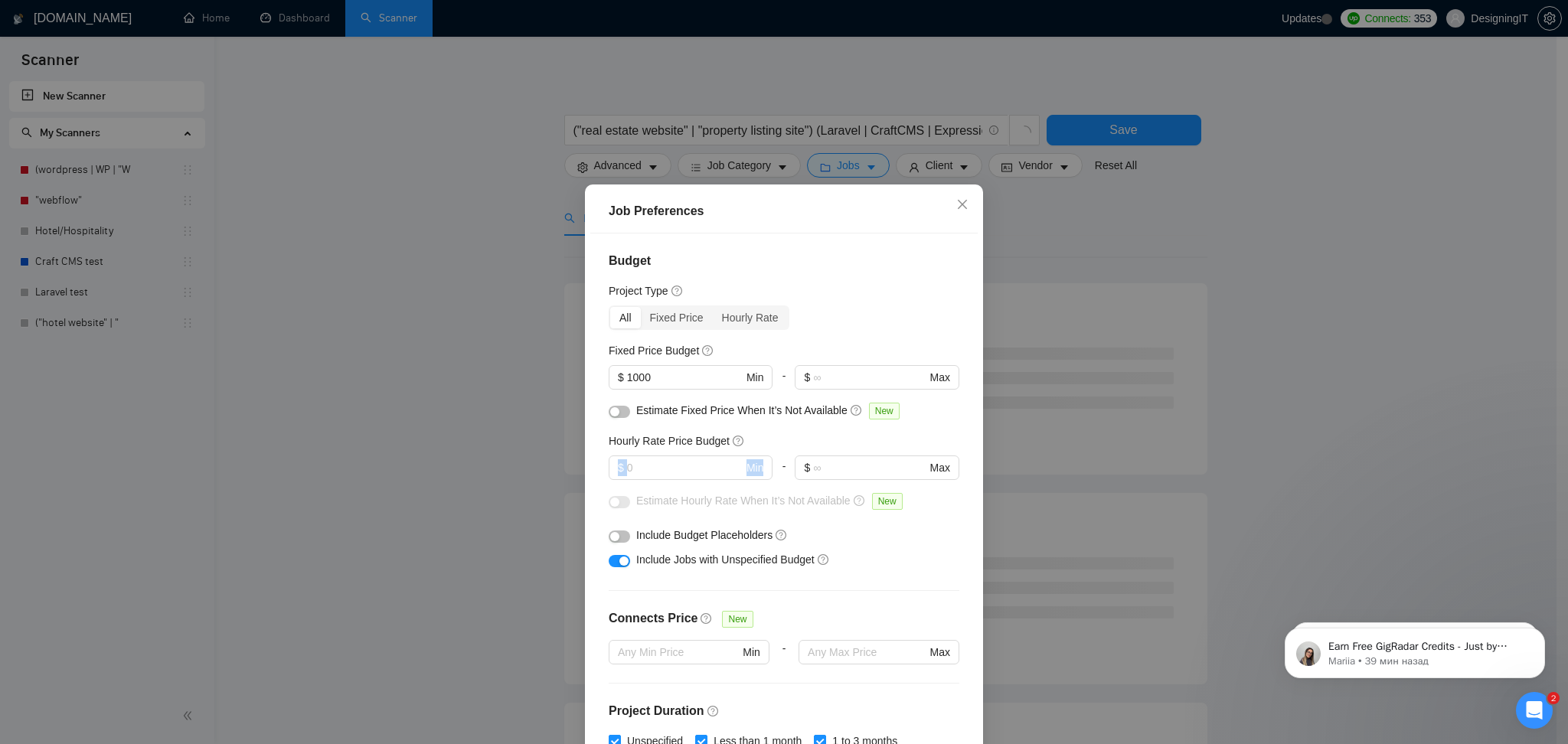 click on "Hourly Rate Price Budget $ Min - $ Max" at bounding box center (784, 462) 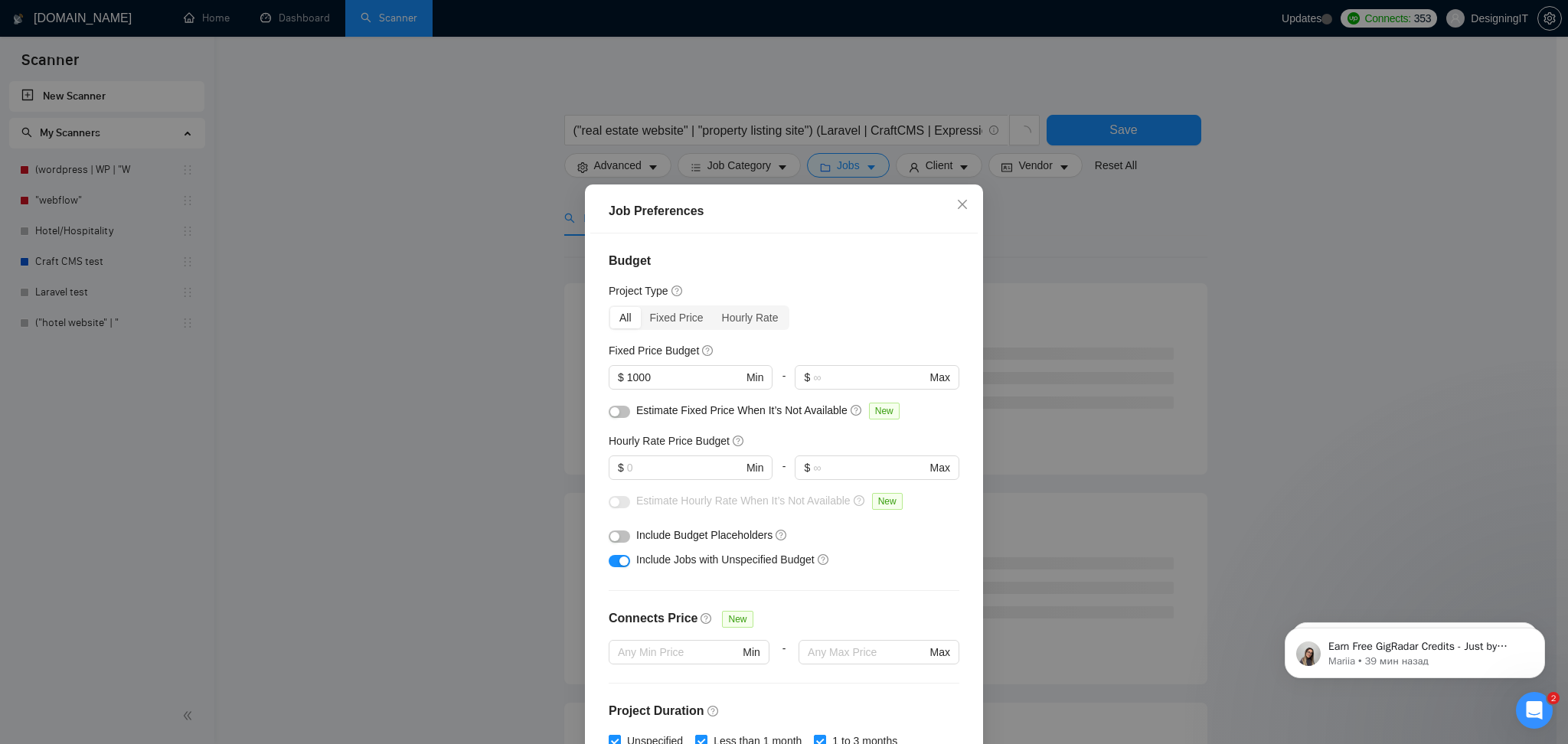 click on "Hourly Rate Price Budget $ Min - $ Max" at bounding box center [784, 462] 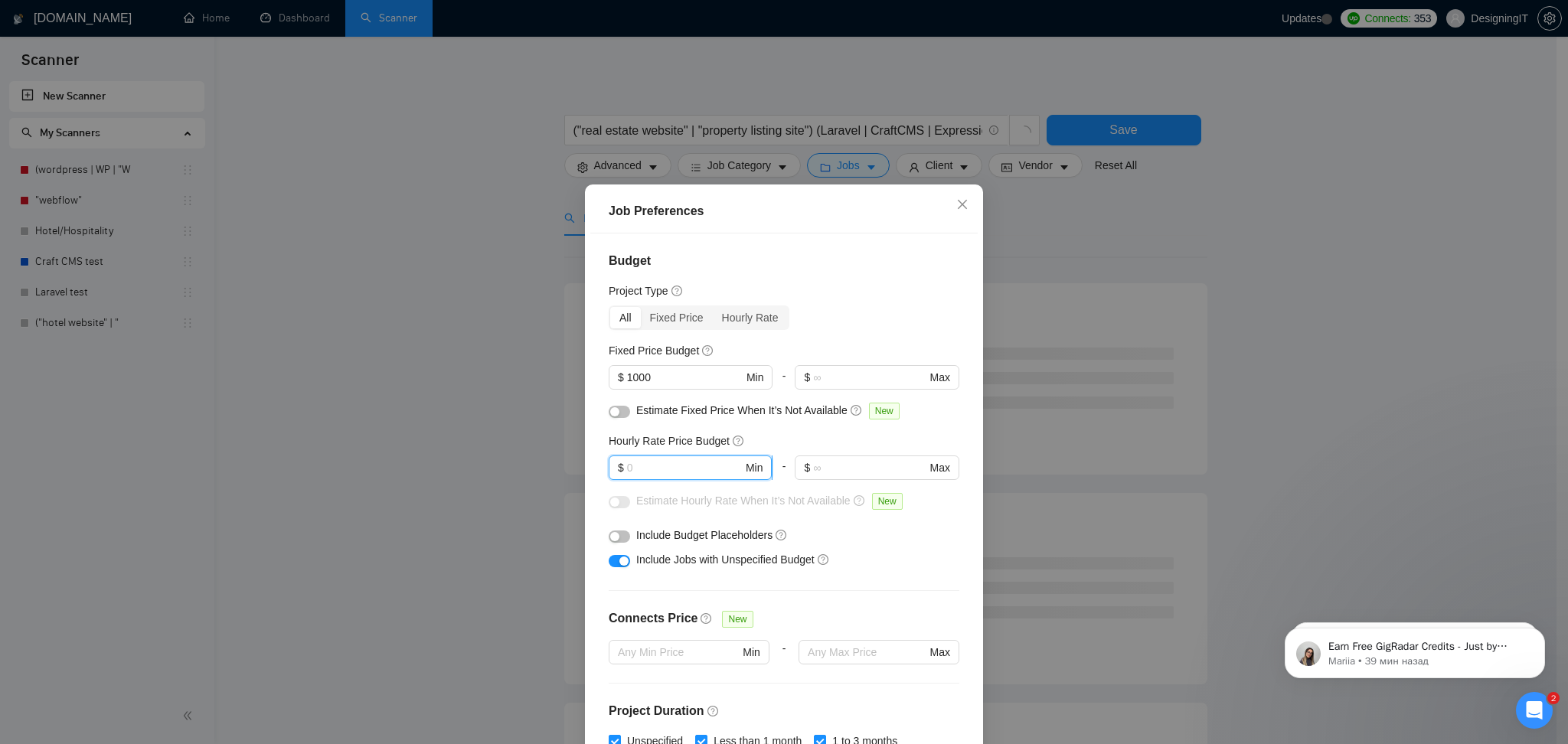 click at bounding box center [684, 468] 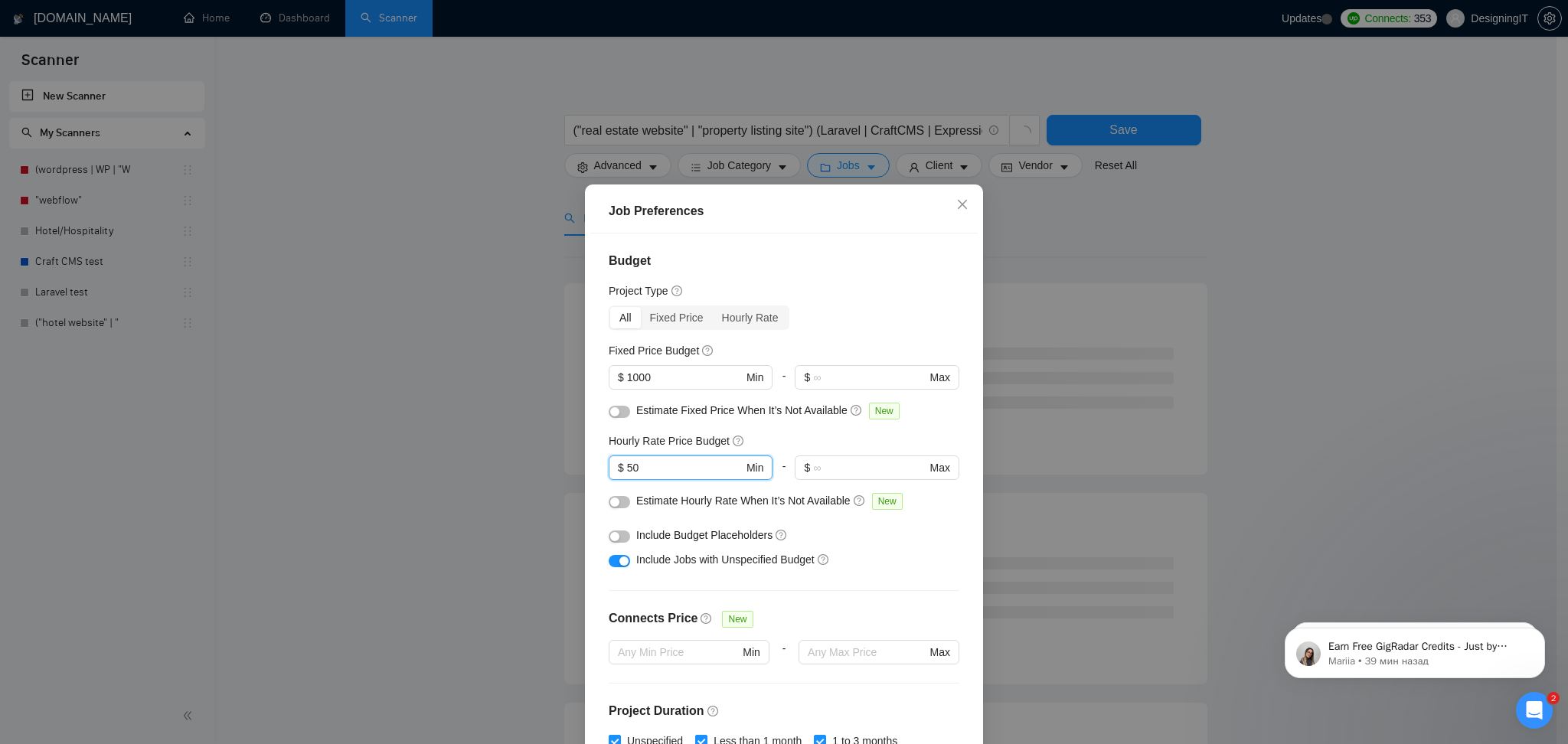 type on "50" 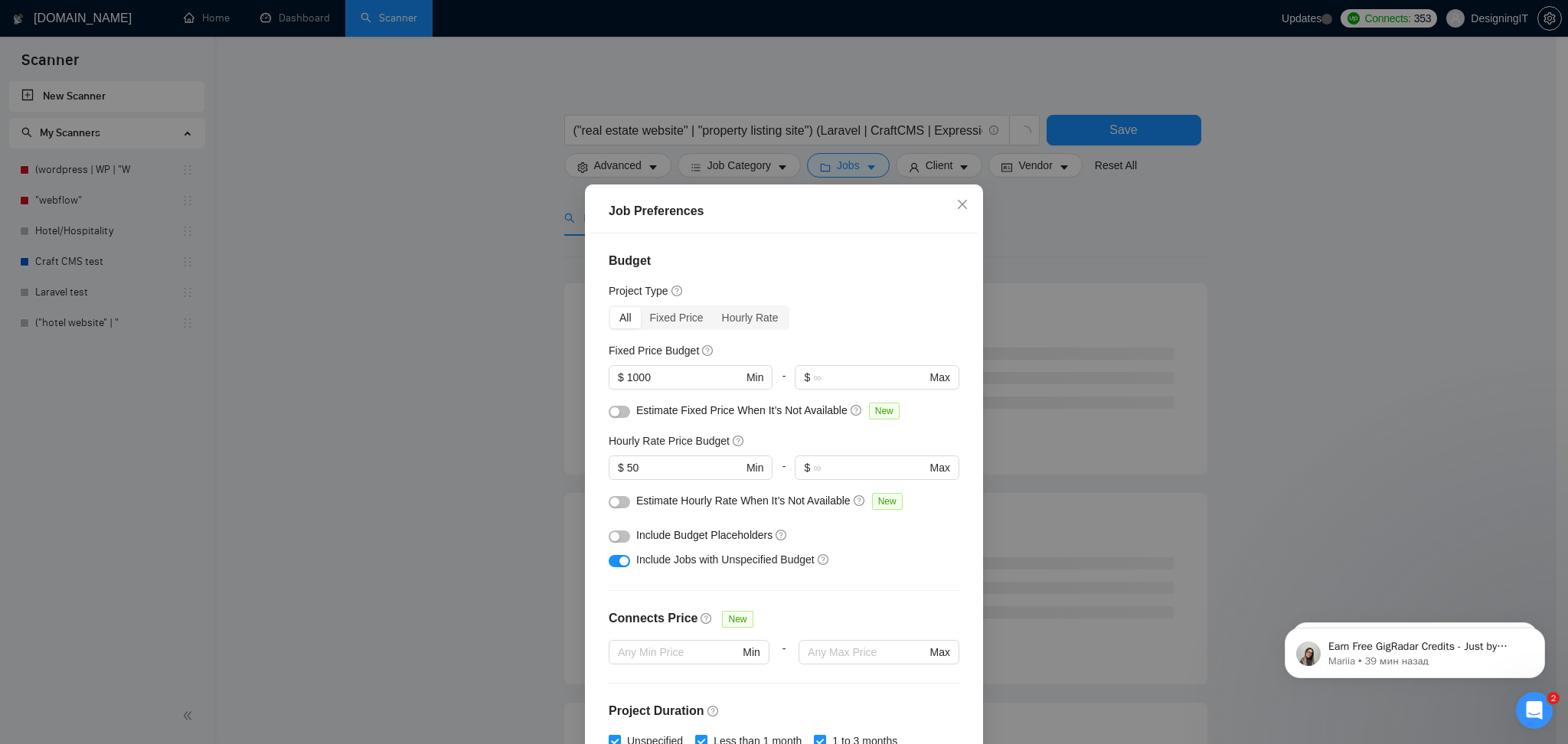 click on "Budget" at bounding box center (784, 261) 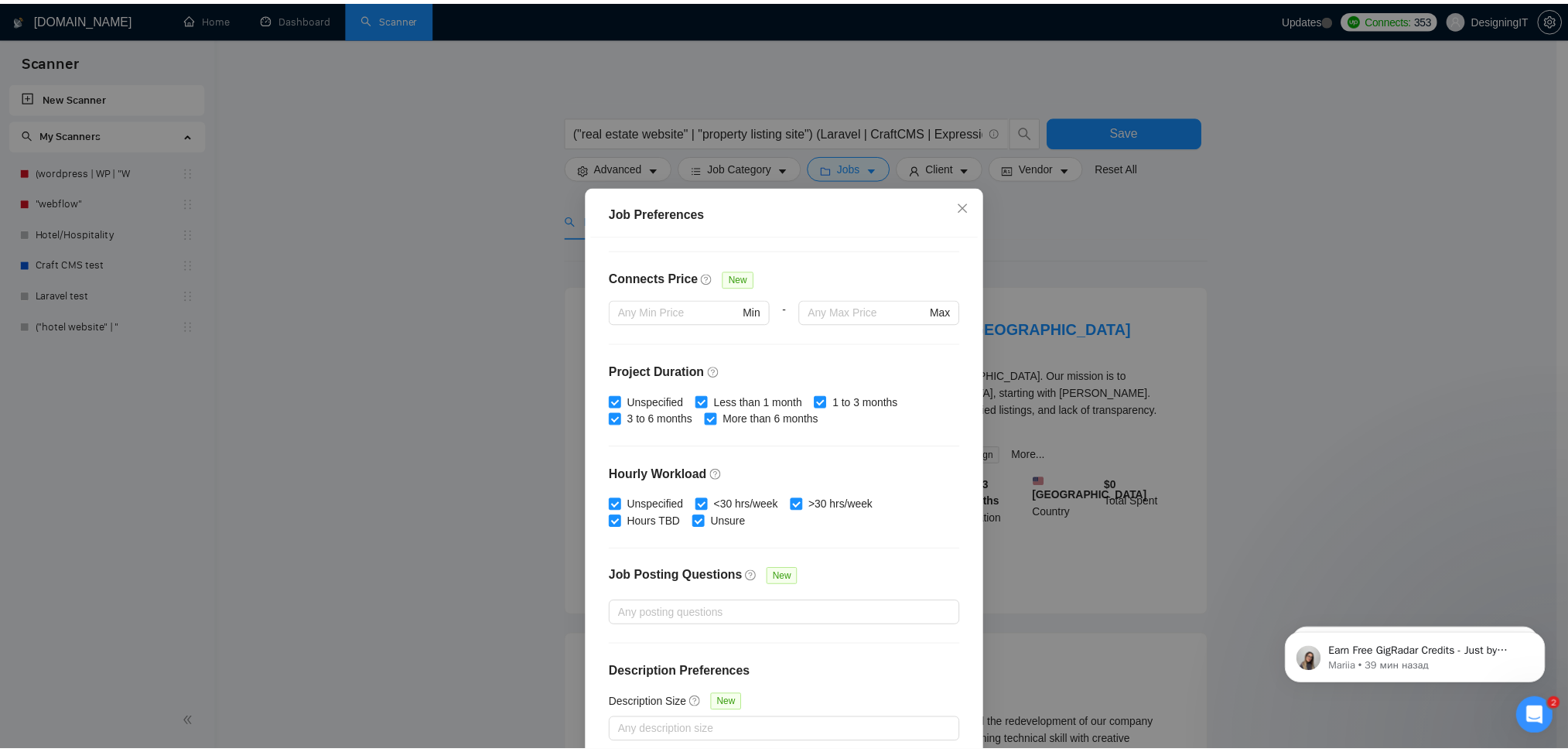 scroll, scrollTop: 0, scrollLeft: 0, axis: both 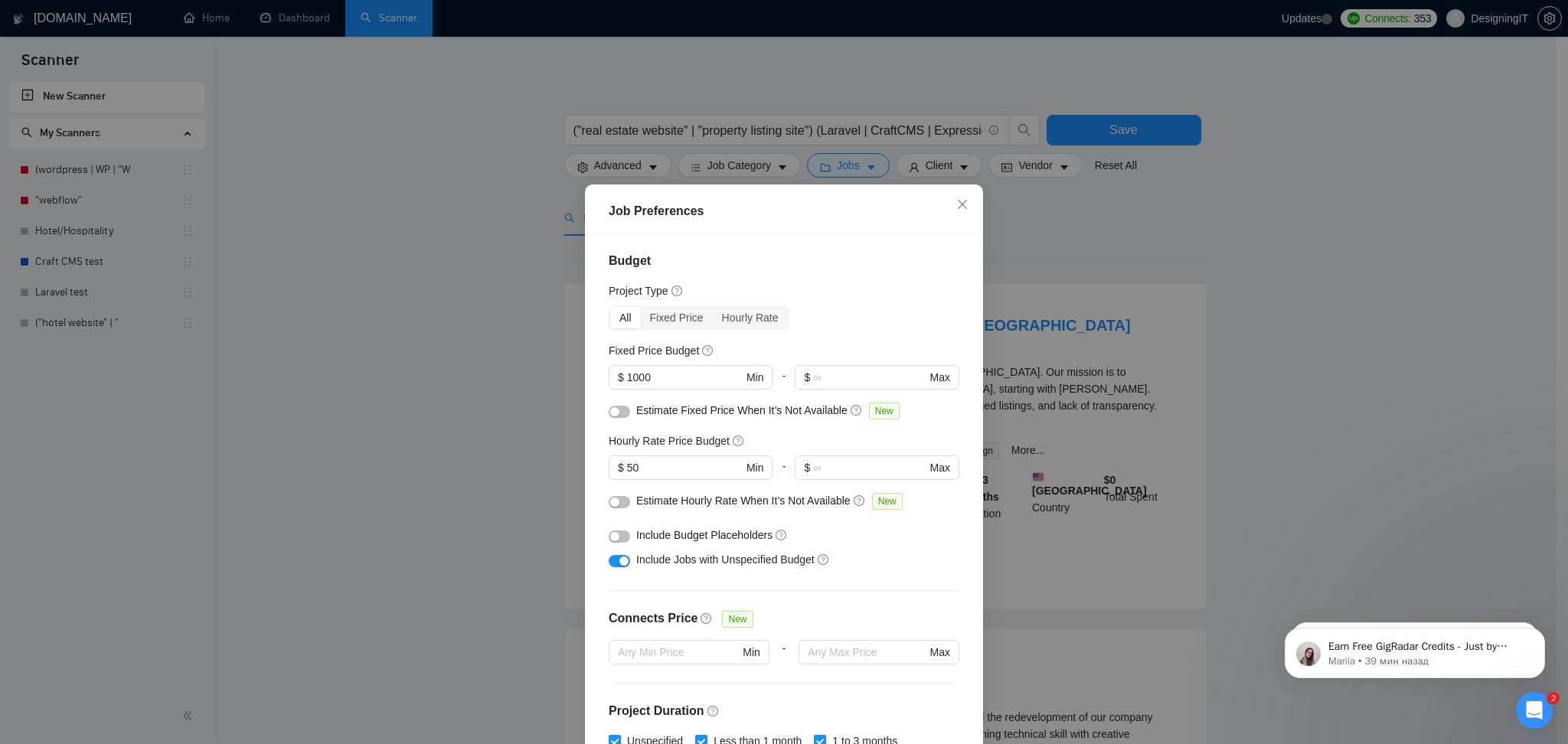 click on "Job Preferences Budget Project Type All Fixed Price Hourly Rate   Fixed Price Budget $ 1000 Min - $ Max Estimate Fixed Price When It’s Not Available New   Hourly Rate Price Budget $ 50 Min - $ Max Estimate Hourly Rate When It’s Not Available New Include Budget Placeholders Include Jobs with Unspecified Budget   Connects Price New Min - Max Project Duration   Unspecified Less than 1 month 1 to 3 months 3 to 6 months More than 6 months Hourly Workload   Unspecified <30 hrs/week >30 hrs/week Hours TBD Unsure Job Posting Questions New   Any posting questions Description Preferences Description Size New   Any description size Reset OK" at bounding box center (784, 372) 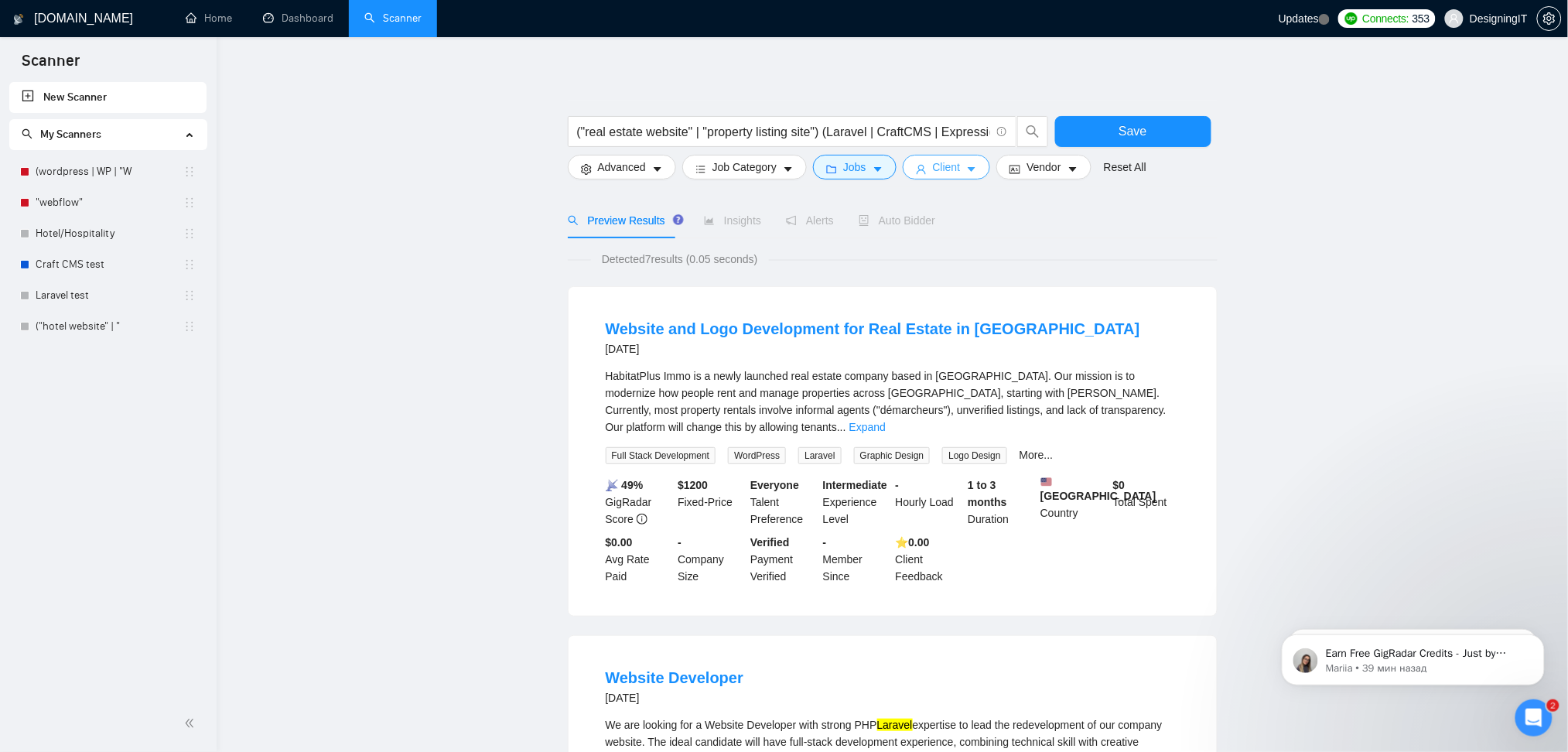click on "Client" at bounding box center (947, 167) 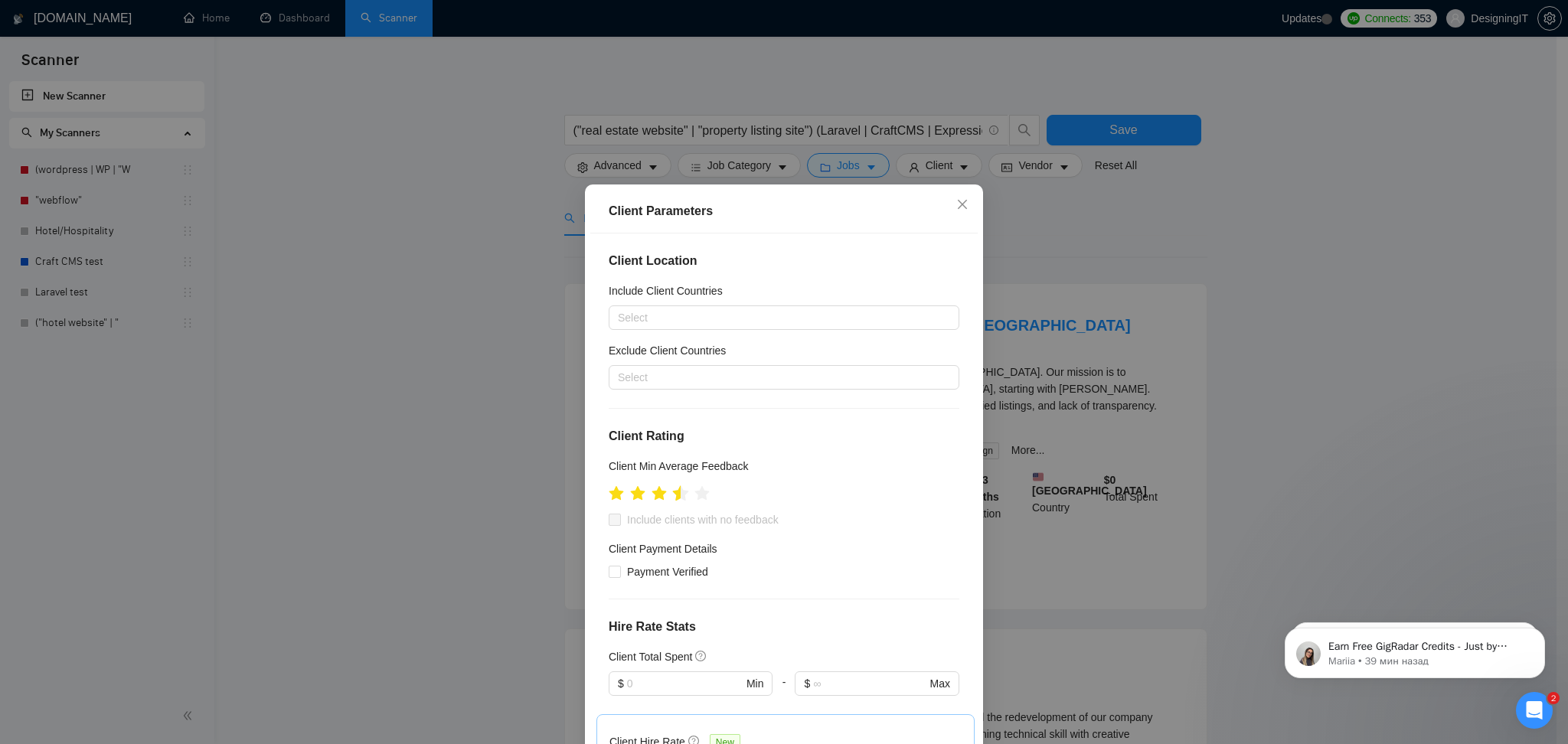 click 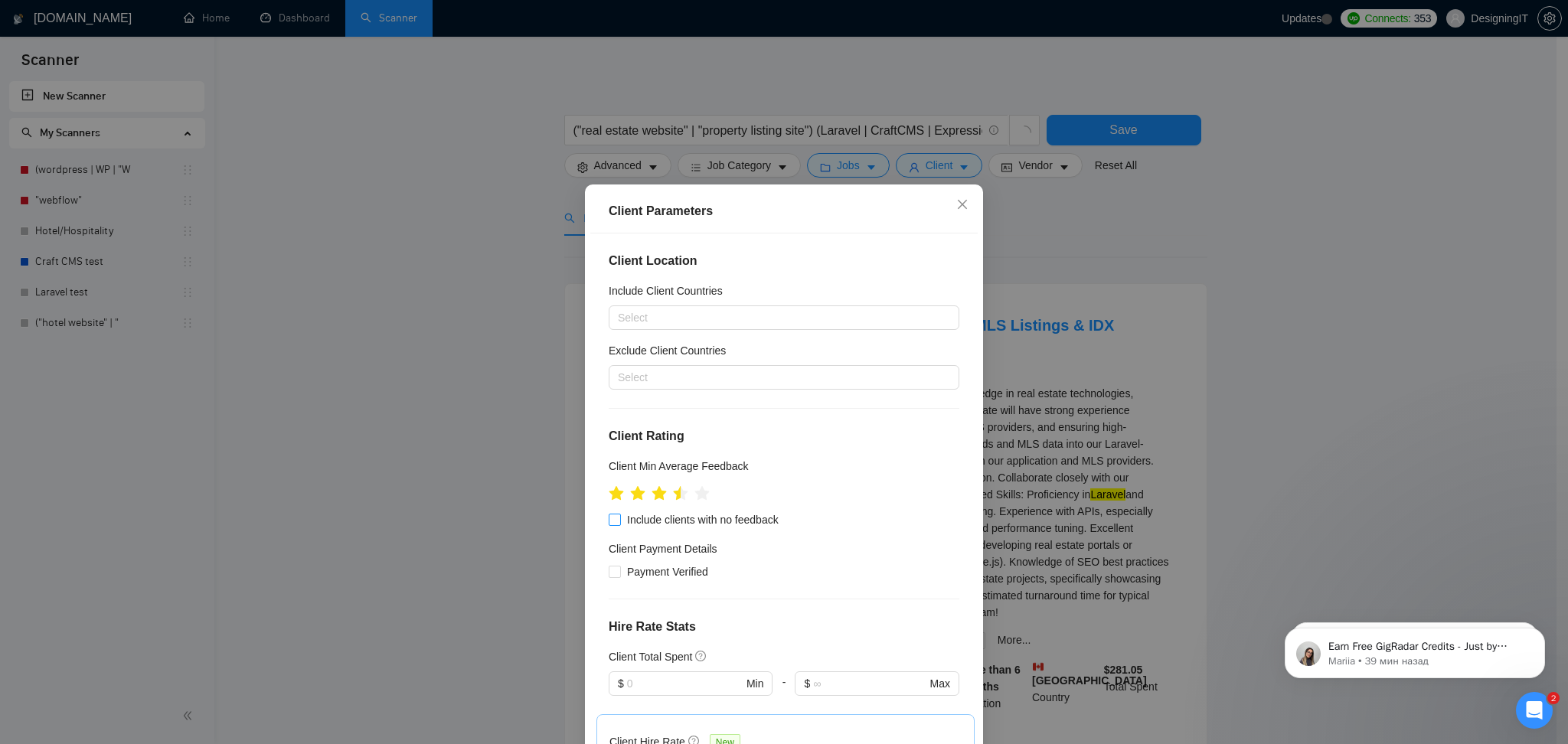 click at bounding box center [615, 520] 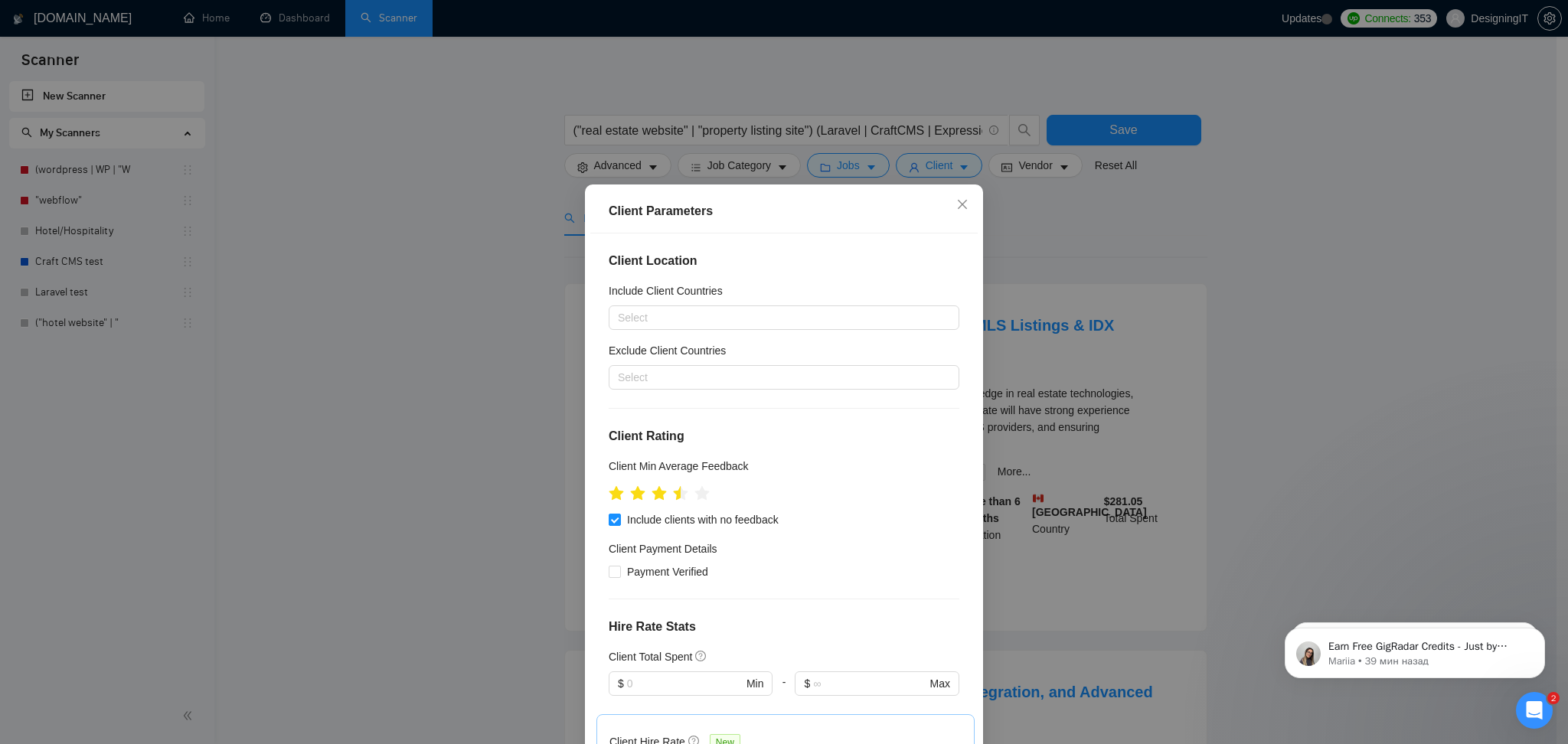 click on "Client Parameters Client Location Include Client Countries   Select Exclude Client Countries   Select Client Rating Client Min Average Feedback Include clients with no feedback Client Payment Details Payment Verified Hire Rate Stats   Client Total Spent $ Min - $ Max Client Hire Rate New   Any hire rate   Avg Hourly Rate Paid New $ Min - $ Max Include Clients without Sufficient History Client Profile Client Industry New   Any industry Client Company Size   Any company size Enterprise Clients New   Any clients Reset OK" at bounding box center (784, 372) 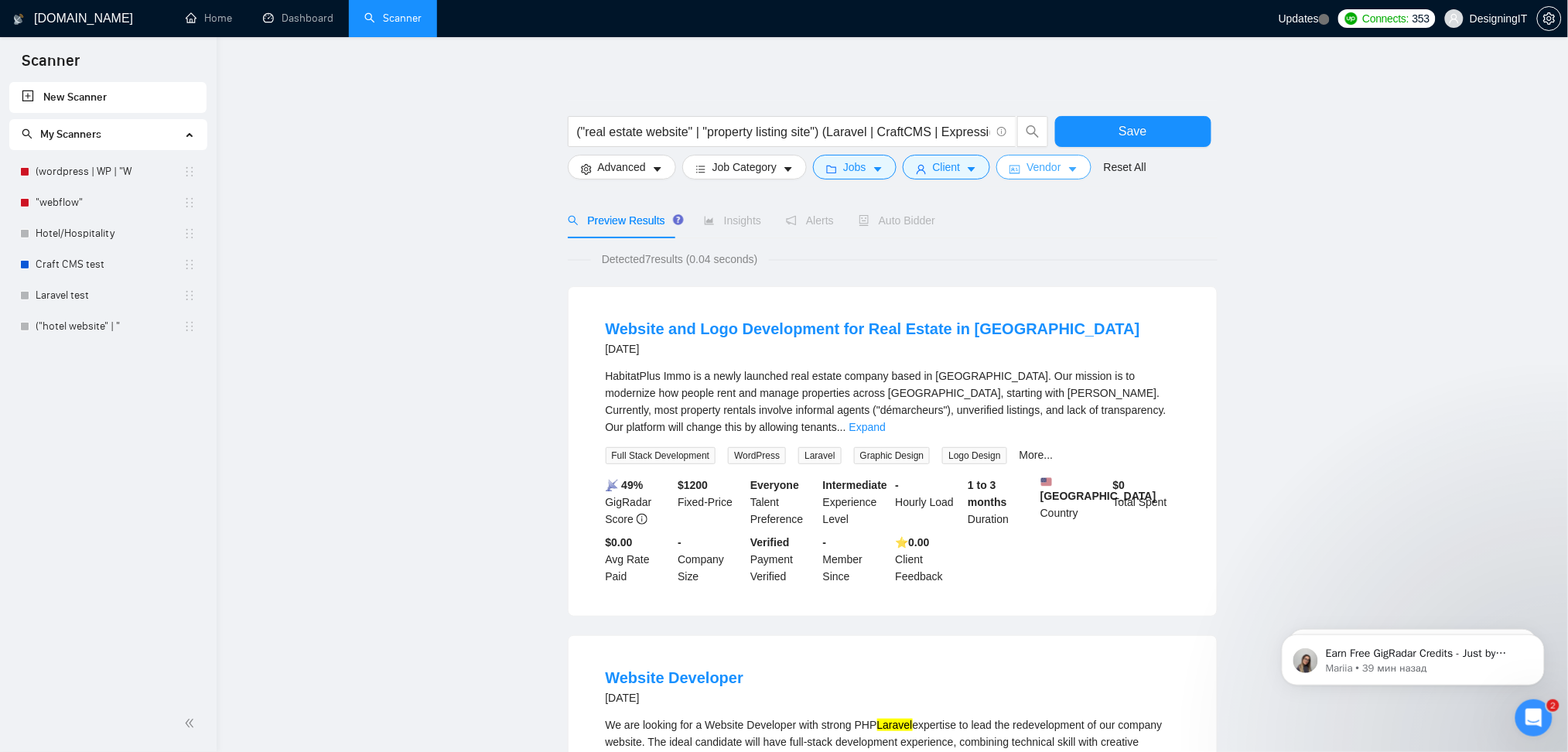 click on "Vendor" at bounding box center [1044, 167] 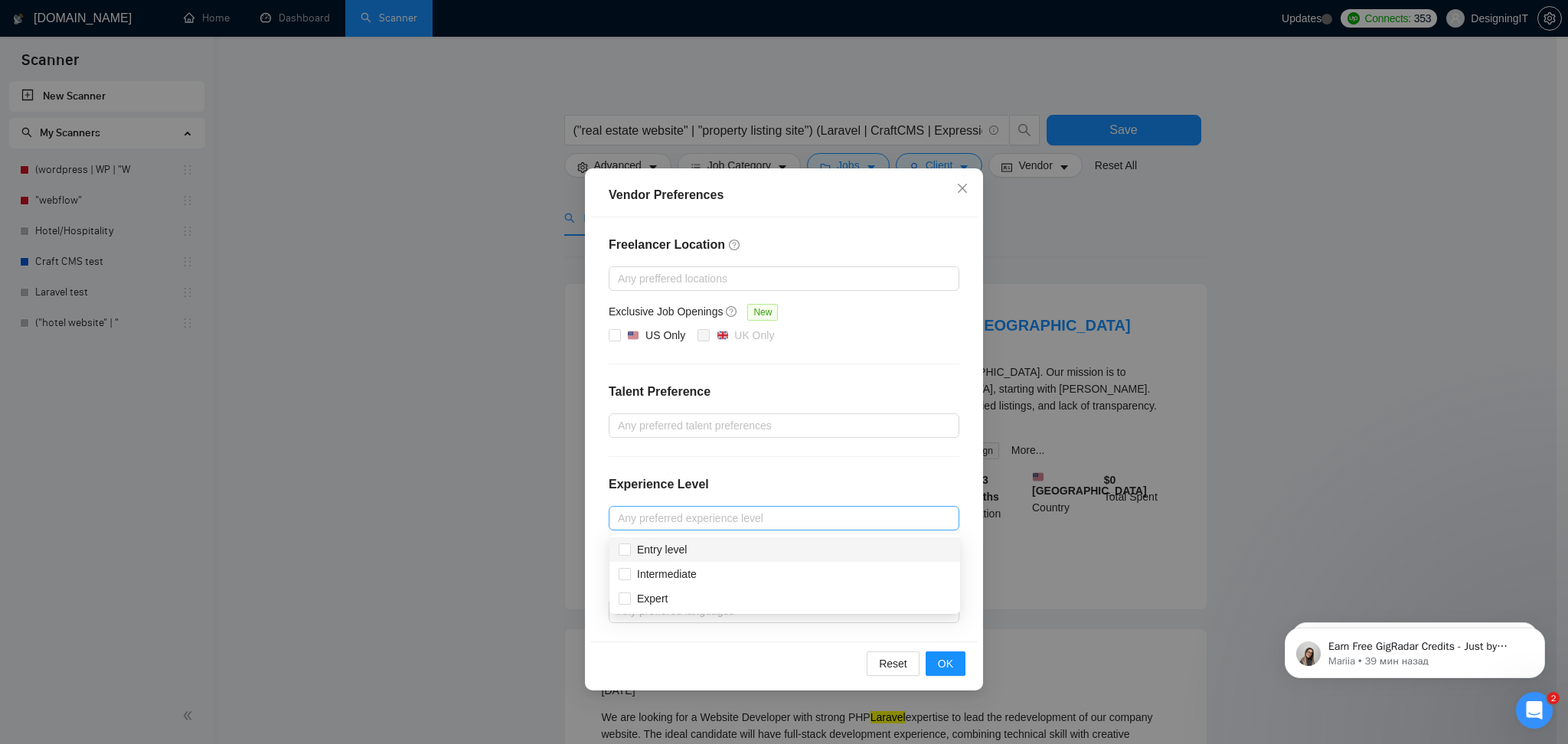 click at bounding box center [776, 518] 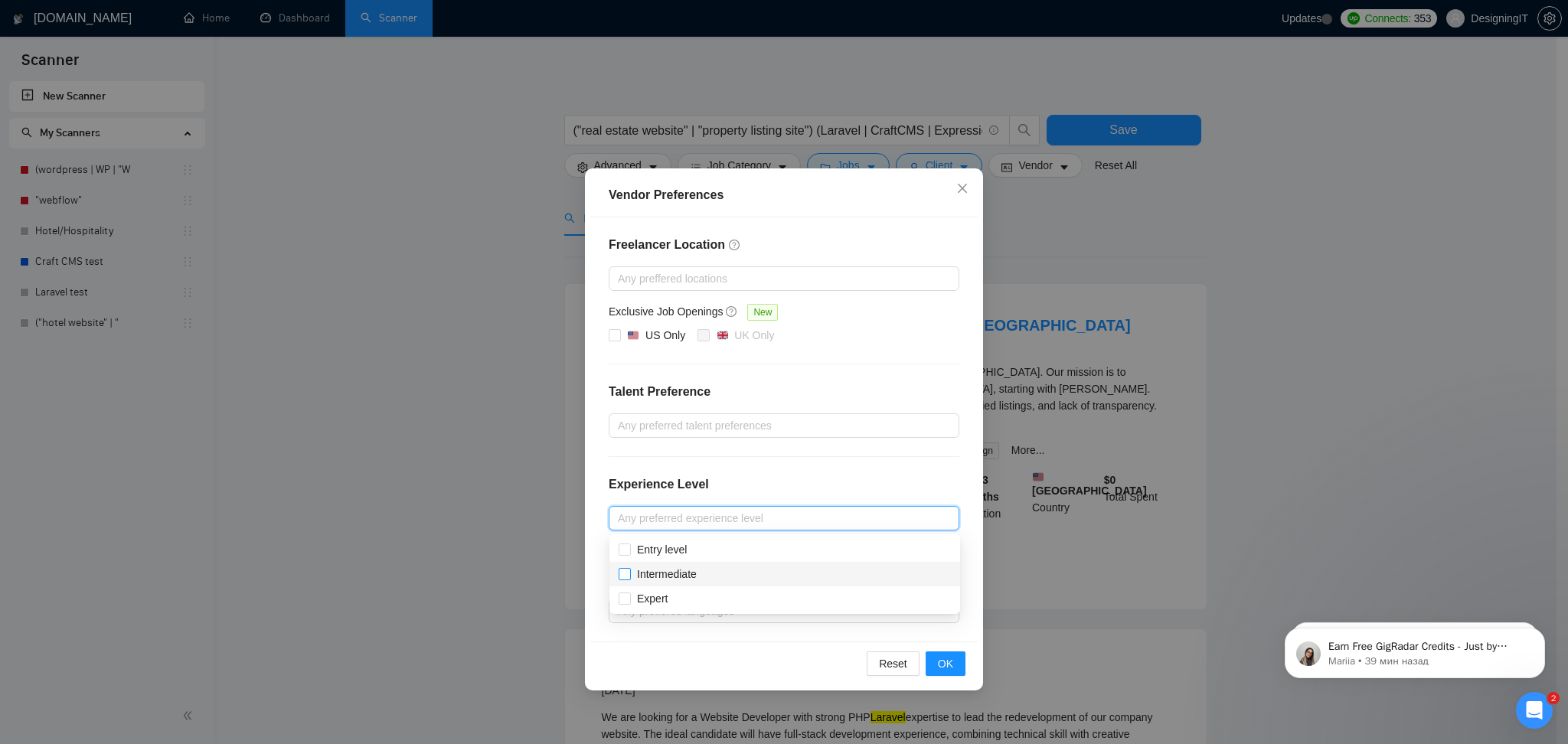 click on "Intermediate" at bounding box center [661, 574] 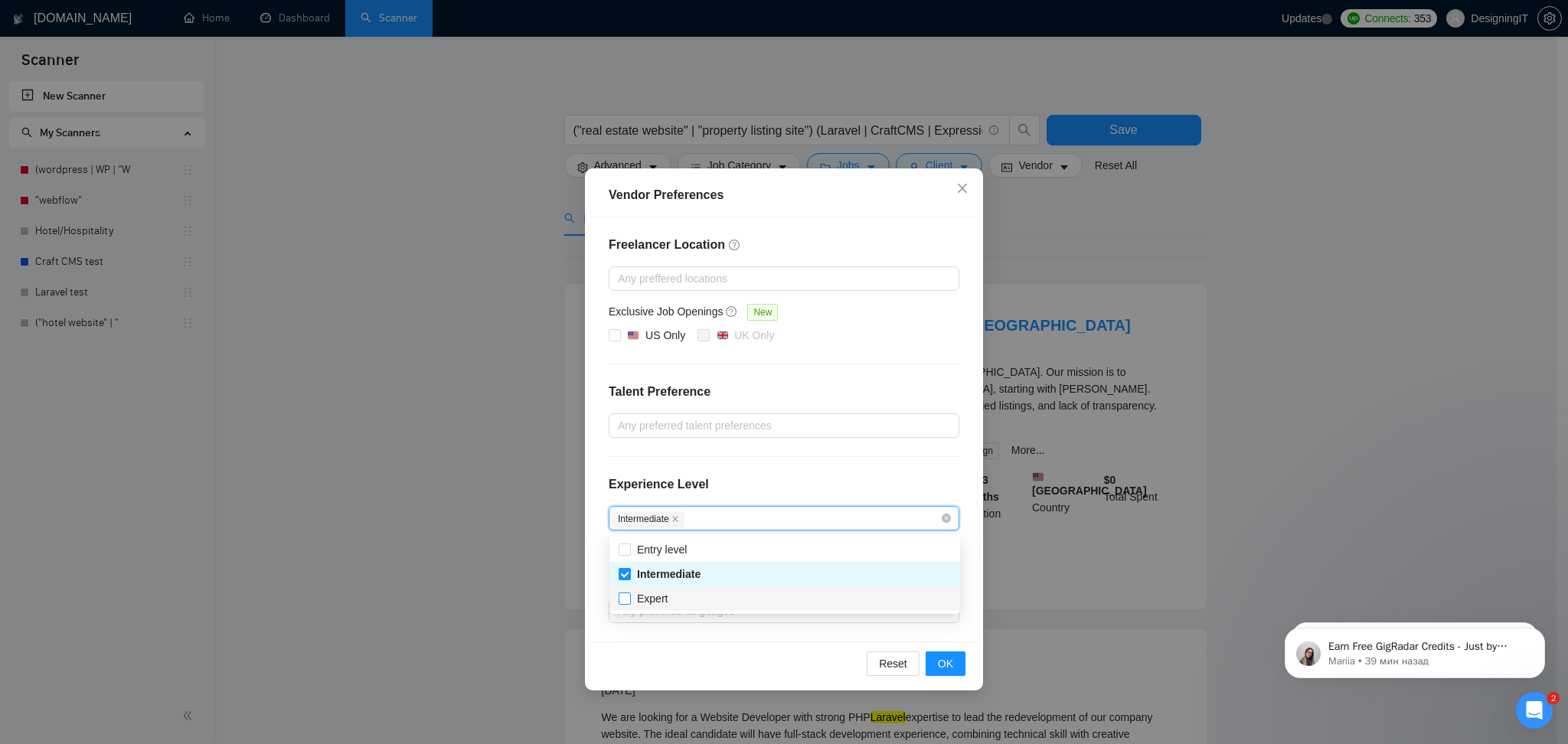 click on "Expert" at bounding box center (624, 598) 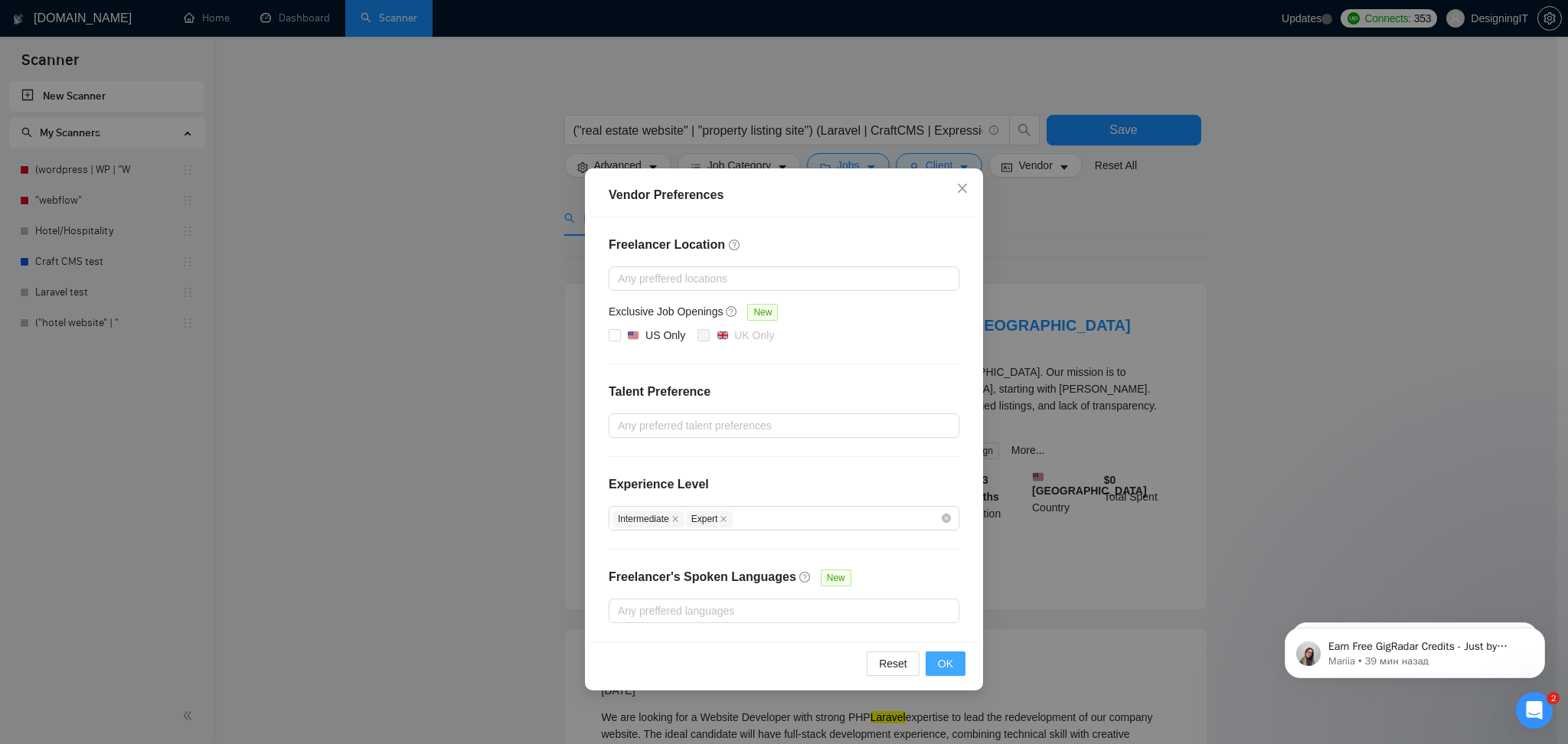 click on "OK" at bounding box center (946, 664) 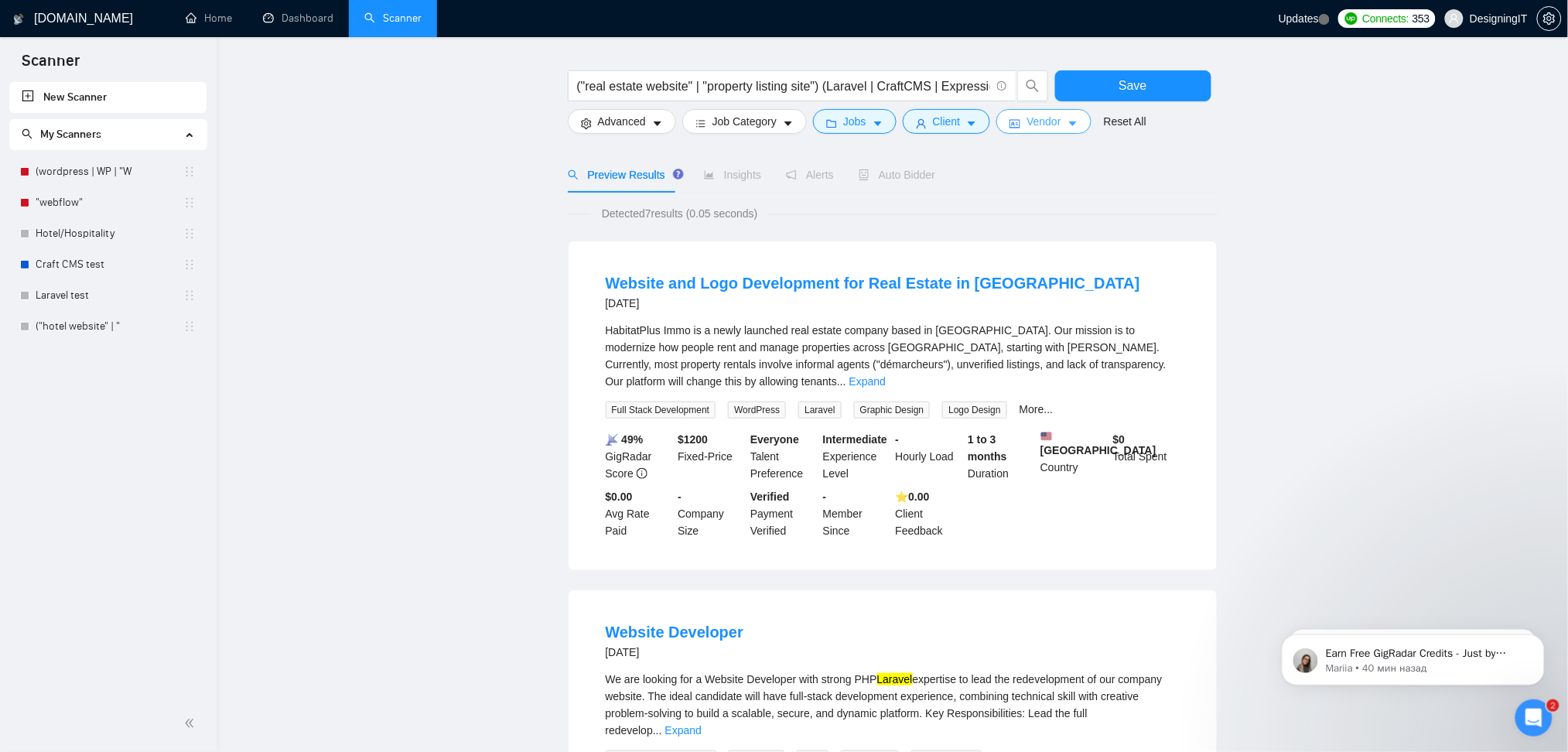 scroll, scrollTop: 0, scrollLeft: 0, axis: both 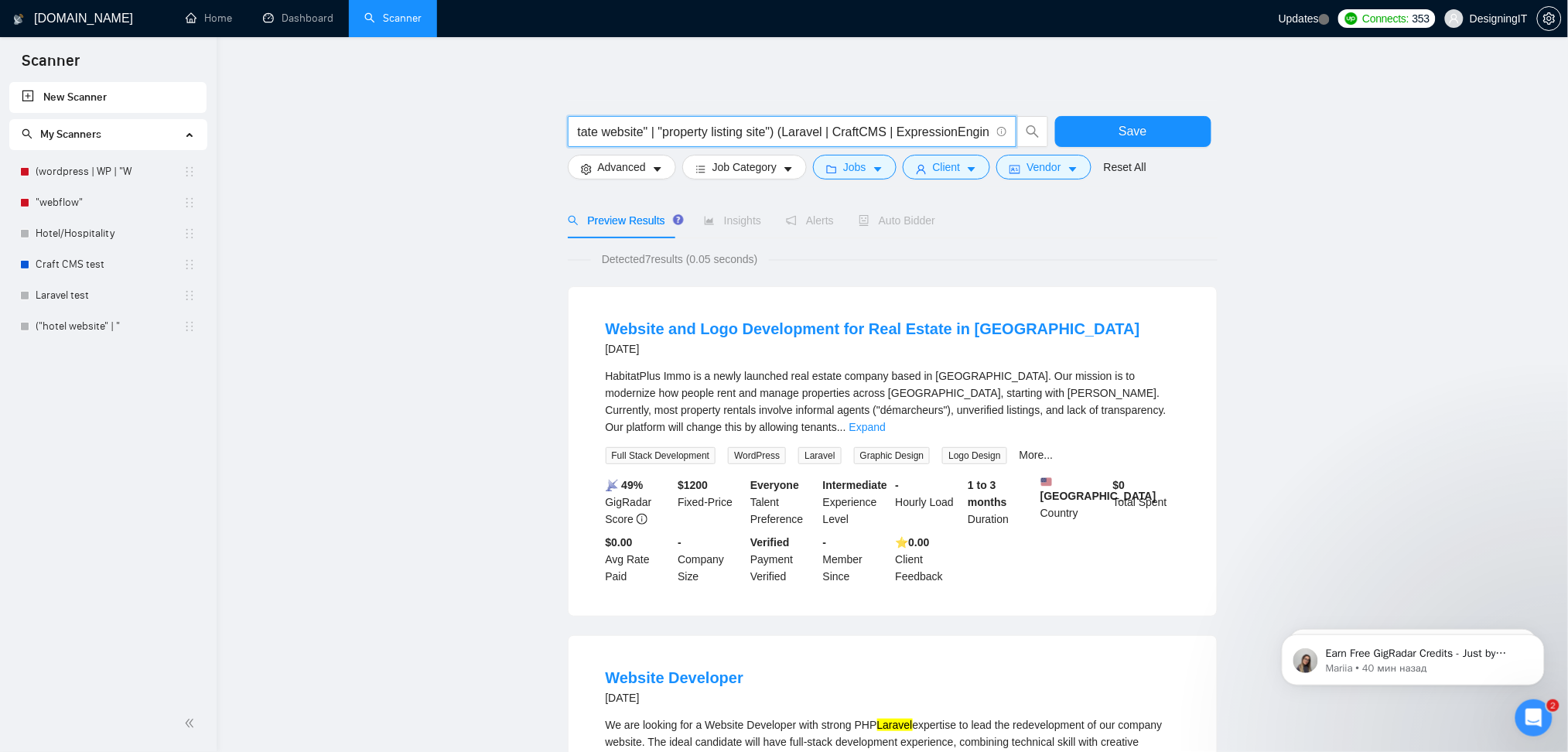 drag, startPoint x: 888, startPoint y: 129, endPoint x: 987, endPoint y: 134, distance: 99.12618 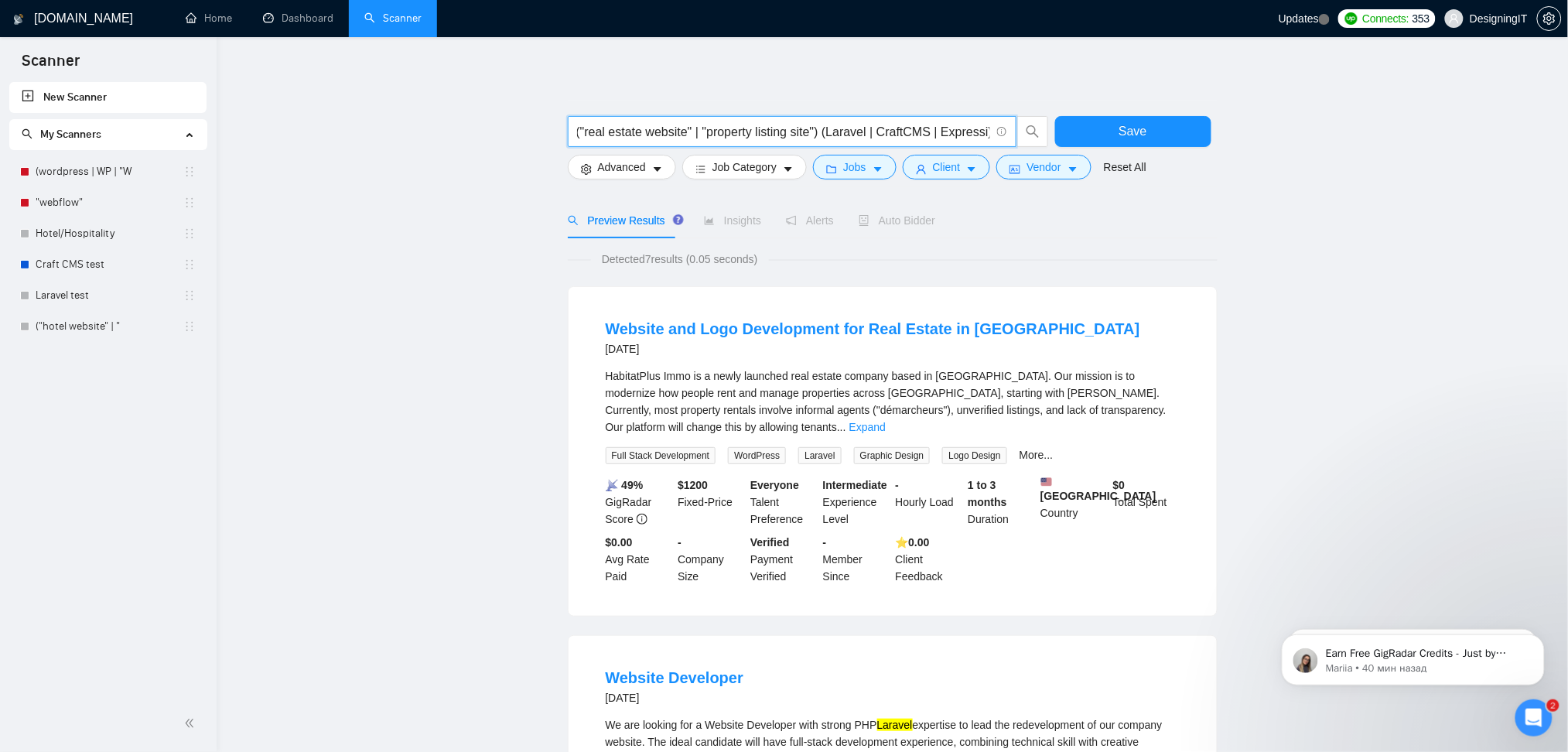 scroll, scrollTop: 0, scrollLeft: 0, axis: both 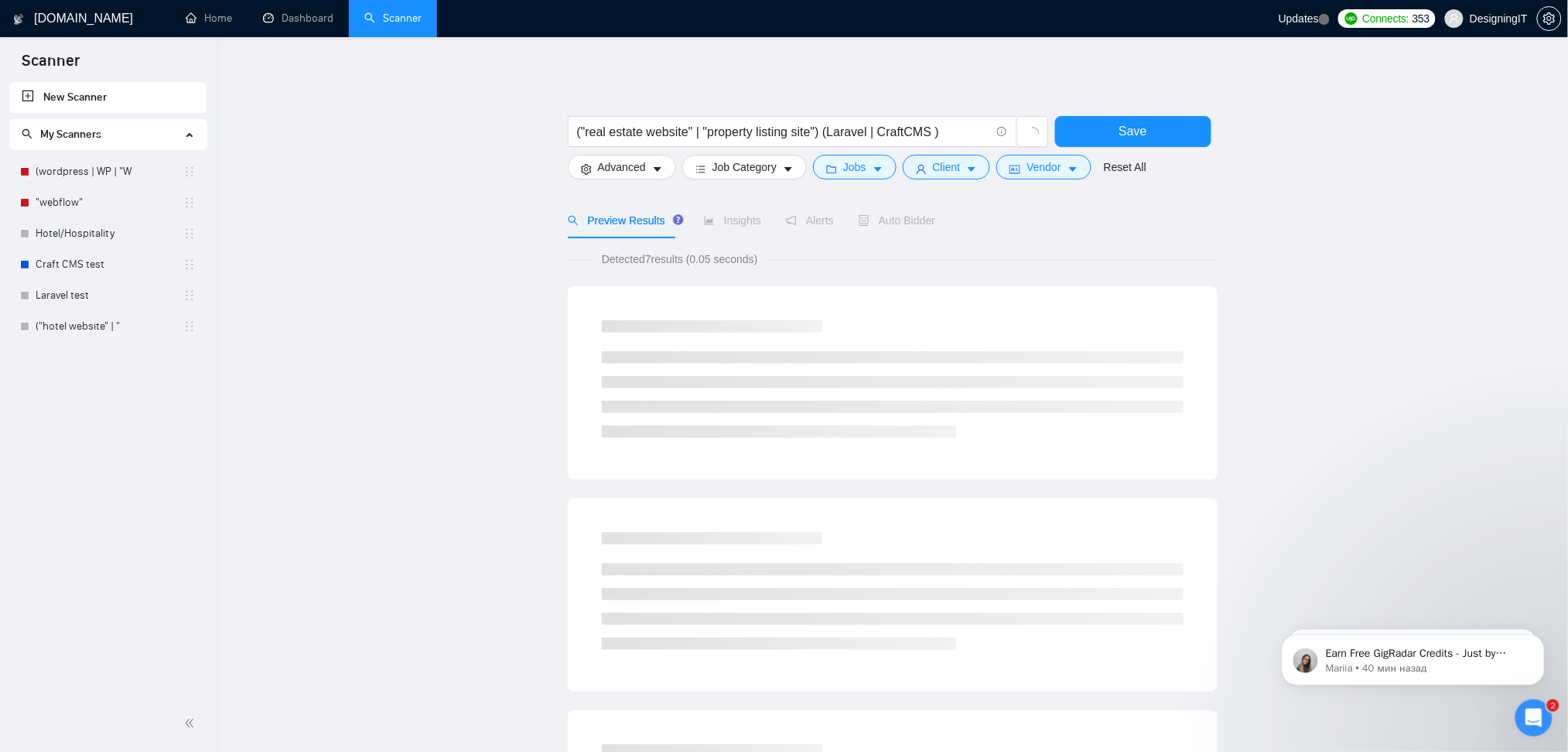 click on "("real estate website" | "property listing site") (Laravel | CraftCMS ) Save Advanced   Job Category   Jobs   Client   Vendor   Reset All Preview Results Insights Alerts Auto Bidder Detected   7  results   (0.05 seconds) Loading..." at bounding box center [892, 713] 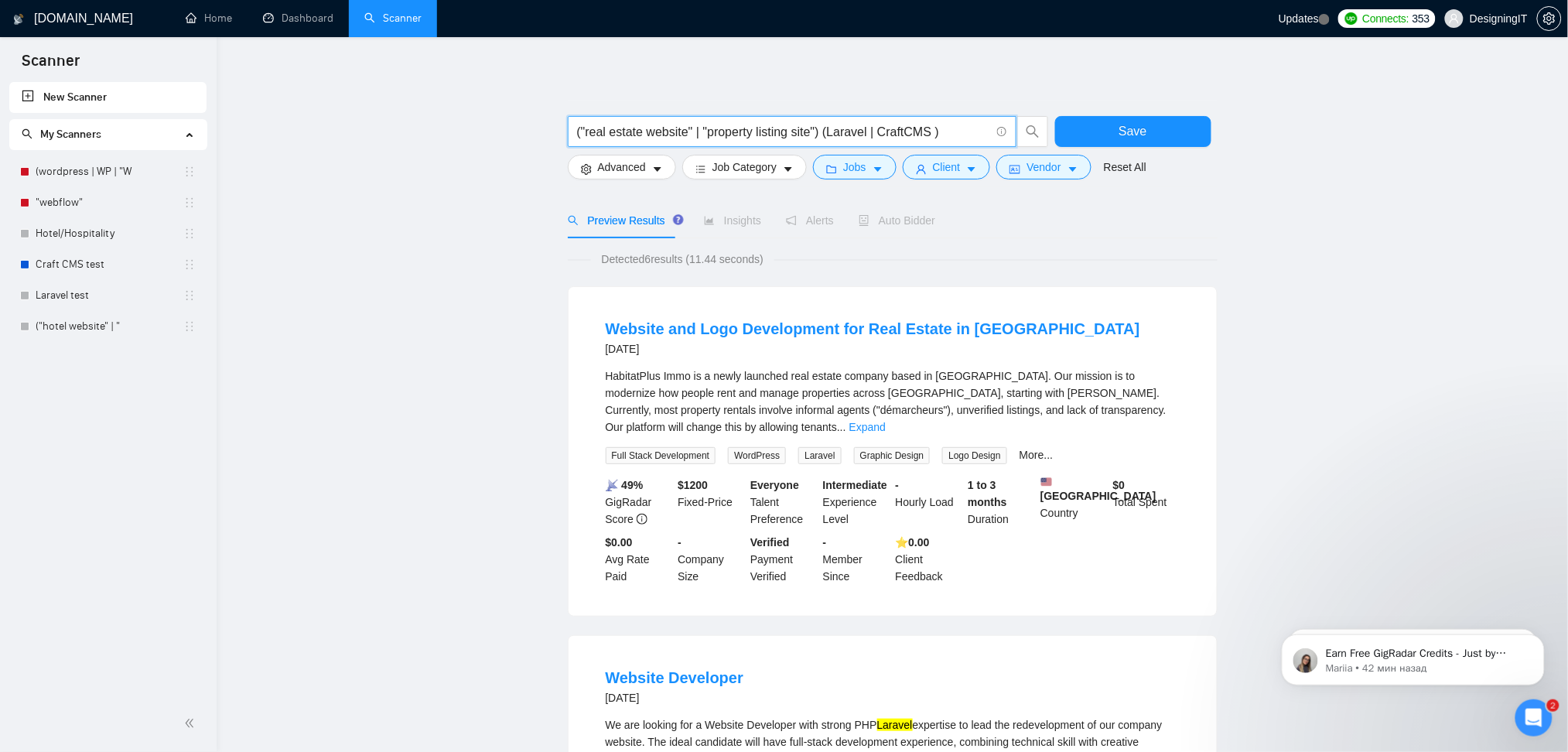 drag, startPoint x: 867, startPoint y: 130, endPoint x: 927, endPoint y: 130, distance: 60 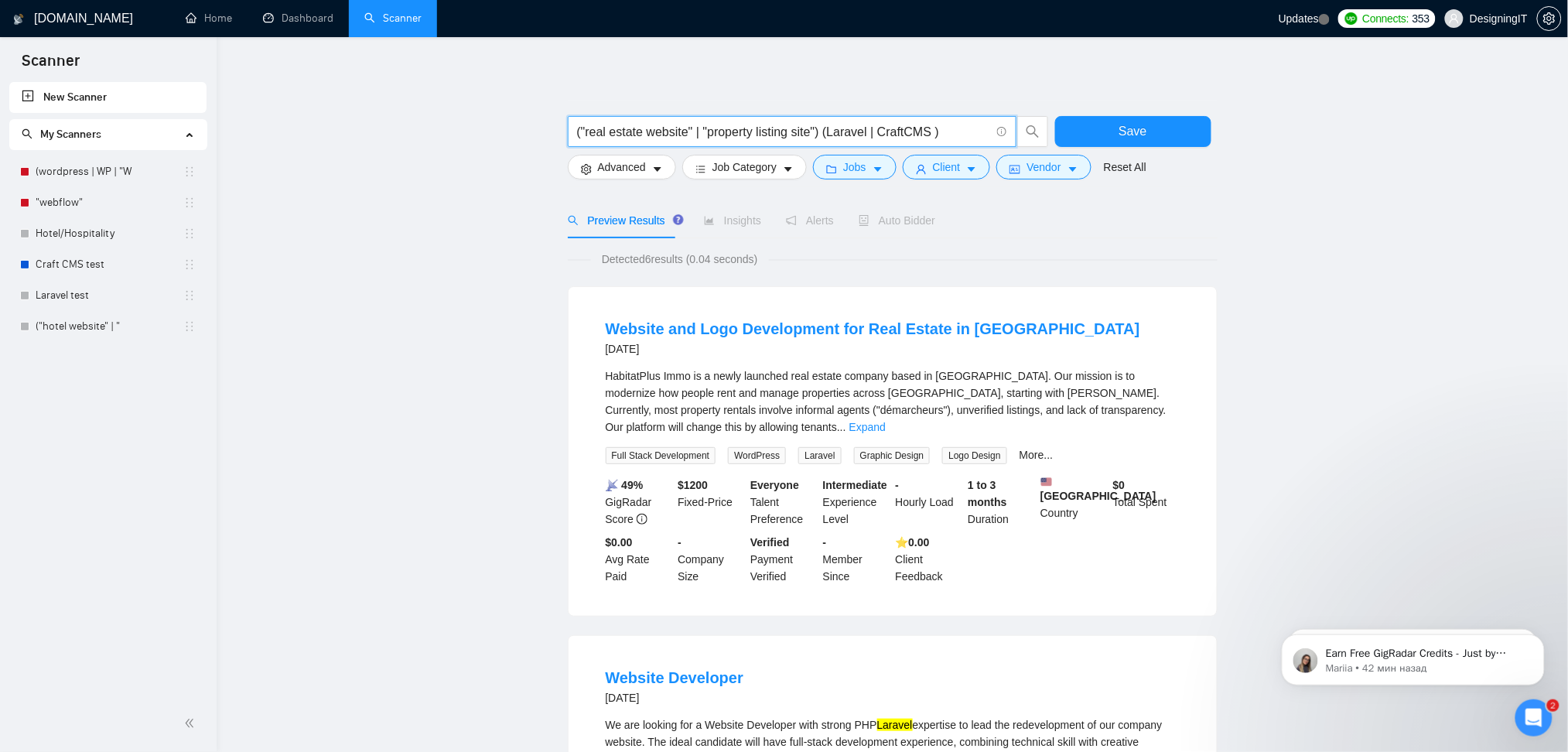 click on "("real estate website" | "property listing site") (Laravel | CraftCMS )" at bounding box center (784, 132) 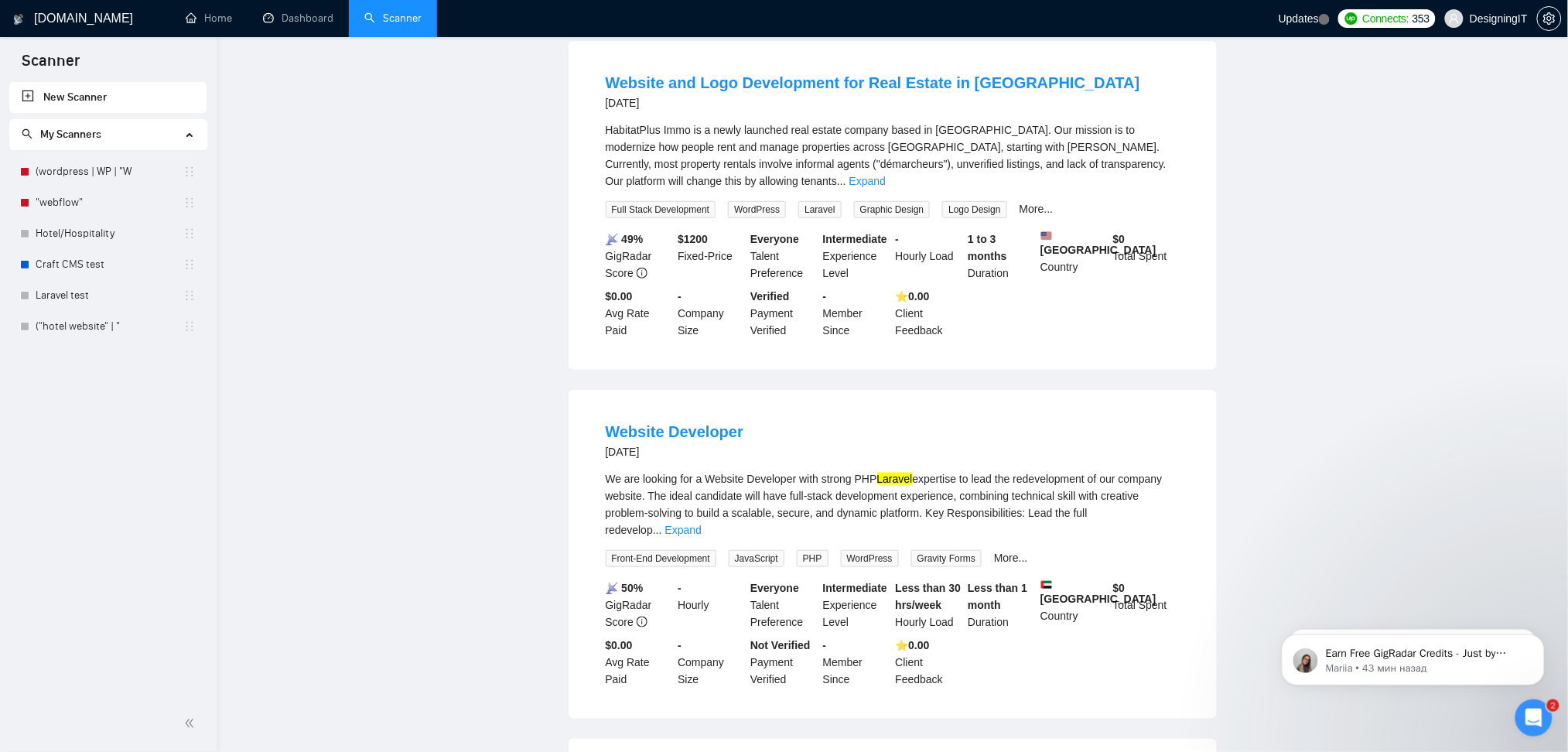 scroll, scrollTop: 0, scrollLeft: 0, axis: both 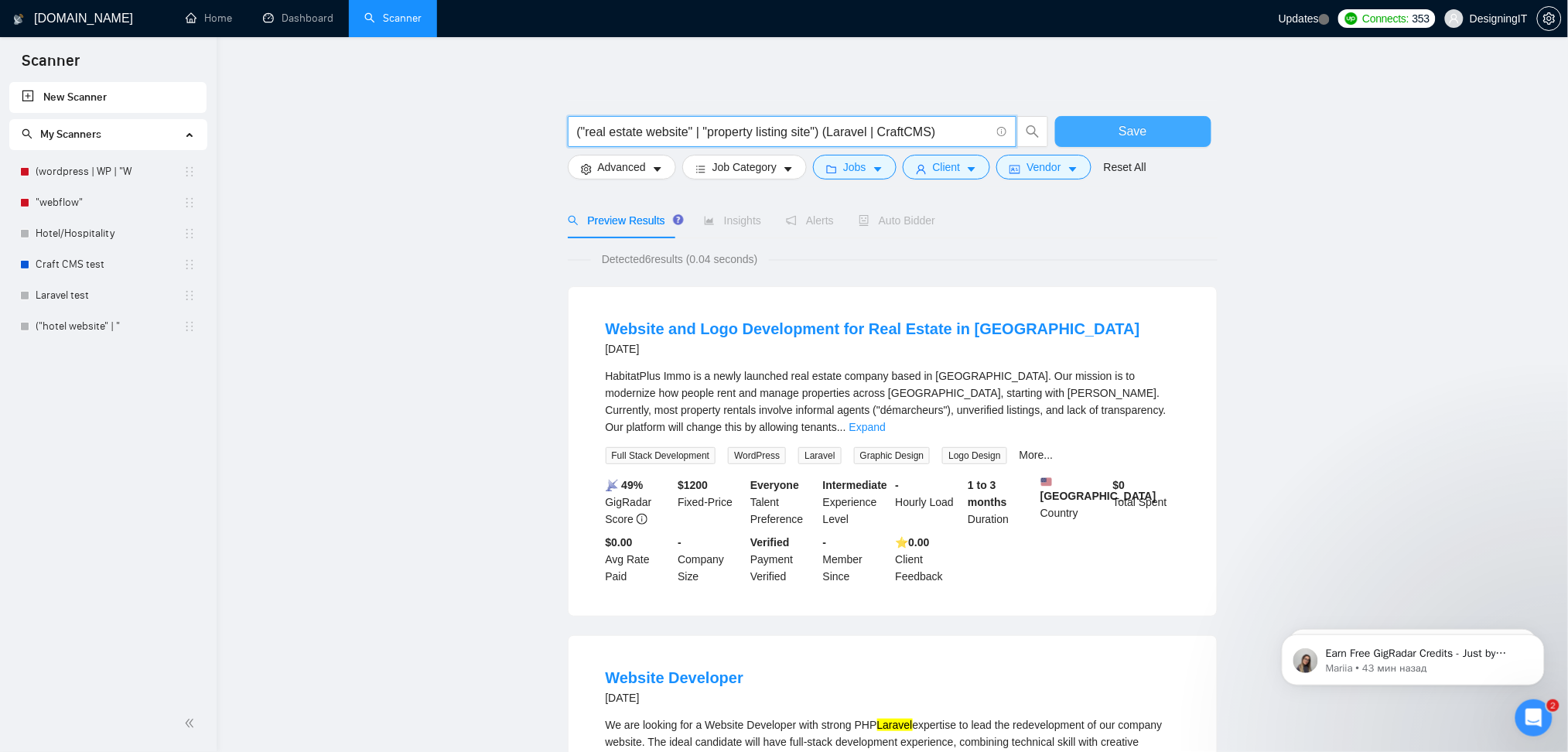 type on "("real estate website" | "property listing site") (Laravel | CraftCMS)" 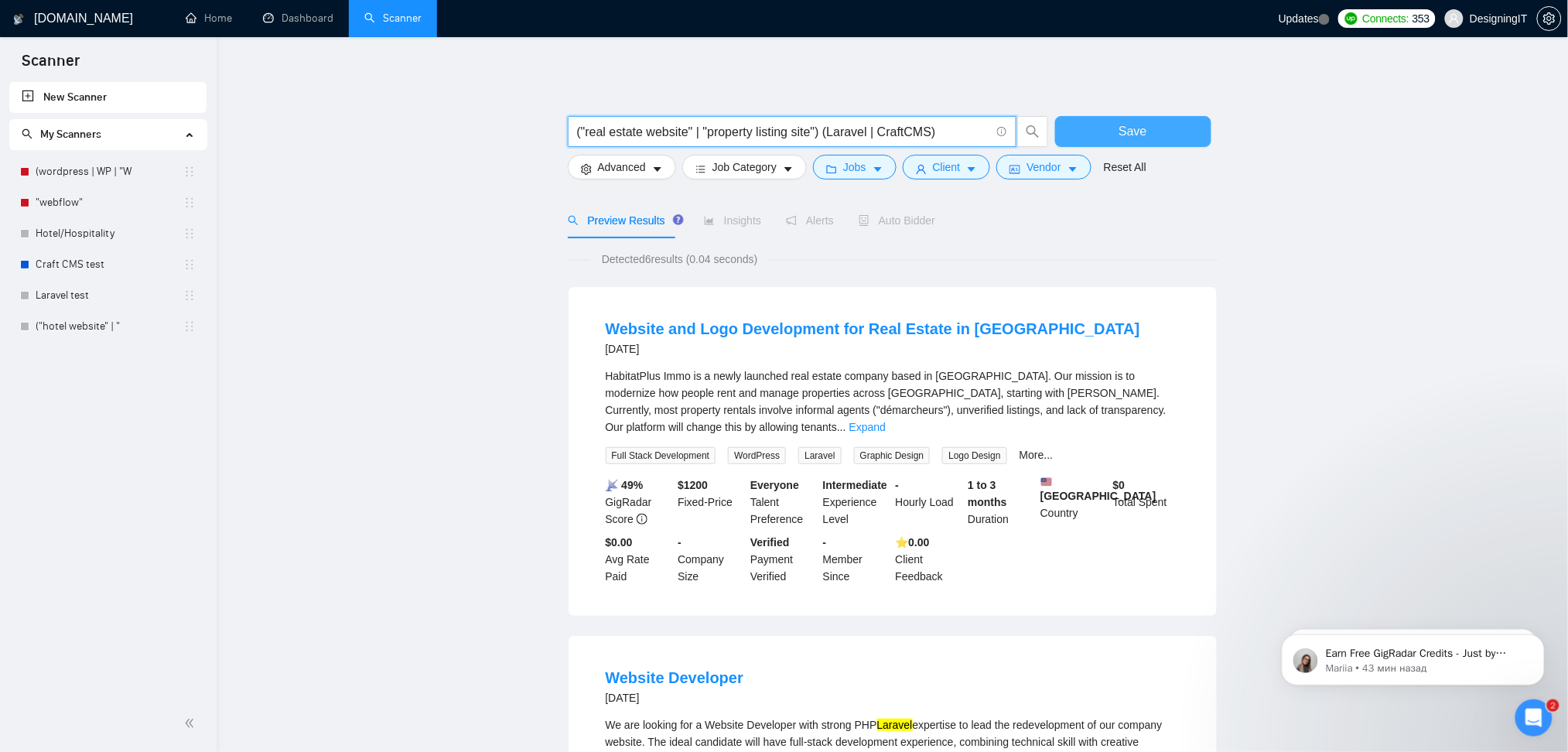 click on "Save" at bounding box center (1133, 132) 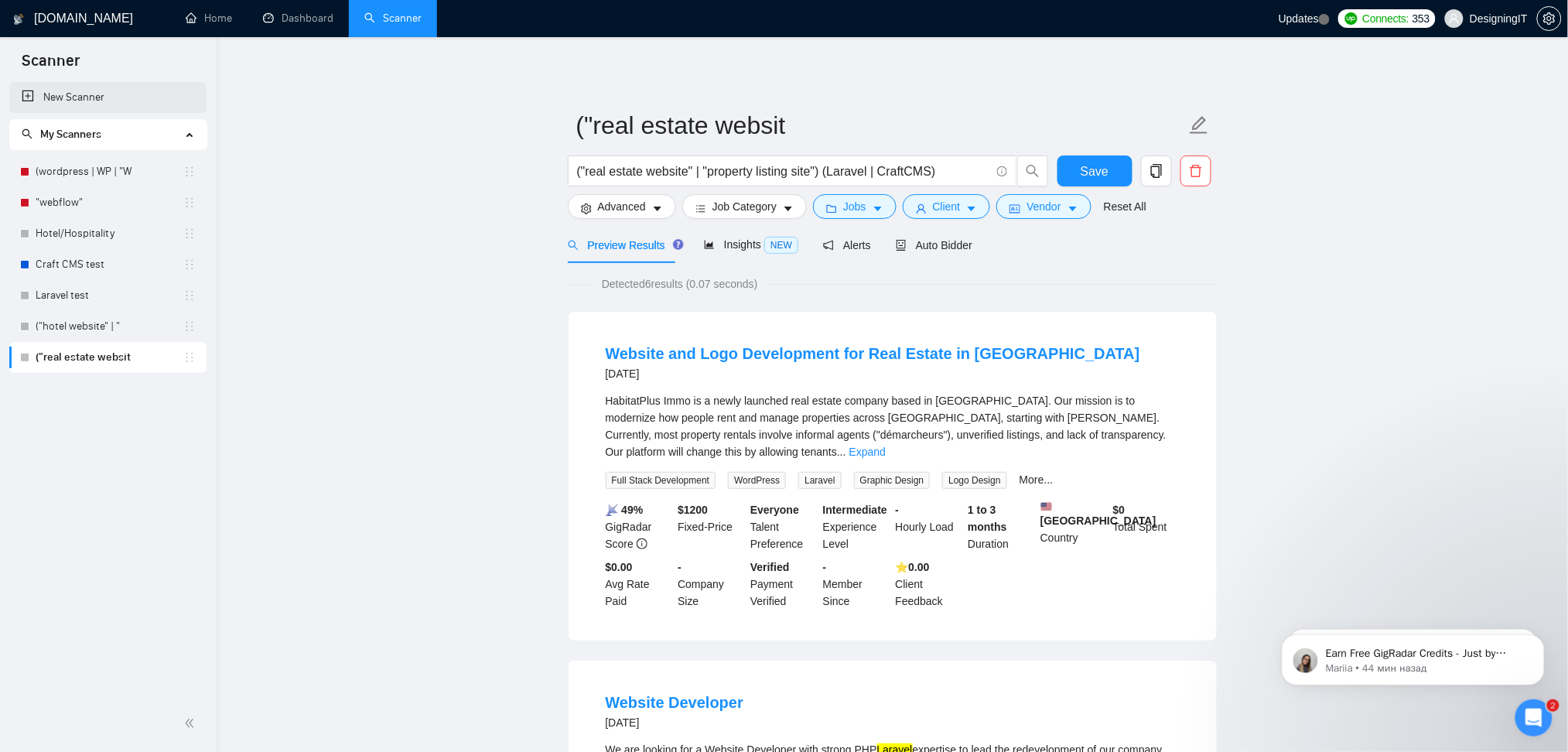 click on "New Scanner" at bounding box center (108, 97) 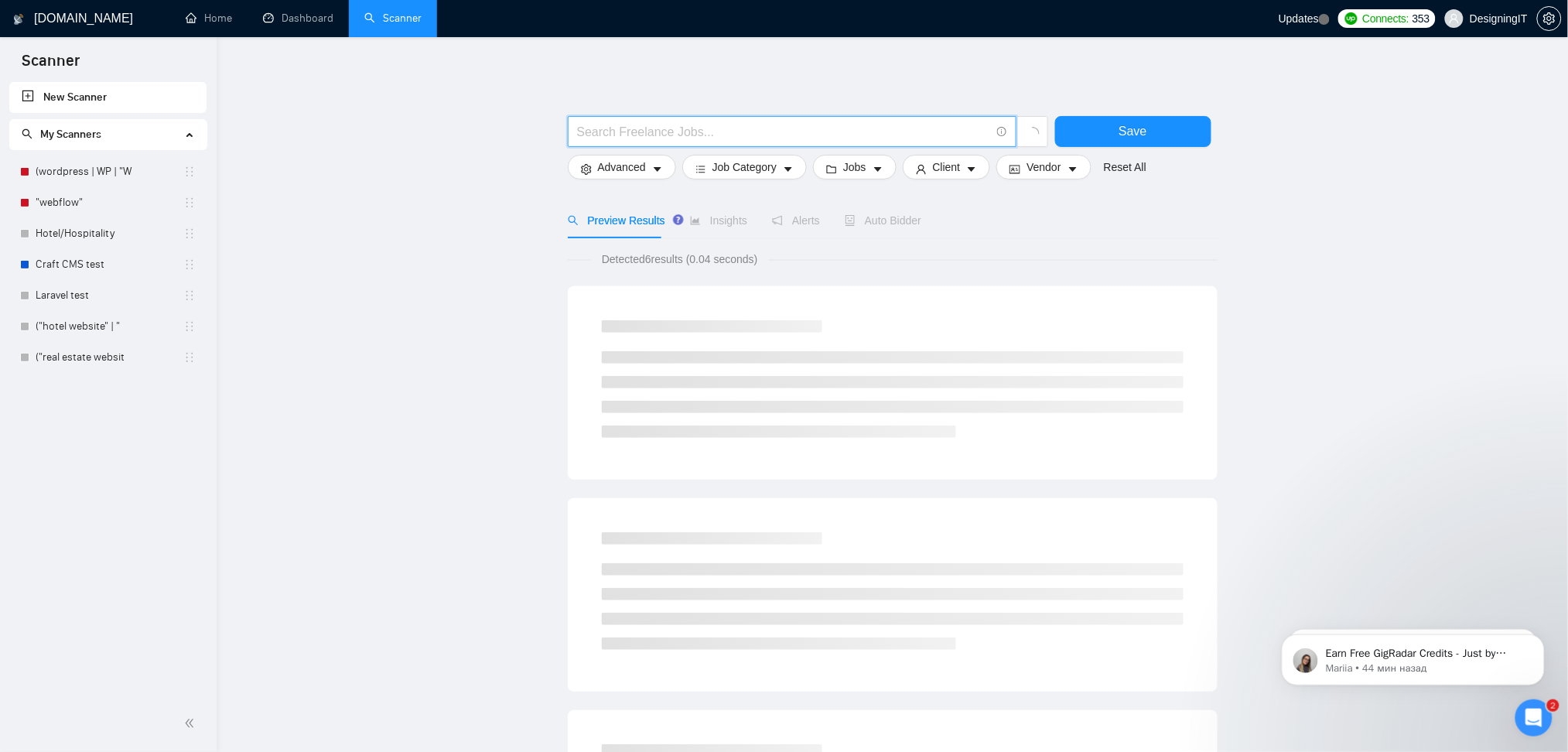 click at bounding box center [784, 132] 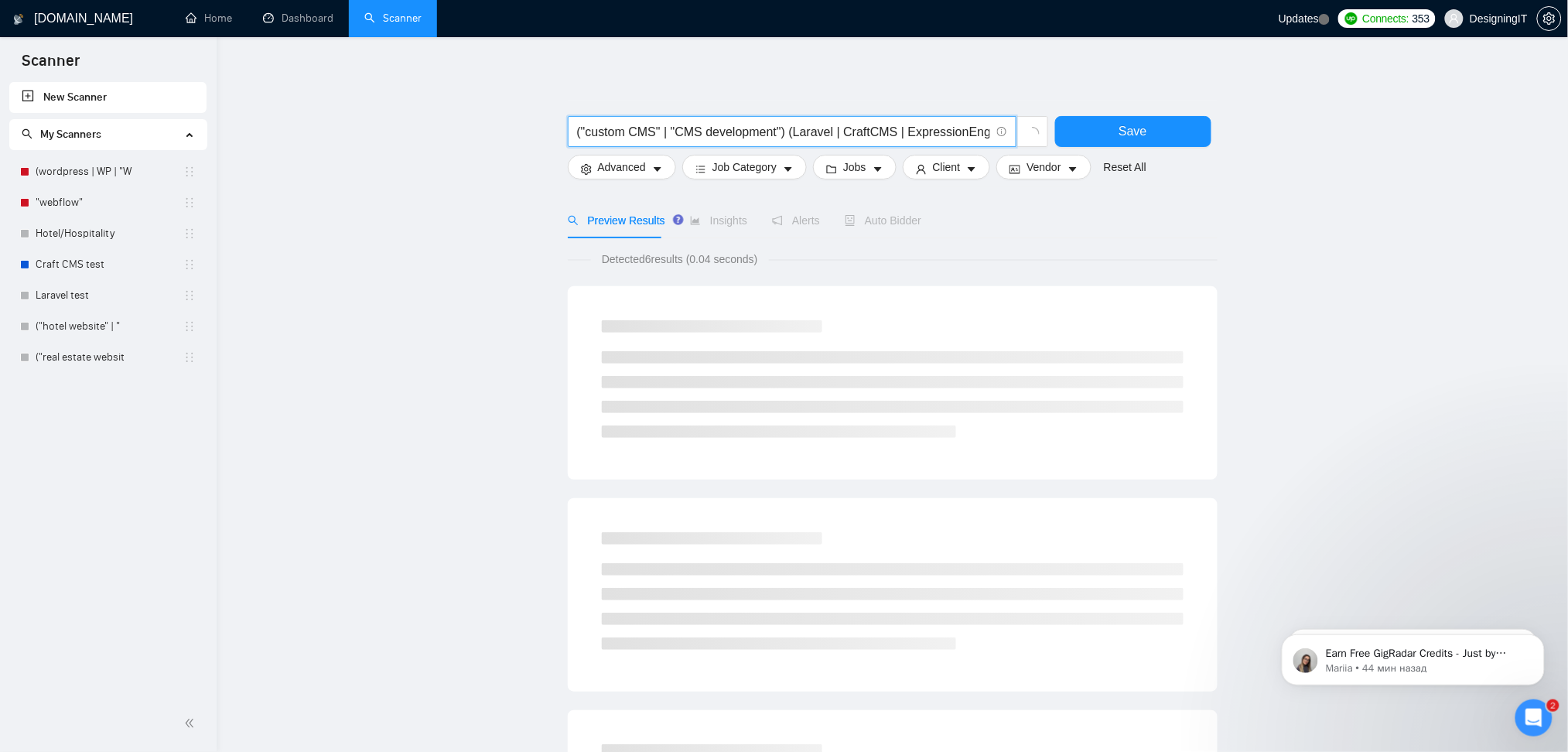 scroll, scrollTop: 0, scrollLeft: 7, axis: horizontal 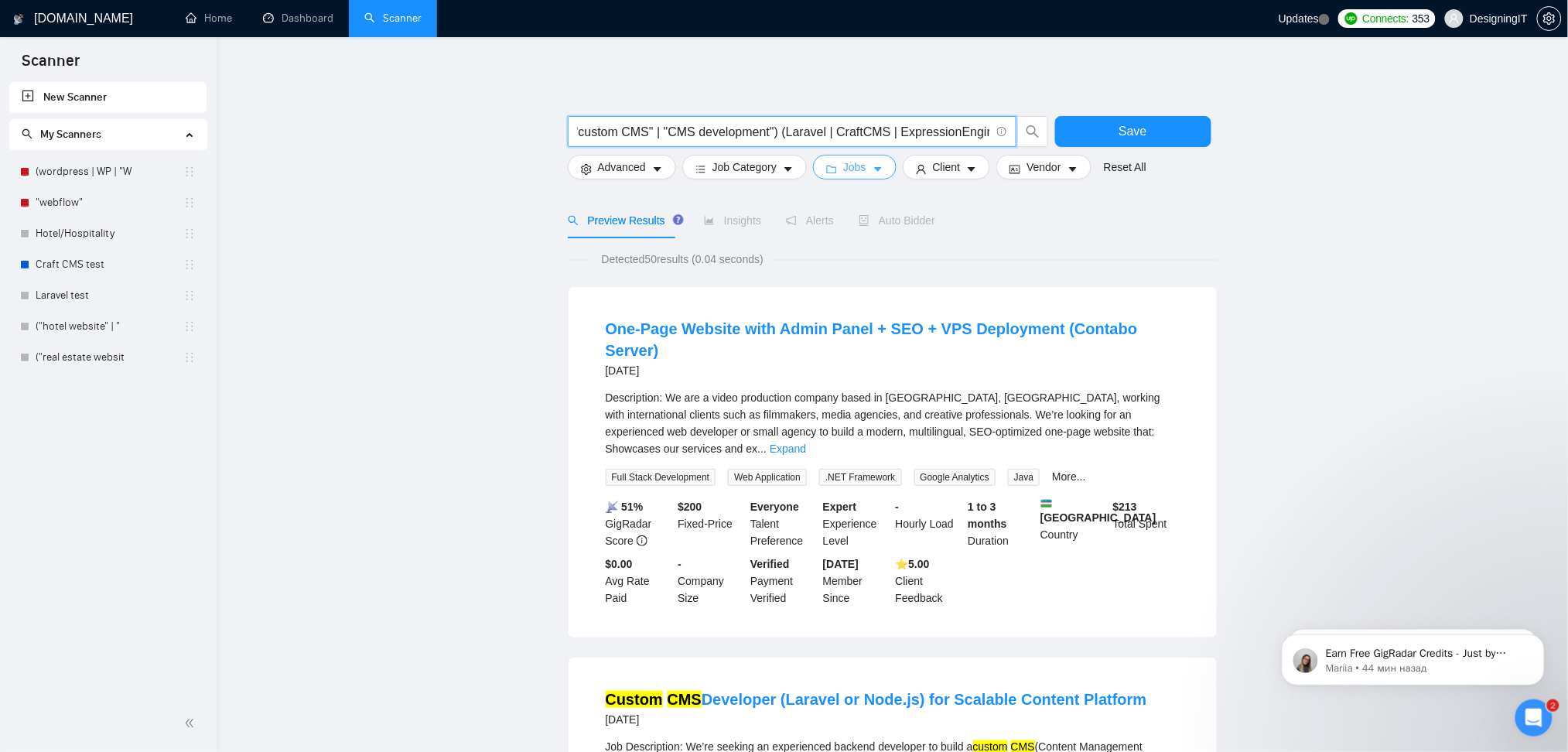 type on "("custom CMS" | "CMS development") (Laravel | CraftCMS | ExpressionEngine)" 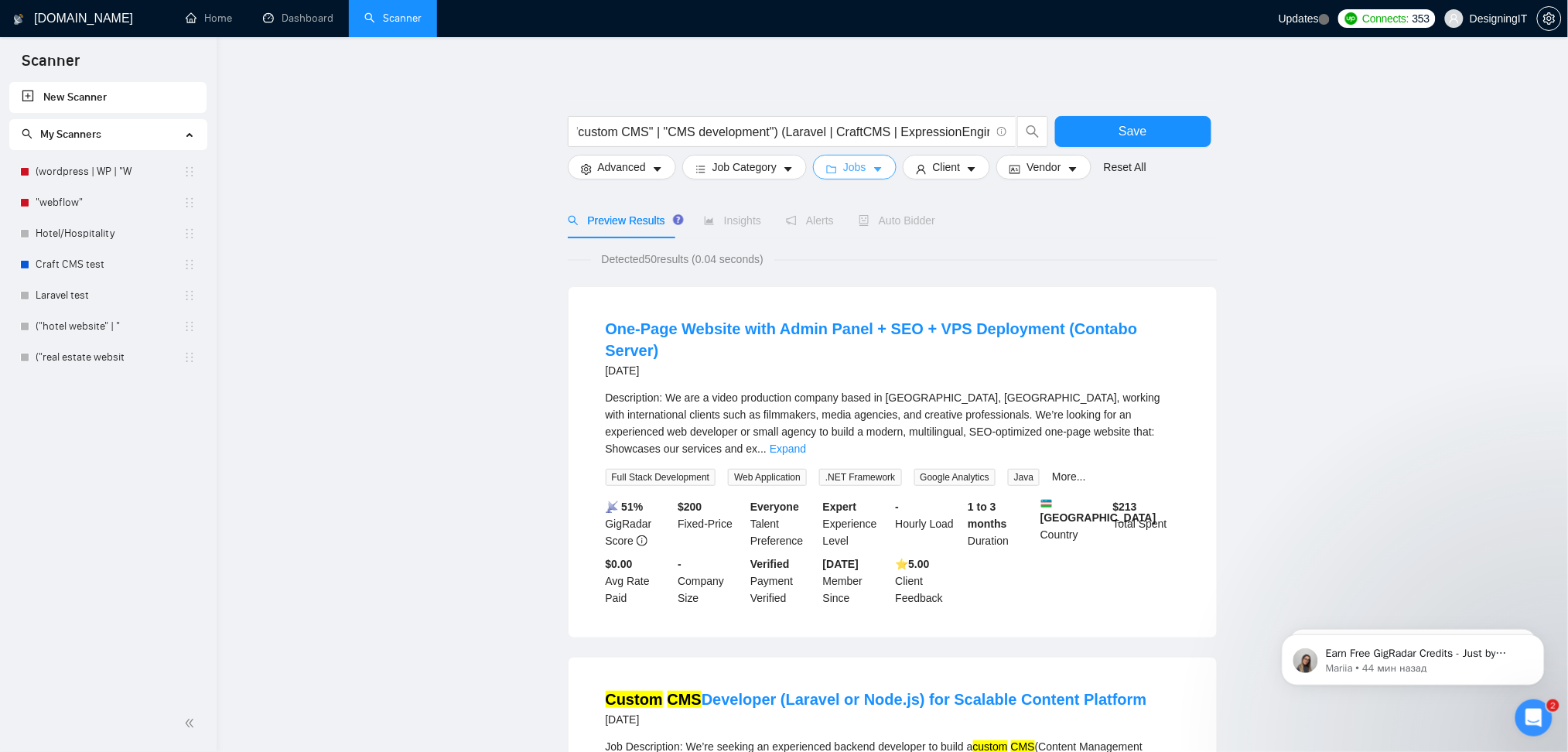 click 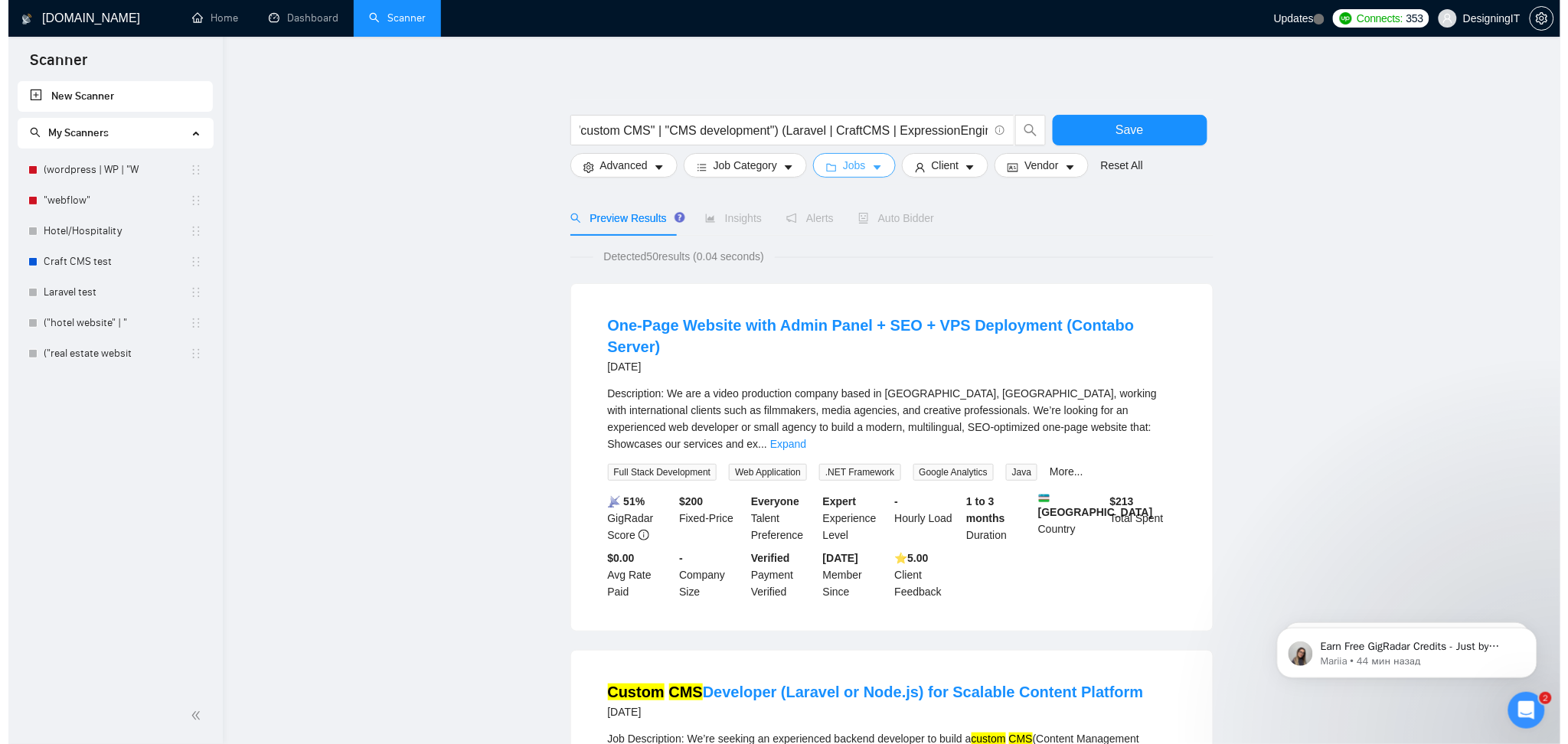 scroll, scrollTop: 0, scrollLeft: 0, axis: both 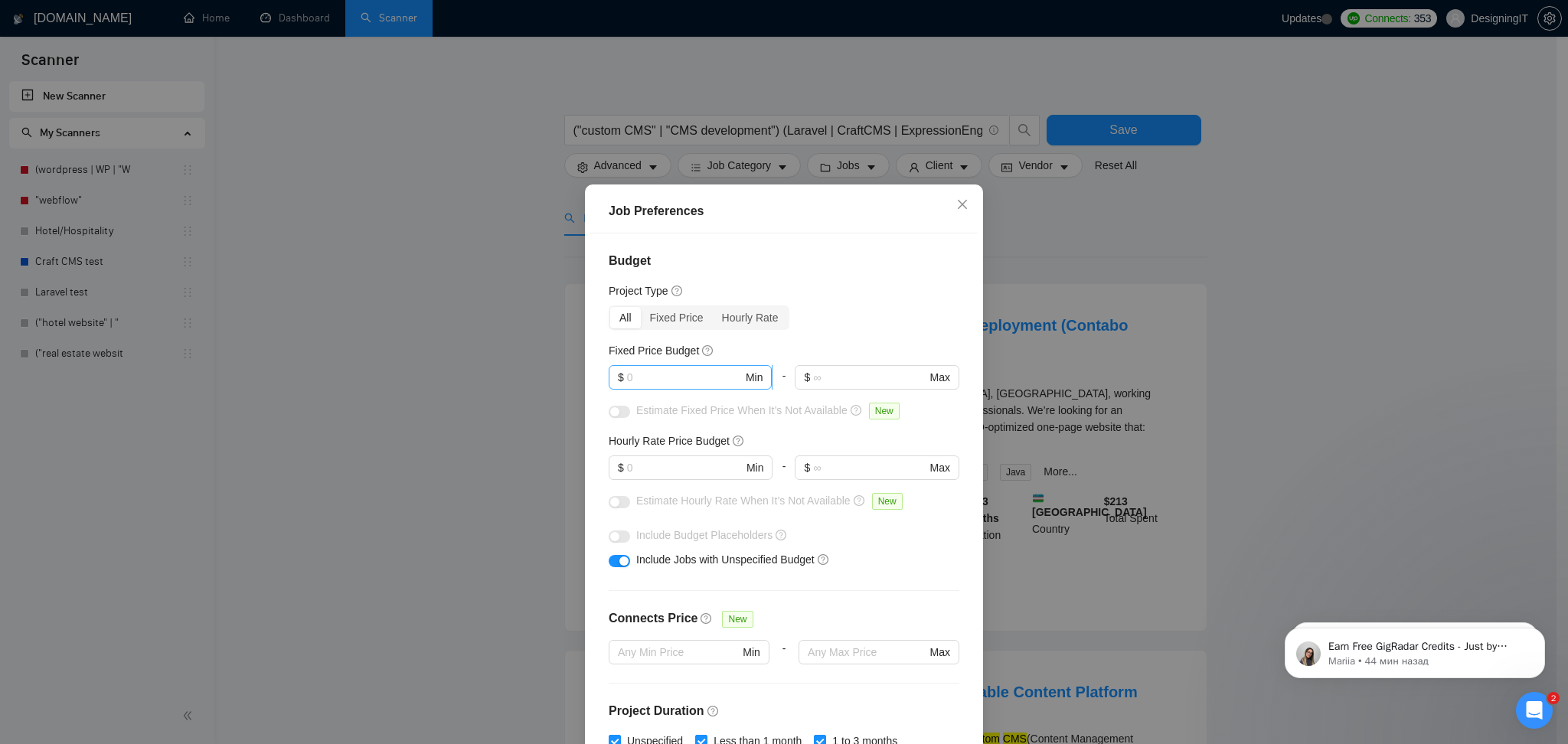 click at bounding box center (684, 377) 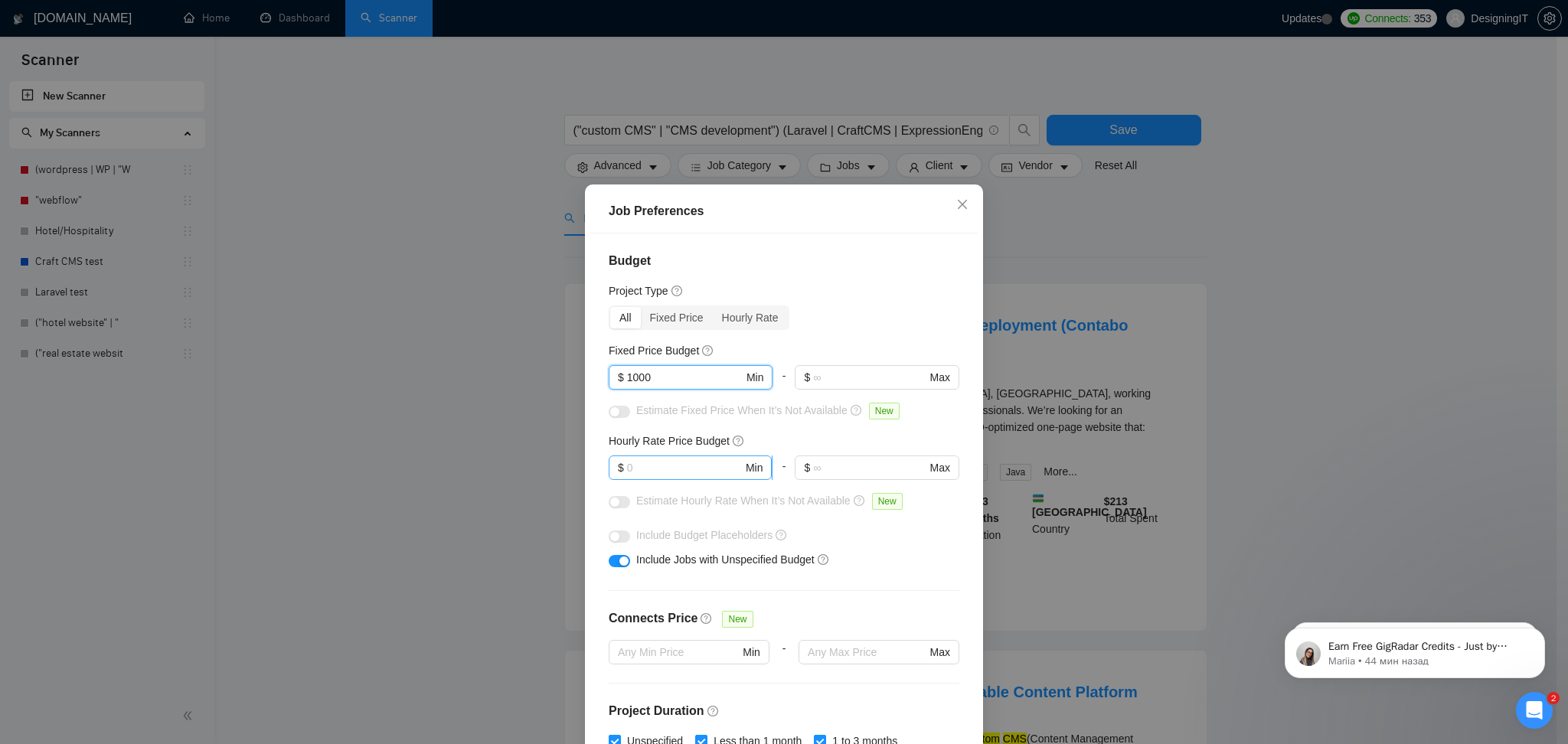 type on "1000" 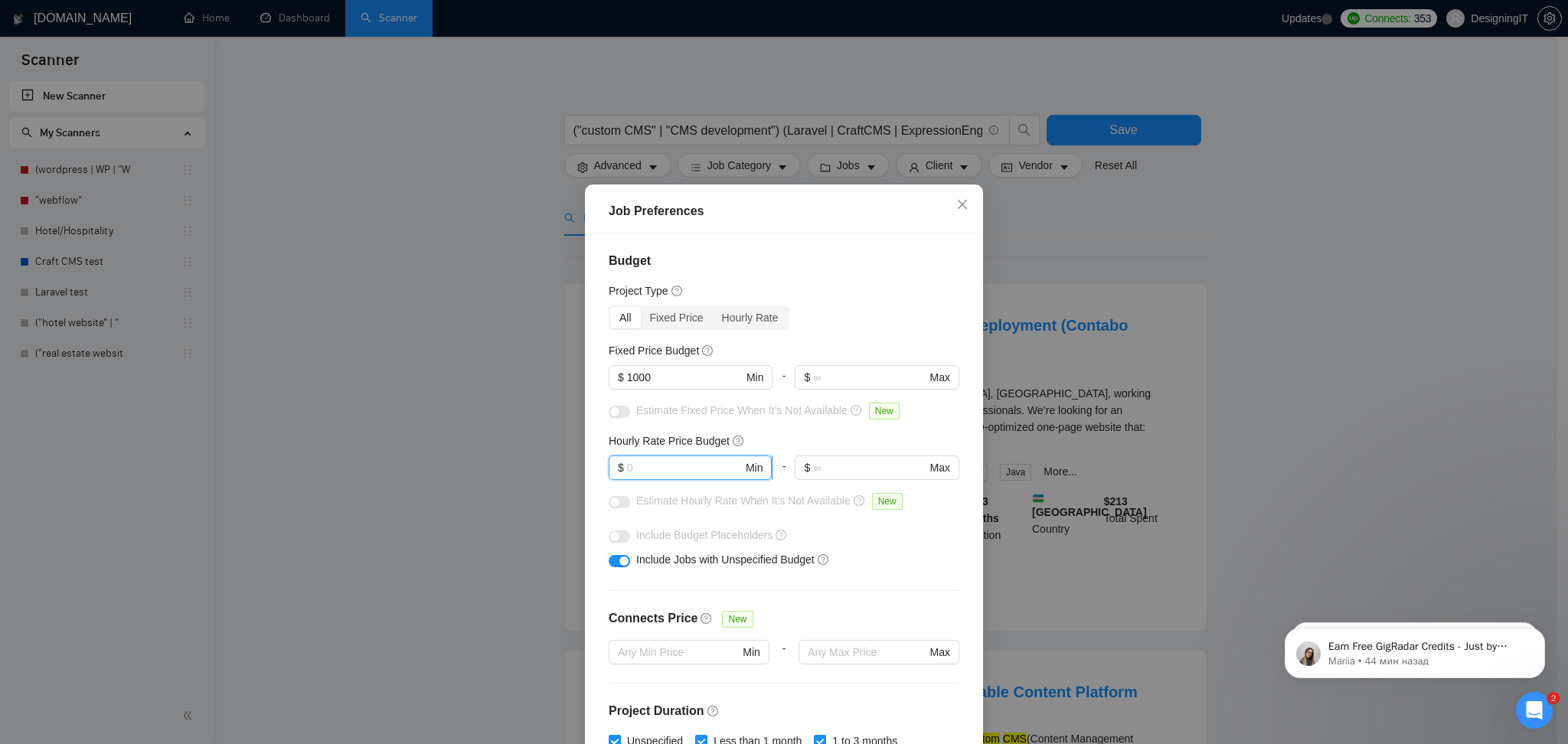 click at bounding box center [684, 468] 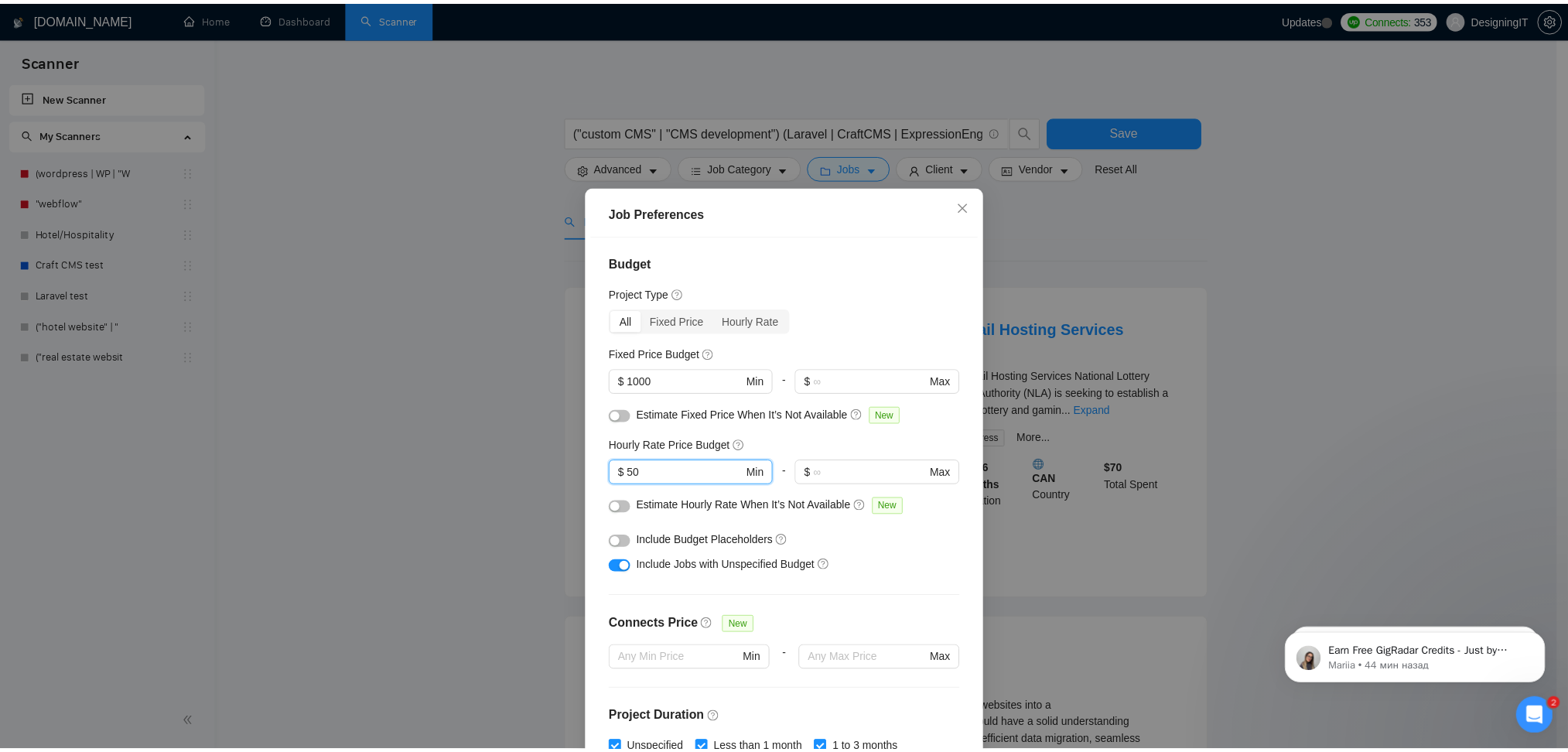 scroll, scrollTop: 347, scrollLeft: 0, axis: vertical 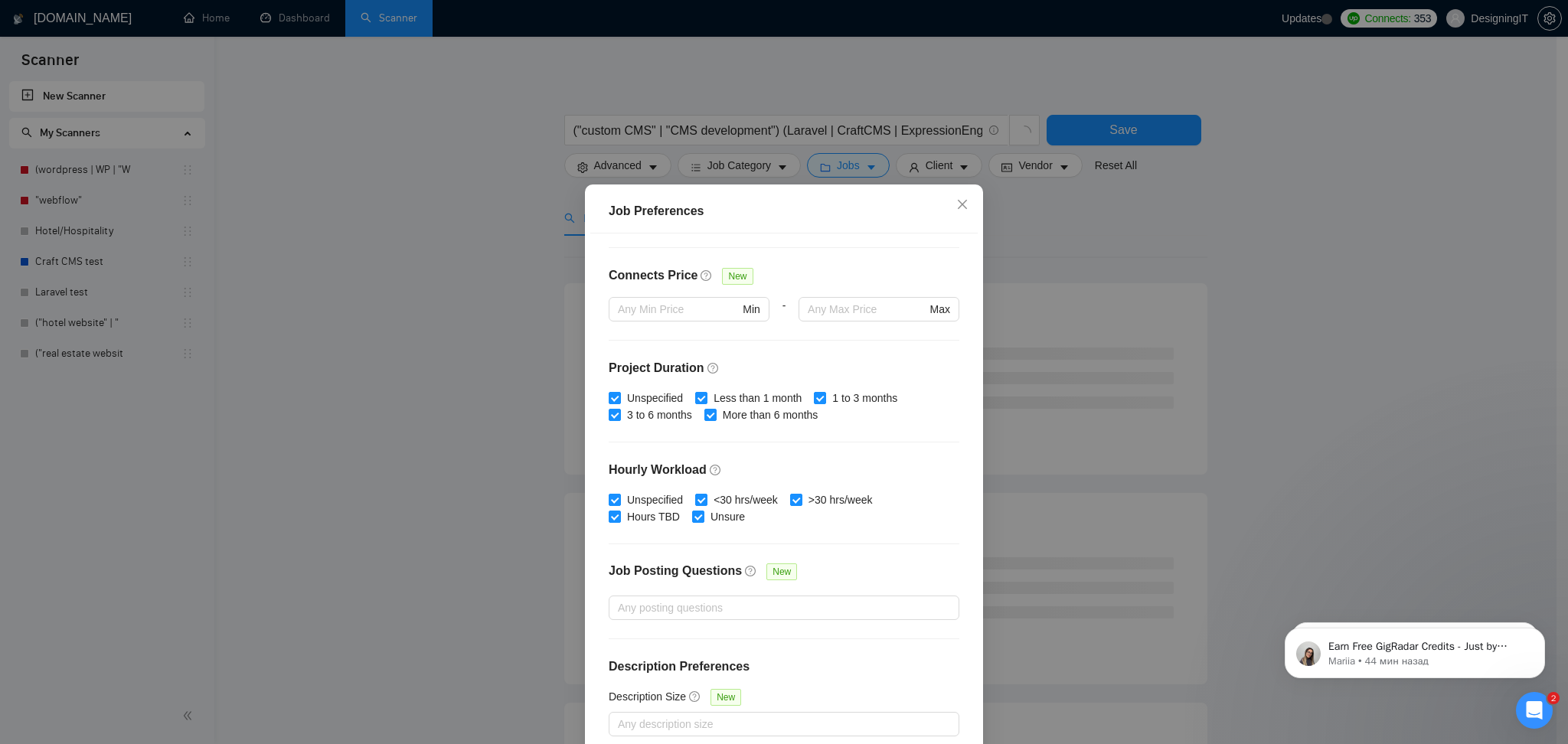type on "50" 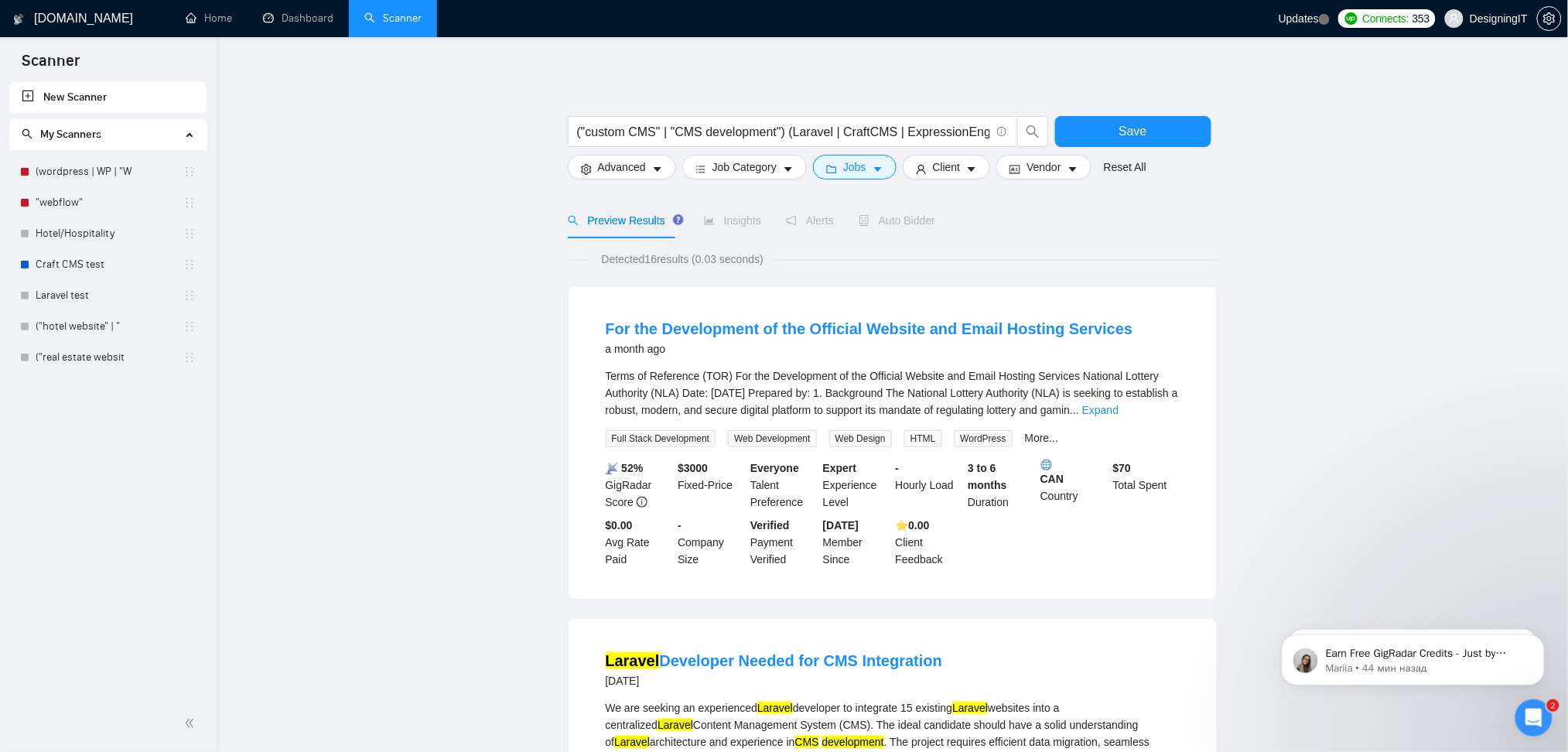 click on "("custom CMS" | "CMS development") (Laravel | CraftCMS | ExpressionEngine) Save Advanced   Job Category   Jobs   Client   Vendor   Reset All" at bounding box center [893, 144] 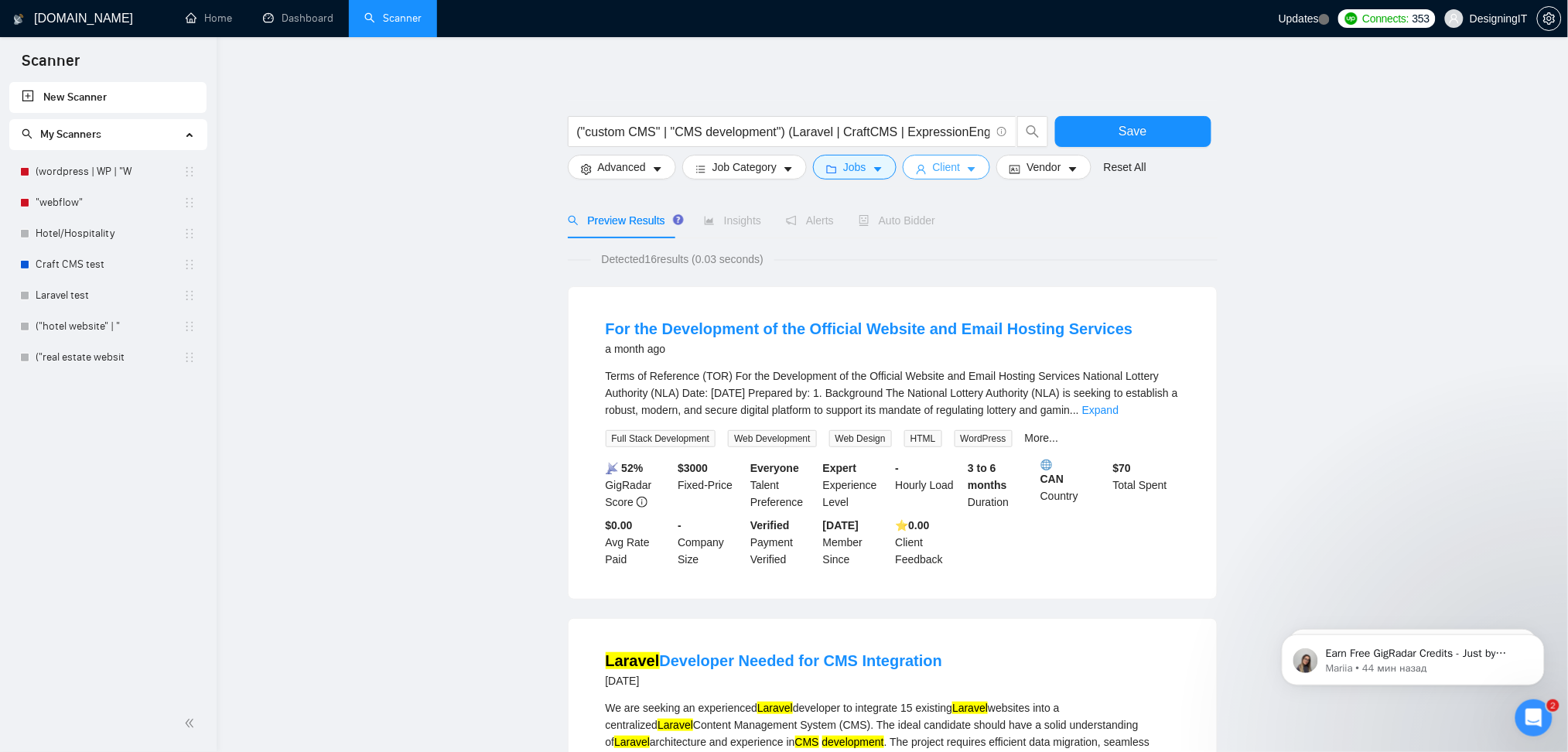 click on "Client" at bounding box center [947, 167] 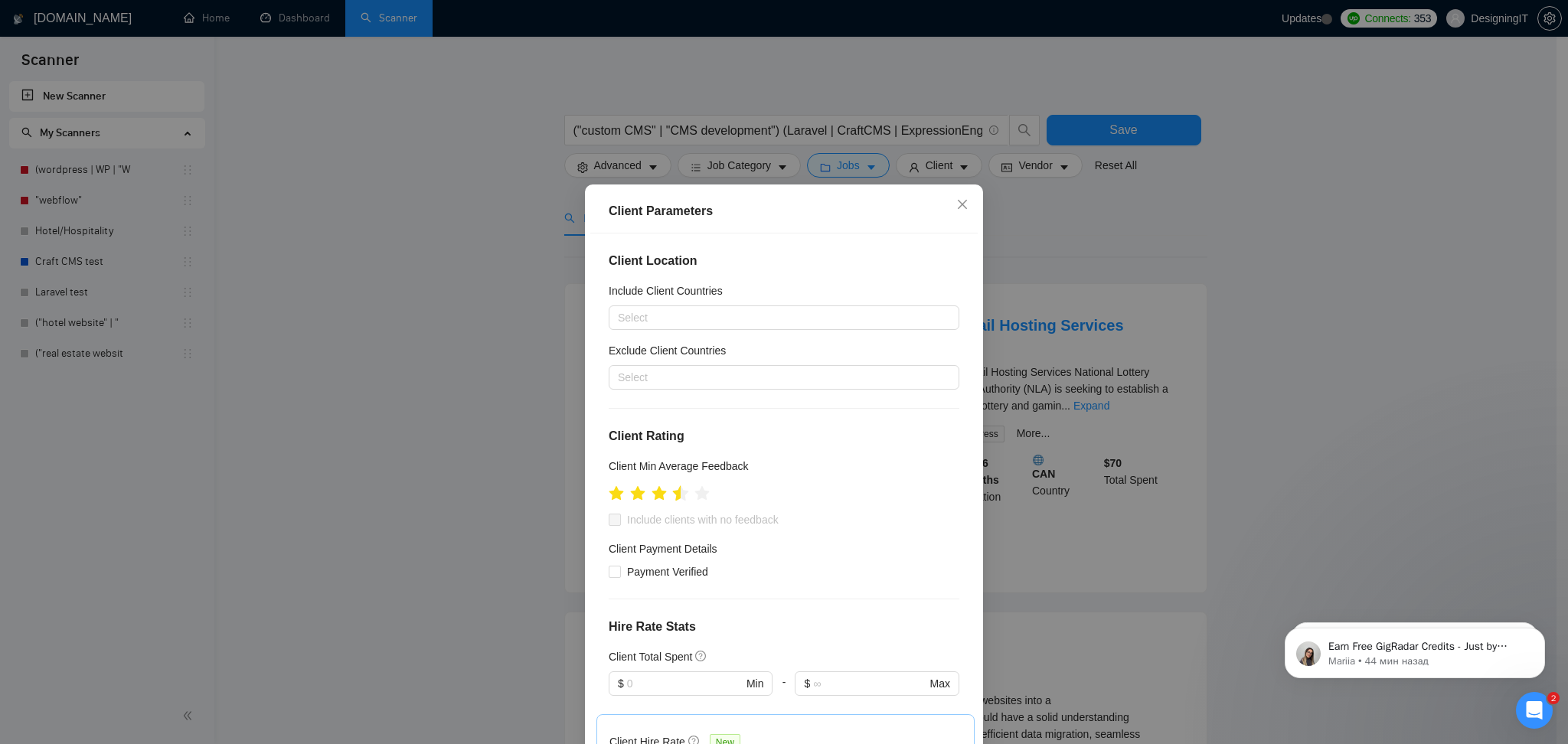 click 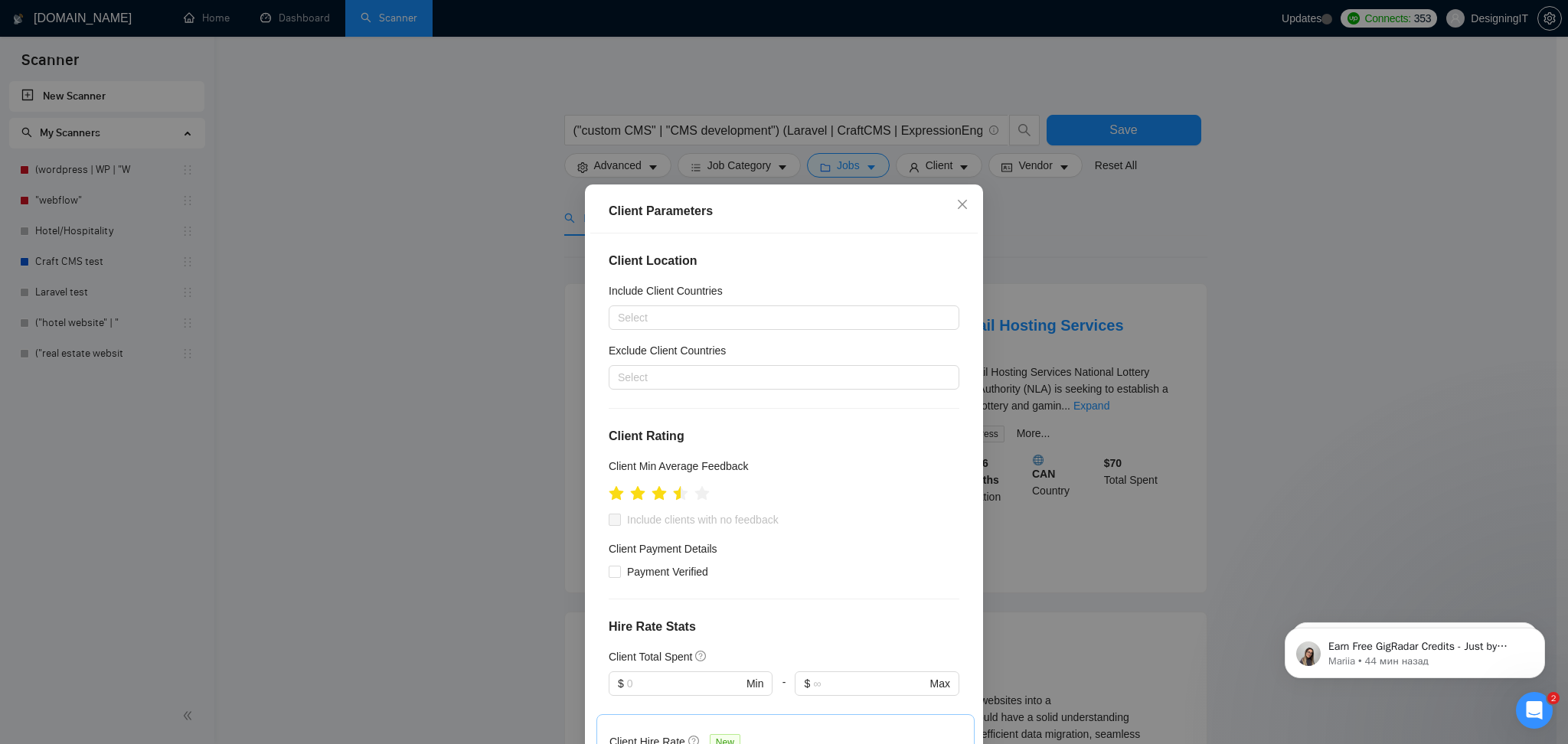 click at bounding box center (615, 520) 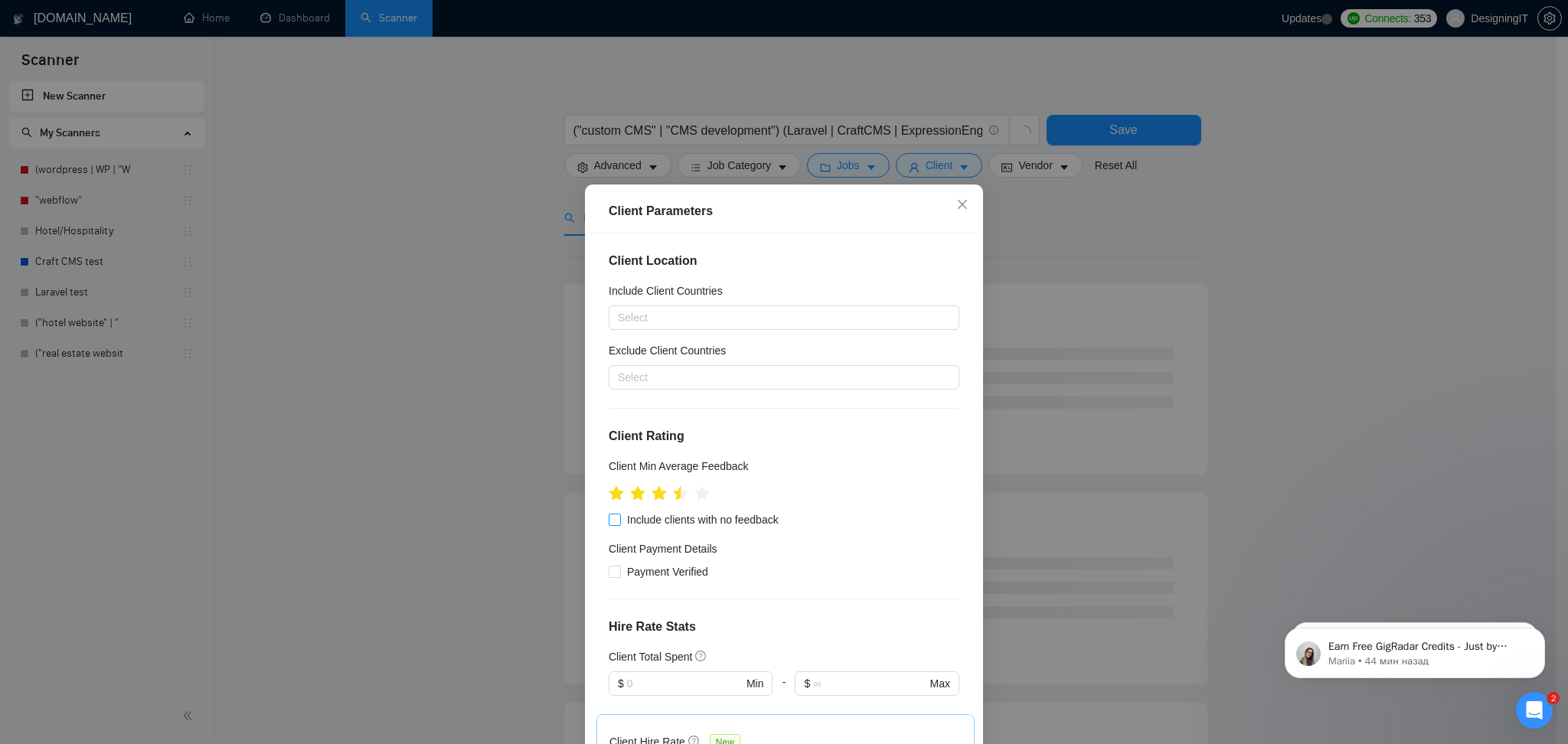 click on "Include clients with no feedback" at bounding box center [614, 519] 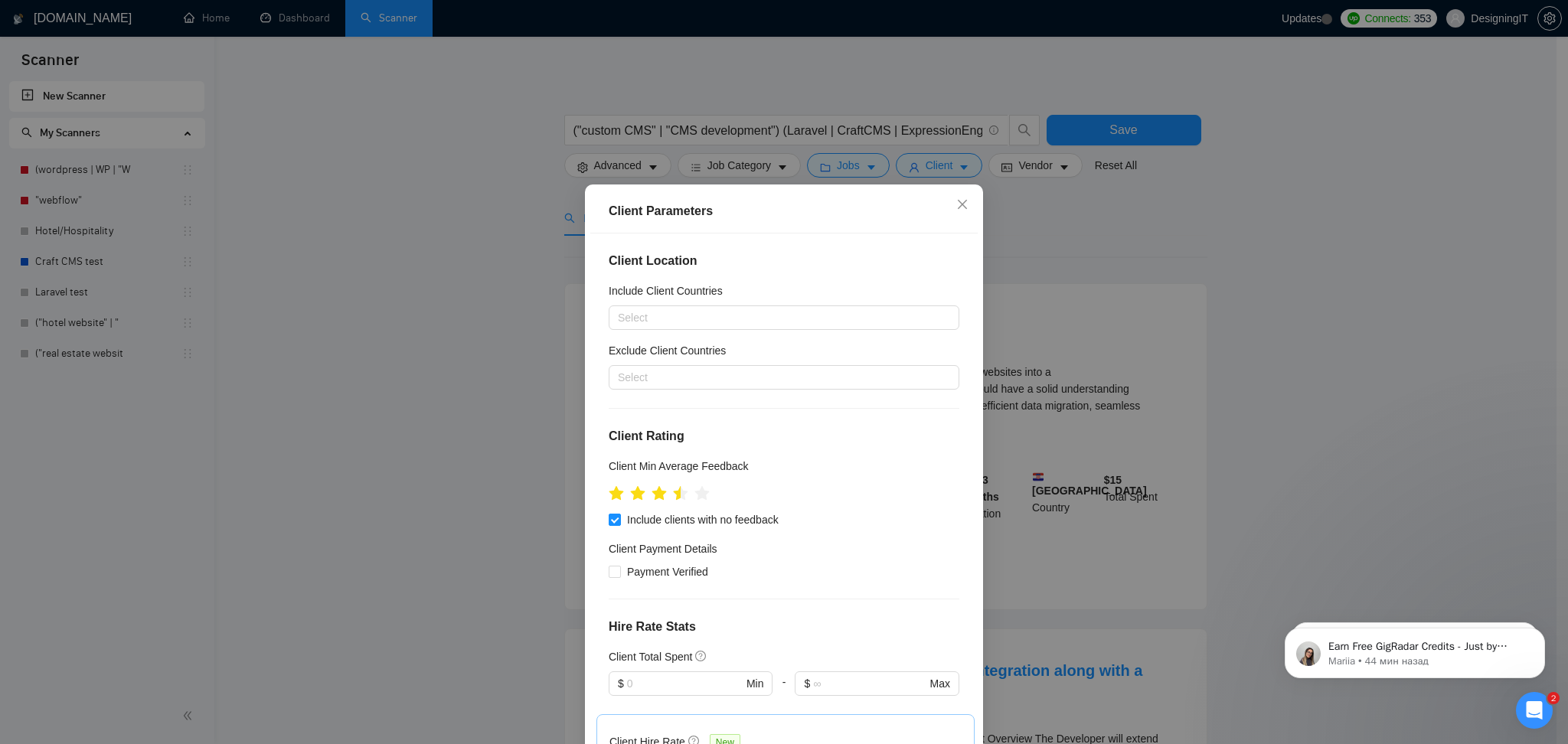 click on "Client Parameters Client Location Include Client Countries   Select Exclude Client Countries   Select Client Rating Client Min Average Feedback Include clients with no feedback Client Payment Details Payment Verified Hire Rate Stats   Client Total Spent $ Min - $ Max Client Hire Rate New   Any hire rate   Avg Hourly Rate Paid New $ Min - $ Max Include Clients without Sufficient History Client Profile Client Industry New   Any industry Client Company Size   Any company size Enterprise Clients New   Any clients Reset OK" at bounding box center (784, 372) 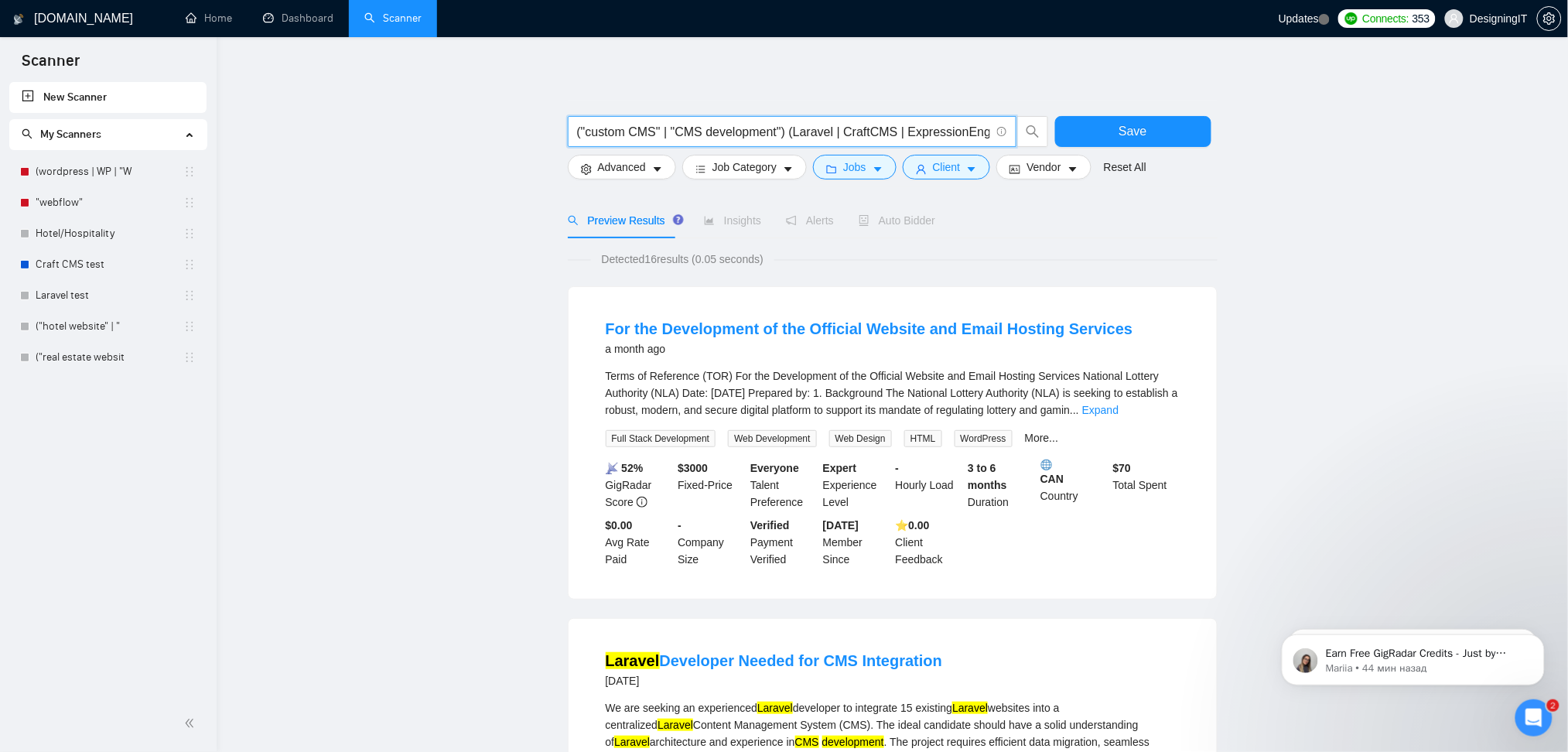scroll, scrollTop: 0, scrollLeft: 7, axis: horizontal 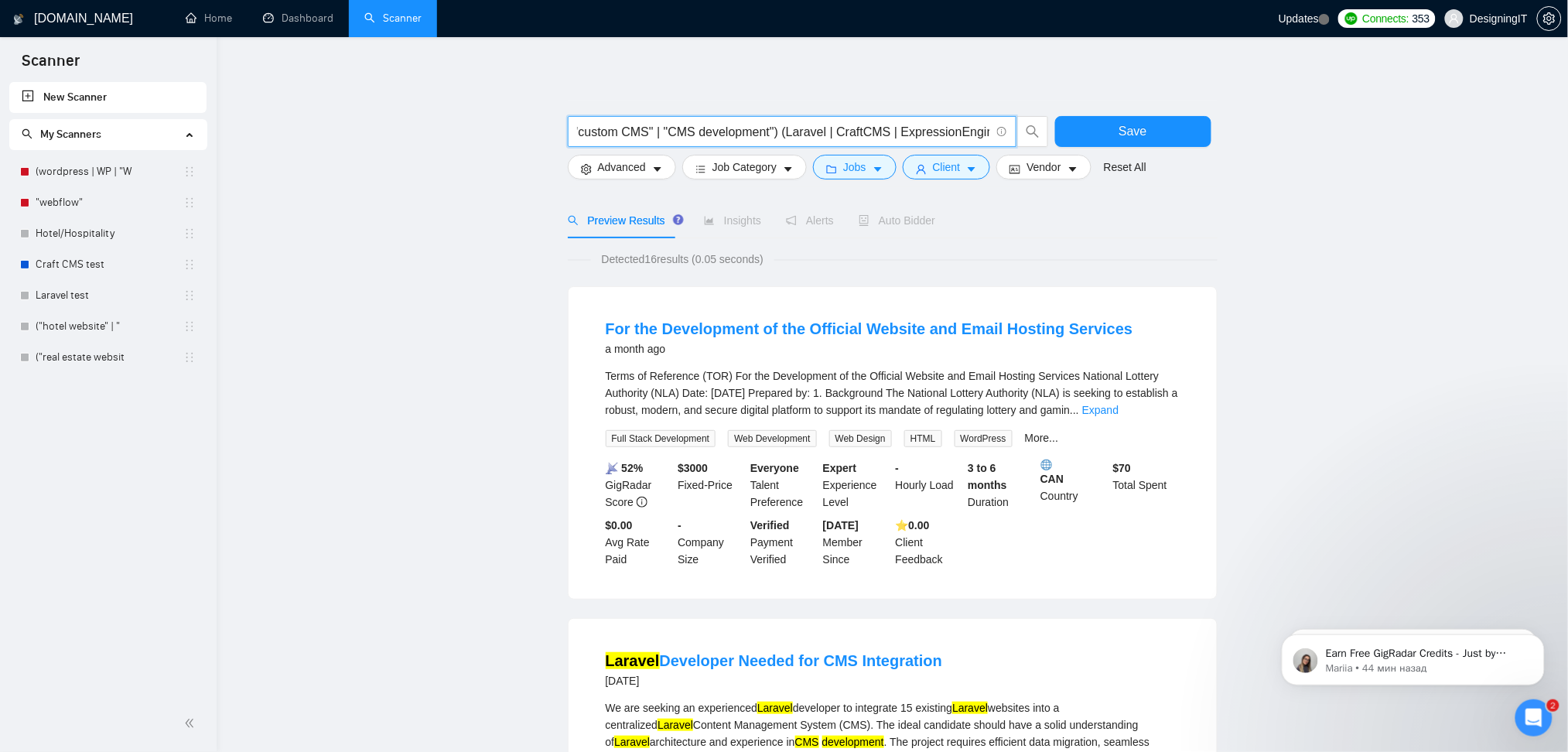 drag, startPoint x: 898, startPoint y: 130, endPoint x: 986, endPoint y: 131, distance: 88.005682 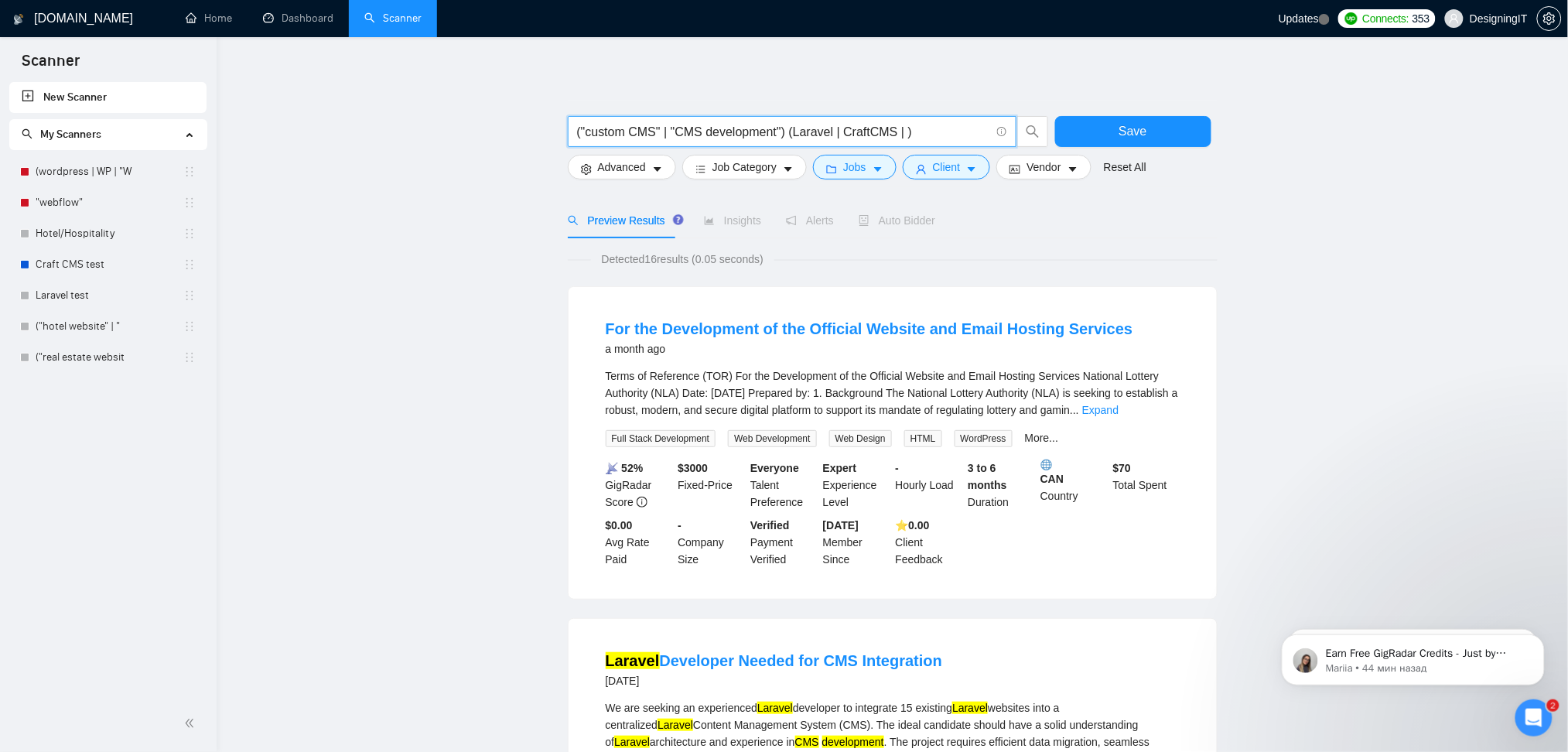 scroll, scrollTop: 0, scrollLeft: 0, axis: both 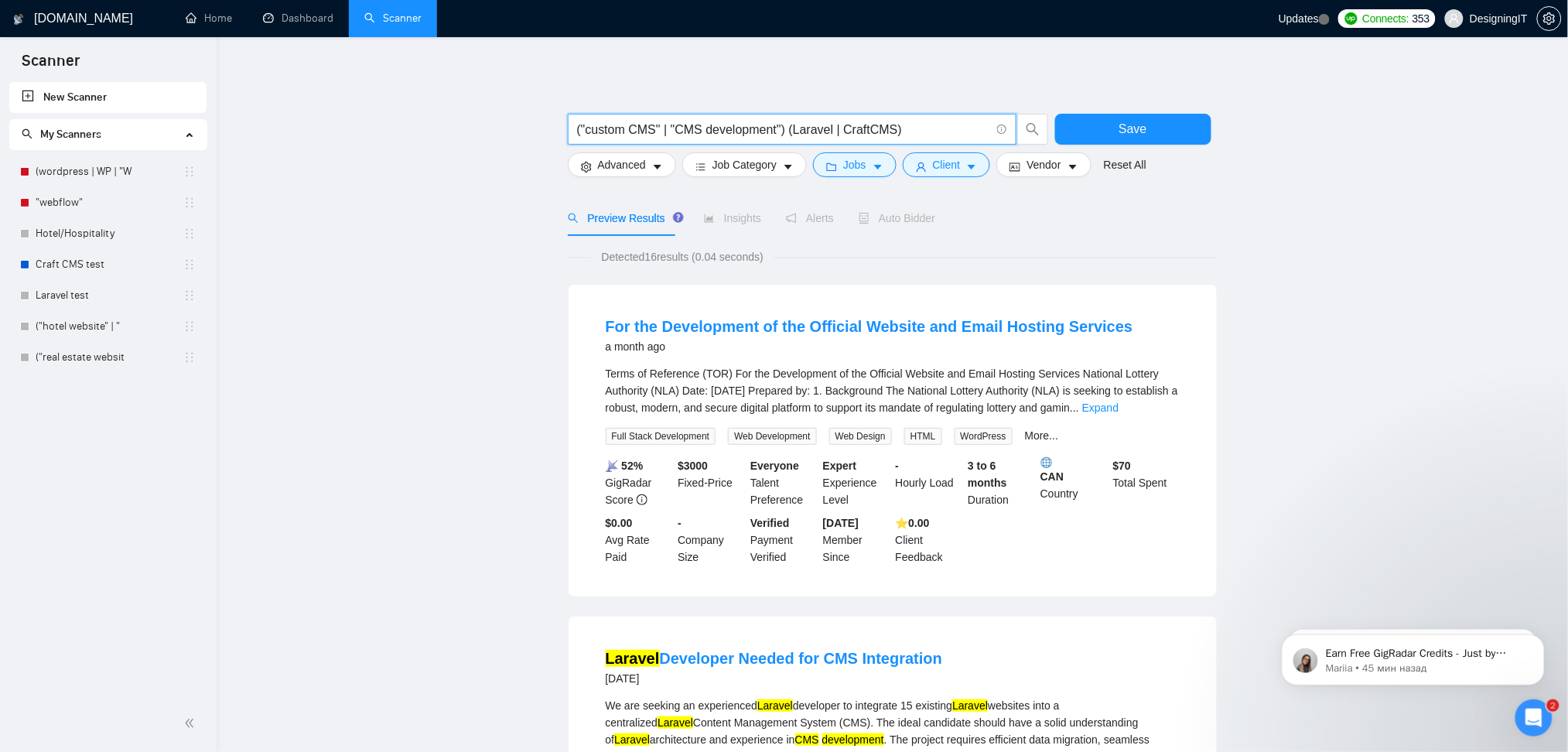 click on "("custom CMS" | "CMS development") (Laravel | CraftCMS)" at bounding box center (784, 129) 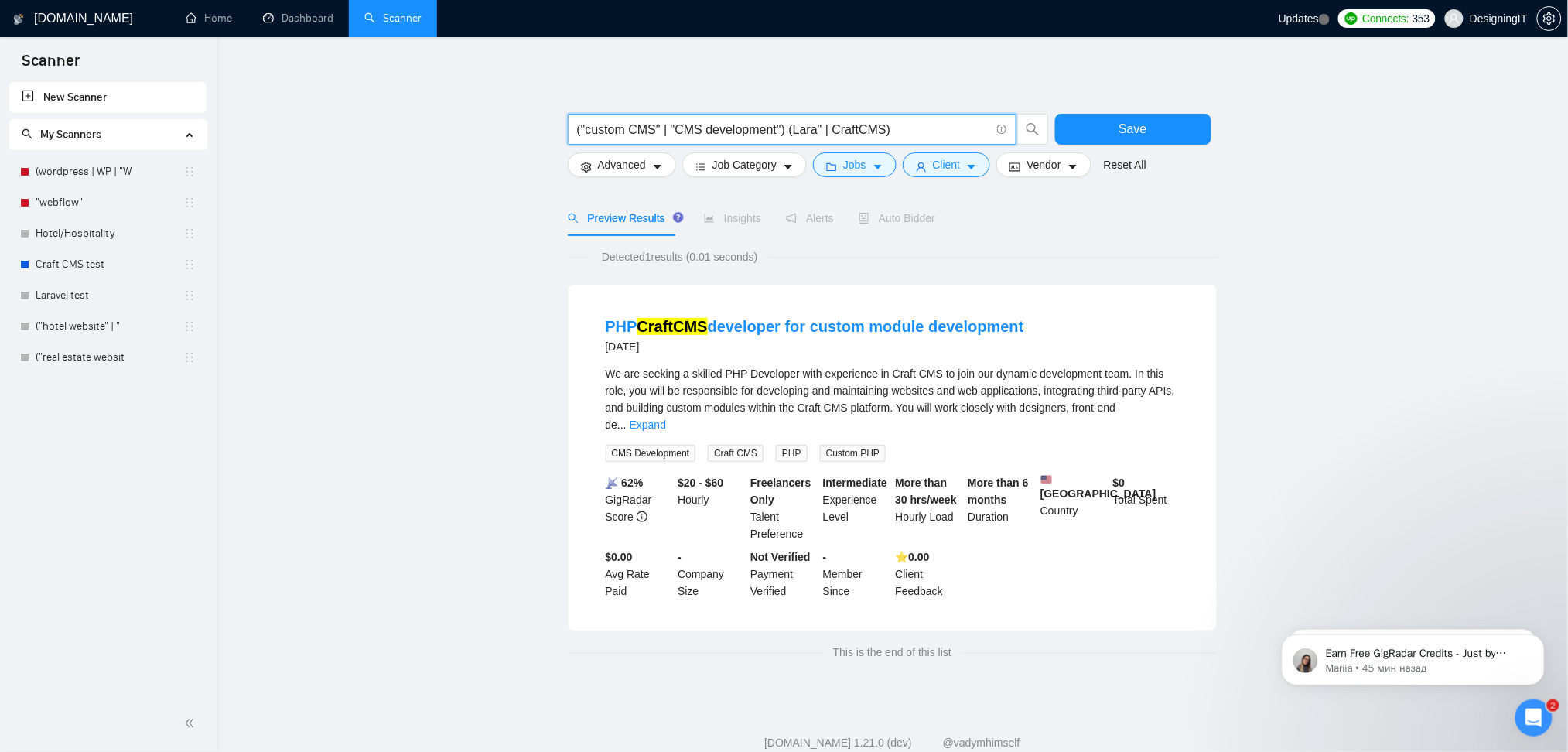 scroll, scrollTop: 0, scrollLeft: 0, axis: both 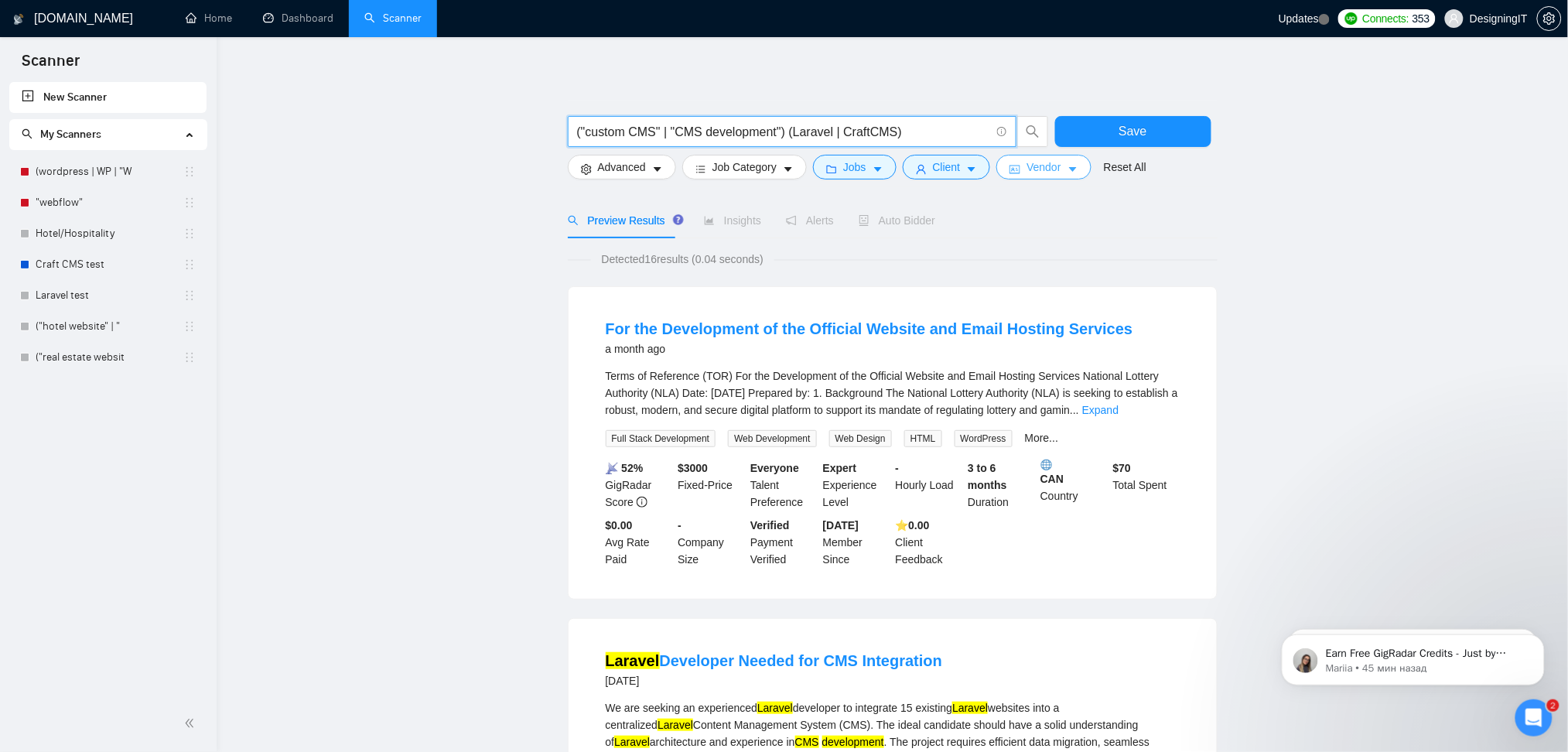 type on "("custom CMS" | "CMS development") (Laravel | CraftCMS)" 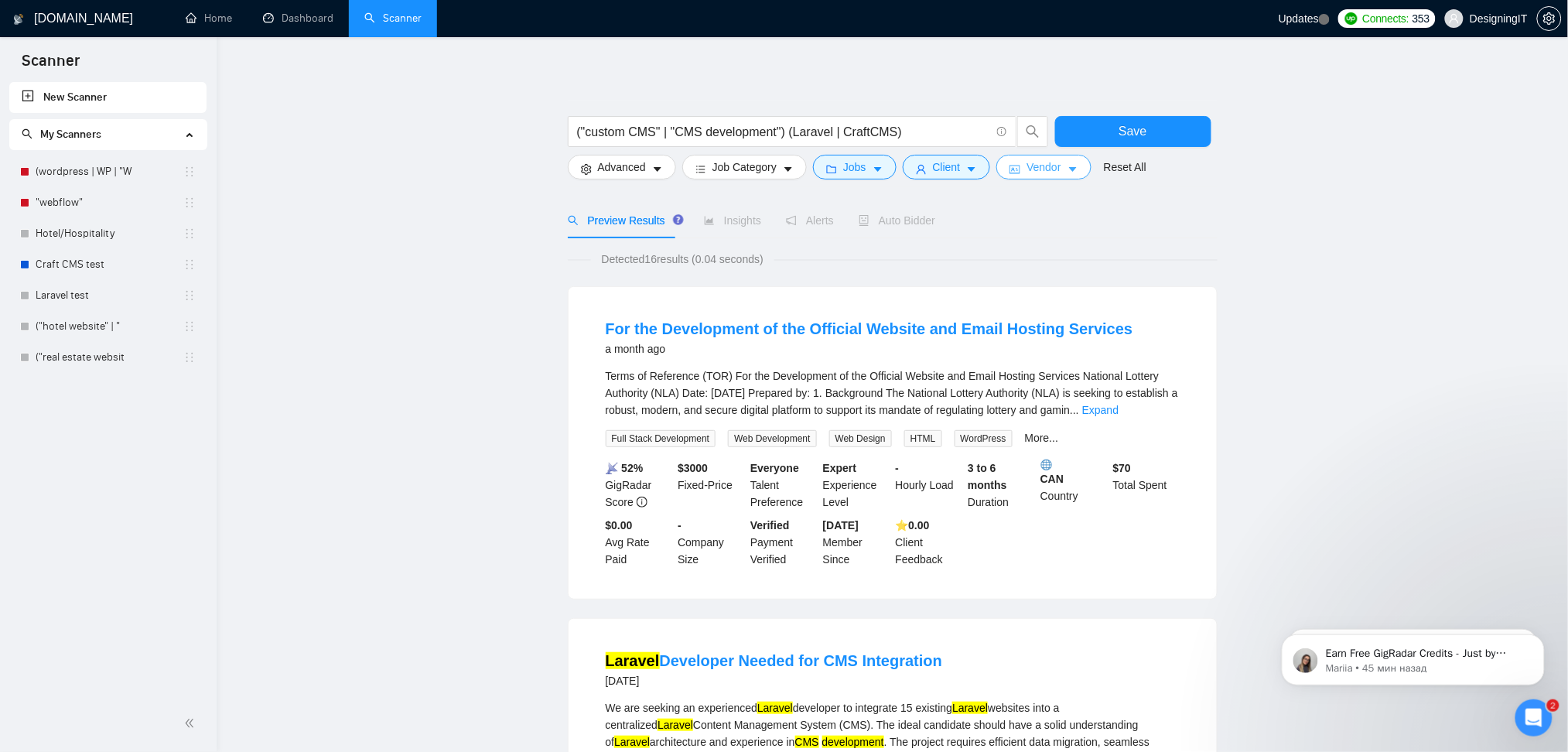 click on "Vendor" at bounding box center (1044, 167) 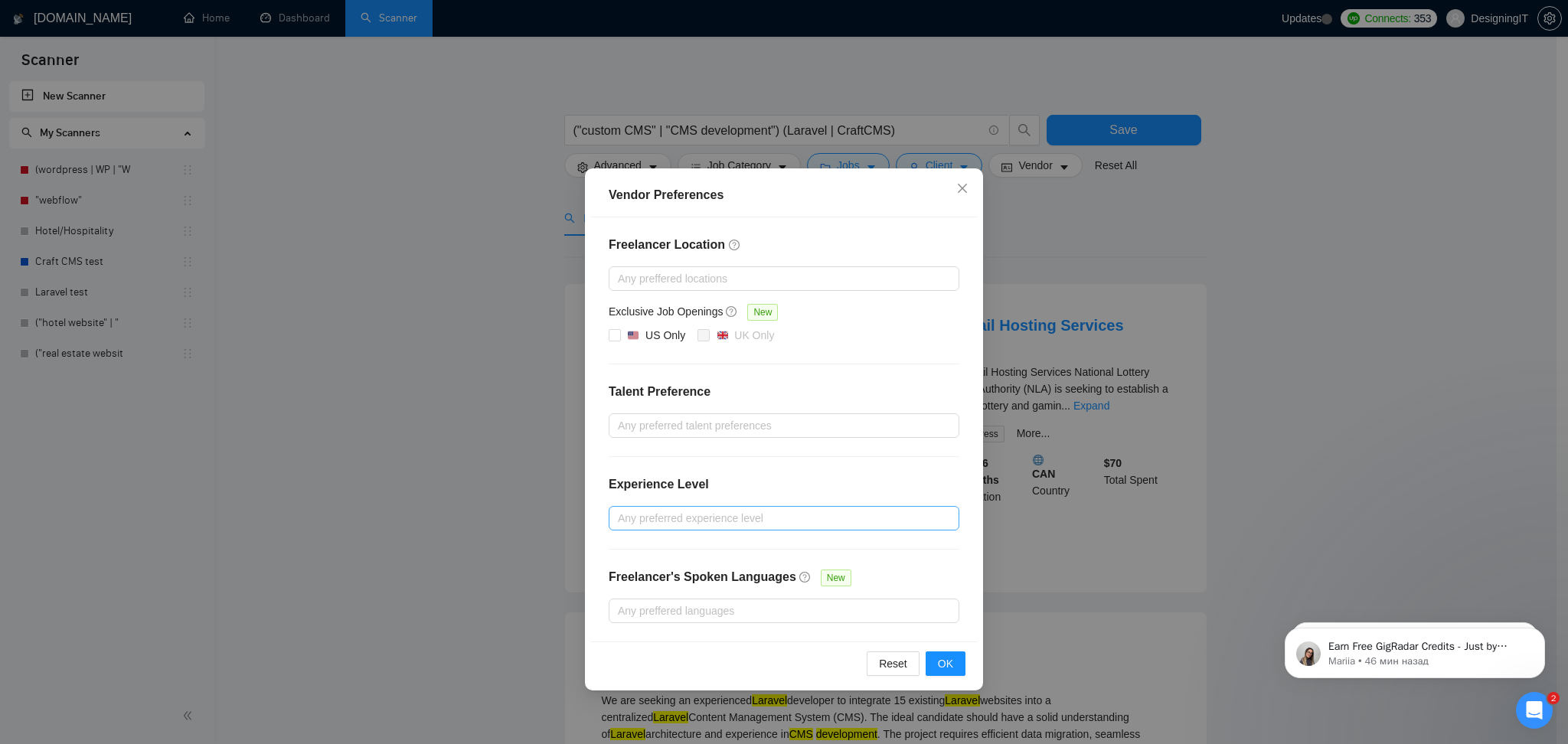 click at bounding box center (776, 518) 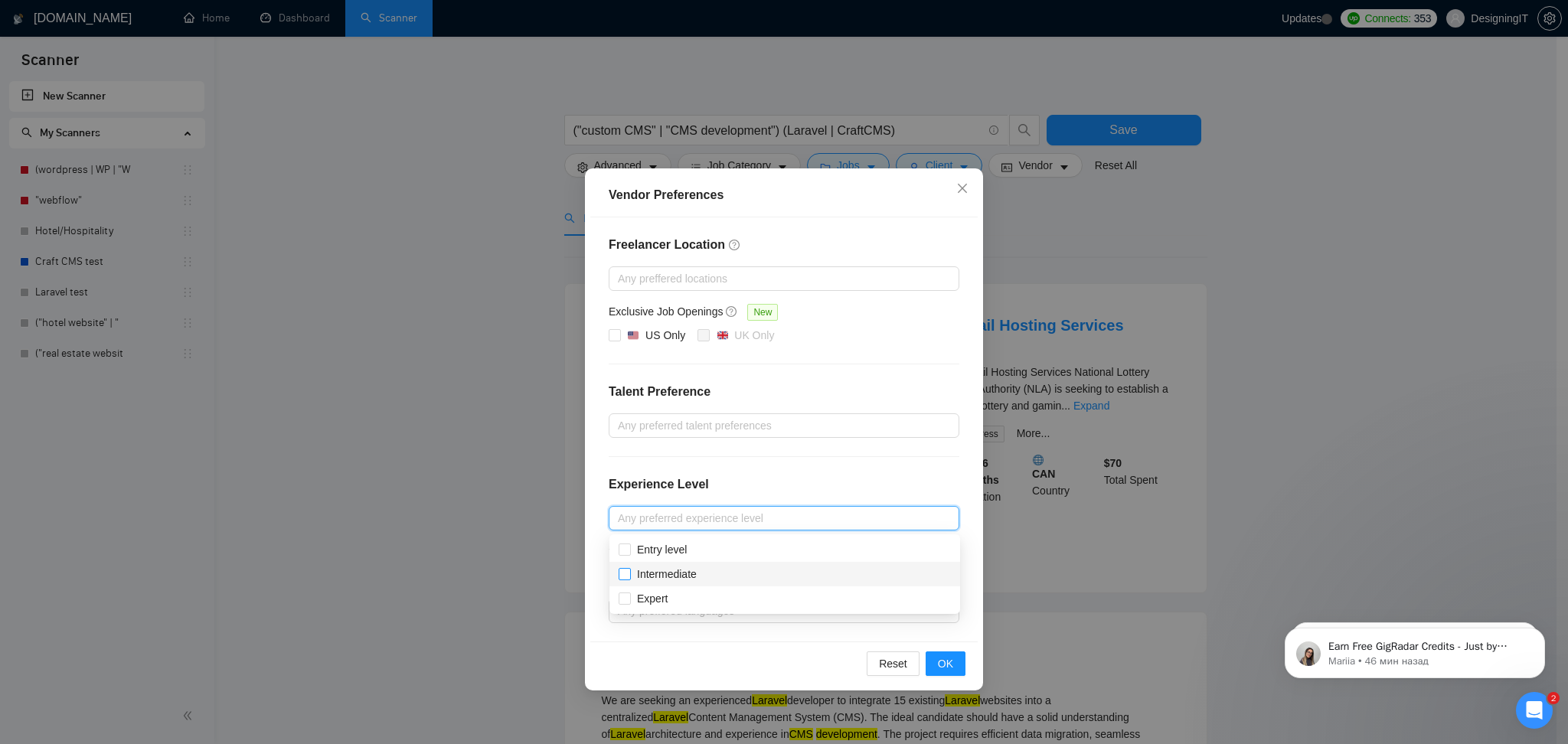 click on "Intermediate" at bounding box center [624, 573] 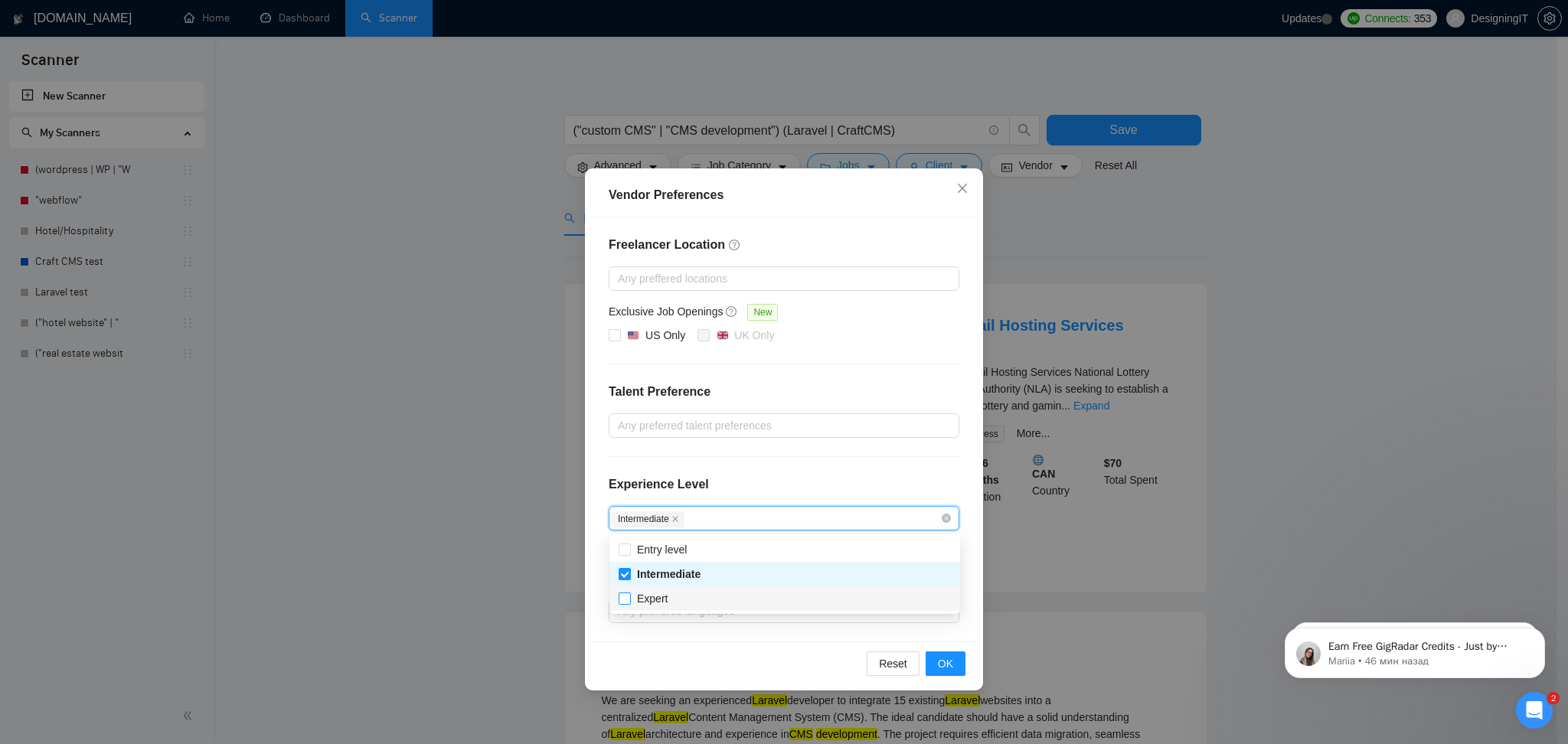 click on "Expert" at bounding box center [624, 598] 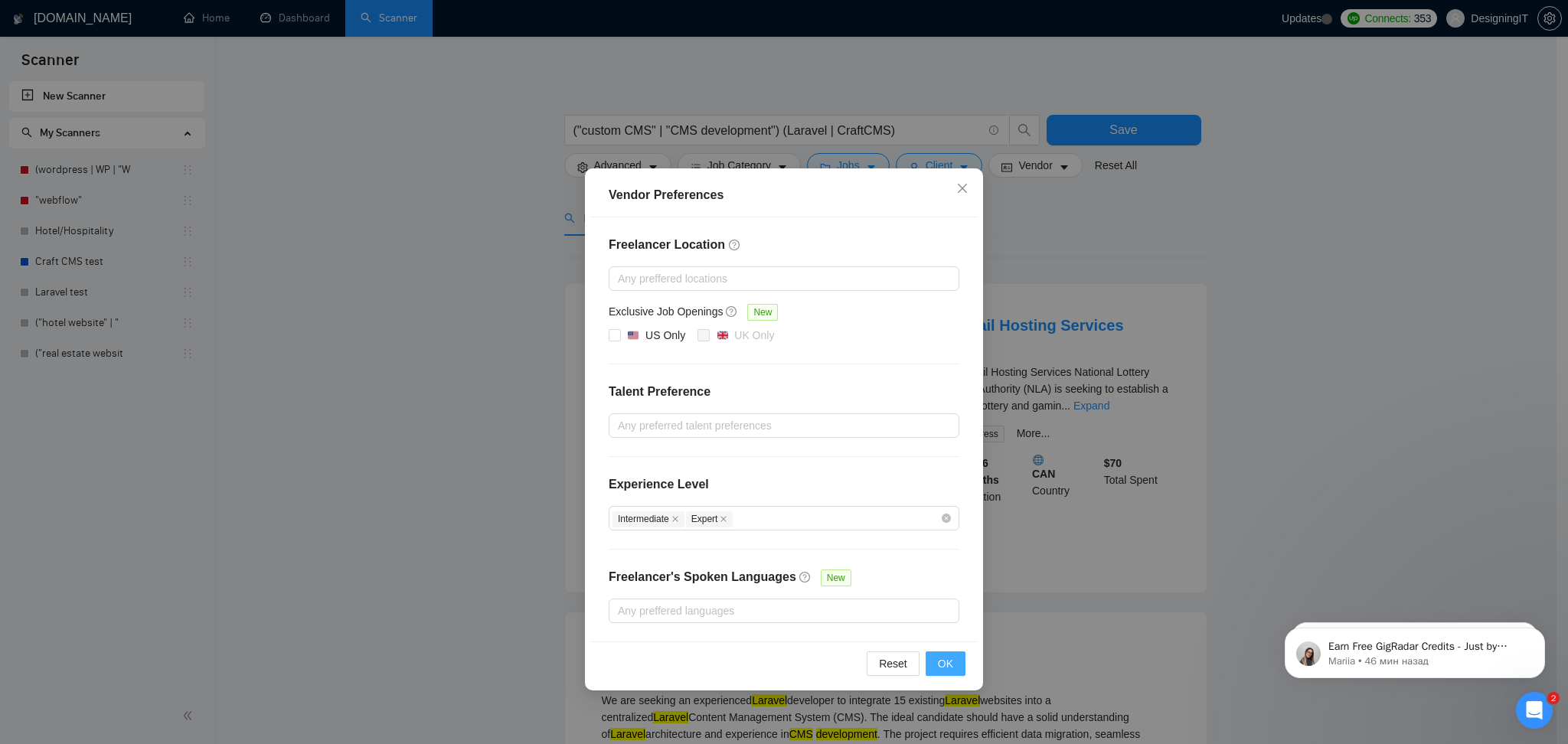click on "OK" at bounding box center [946, 664] 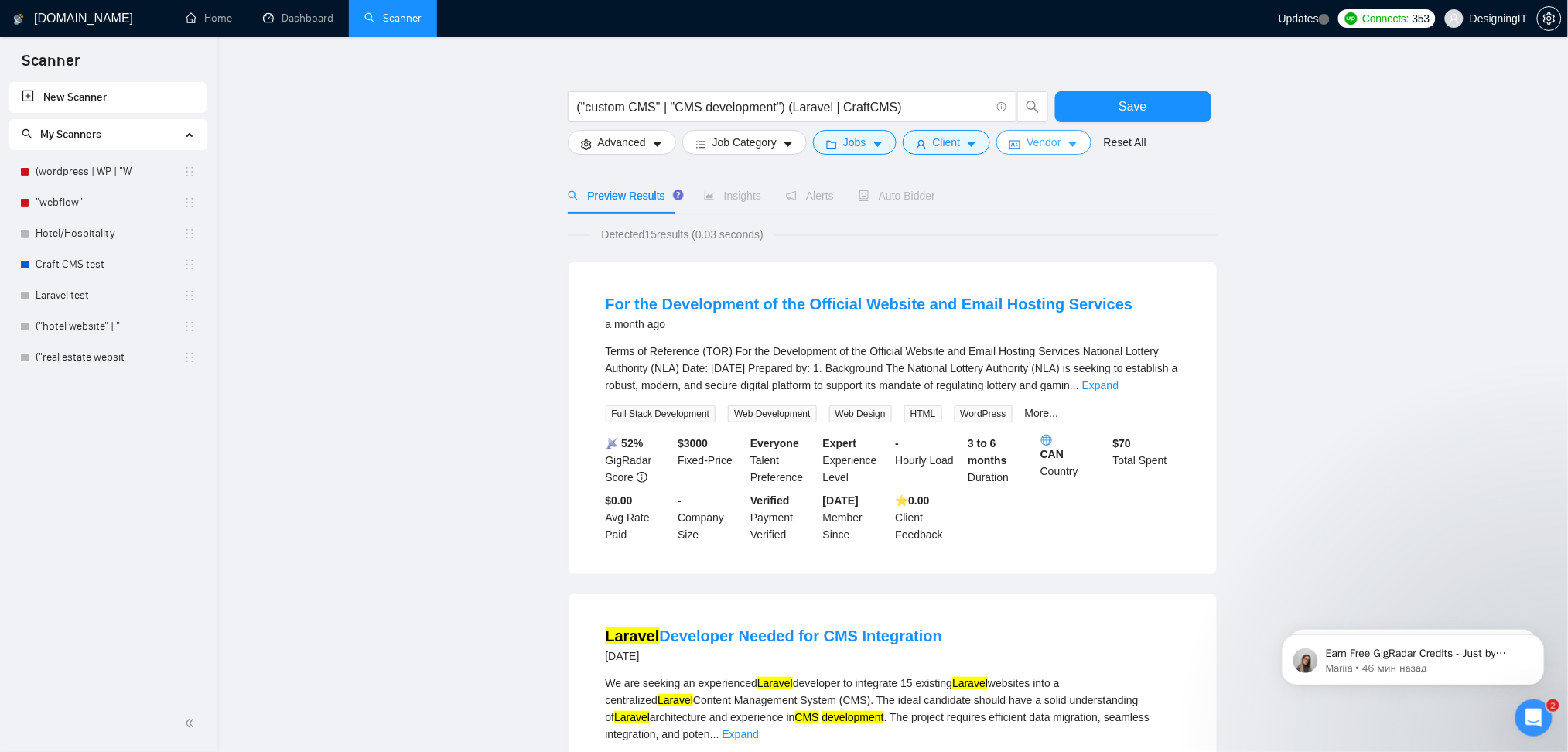 scroll, scrollTop: 0, scrollLeft: 0, axis: both 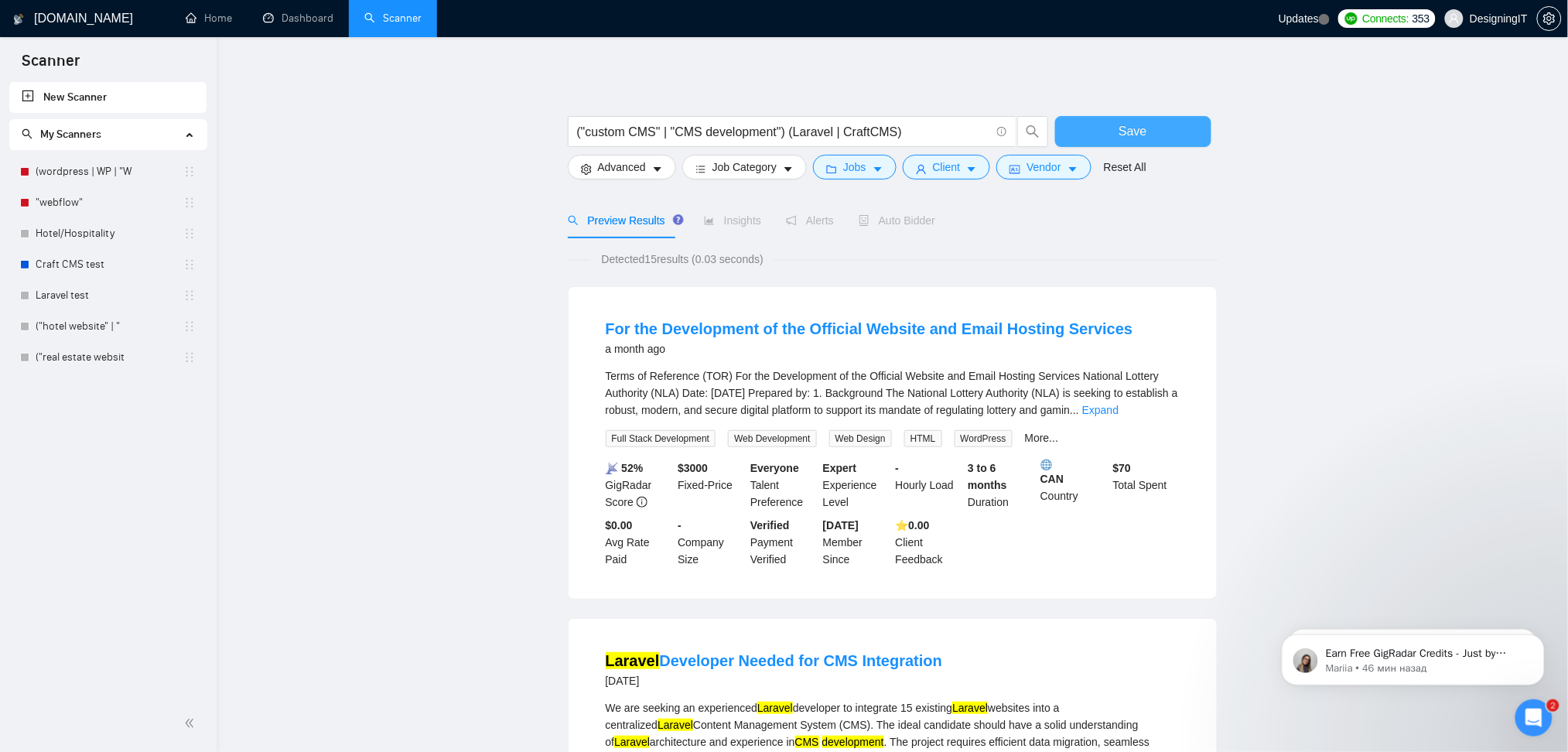 click on "Save" at bounding box center (1133, 132) 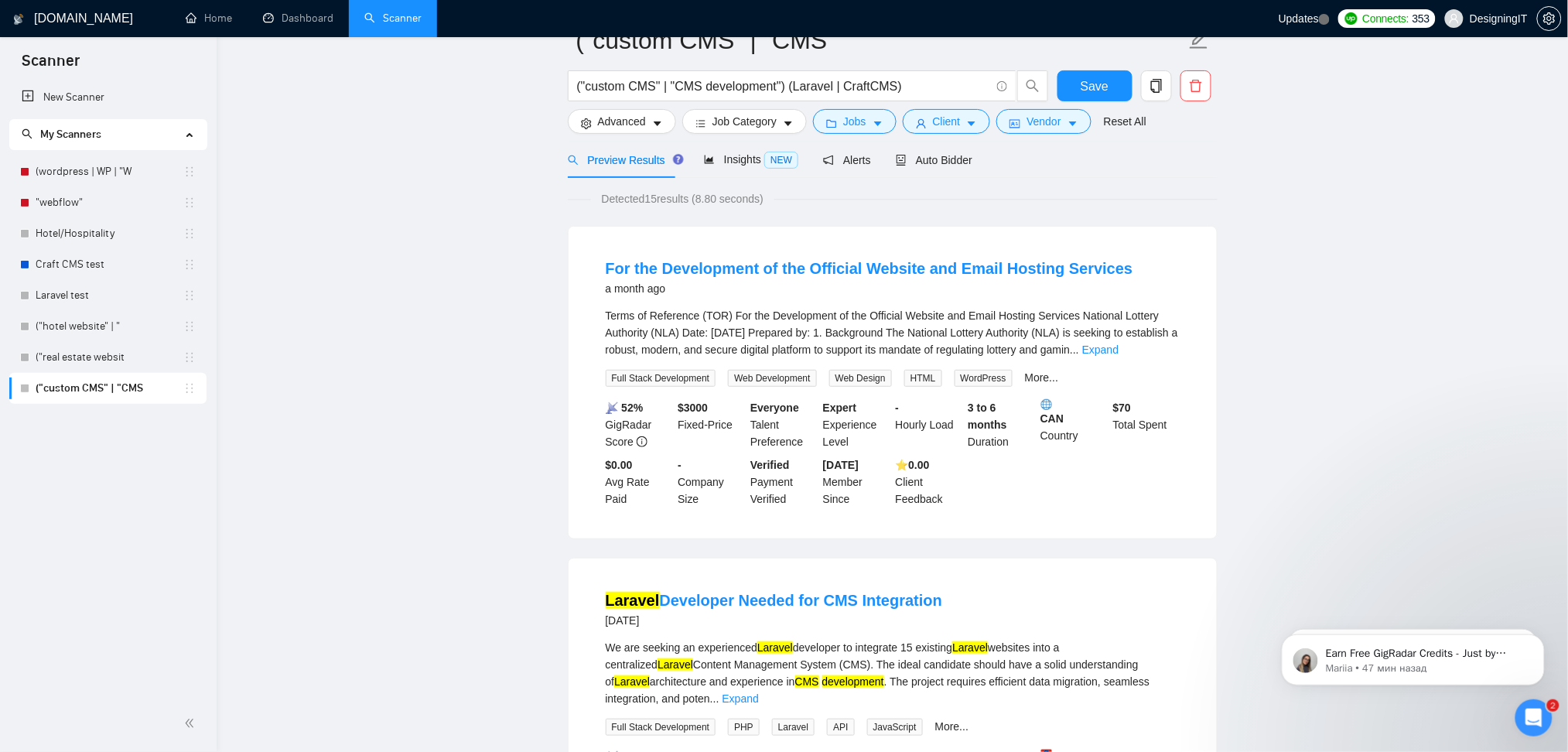 scroll, scrollTop: 0, scrollLeft: 0, axis: both 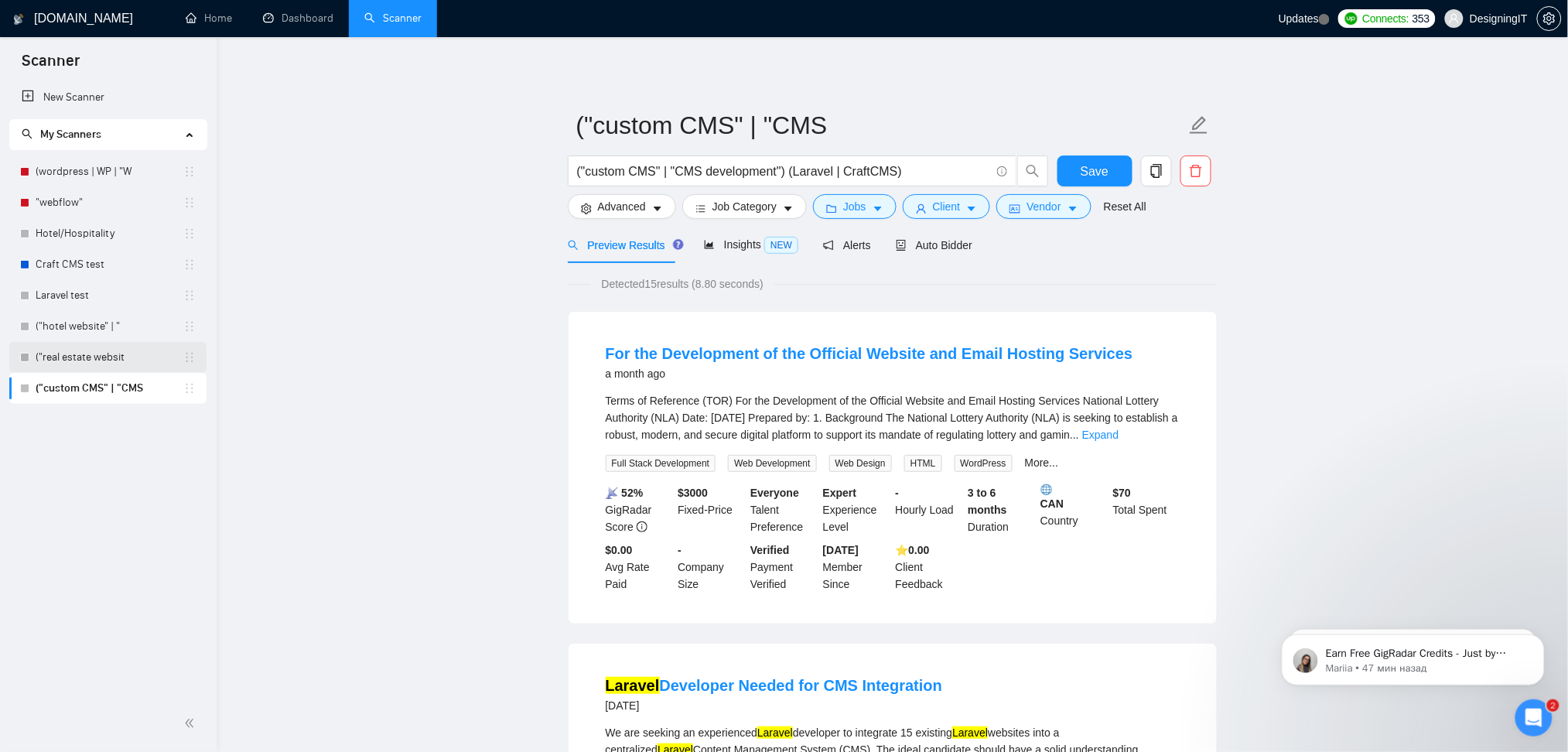 click on "("real estate websit" at bounding box center [109, 357] 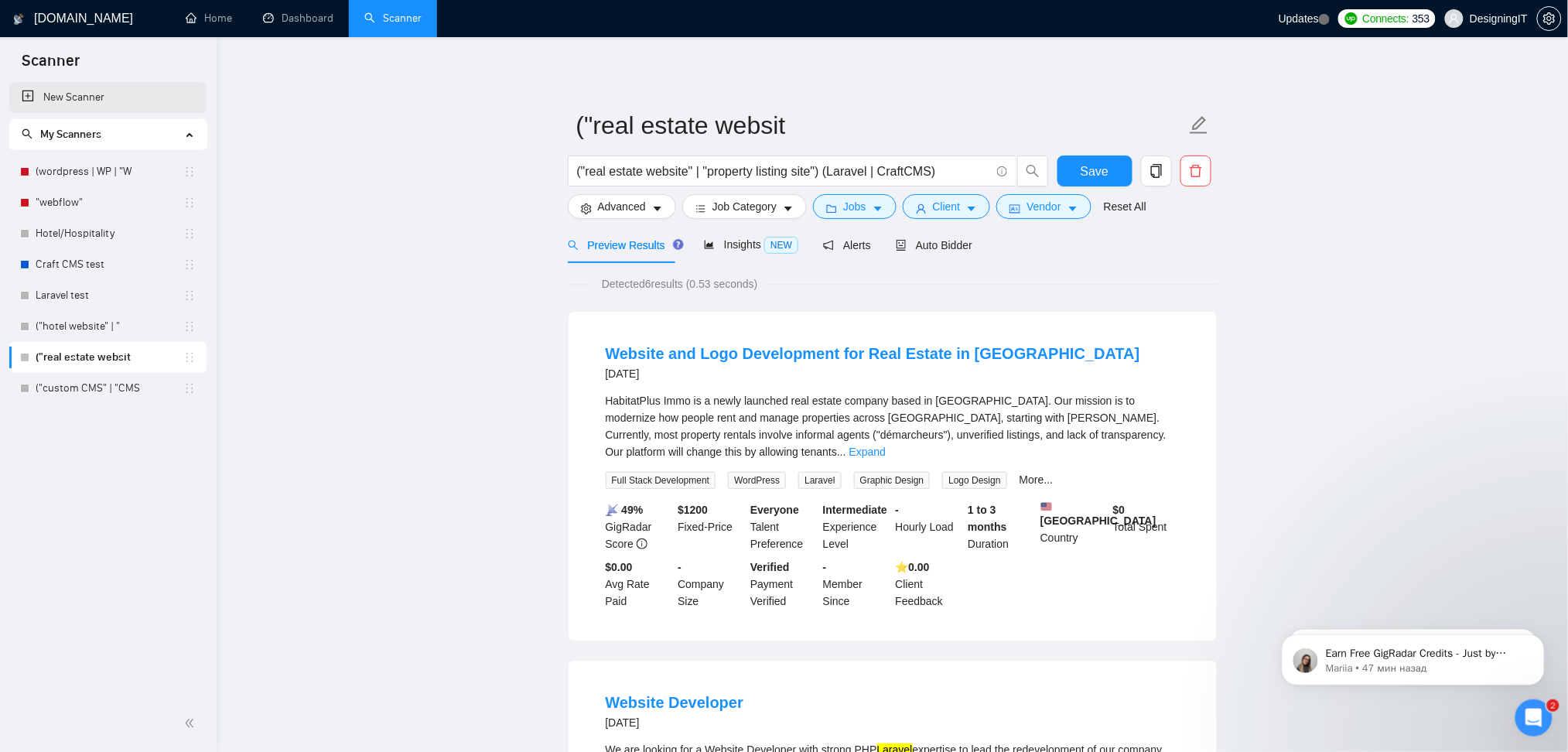click on "New Scanner" at bounding box center (108, 97) 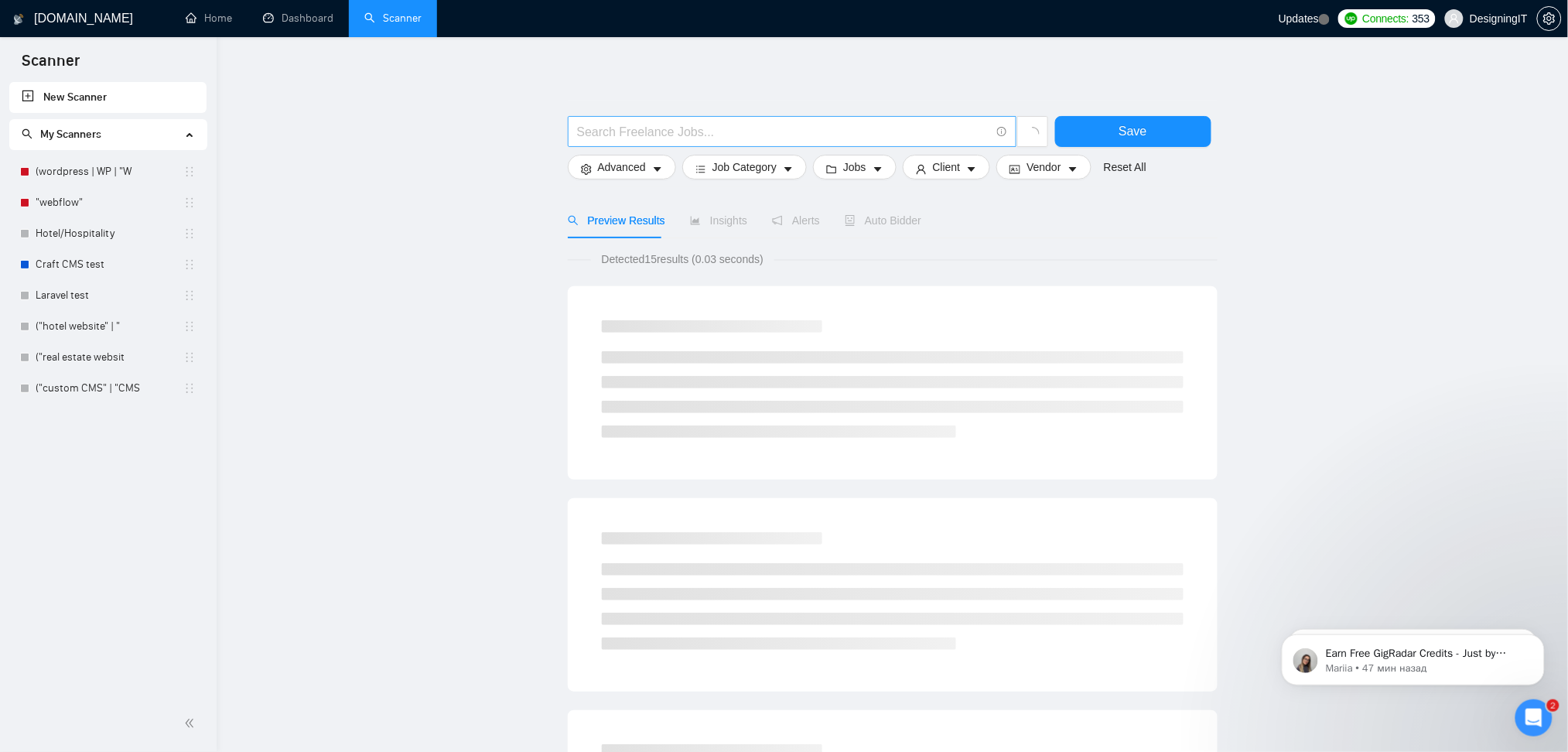 click at bounding box center [784, 132] 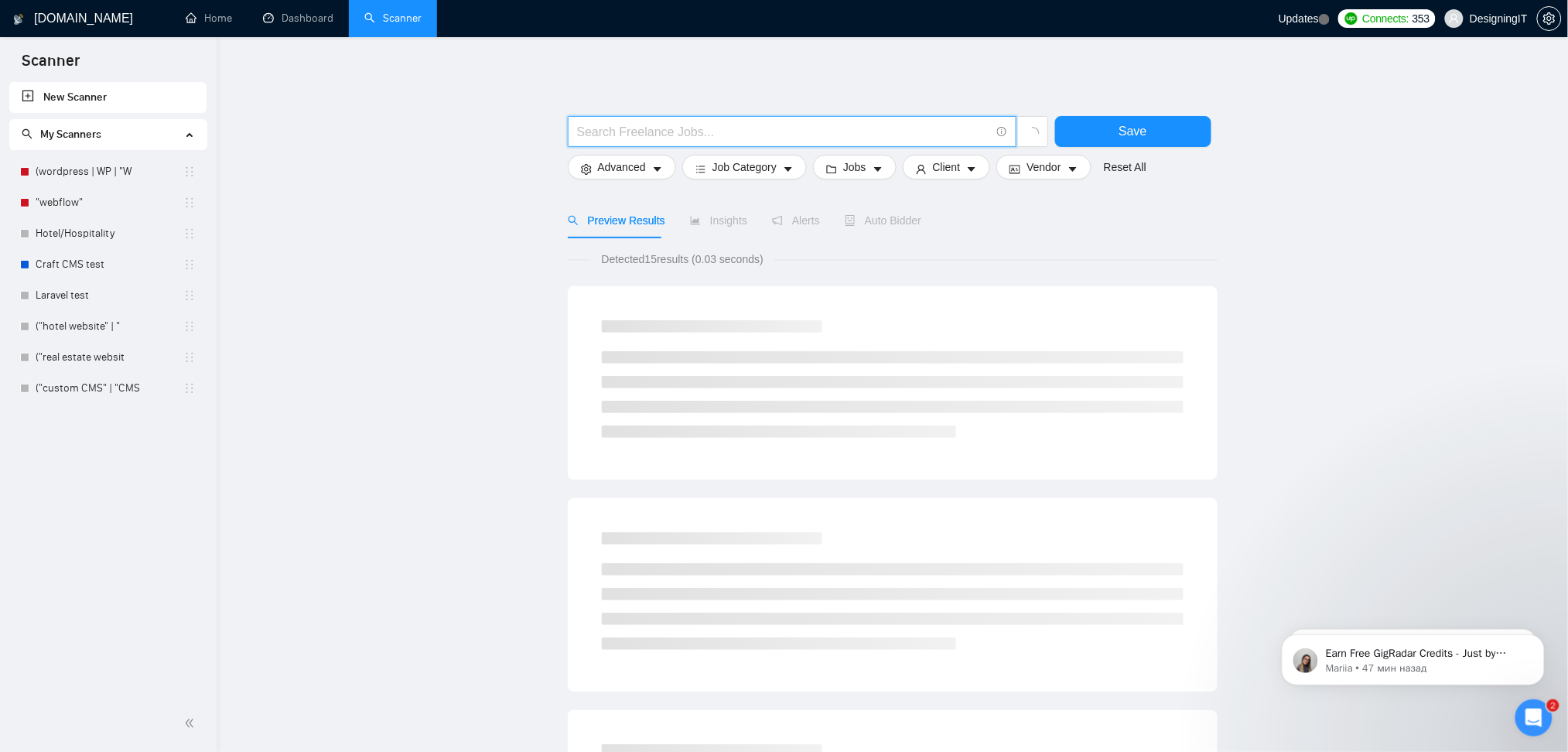 paste on "("website redesign" | "web design" | "UX UI design") (Figma | Laravel | CraftCMS)" 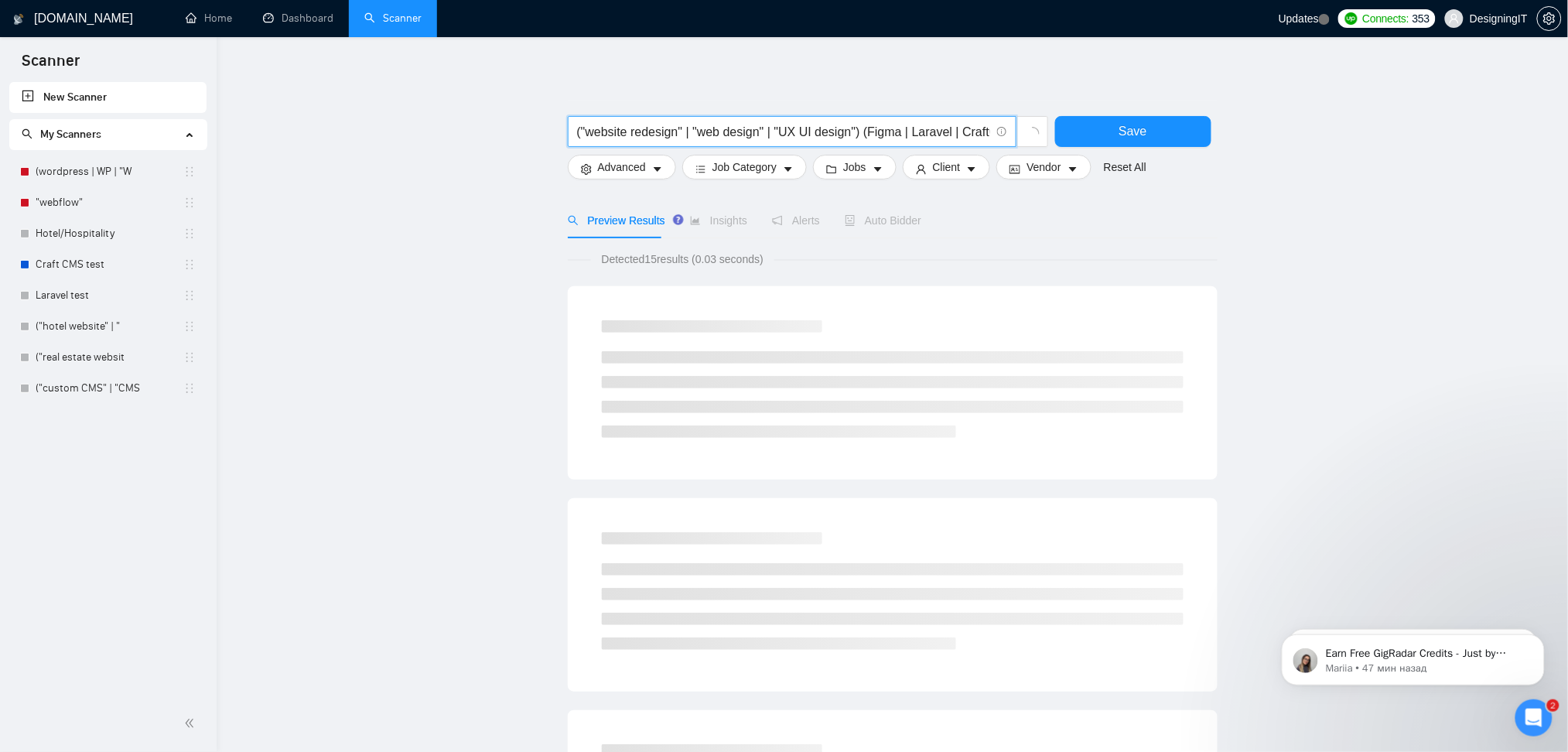 scroll, scrollTop: 0, scrollLeft: 21, axis: horizontal 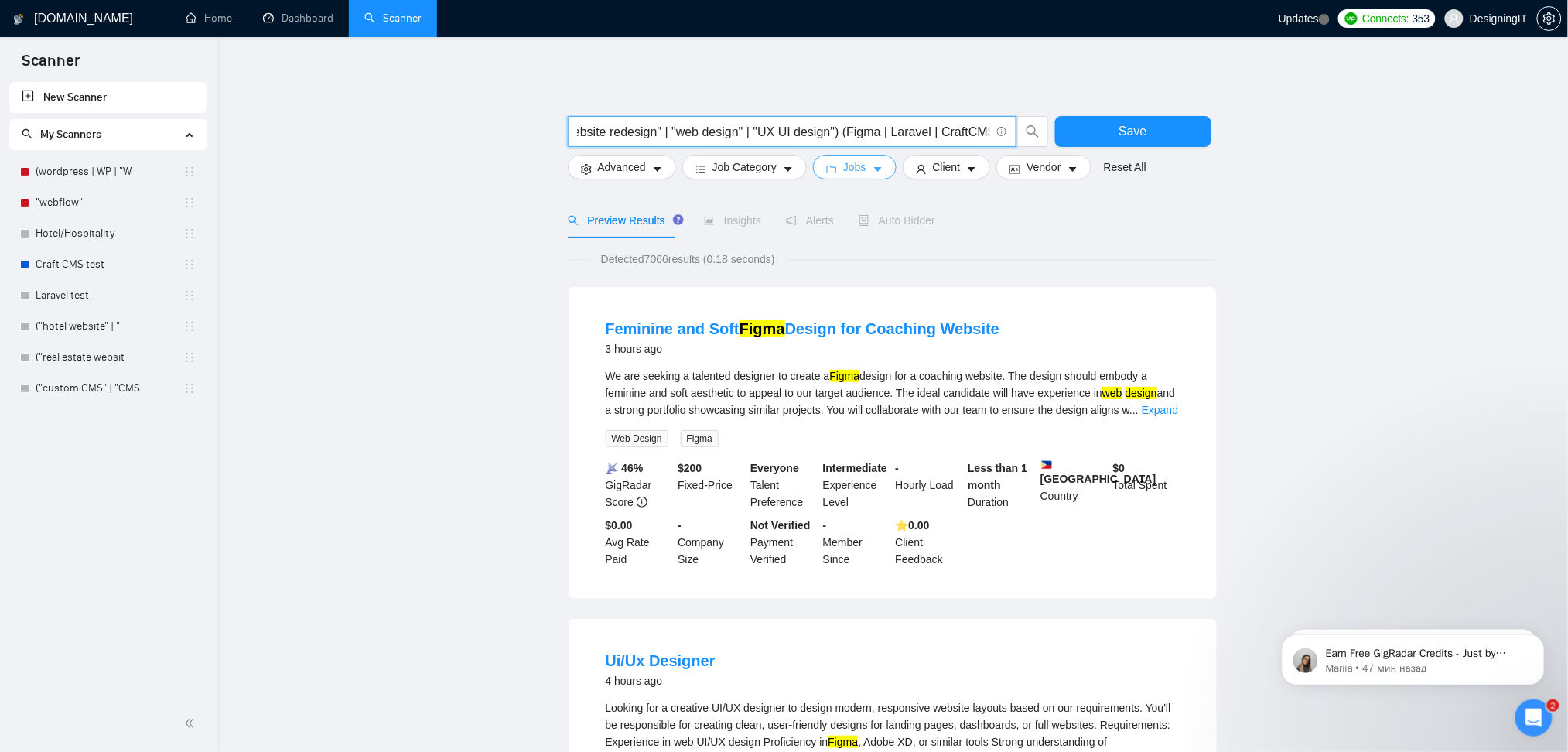 type on "("website redesign" | "web design" | "UX UI design") (Figma | Laravel | CraftCMS)" 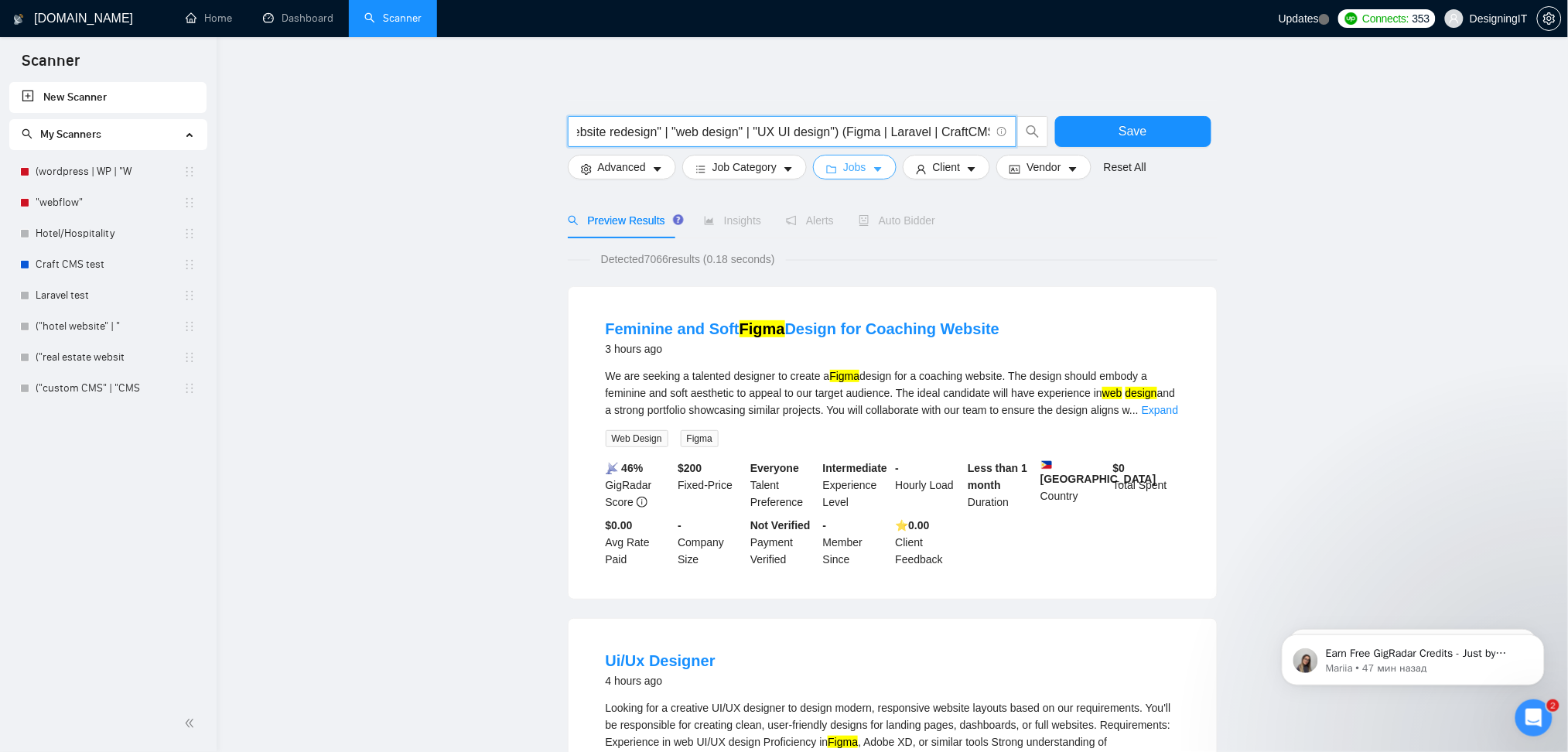 scroll, scrollTop: 0, scrollLeft: 0, axis: both 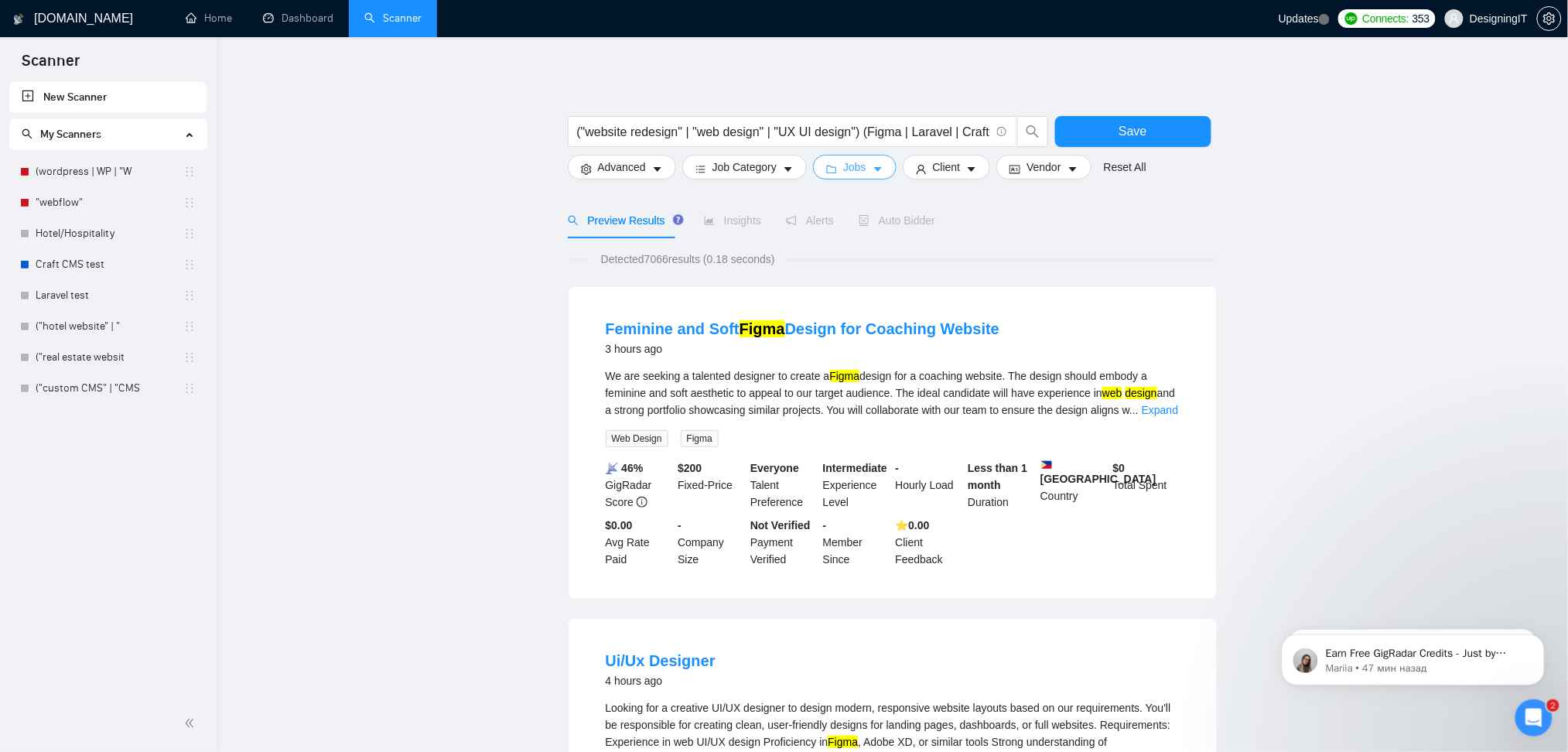 click on "Jobs" at bounding box center [855, 167] 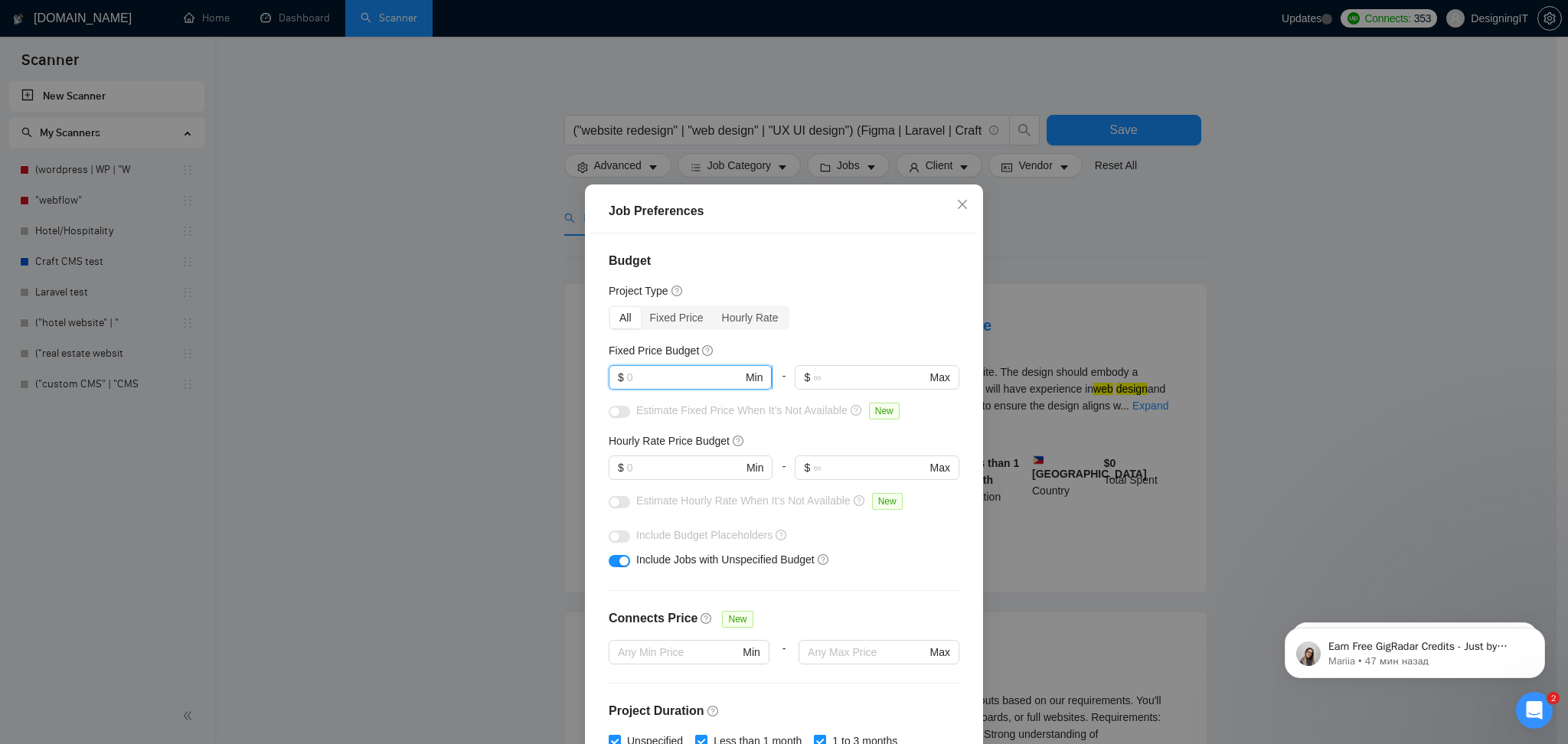 click at bounding box center [684, 377] 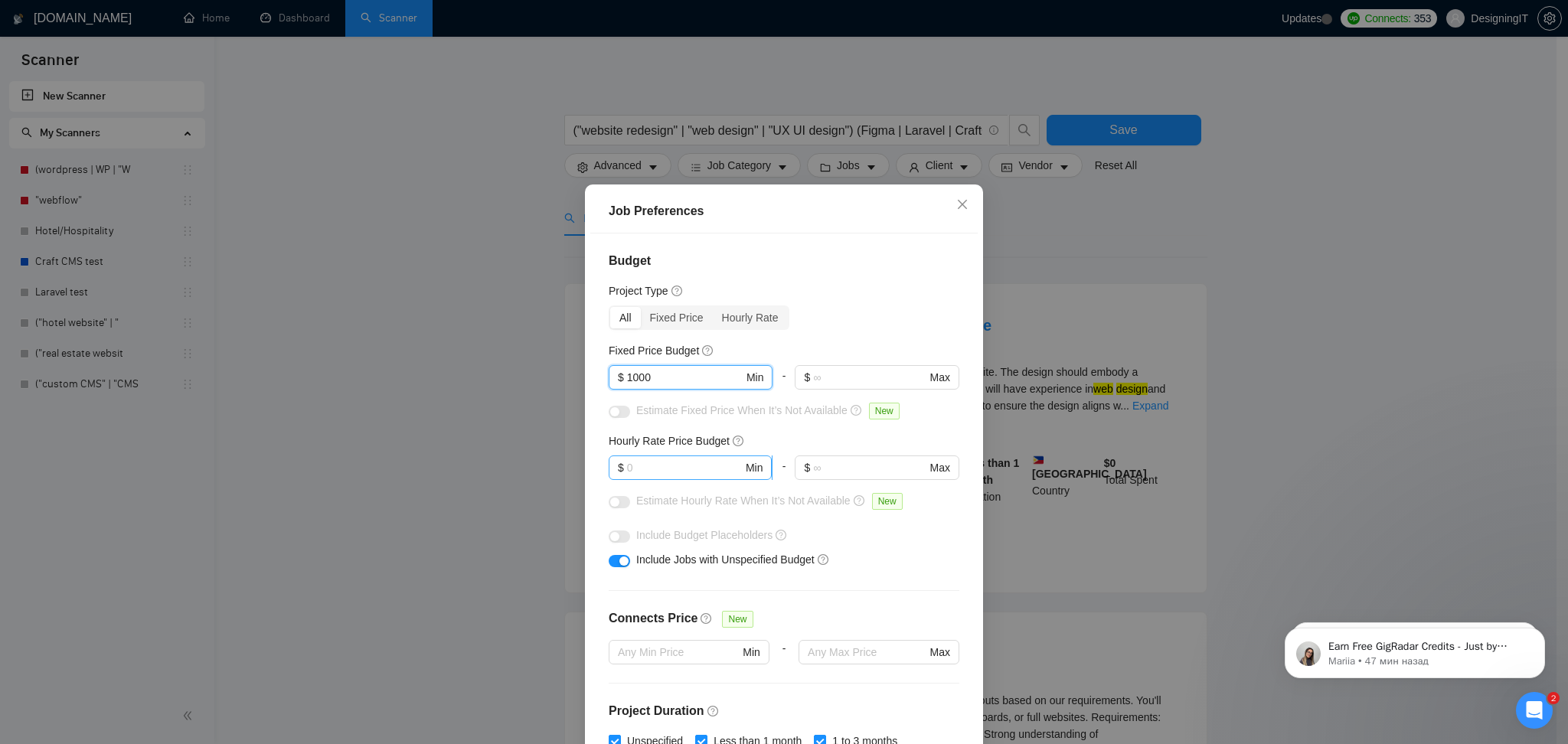 type on "1000" 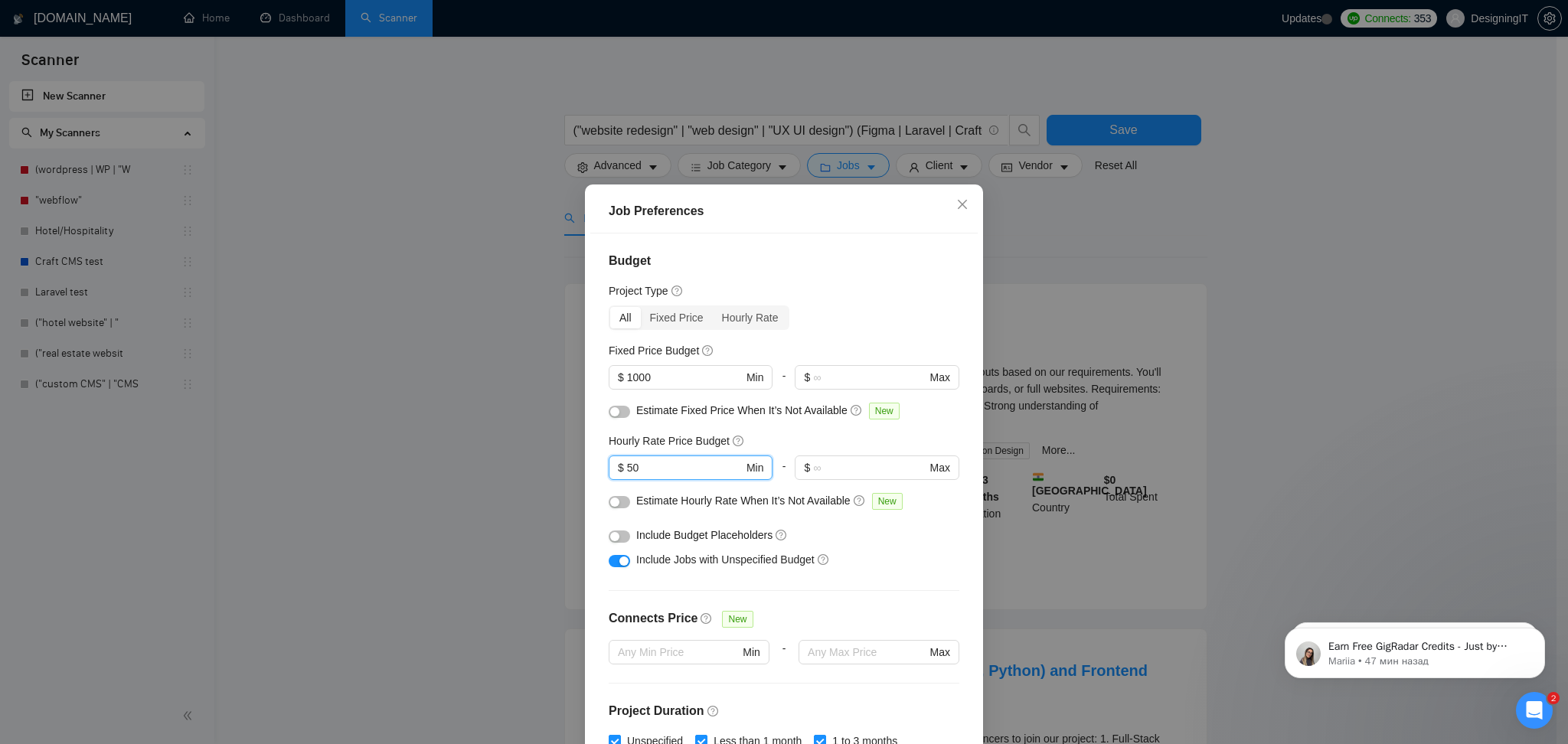 type on "50" 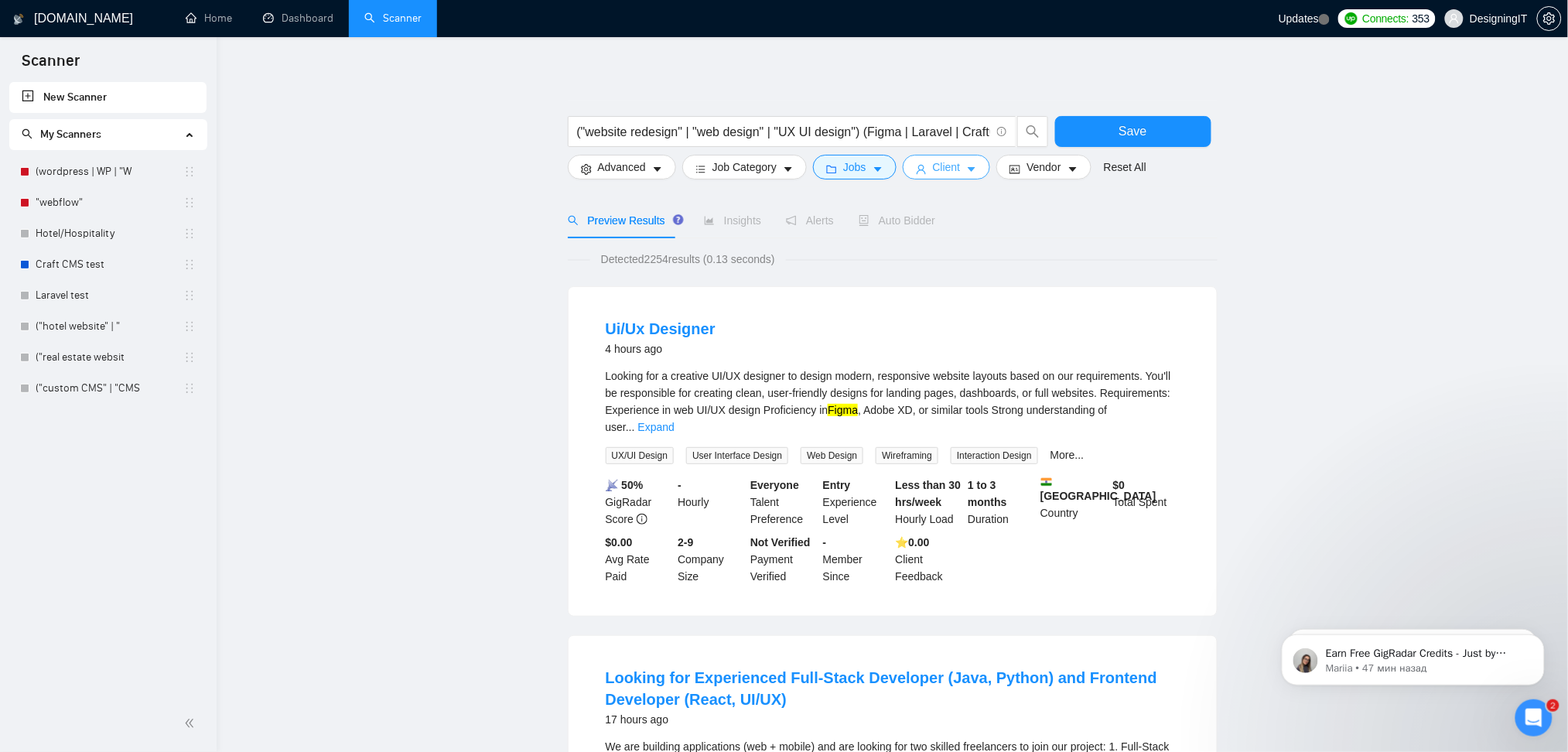 click on "Client" at bounding box center [947, 167] 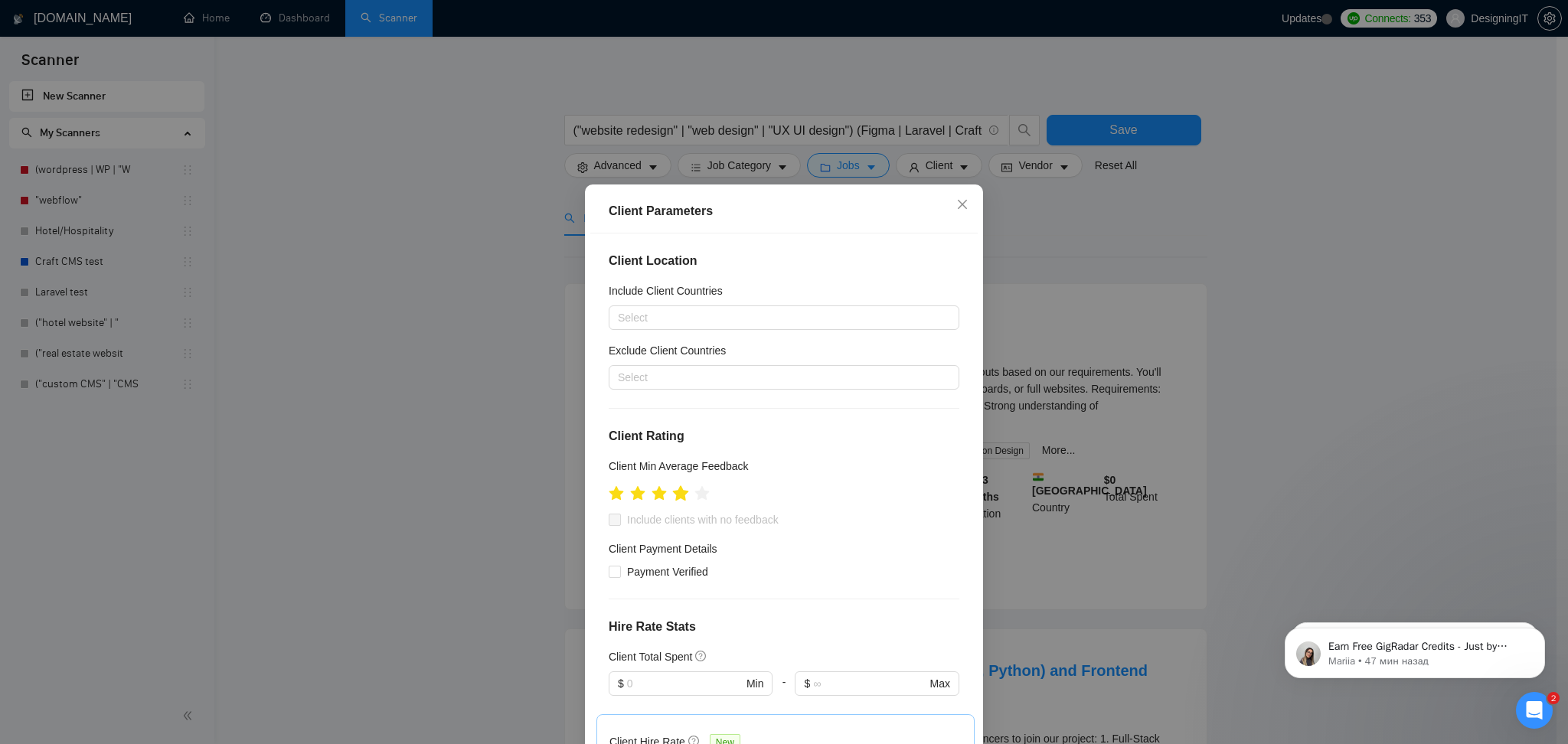 click 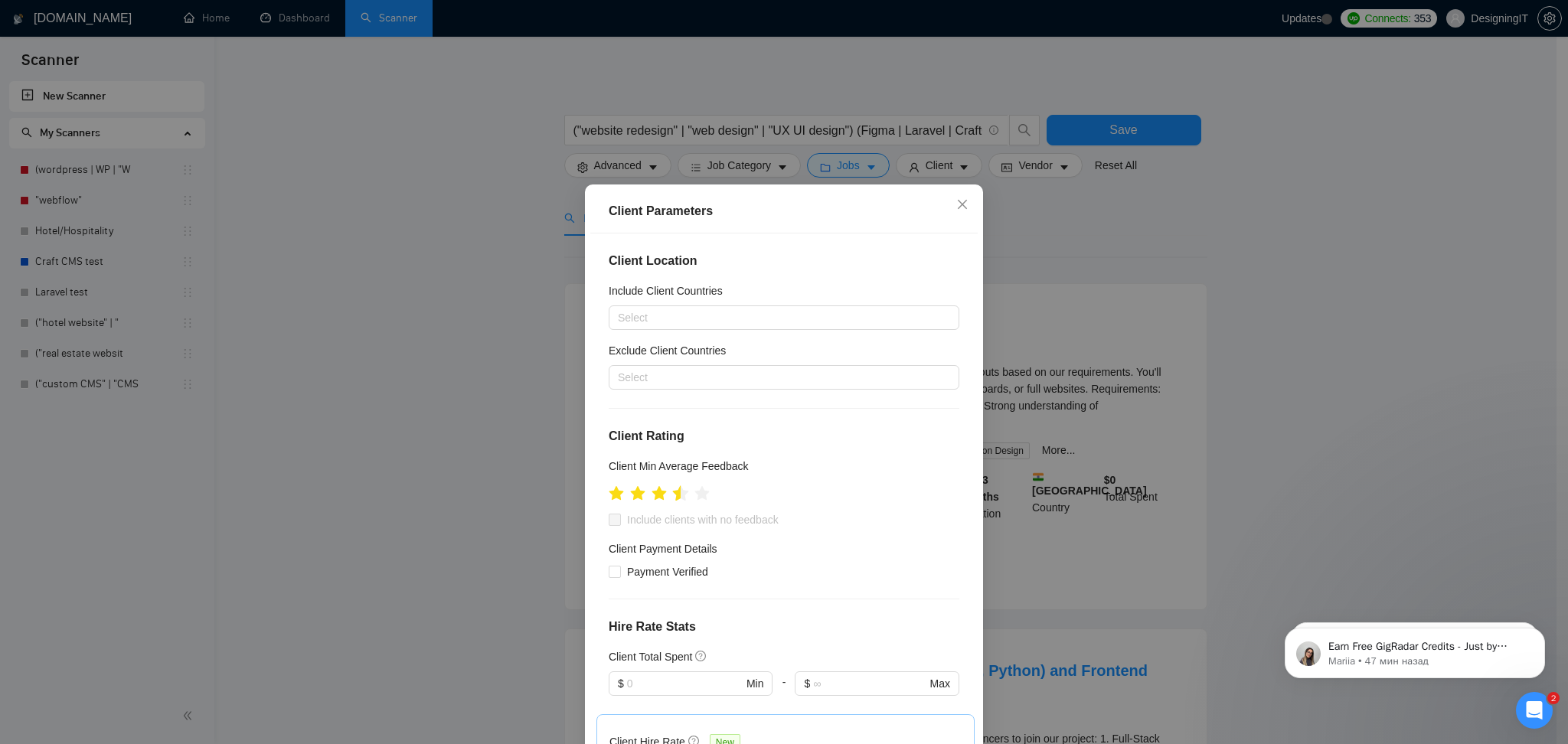 click 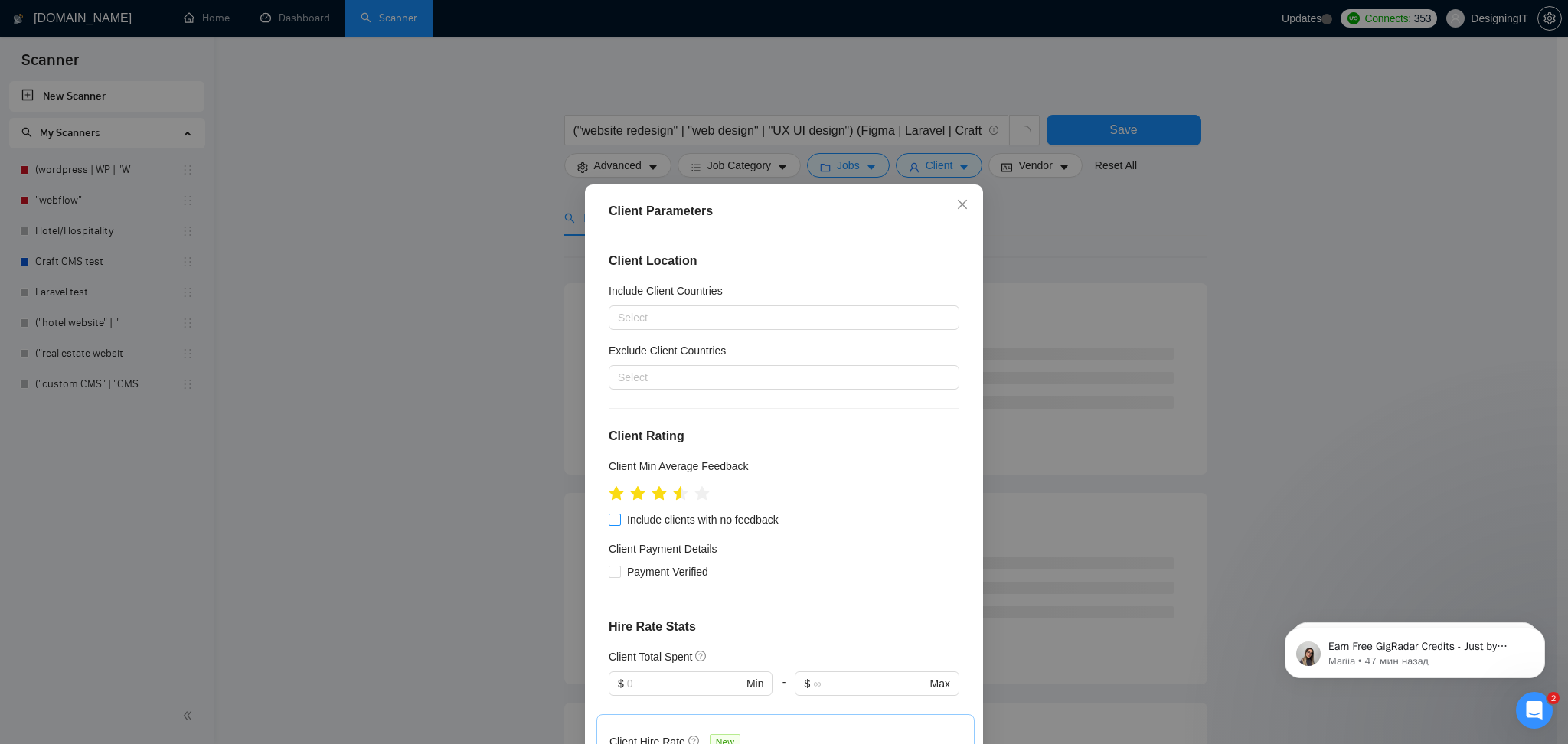 click on "Include clients with no feedback" at bounding box center [614, 519] 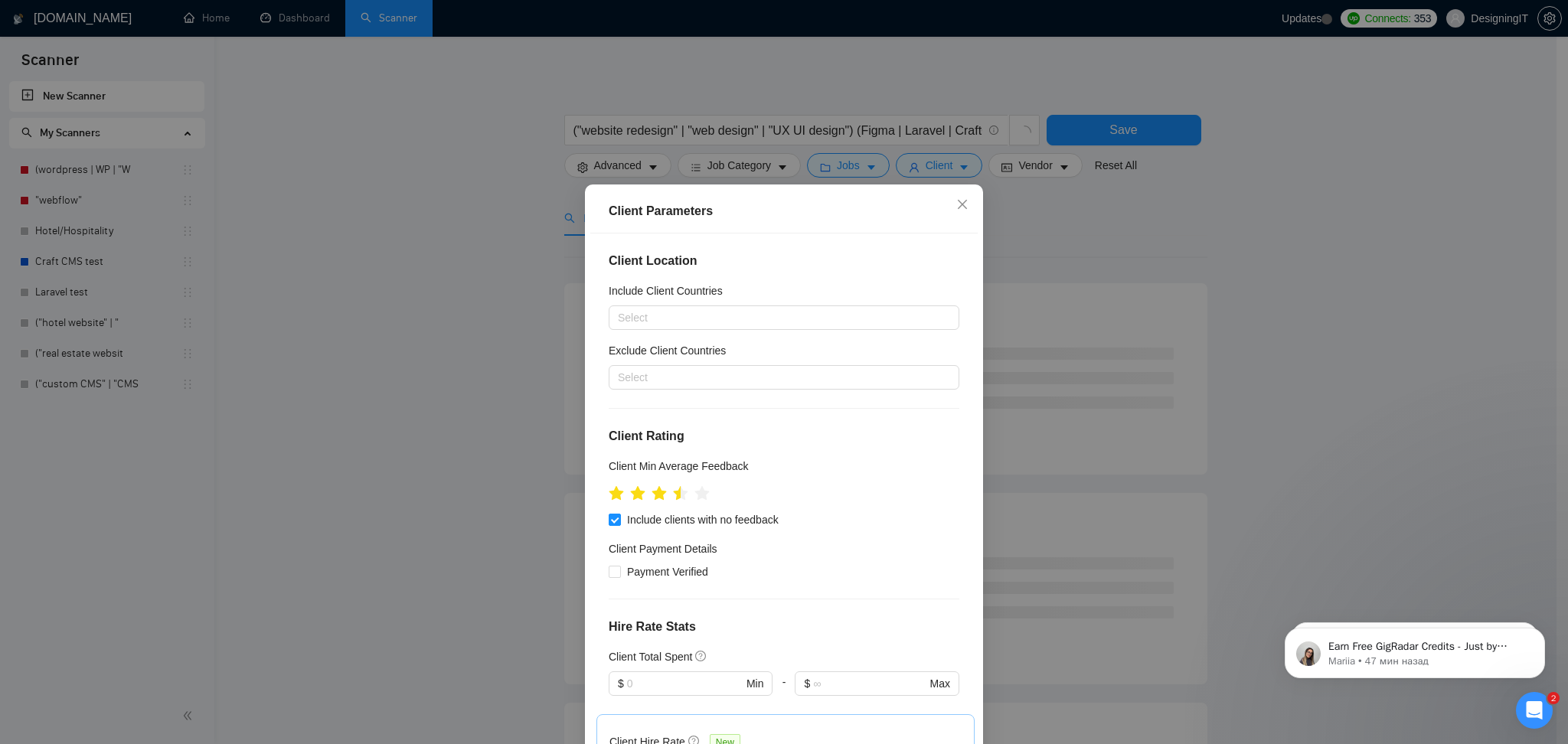 click on "Client Parameters Client Location Include Client Countries   Select Exclude Client Countries   Select Client Rating Client Min Average Feedback Include clients with no feedback Client Payment Details Payment Verified Hire Rate Stats   Client Total Spent $ Min - $ Max Client Hire Rate New   Any hire rate   Avg Hourly Rate Paid New $ Min - $ Max Include Clients without Sufficient History Client Profile Client Industry New   Any industry Client Company Size   Any company size Enterprise Clients New   Any clients Reset OK" at bounding box center (784, 372) 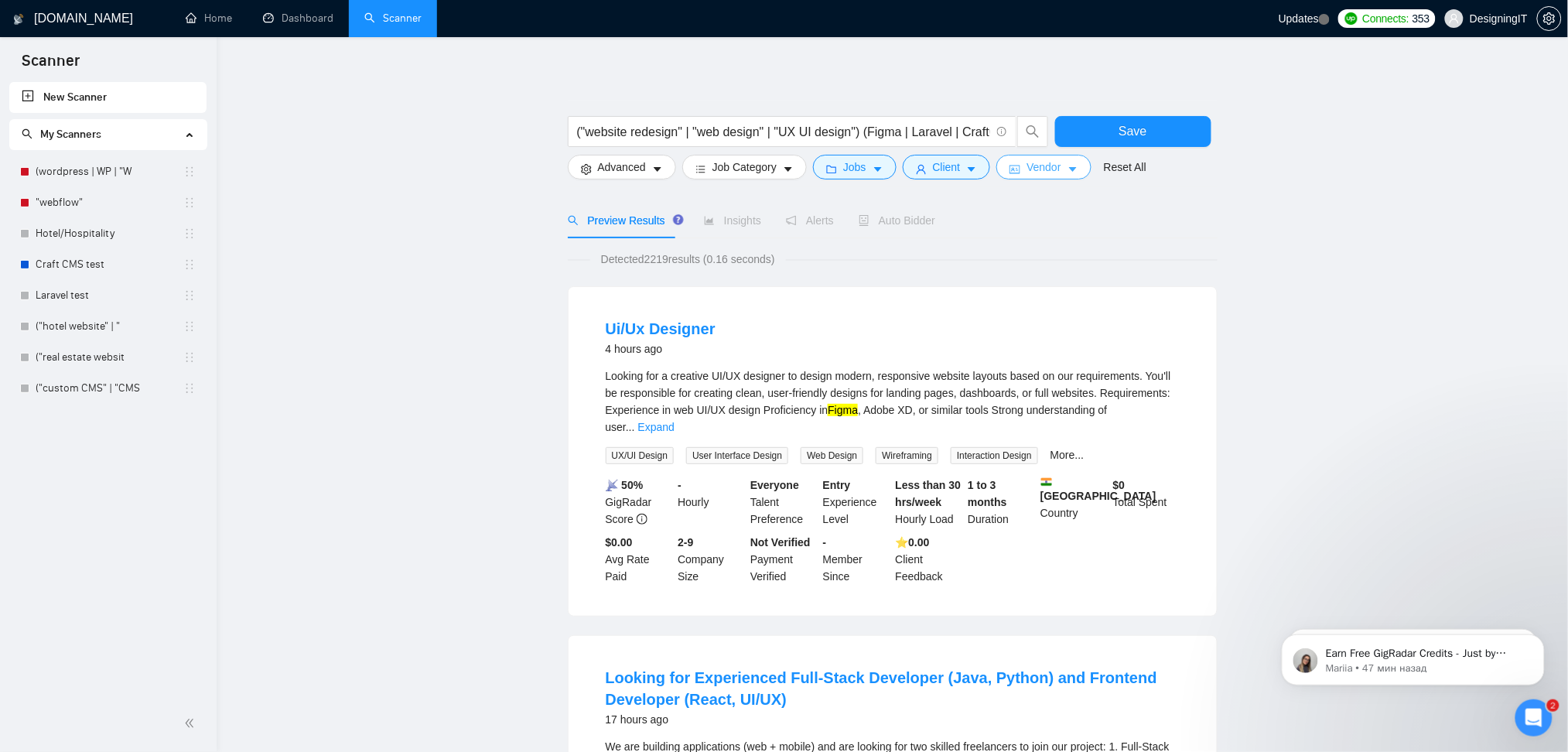 click on "Vendor" at bounding box center [1044, 167] 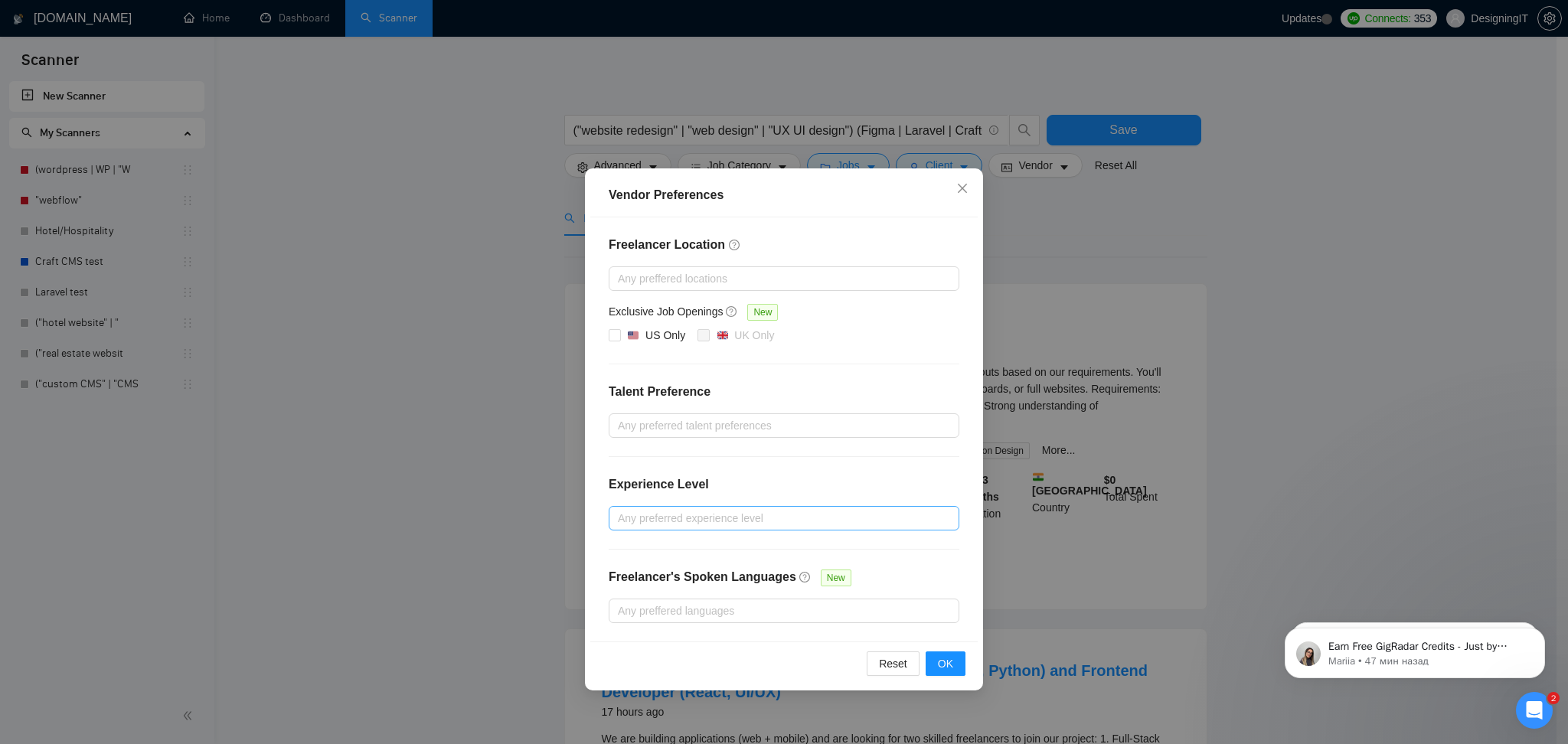 click at bounding box center (776, 518) 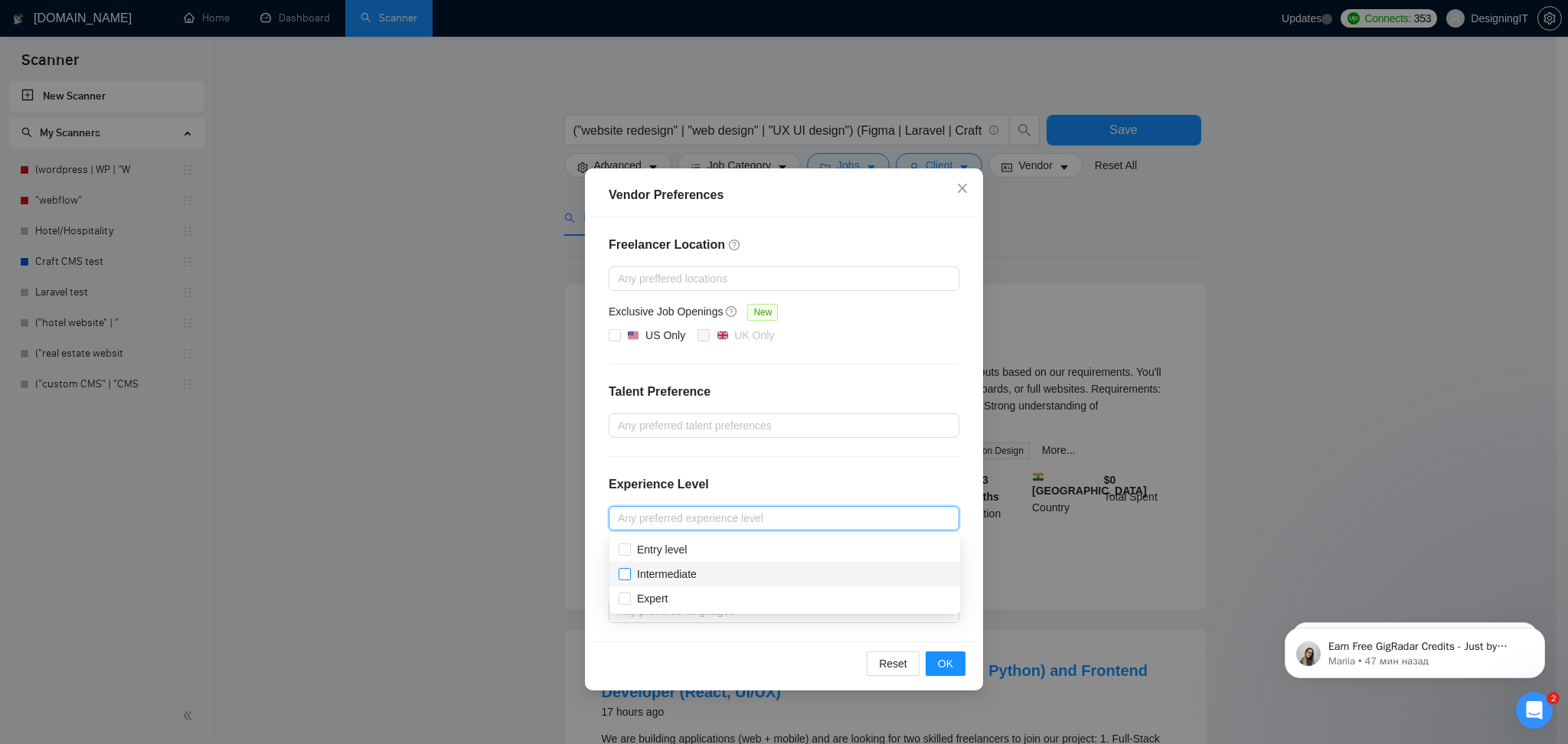 click on "Intermediate" at bounding box center [624, 573] 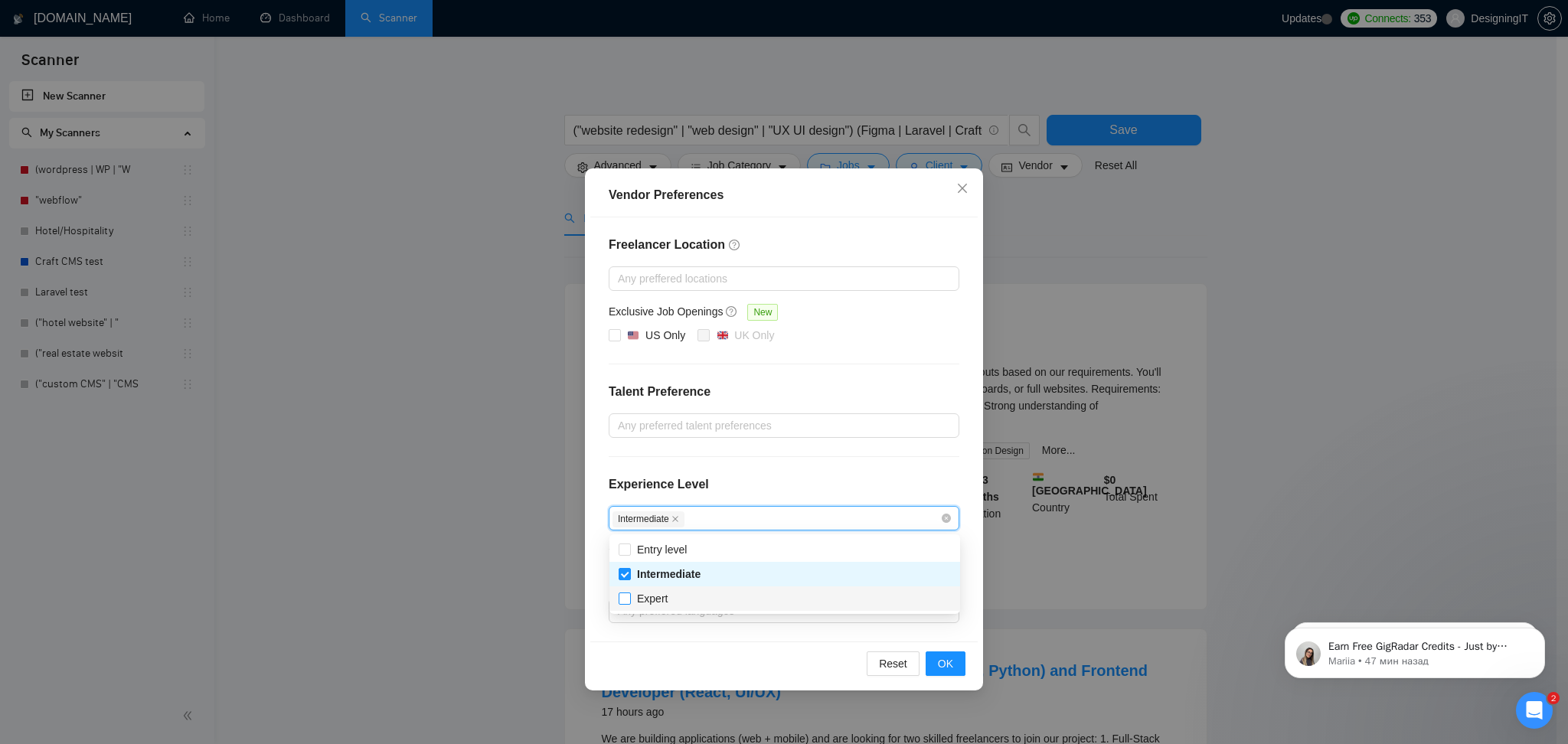 click on "Expert" at bounding box center (624, 598) 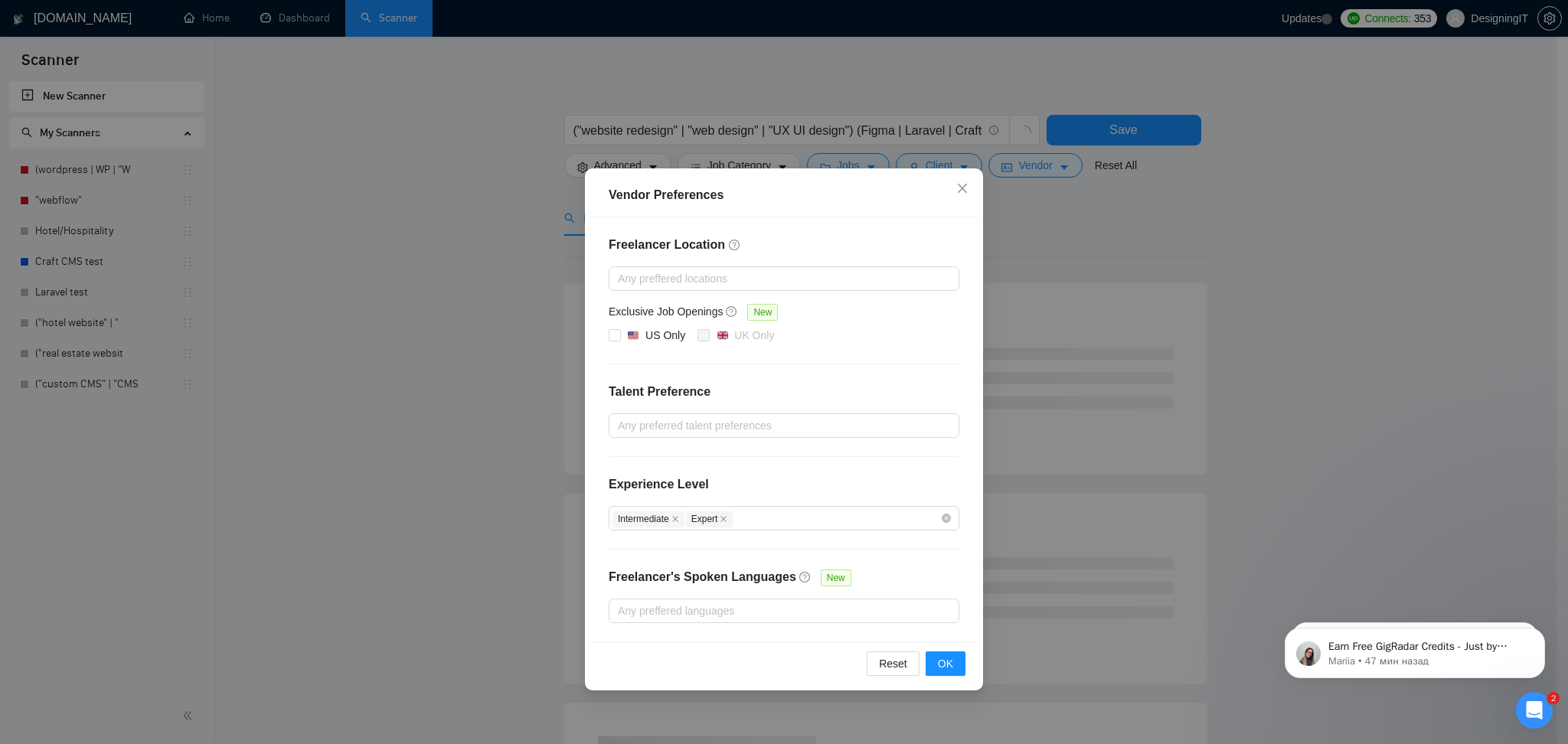 drag, startPoint x: 1070, startPoint y: 525, endPoint x: 1191, endPoint y: 566, distance: 127.75758 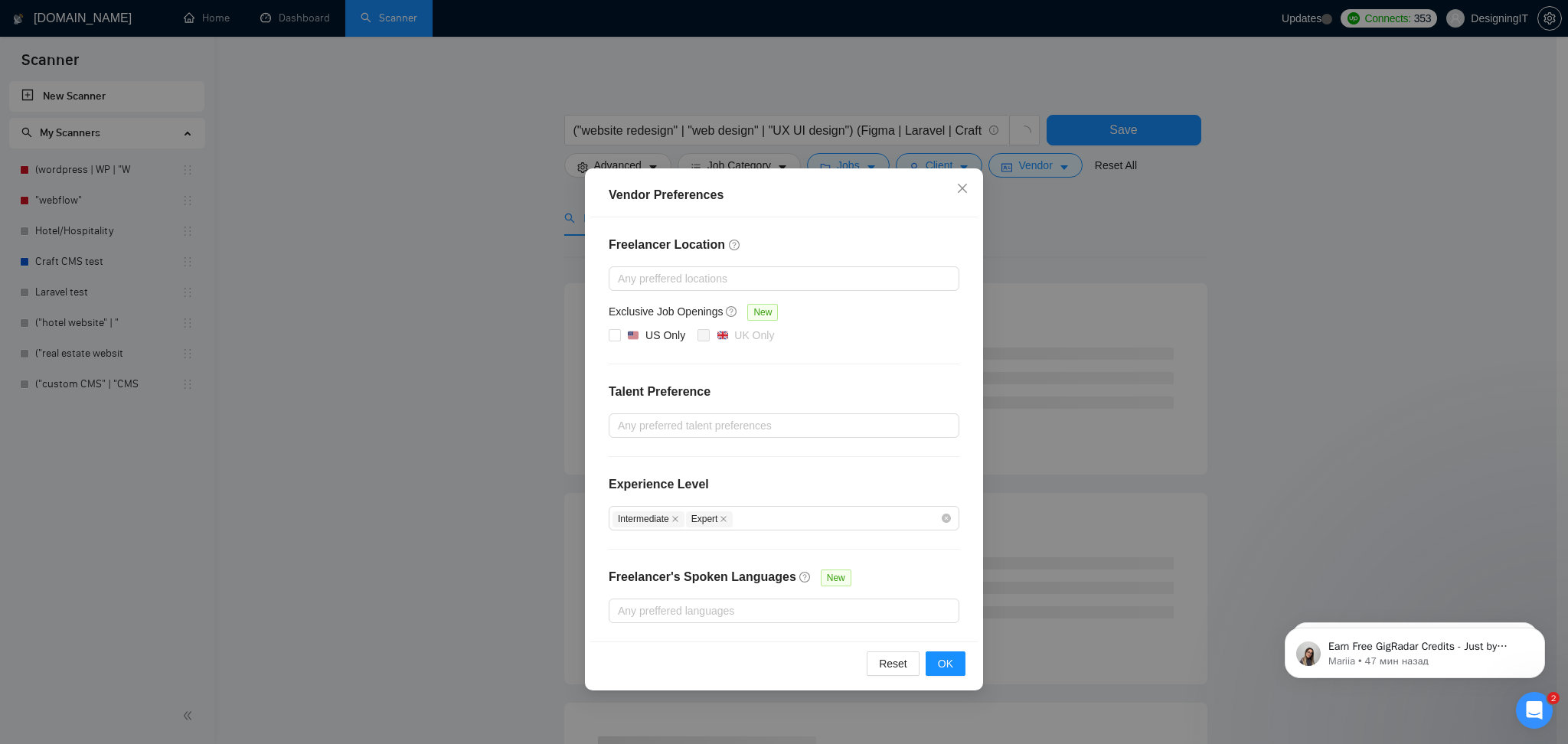drag, startPoint x: 1191, startPoint y: 566, endPoint x: 1313, endPoint y: 441, distance: 174.66826 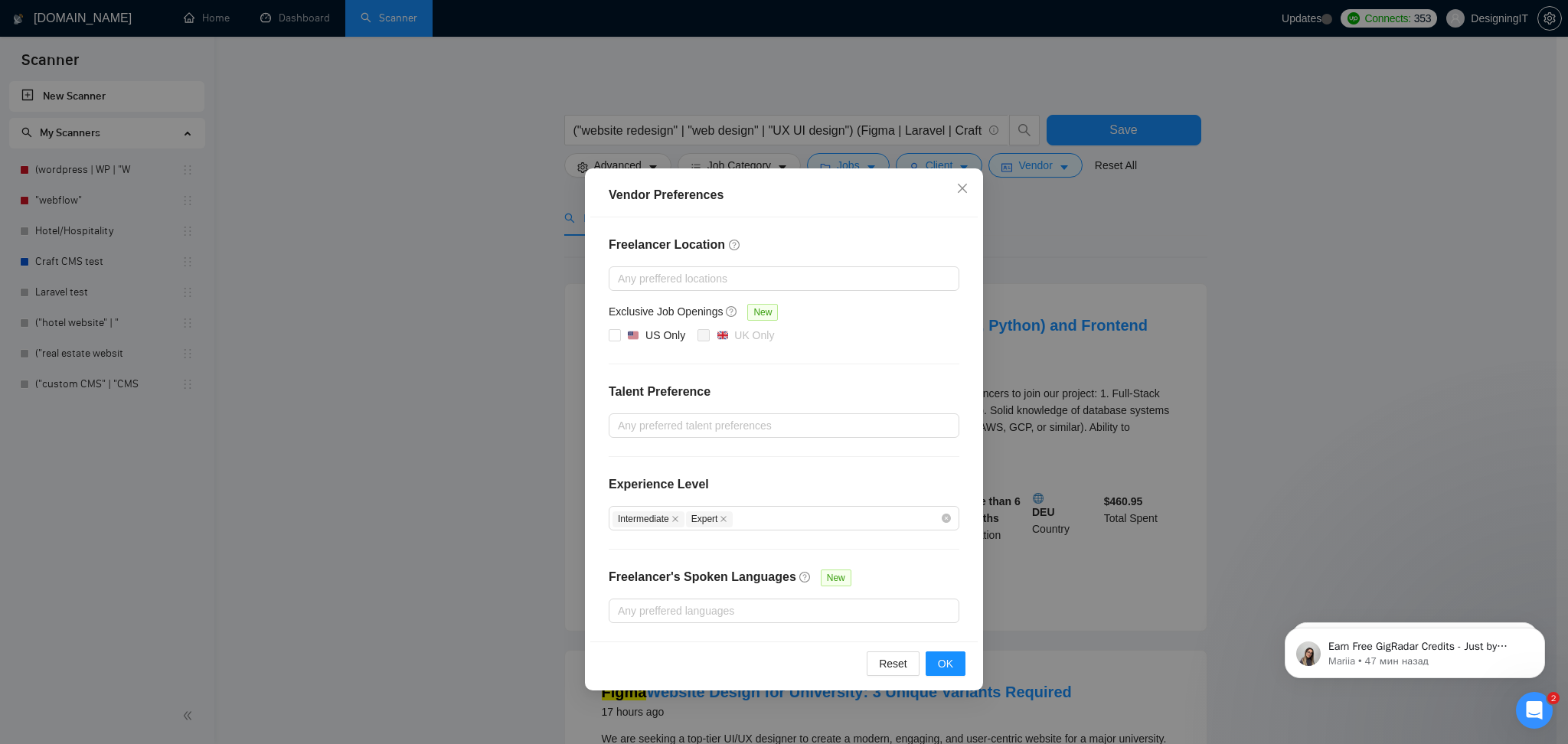 click on "Vendor Preferences Freelancer Location     Any preffered locations Exclusive Job Openings [GEOGRAPHIC_DATA] Only UK Only Talent Preference   Any preferred talent preferences Experience Level Intermediate Expert   Freelancer's Spoken Languages New   Any preffered languages Reset OK" at bounding box center (784, 372) 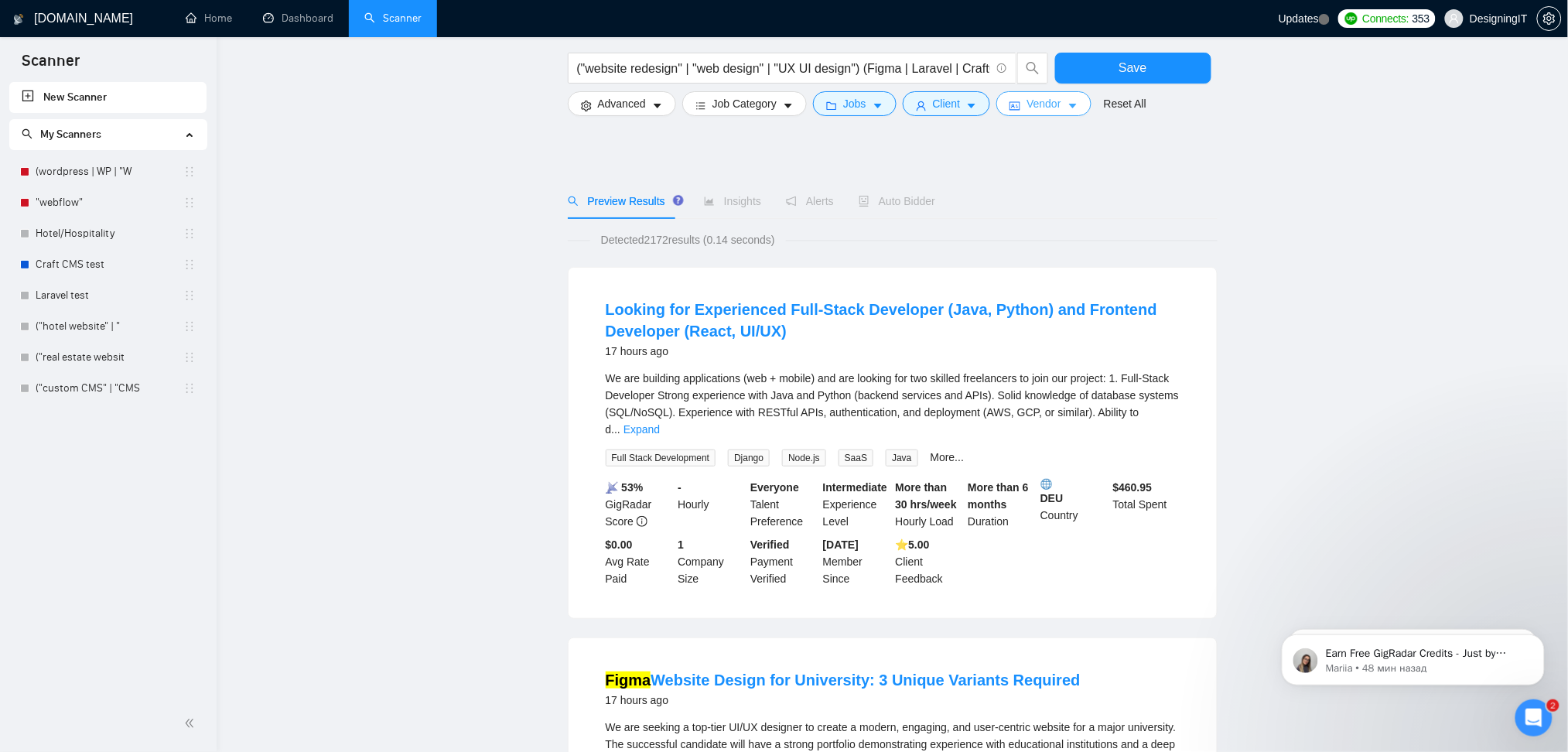 scroll, scrollTop: 0, scrollLeft: 0, axis: both 